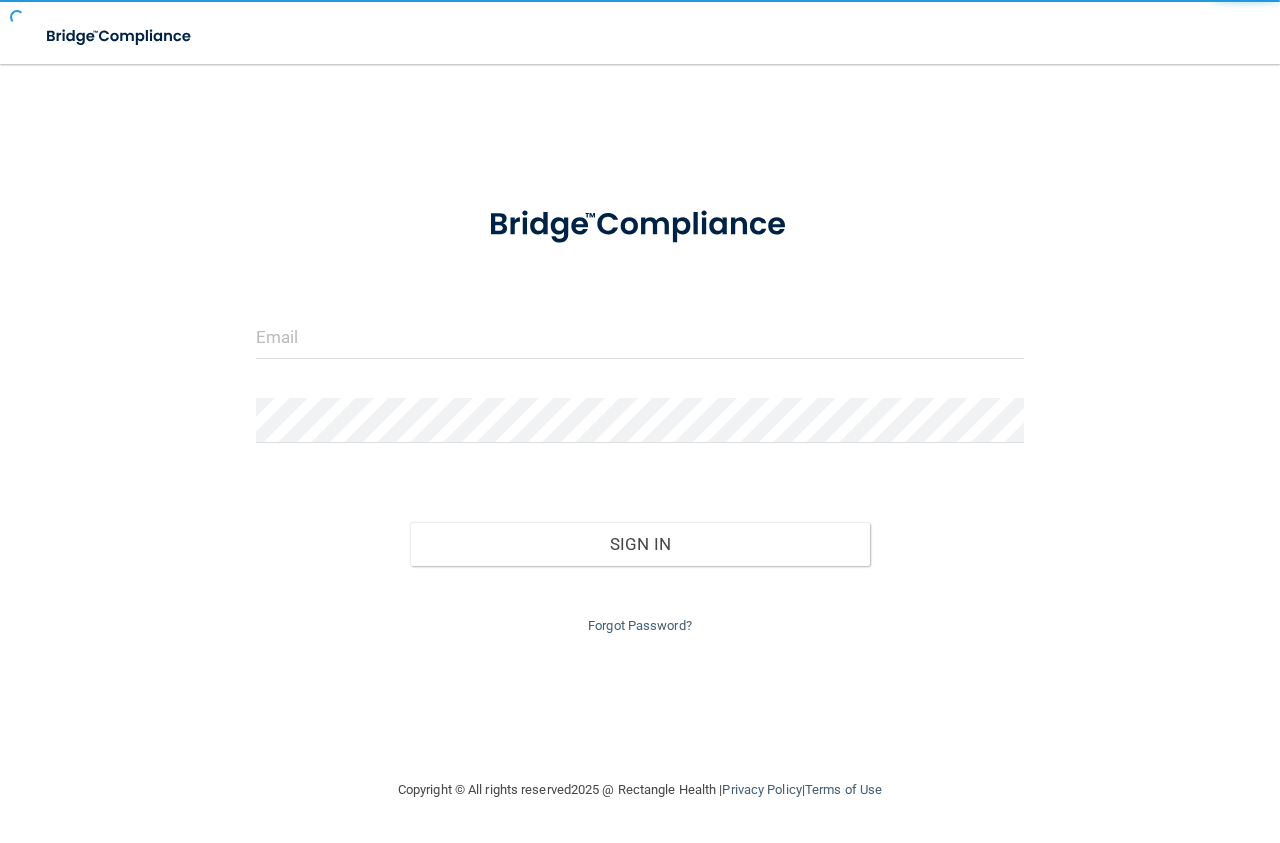 scroll, scrollTop: 0, scrollLeft: 0, axis: both 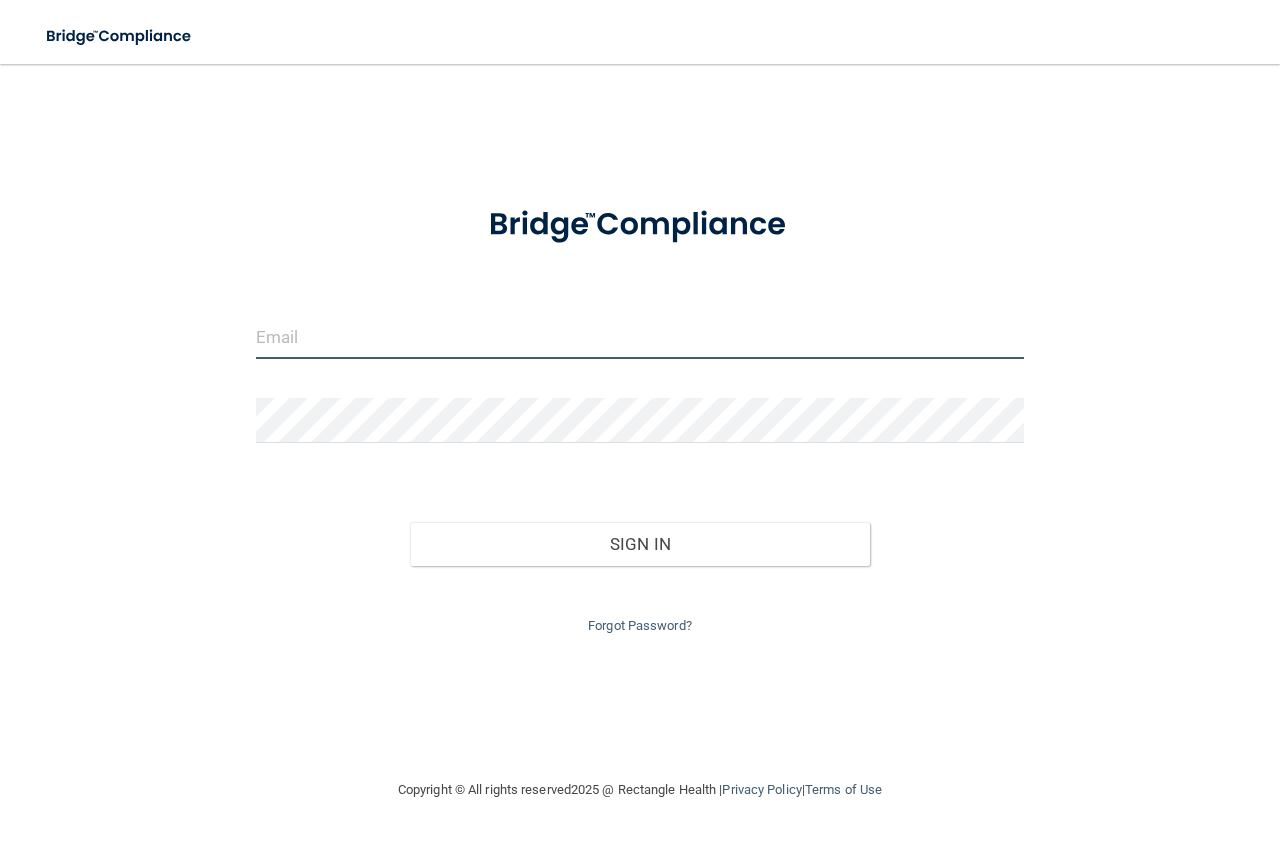 click at bounding box center (640, 336) 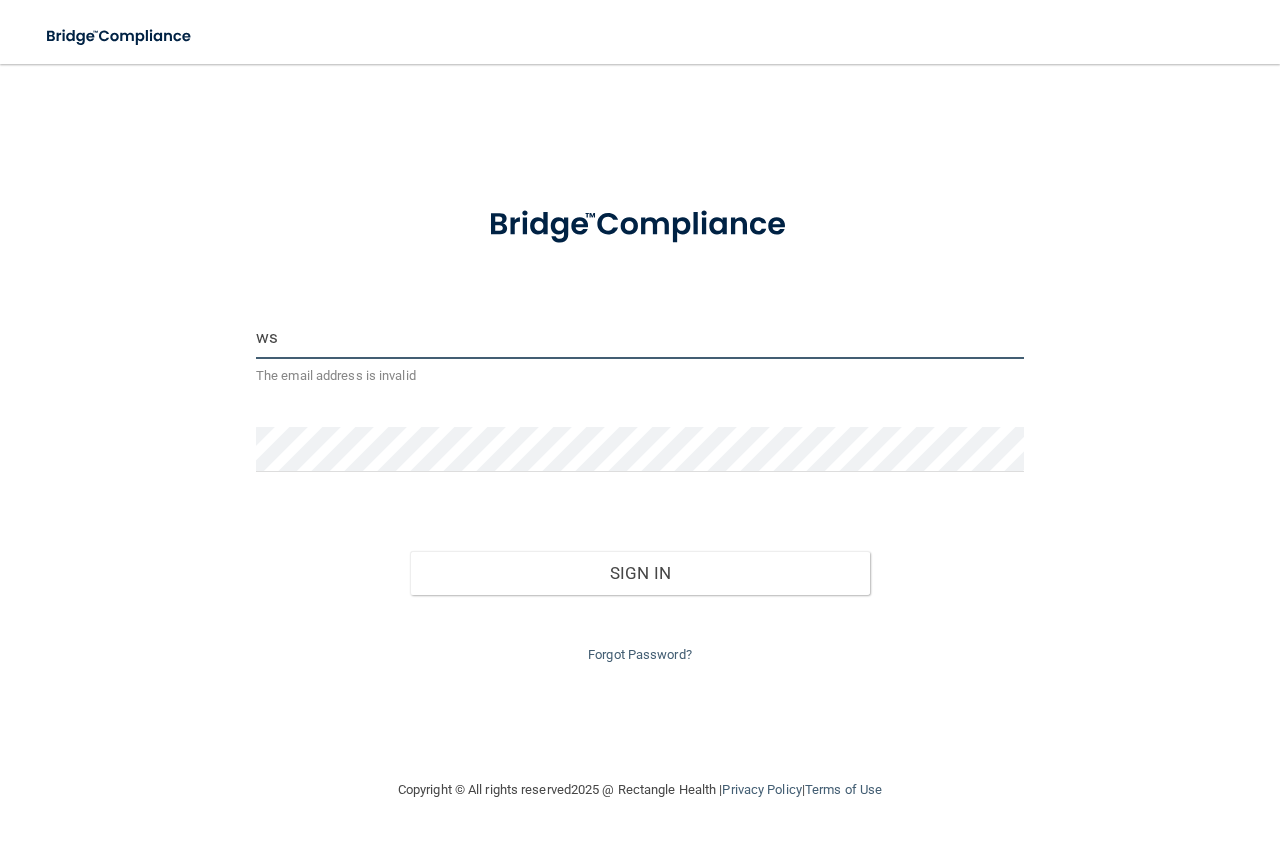 type on "w" 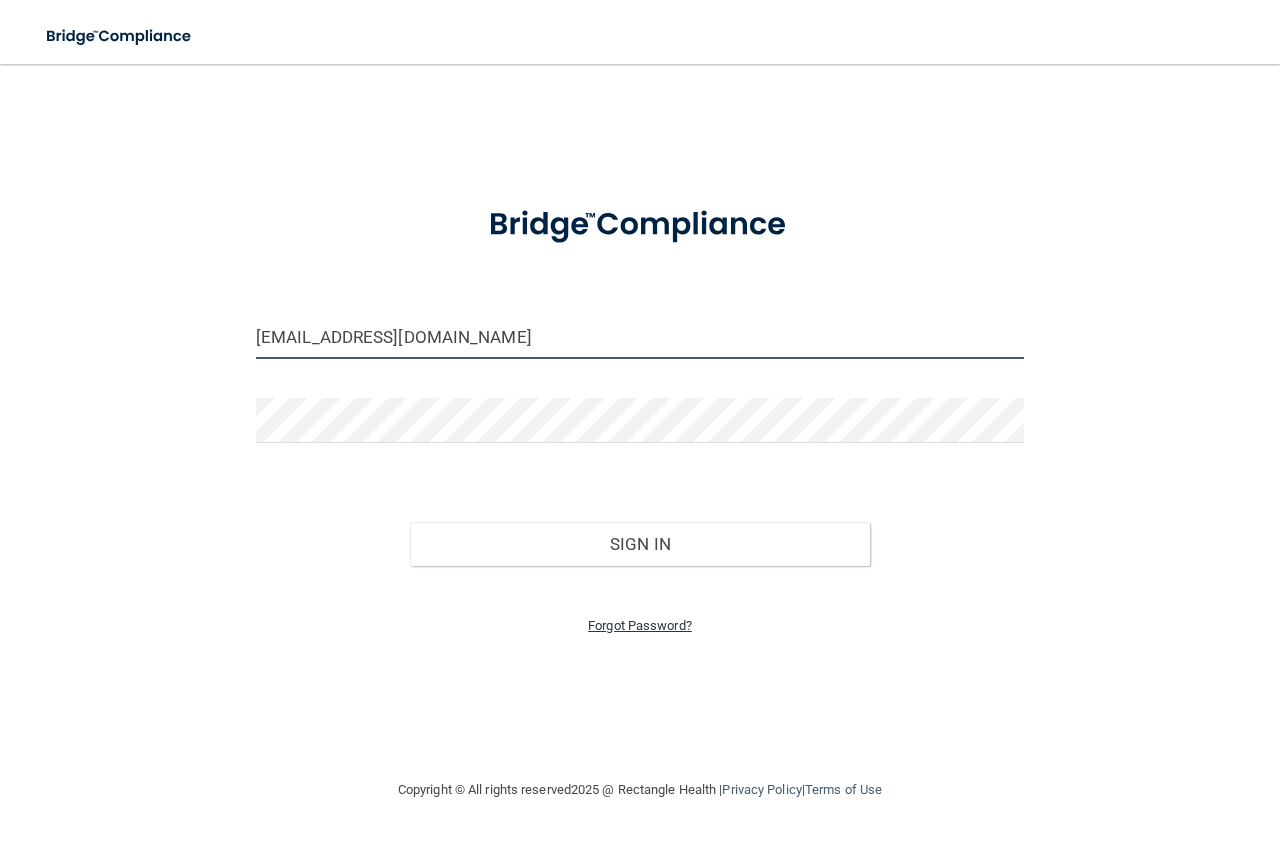 type on "[EMAIL_ADDRESS][DOMAIN_NAME]" 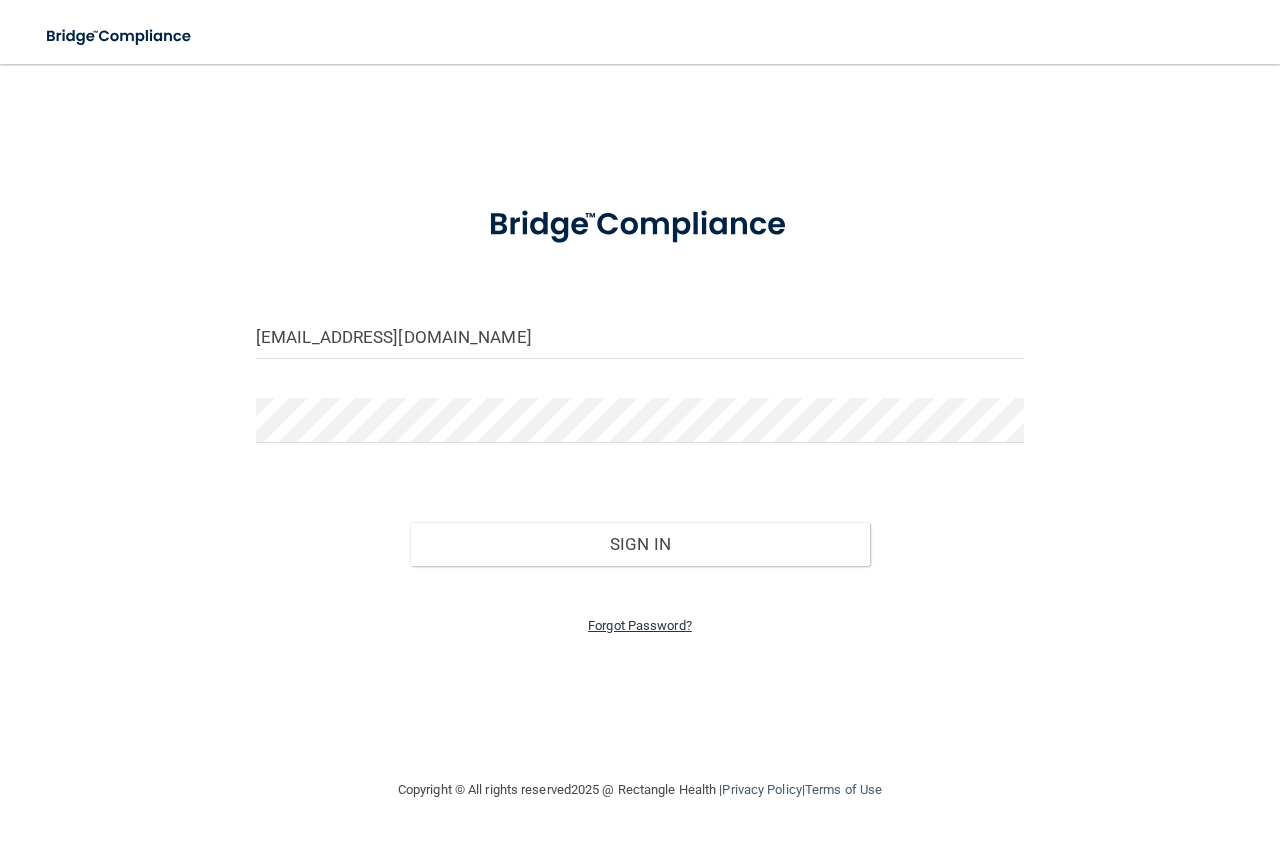 click on "Forgot Password?" at bounding box center (640, 625) 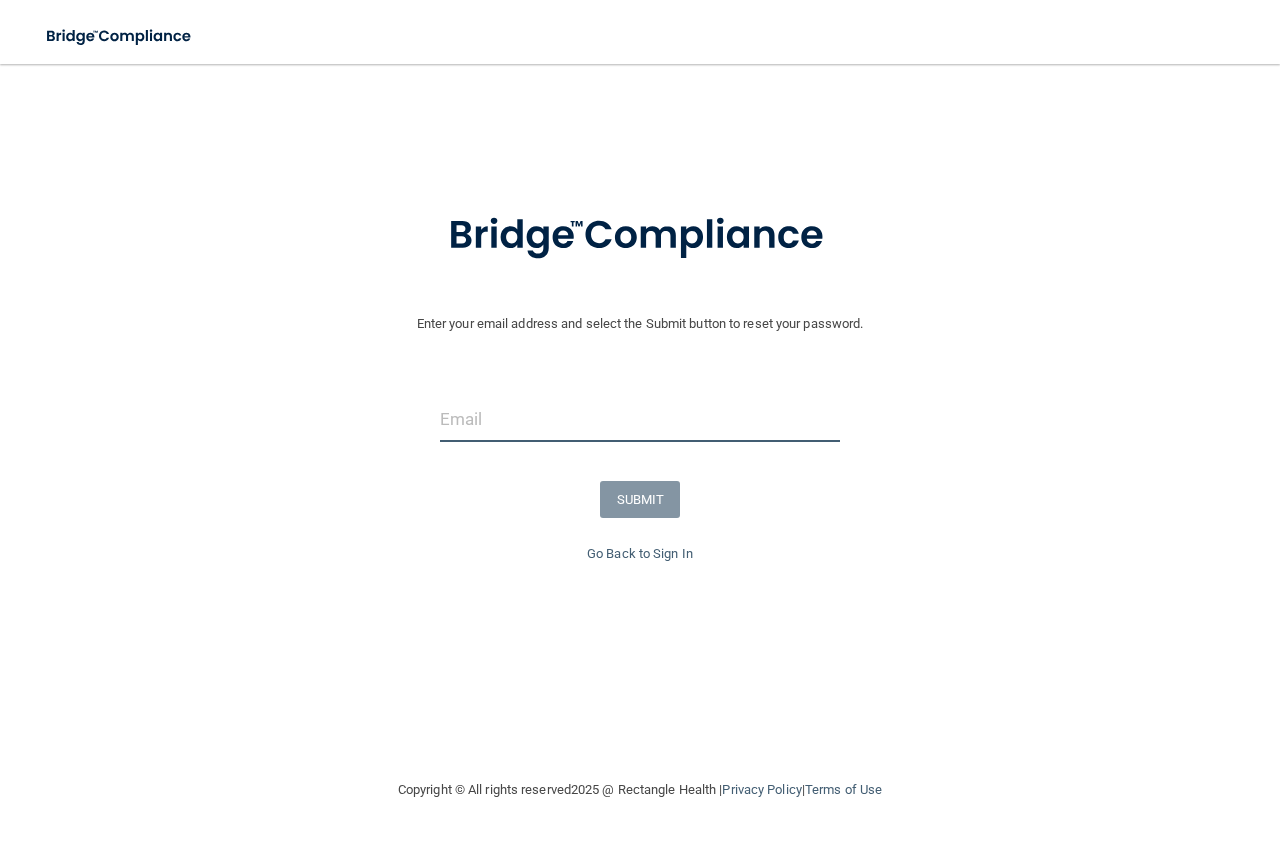 click at bounding box center (640, 419) 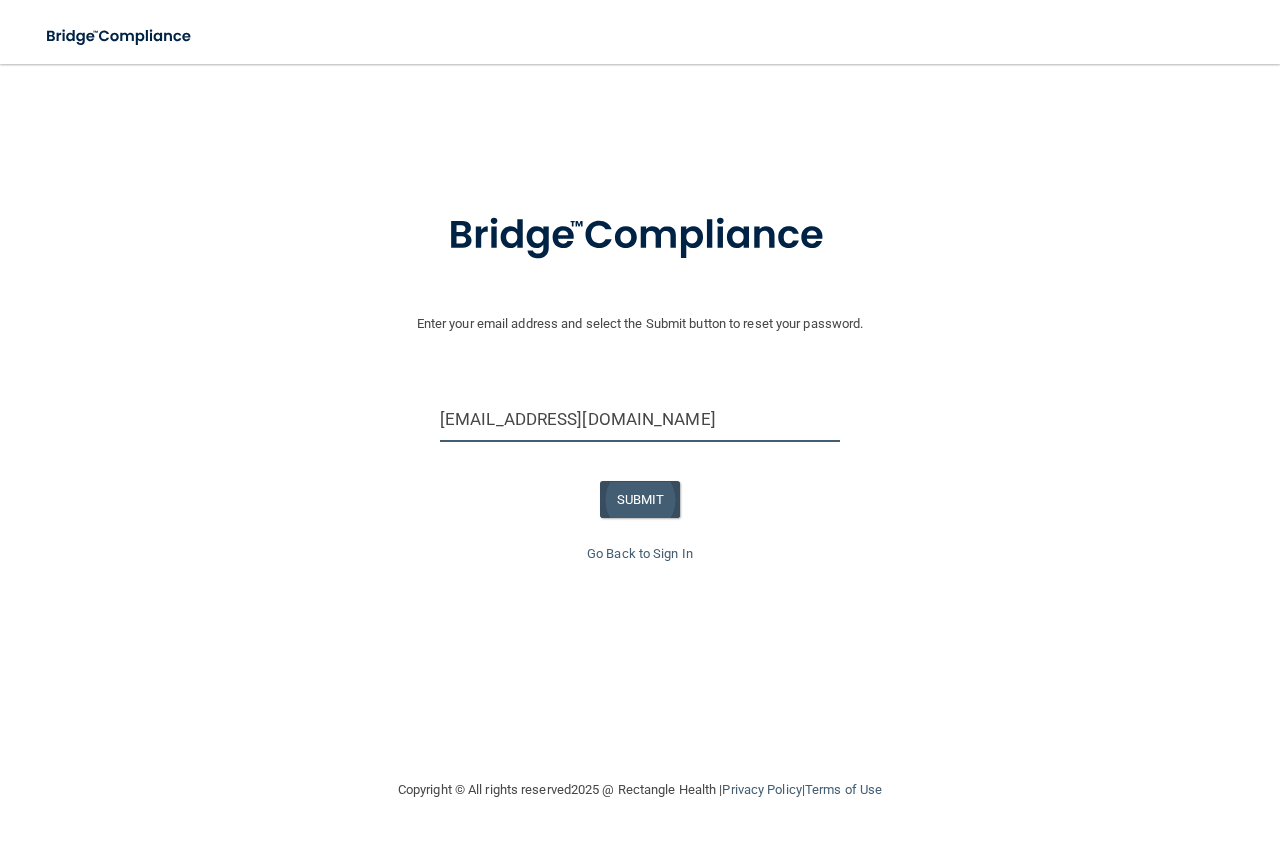 type on "[EMAIL_ADDRESS][DOMAIN_NAME]" 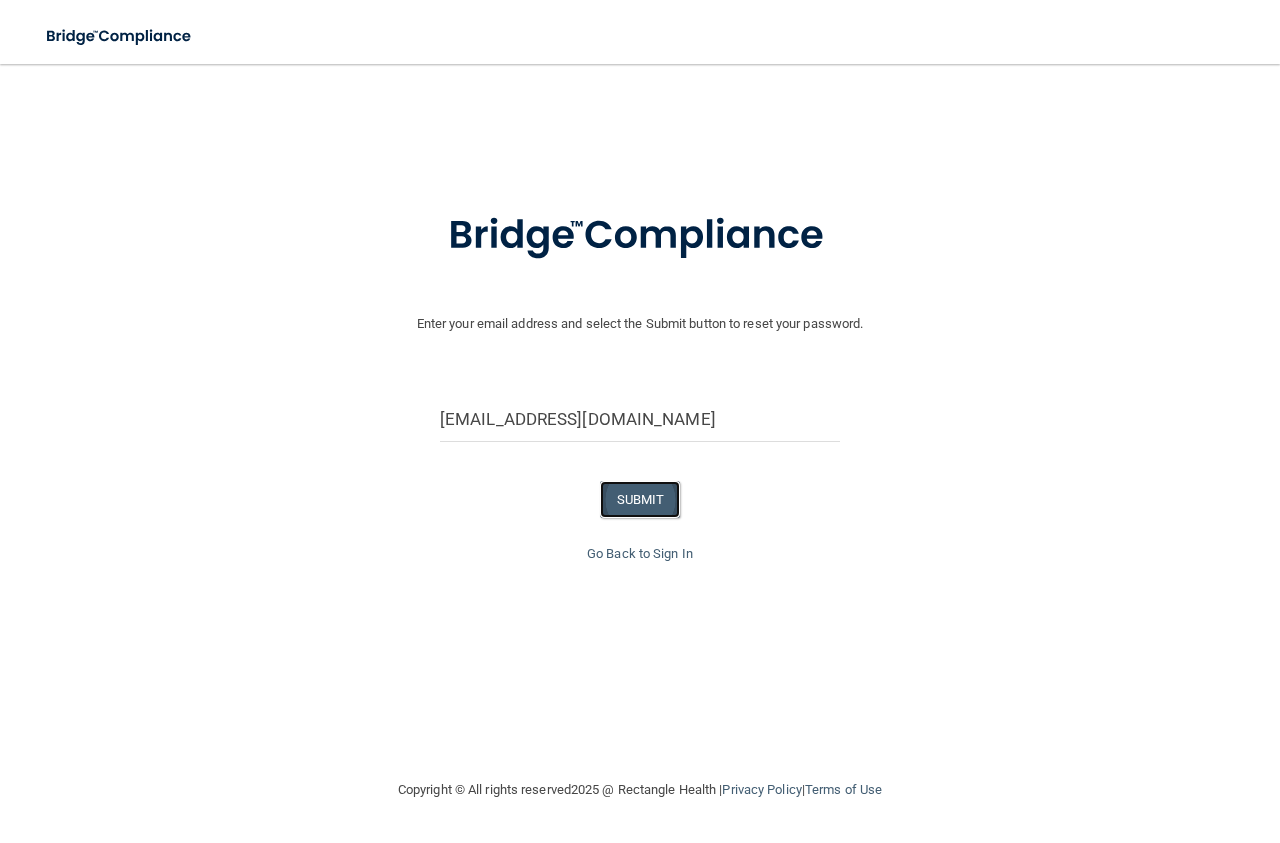 click on "SUBMIT" at bounding box center [640, 499] 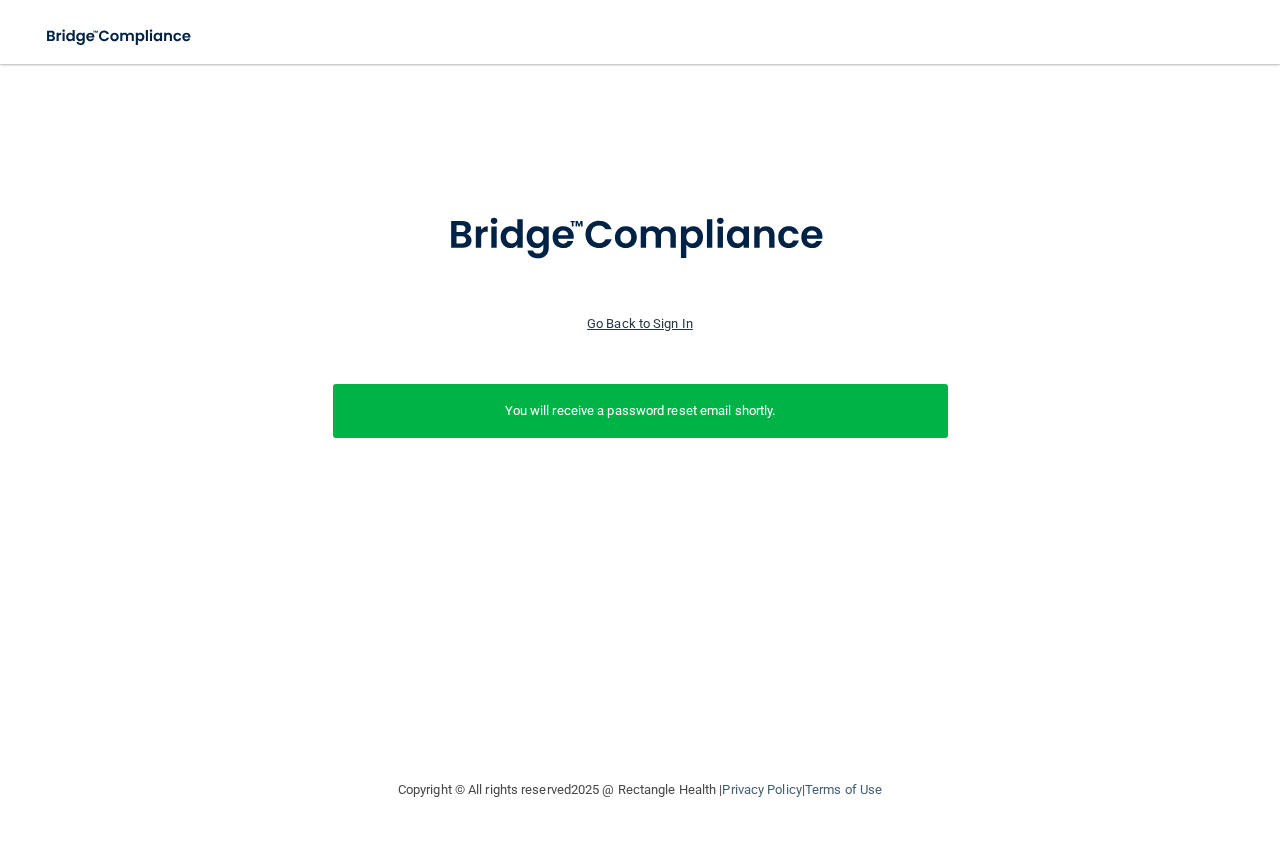 click on "Go Back to Sign In" at bounding box center (640, 323) 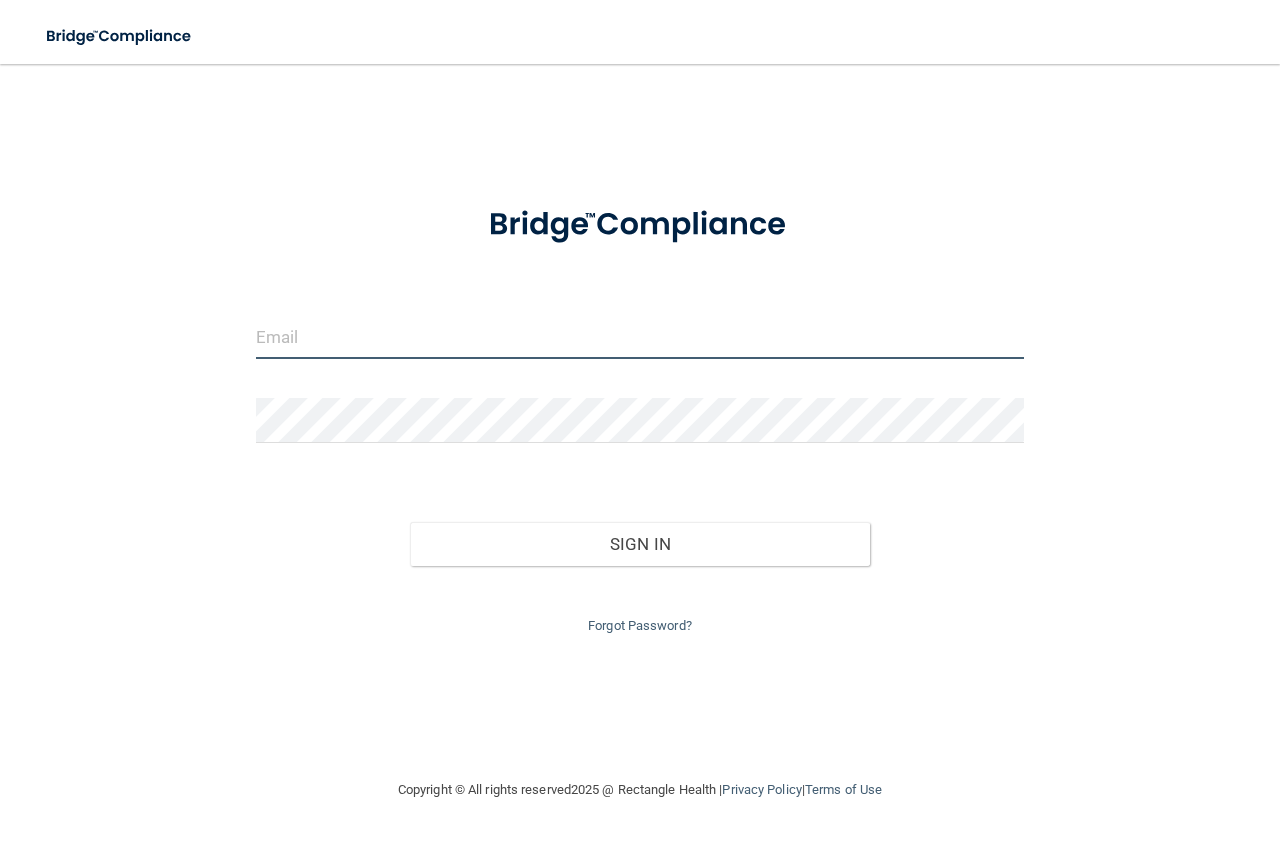 click at bounding box center (640, 336) 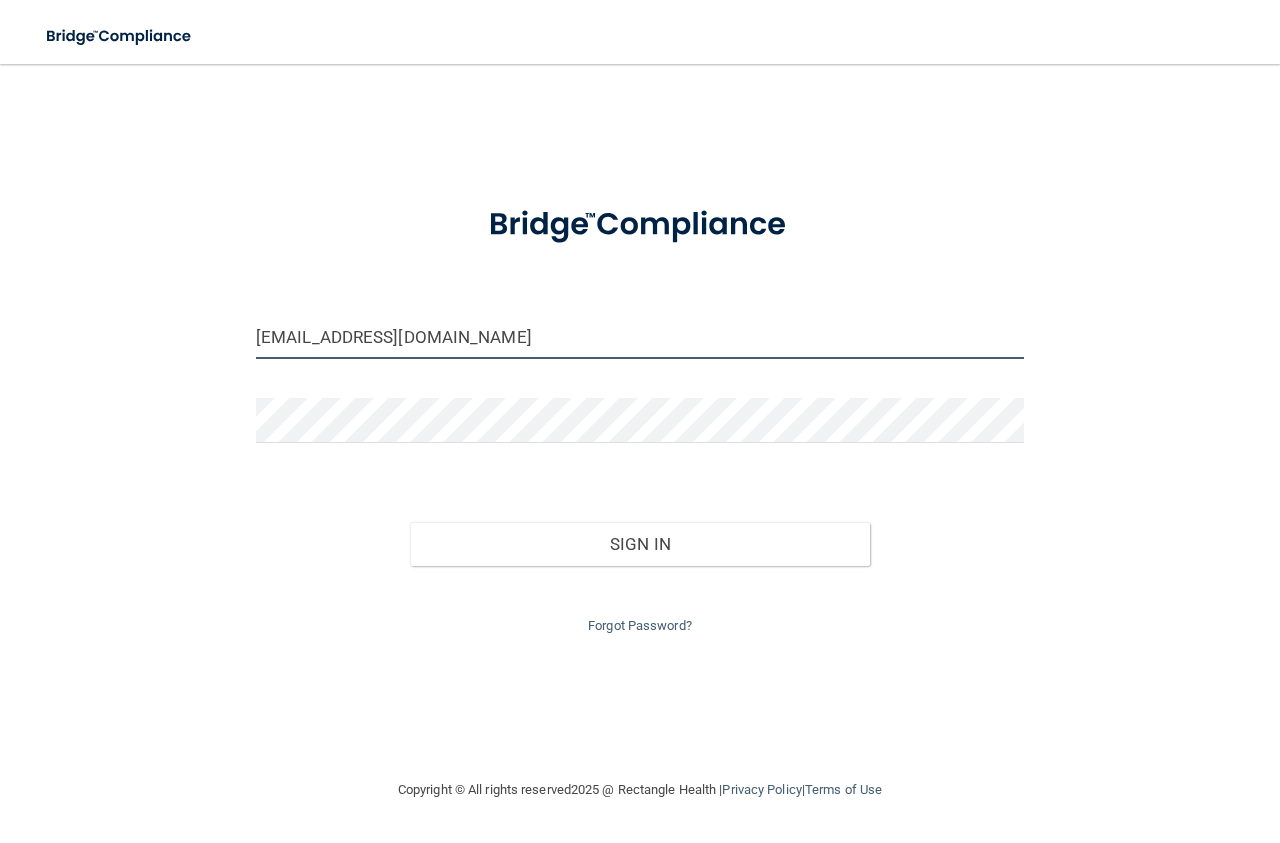 type on "[EMAIL_ADDRESS][DOMAIN_NAME]" 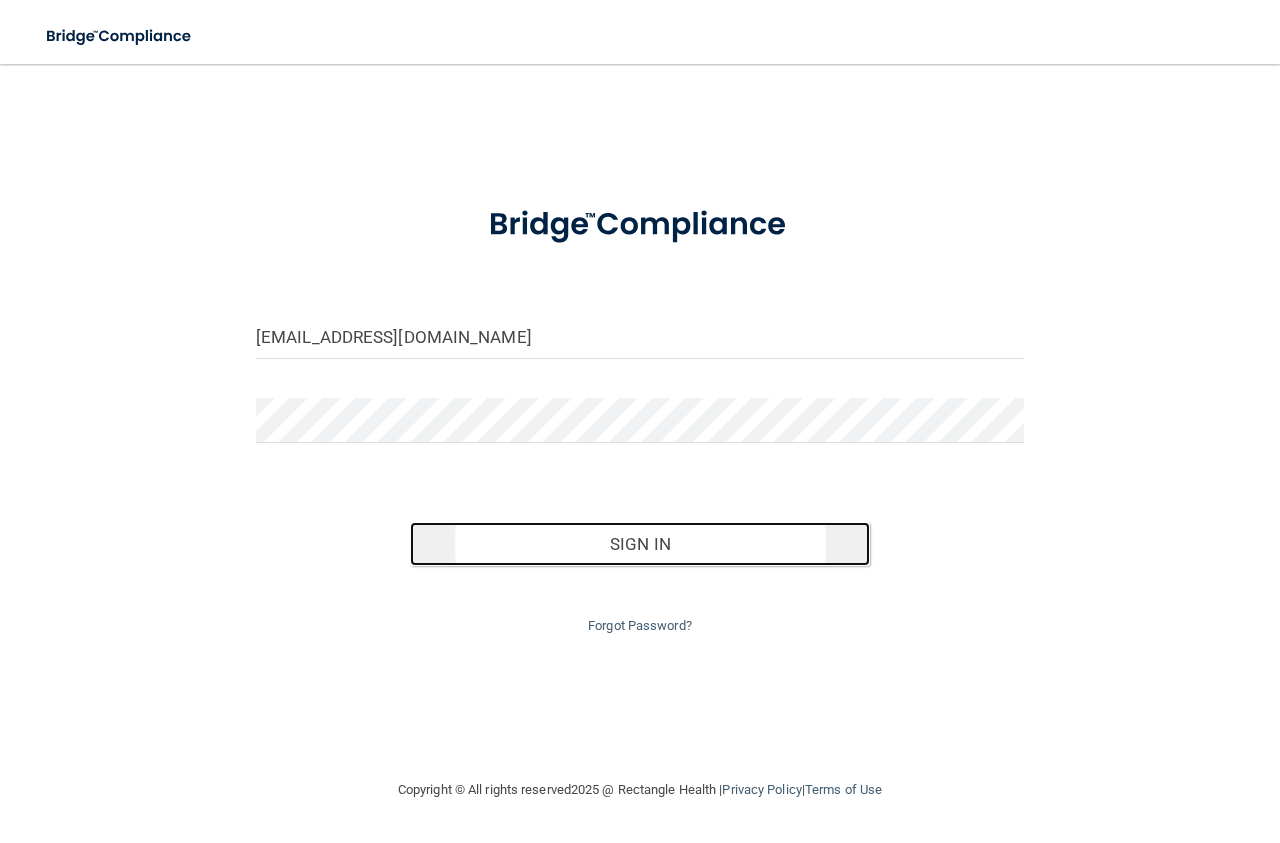 click on "Sign In" at bounding box center (640, 544) 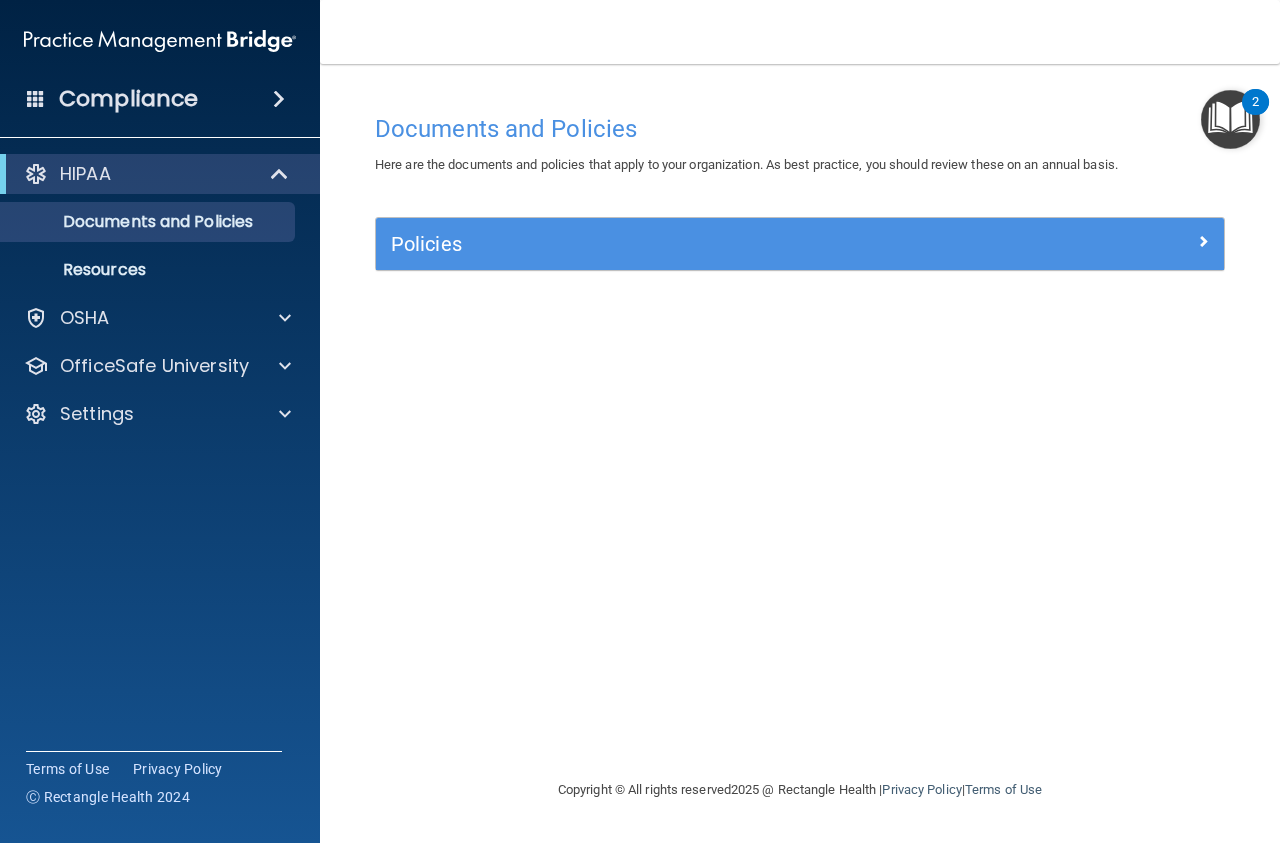 click at bounding box center (1230, 119) 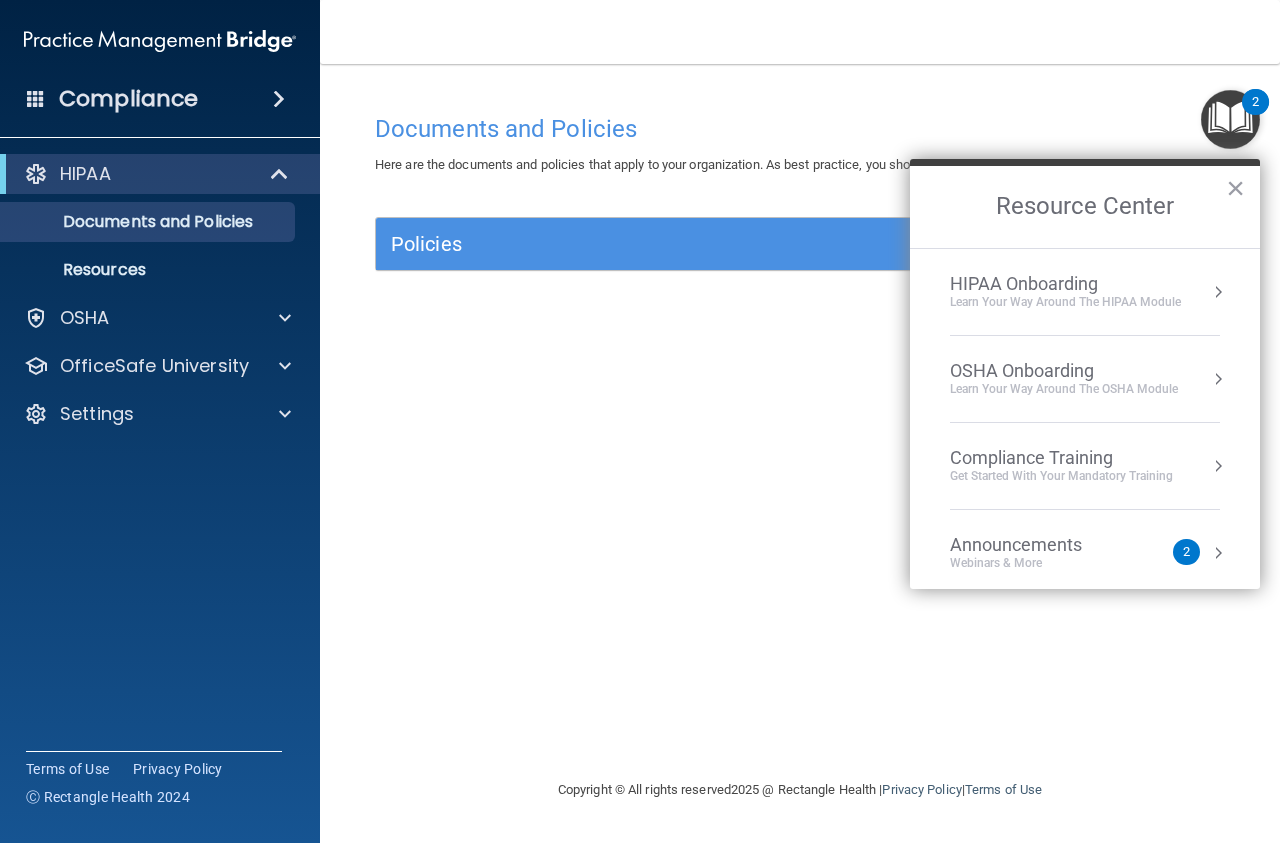 click on "HIPAA Onboarding" at bounding box center [1065, 284] 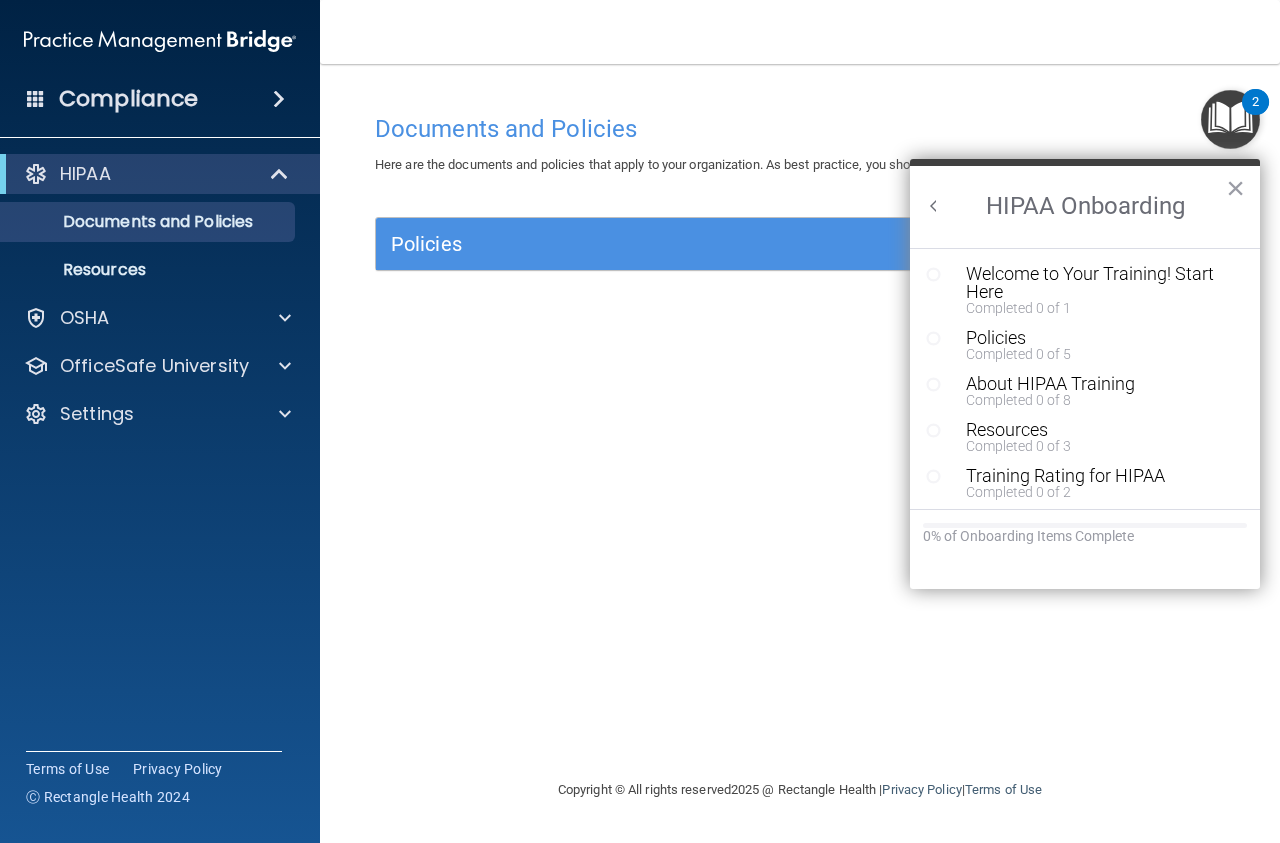 scroll, scrollTop: 0, scrollLeft: 0, axis: both 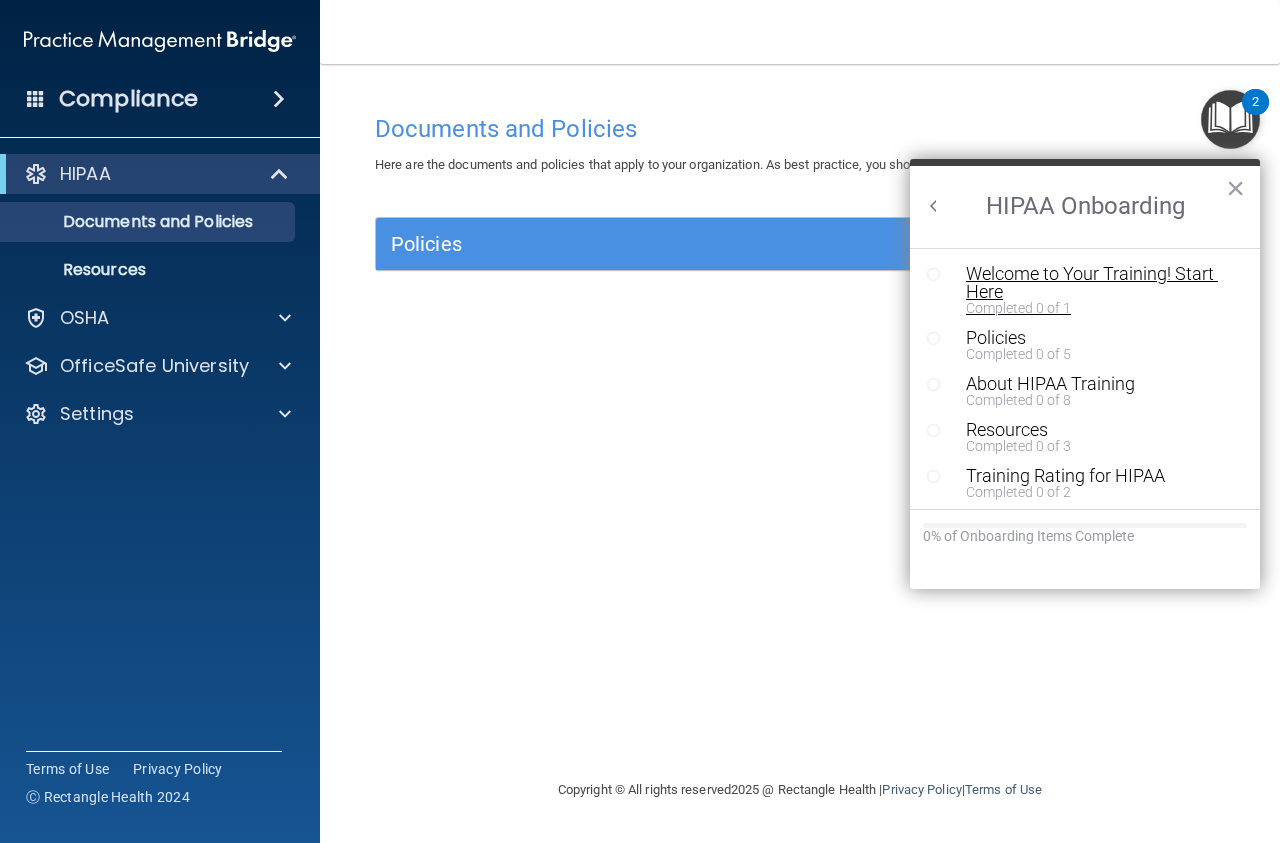 click on "Welcome to Your Training! Start Here" at bounding box center [1091, 283] 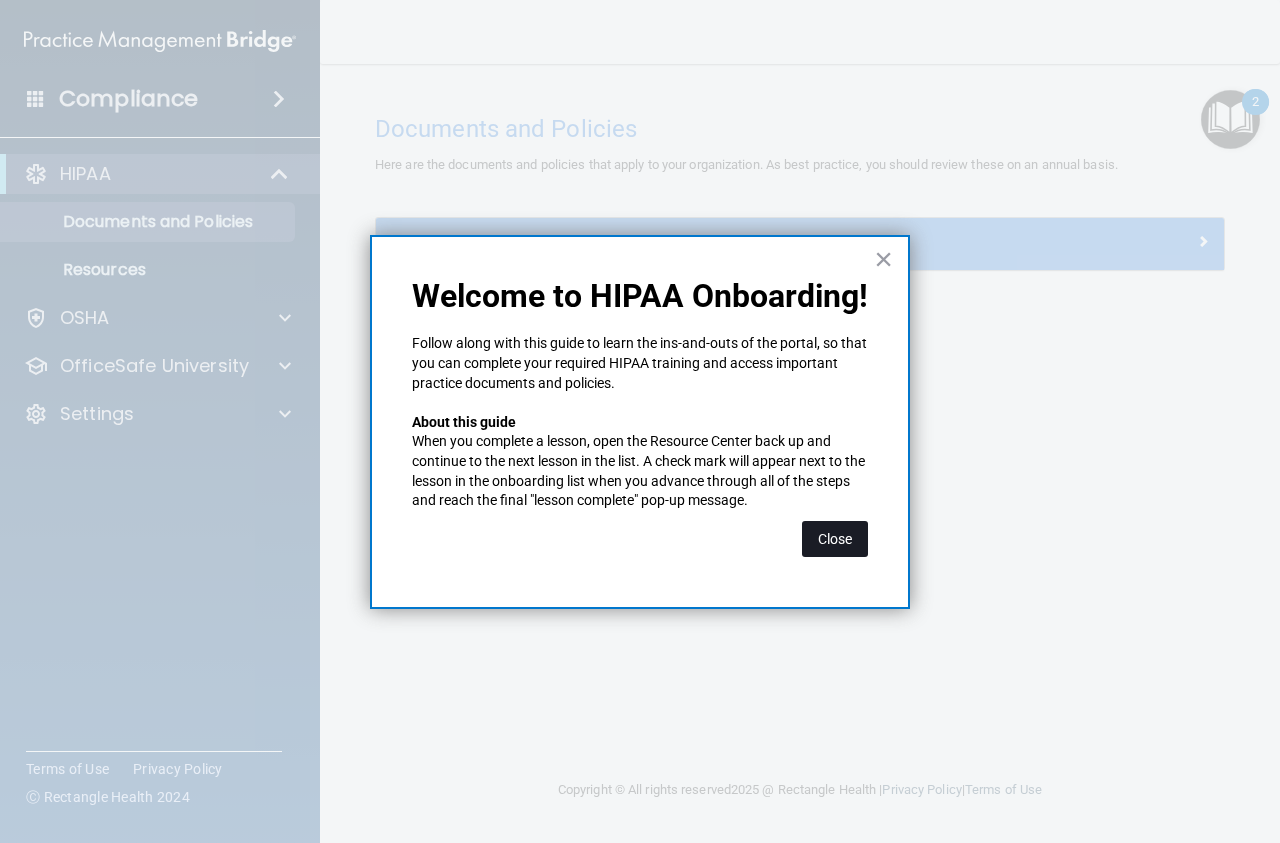 click on "Close" at bounding box center (835, 539) 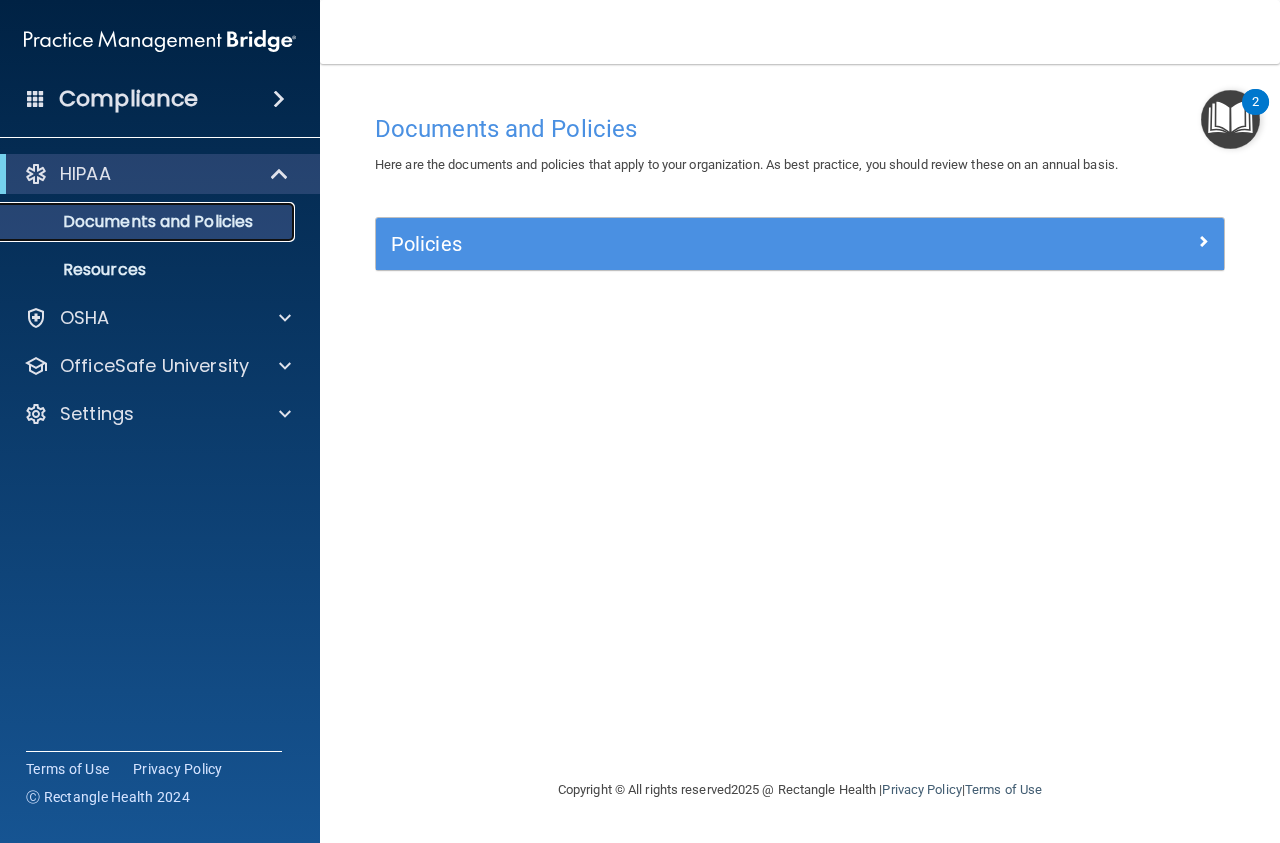 click on "Documents and Policies" at bounding box center [149, 222] 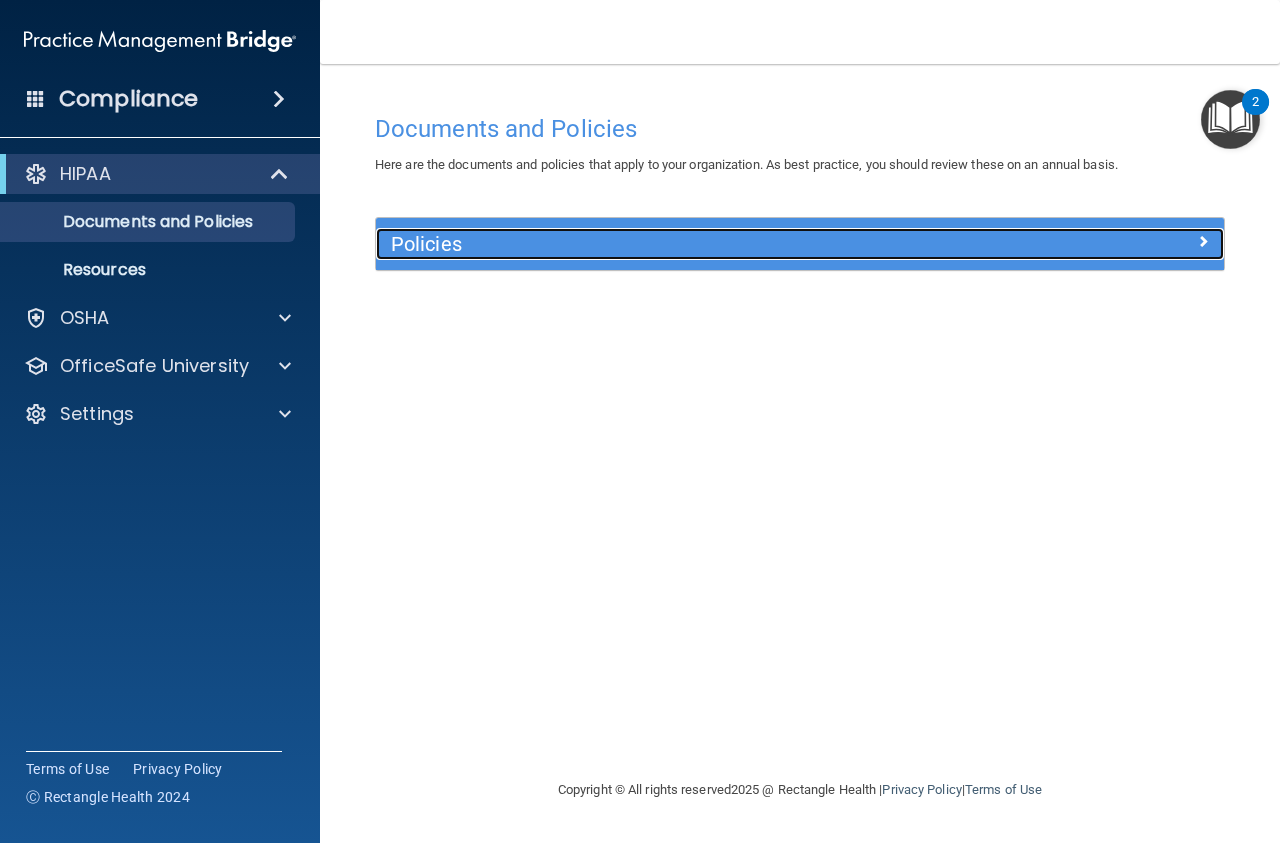 click at bounding box center (1203, 241) 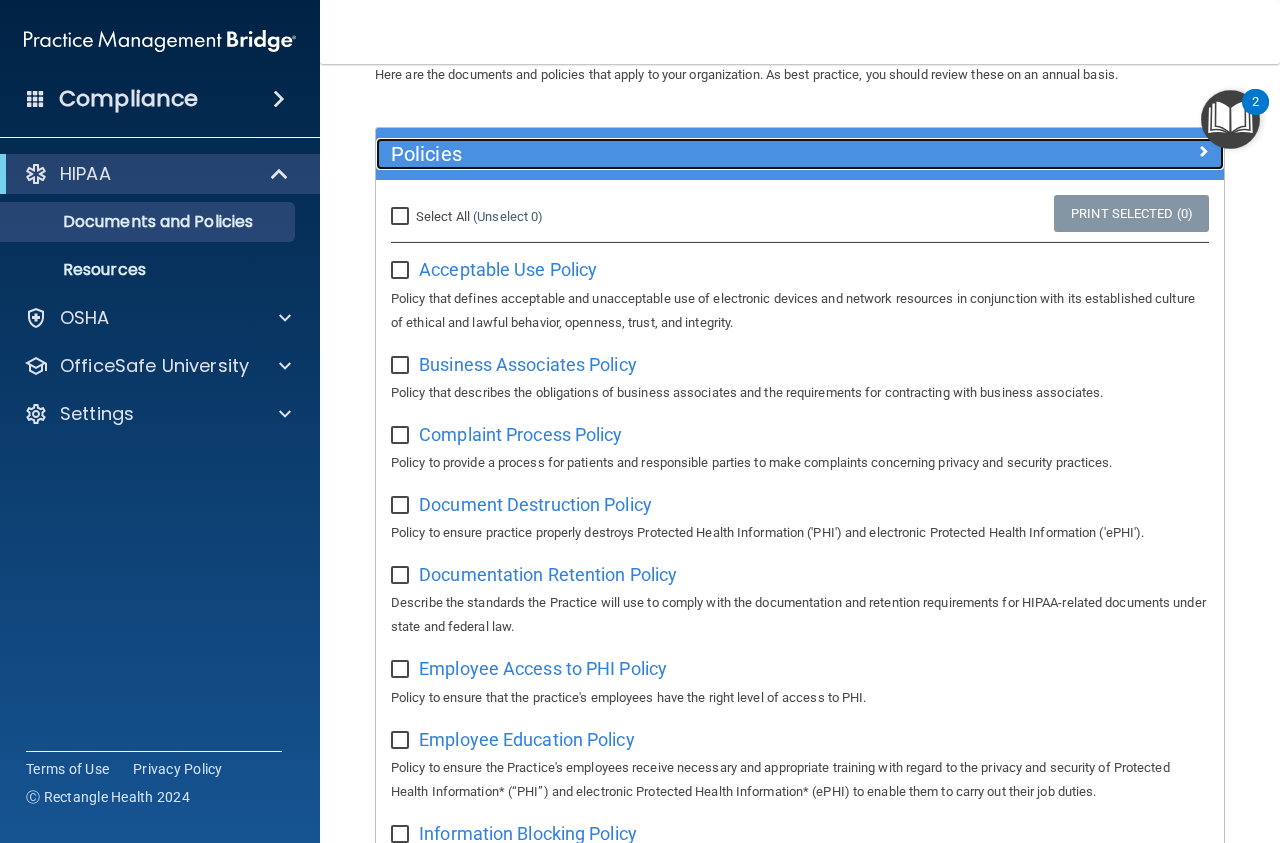 scroll, scrollTop: 180, scrollLeft: 0, axis: vertical 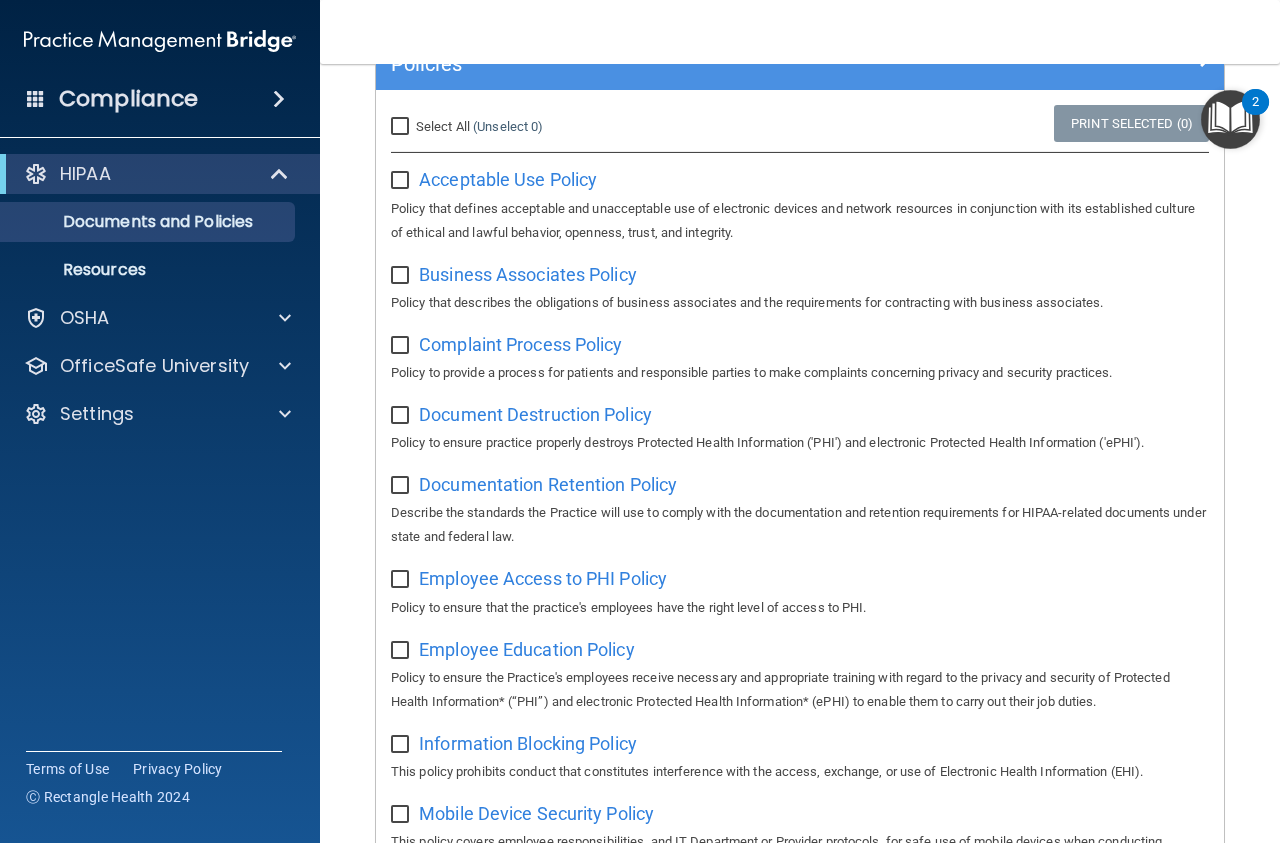 click on "Select All   (Unselect 0)    Unselect All" at bounding box center (402, 127) 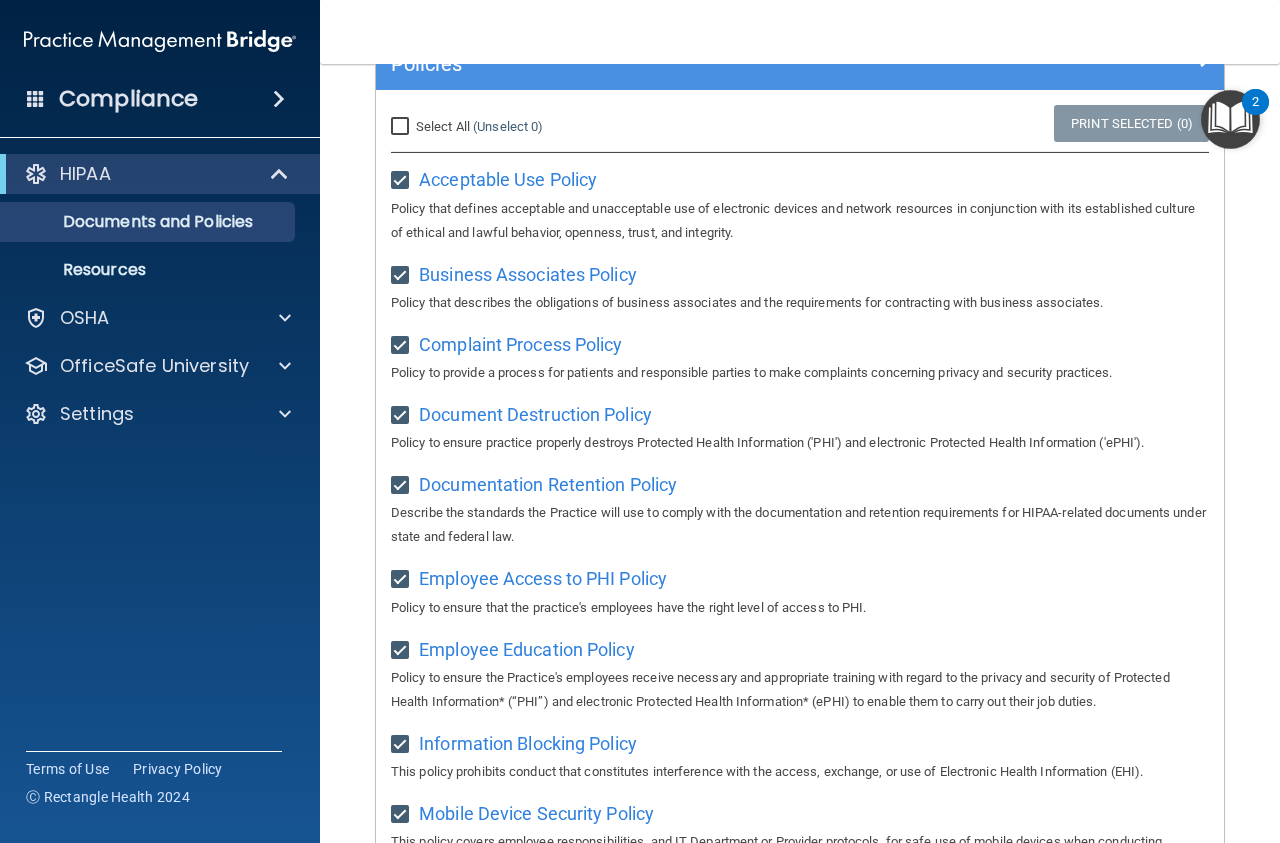 checkbox on "true" 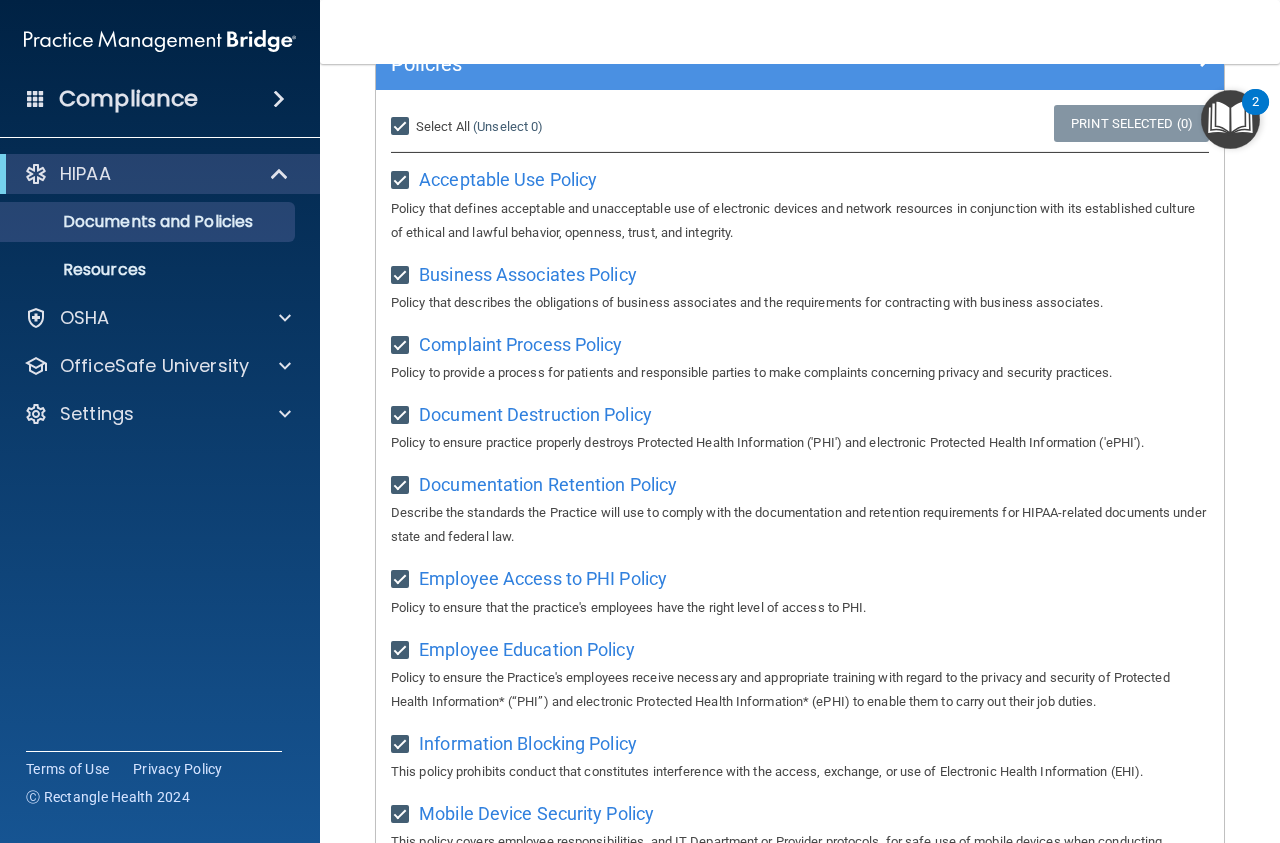 checkbox on "true" 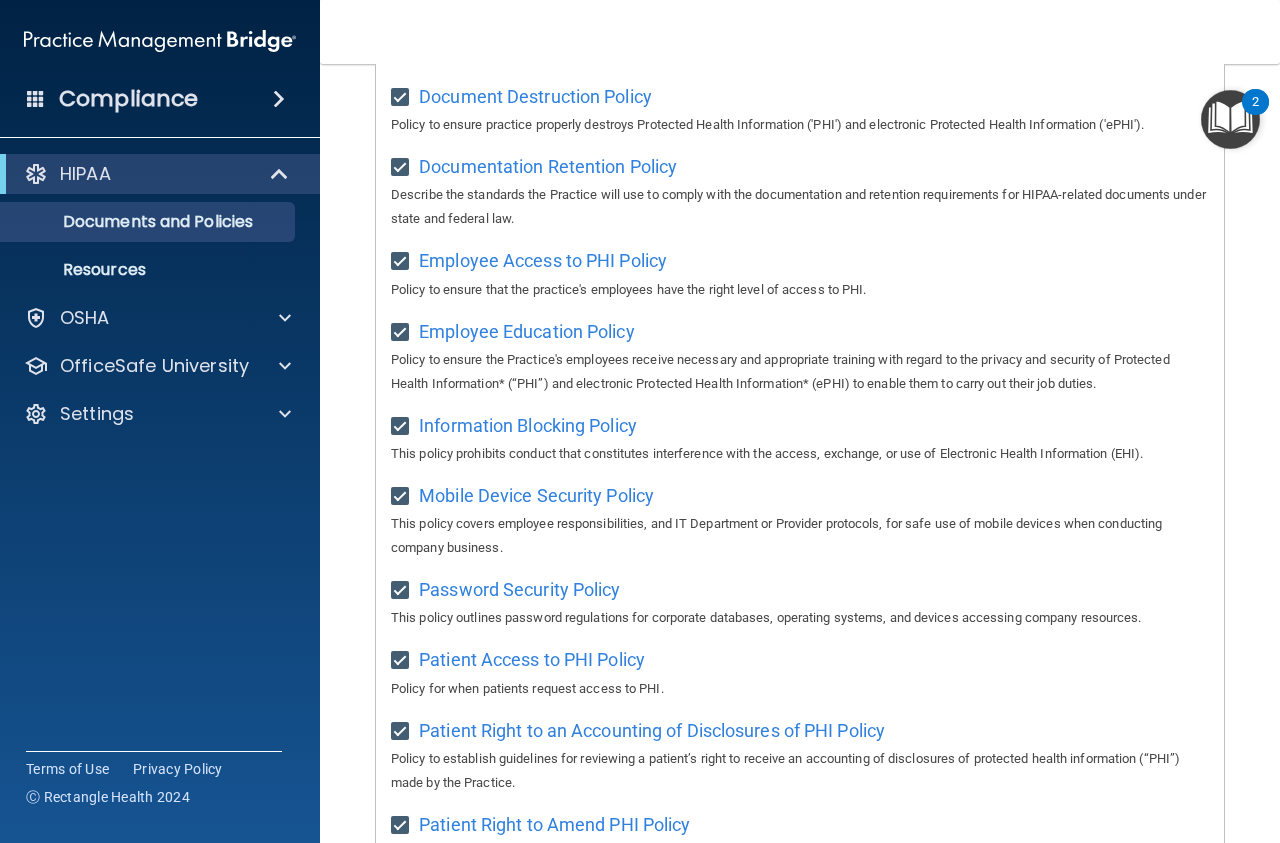 scroll, scrollTop: 493, scrollLeft: 0, axis: vertical 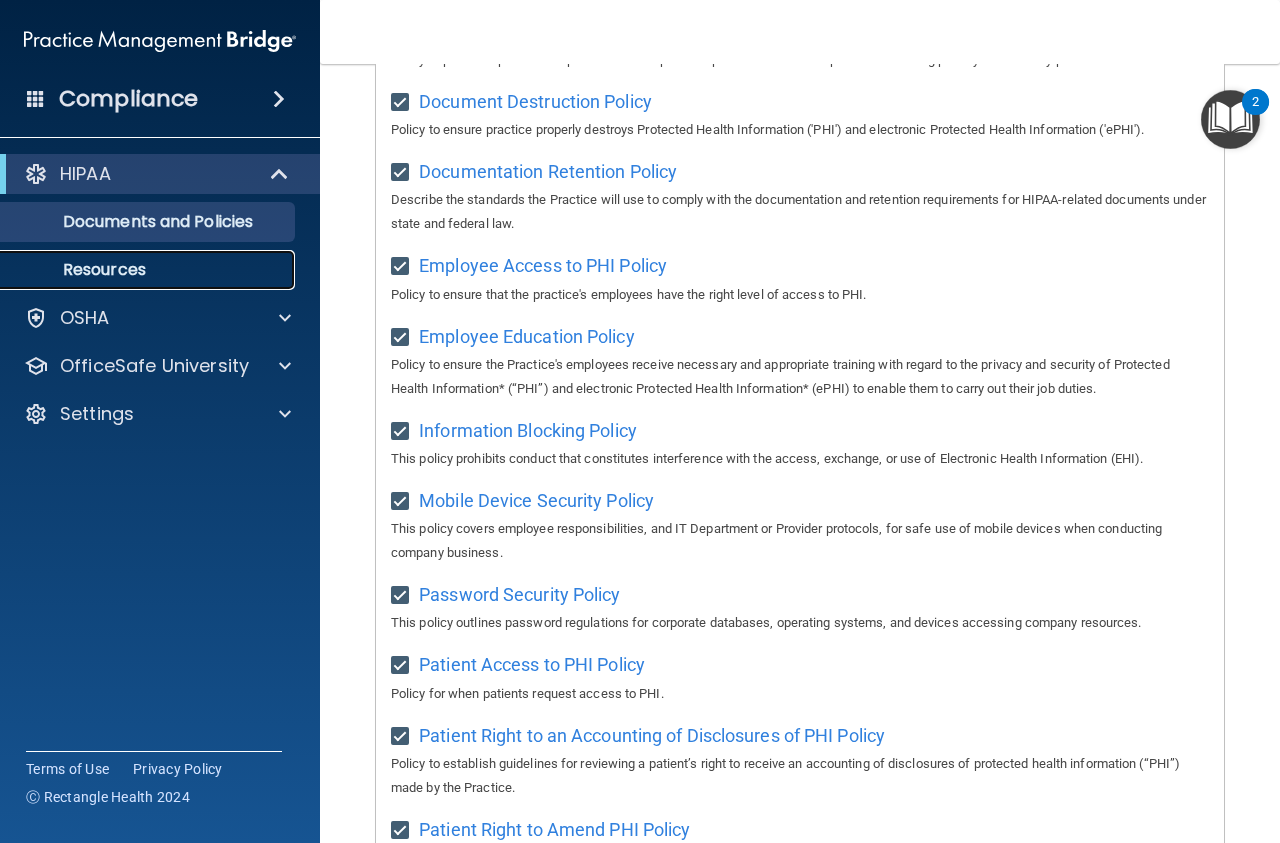 click on "Resources" at bounding box center [149, 270] 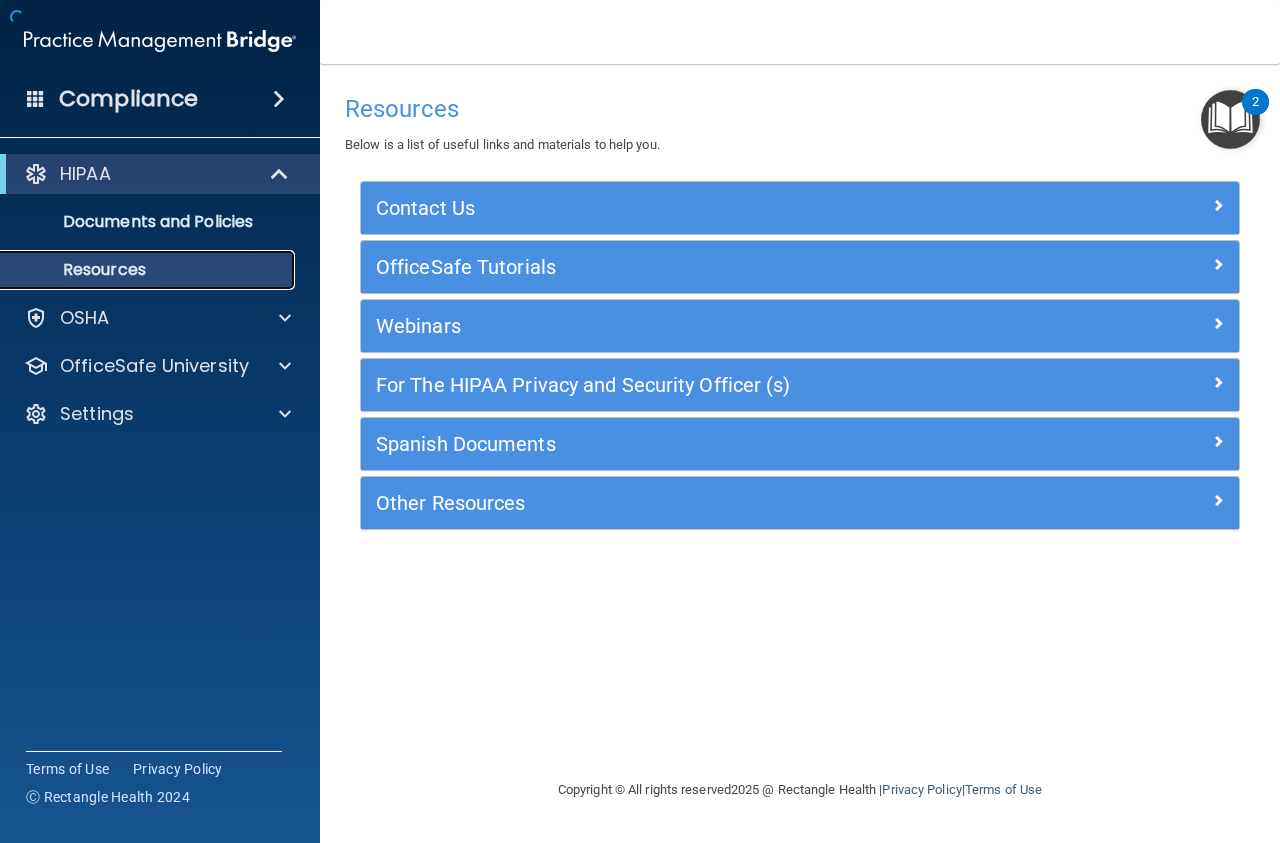 scroll, scrollTop: 0, scrollLeft: 0, axis: both 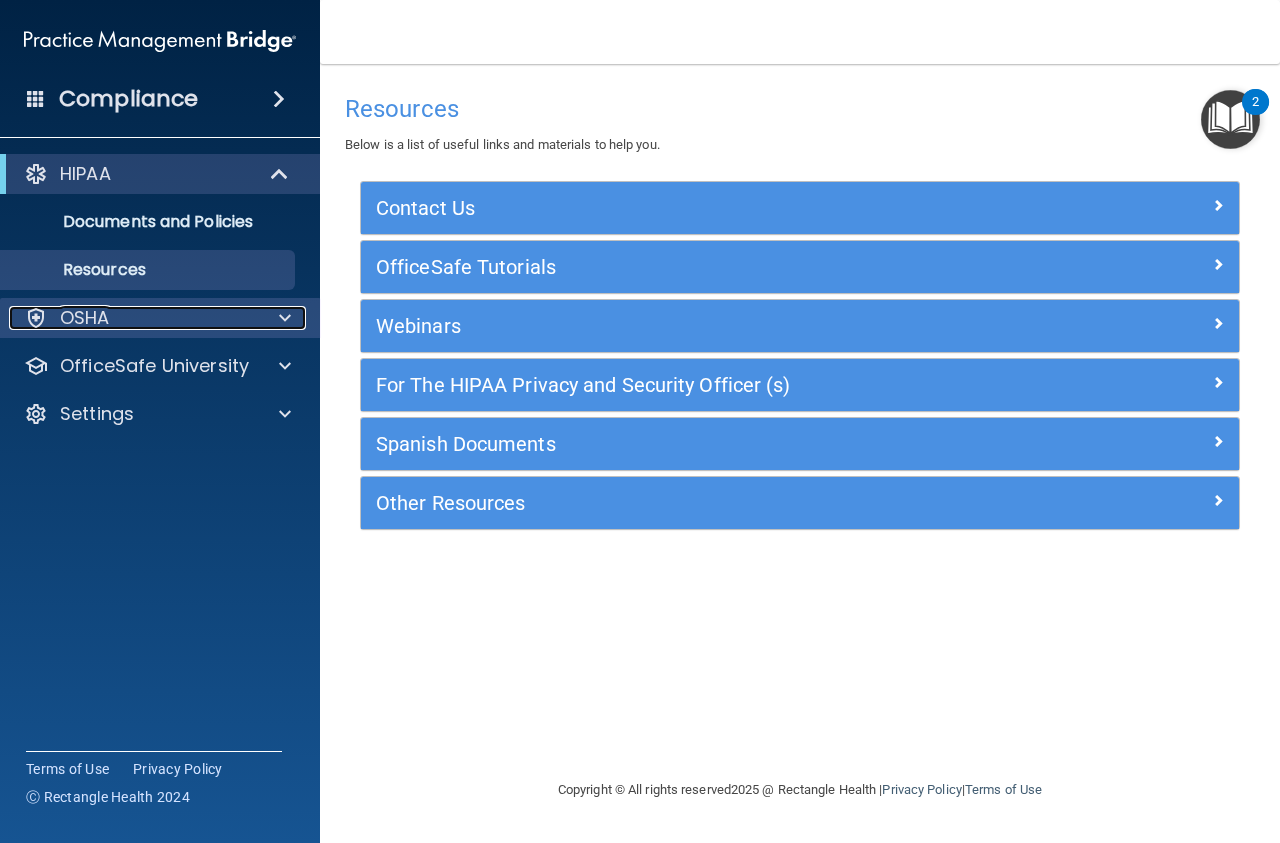 click at bounding box center (285, 318) 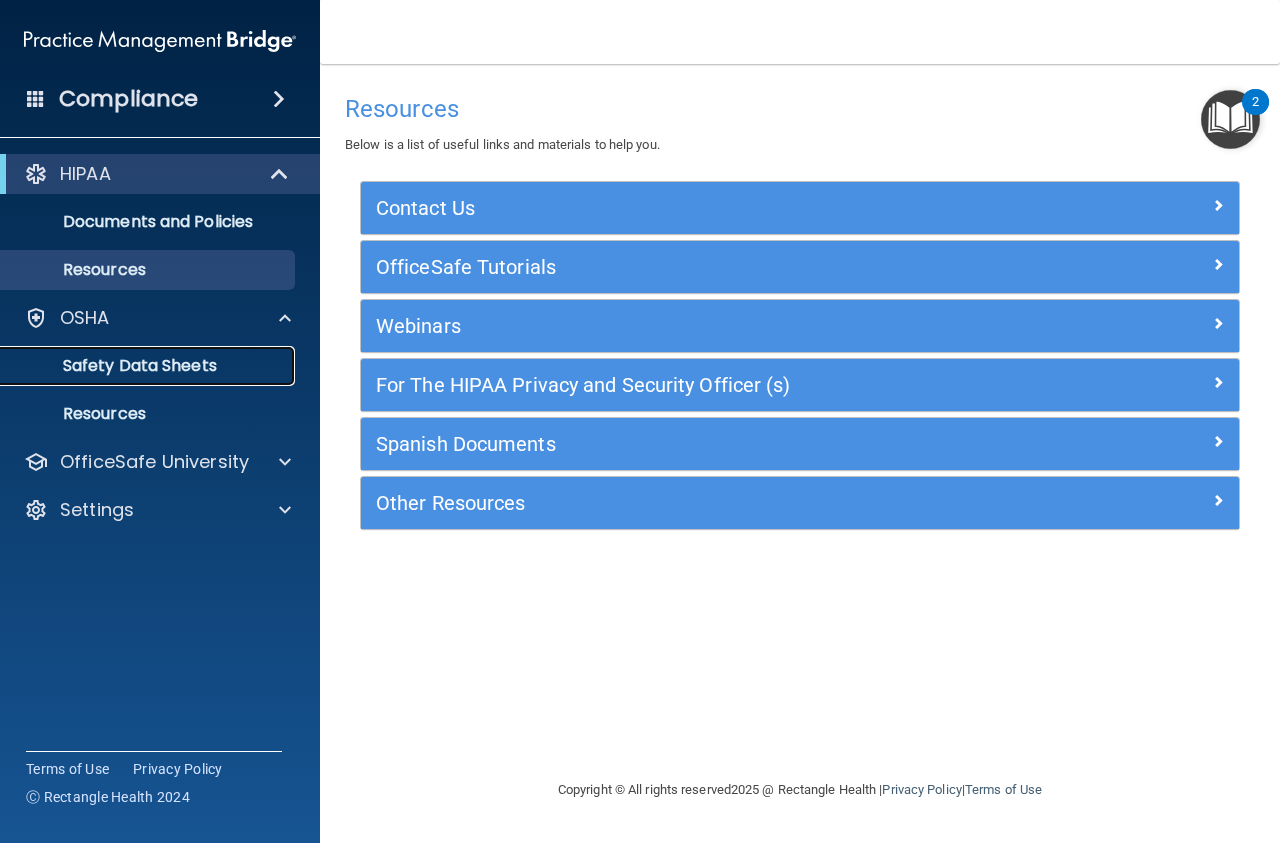 click on "Safety Data Sheets" at bounding box center [149, 366] 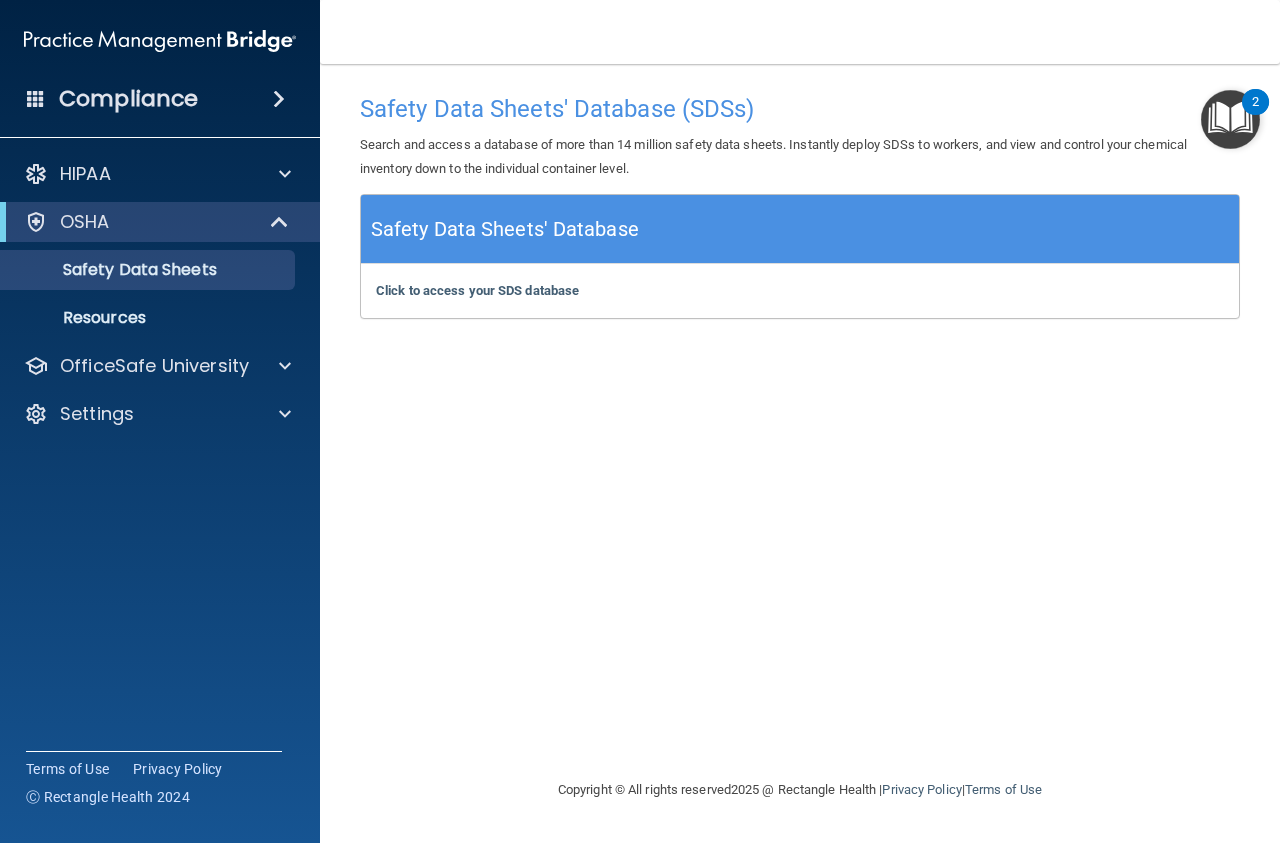 click on "Safety Data Sheets' Database" at bounding box center [800, 229] 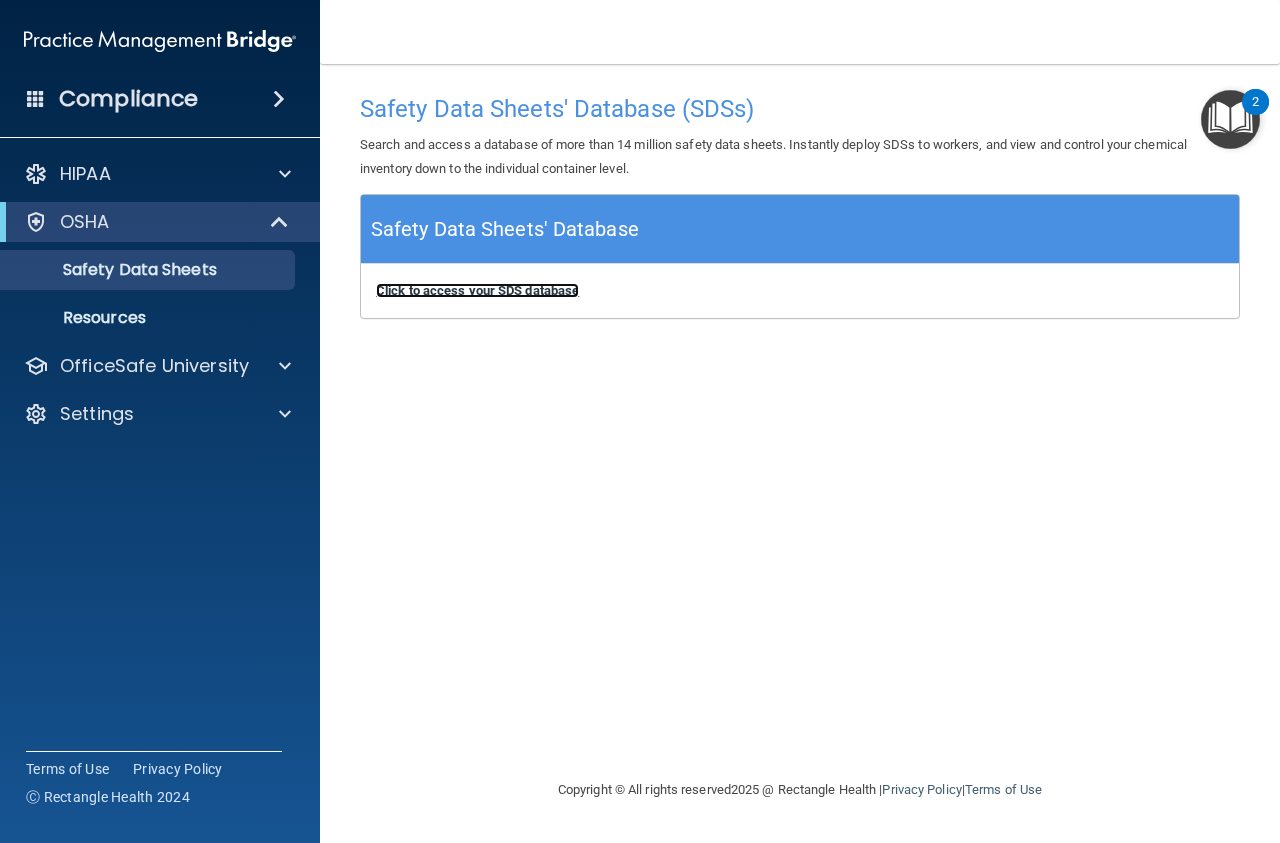 click on "Click to access your SDS database" at bounding box center [477, 290] 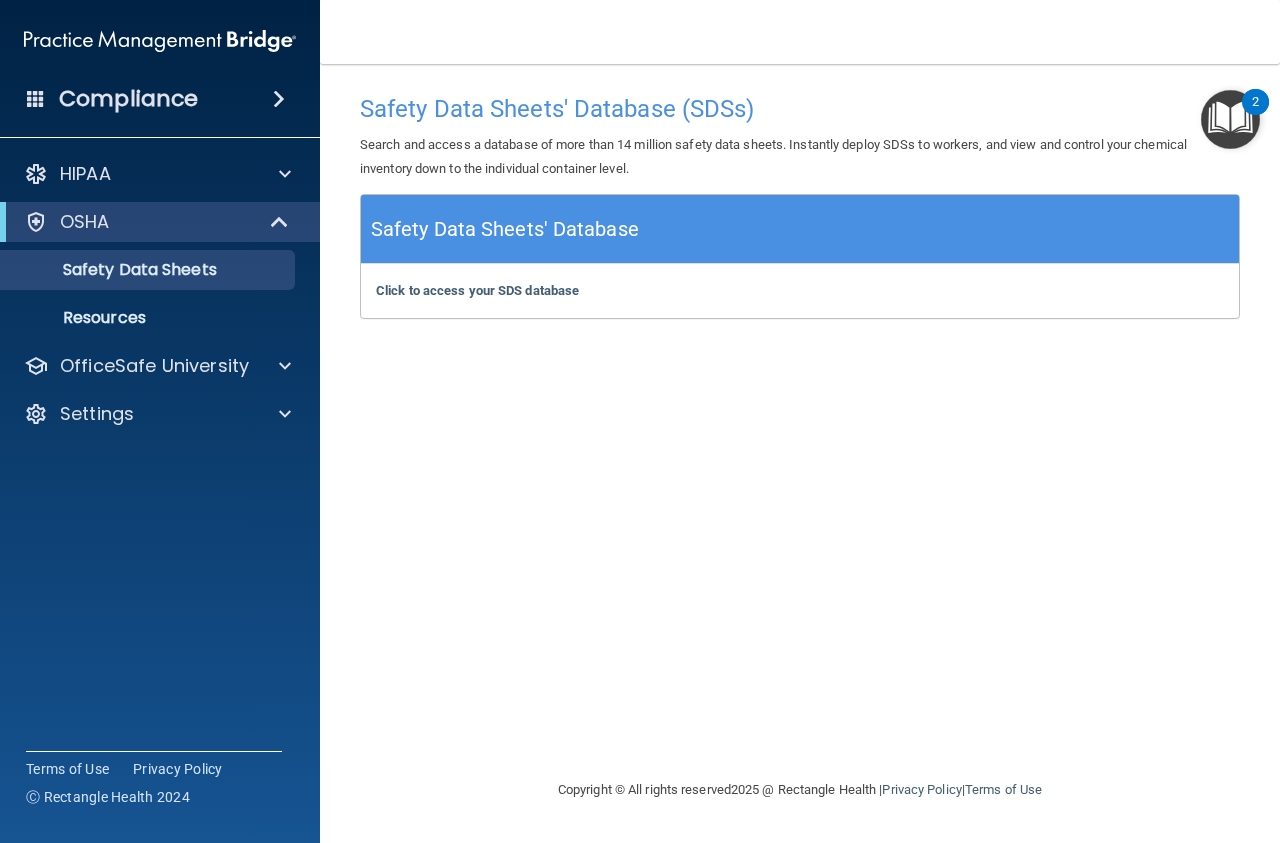 click at bounding box center [279, 99] 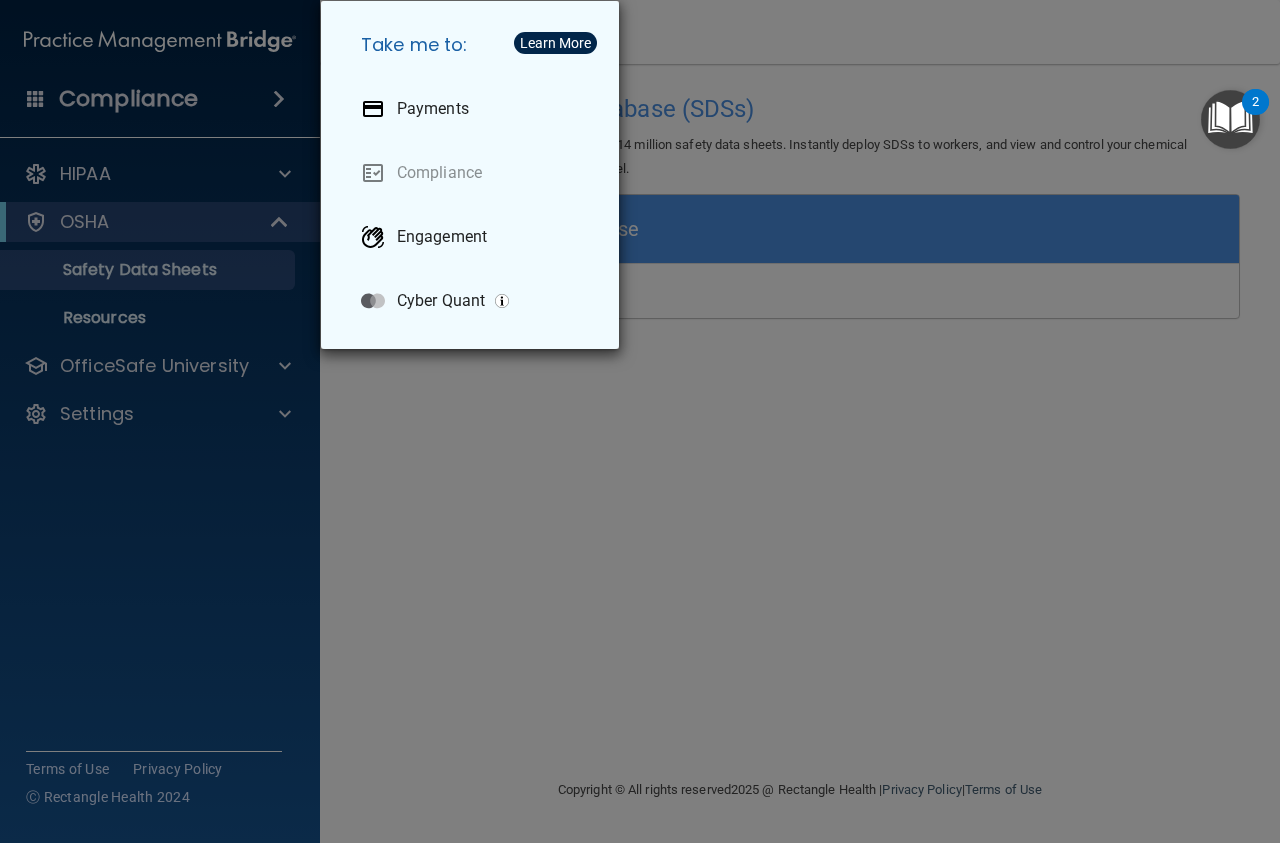 click on "Take me to:             Payments                   Compliance                     Engagement                     Cyber Quant" at bounding box center (640, 421) 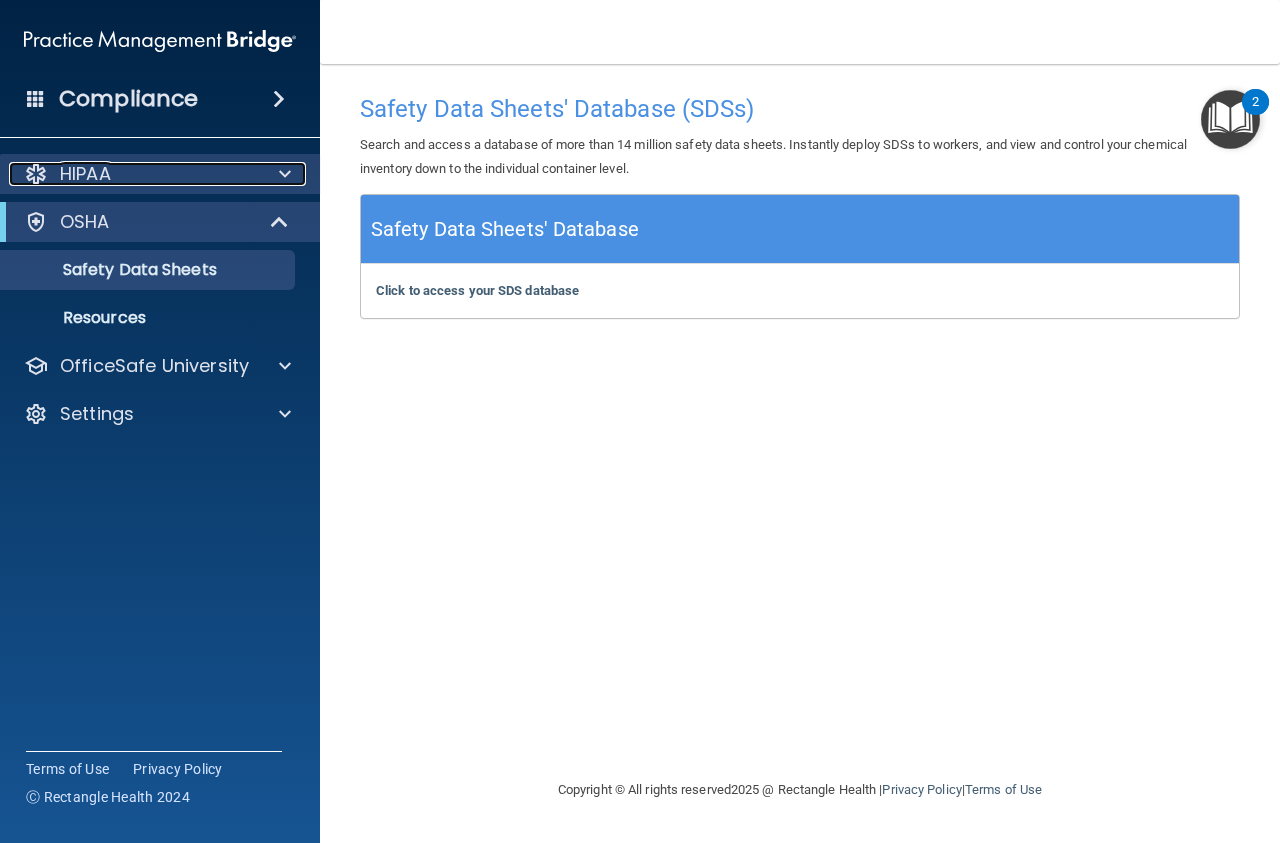 click at bounding box center (285, 174) 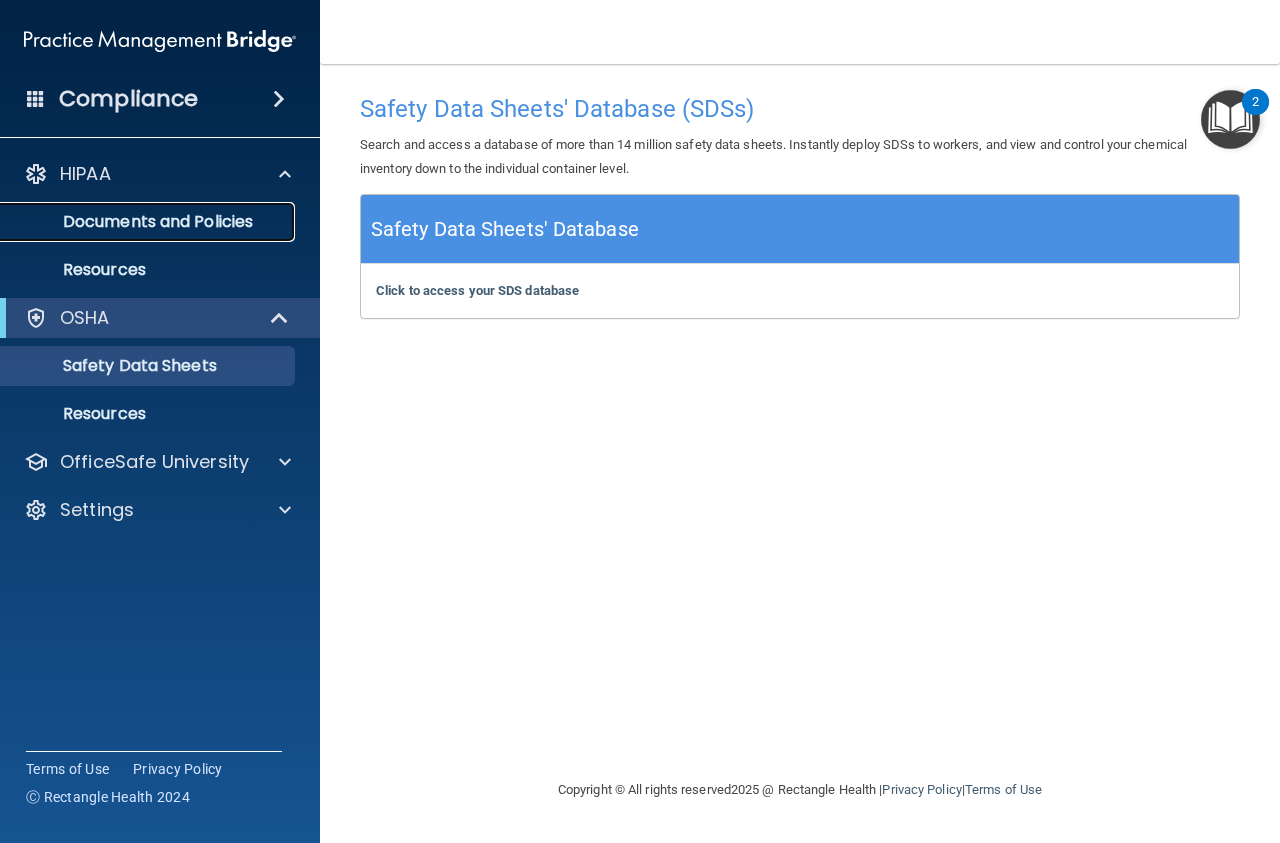 click on "Documents and Policies" at bounding box center (149, 222) 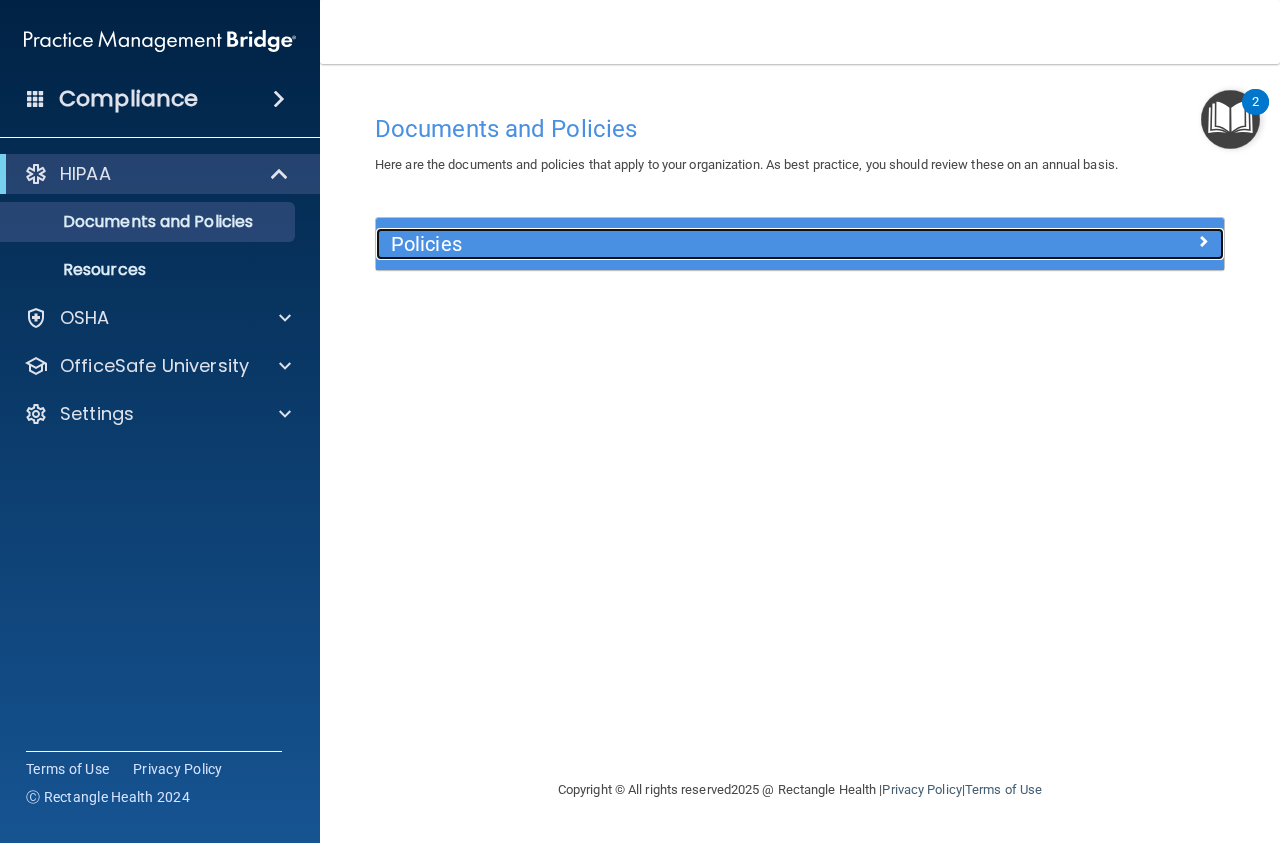 click at bounding box center (1203, 241) 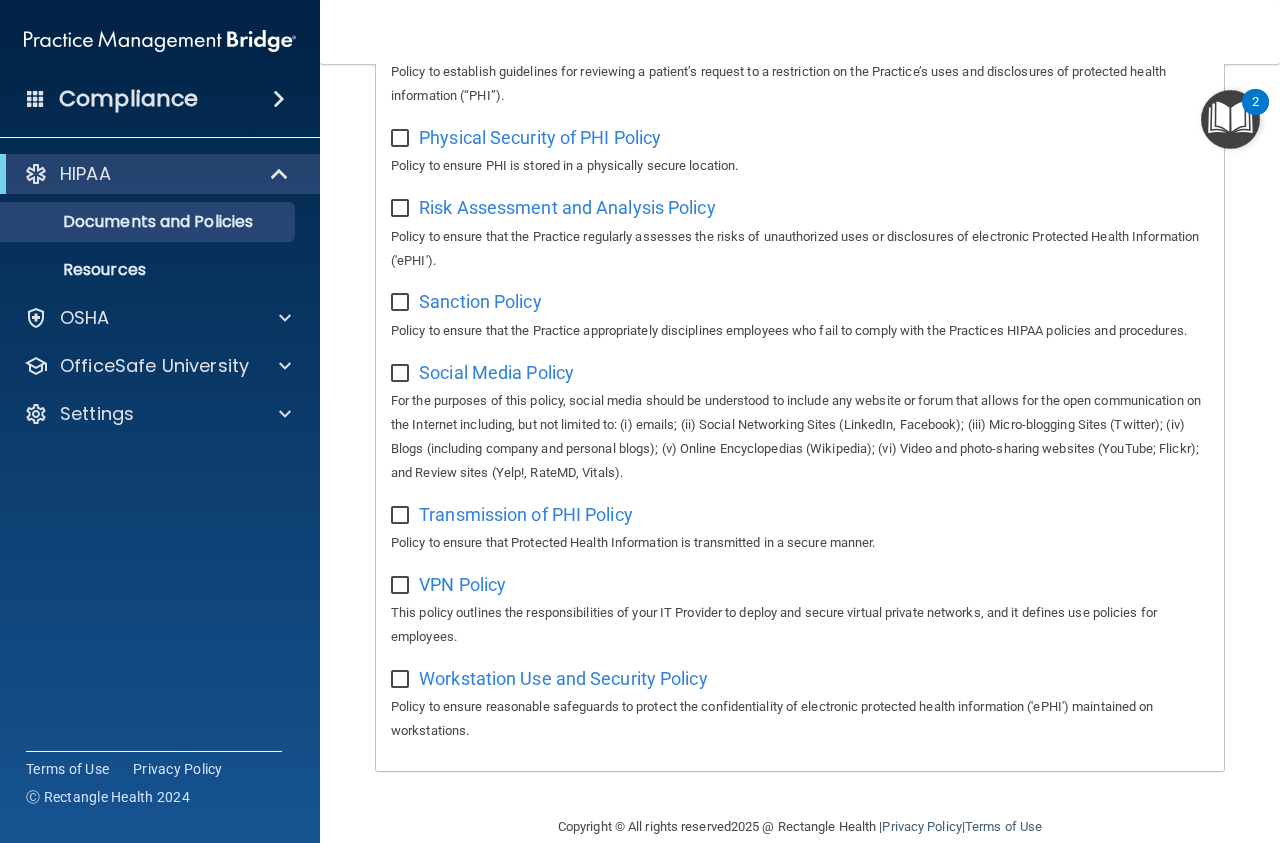 scroll, scrollTop: 1438, scrollLeft: 0, axis: vertical 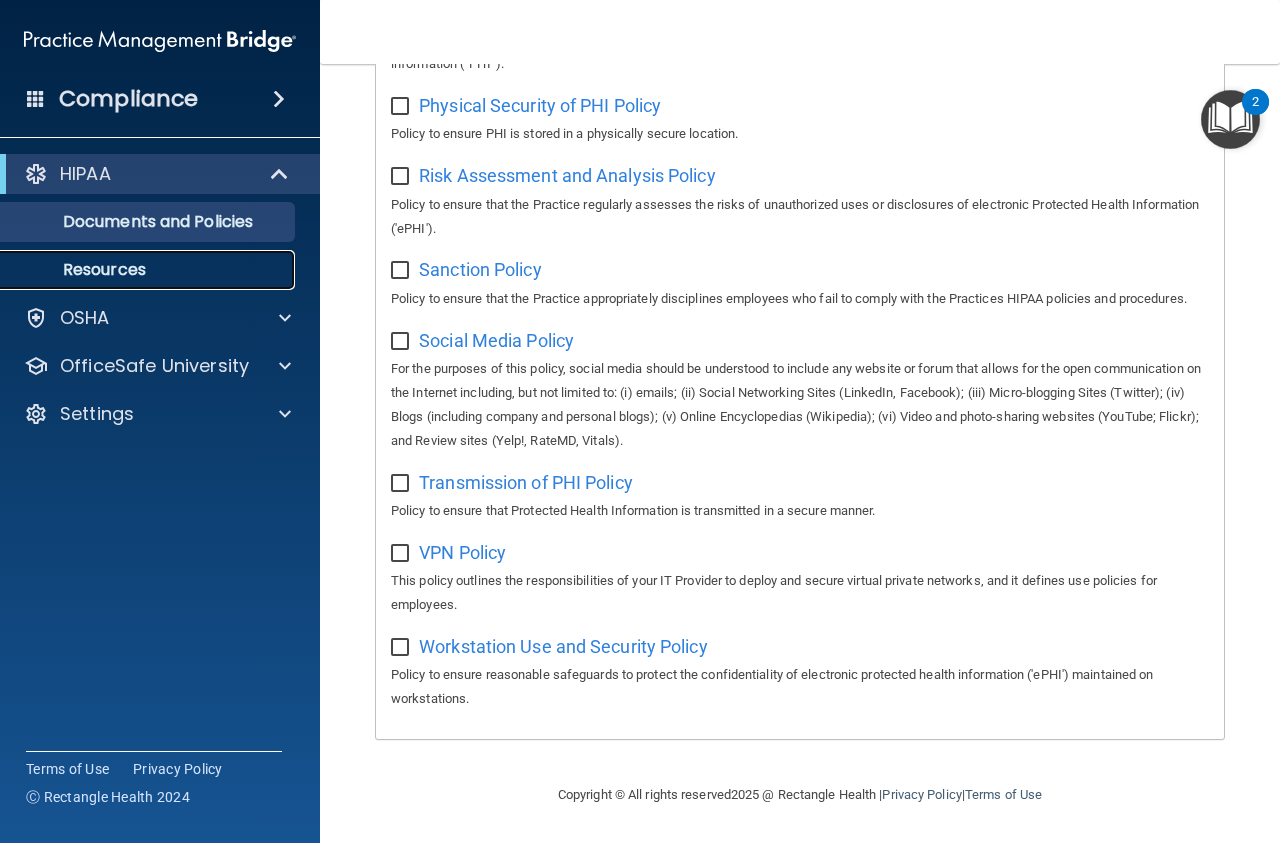 click on "Resources" at bounding box center [149, 270] 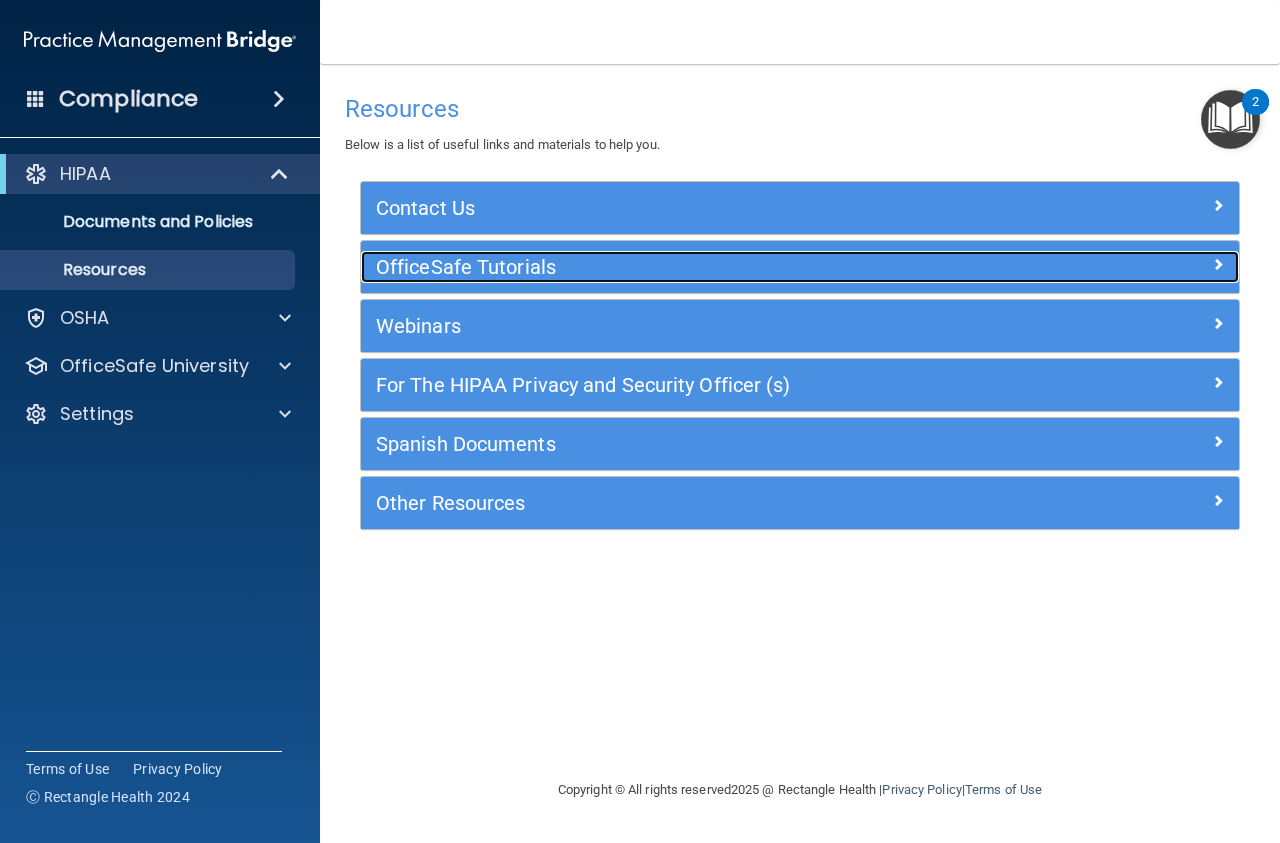 click at bounding box center [1218, 264] 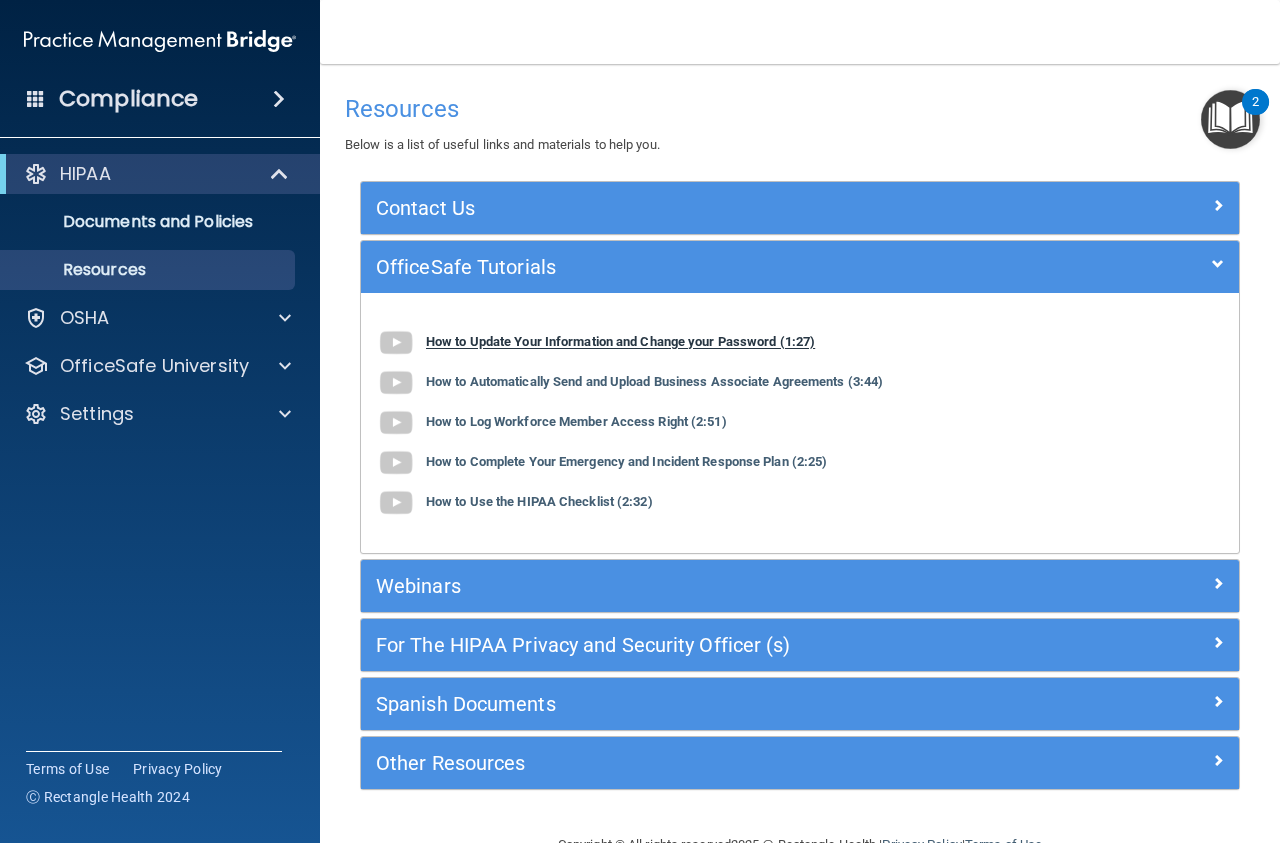 click on "How to Update Your Information and Change your Password  (1:27)" at bounding box center [620, 342] 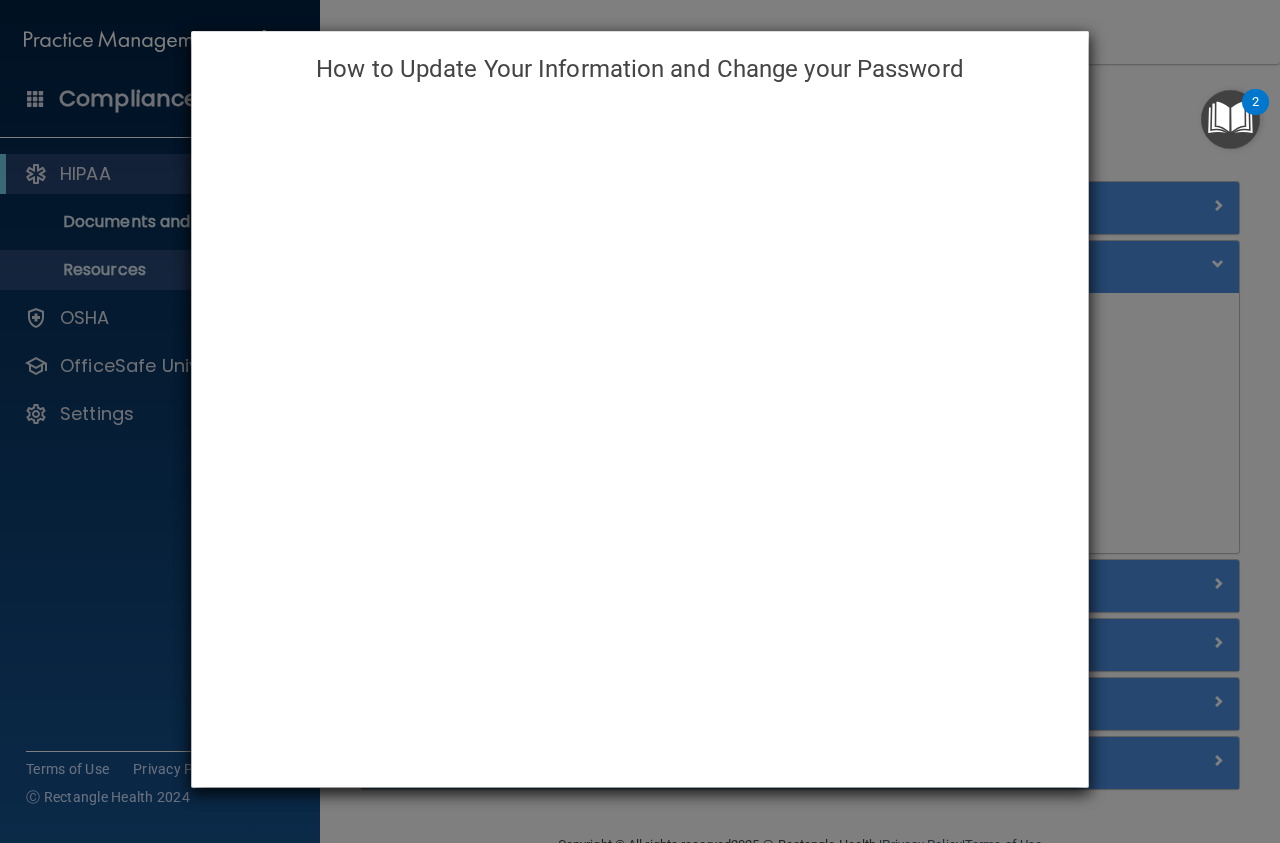 click on "How to Update Your Information and Change your Password" at bounding box center [640, 421] 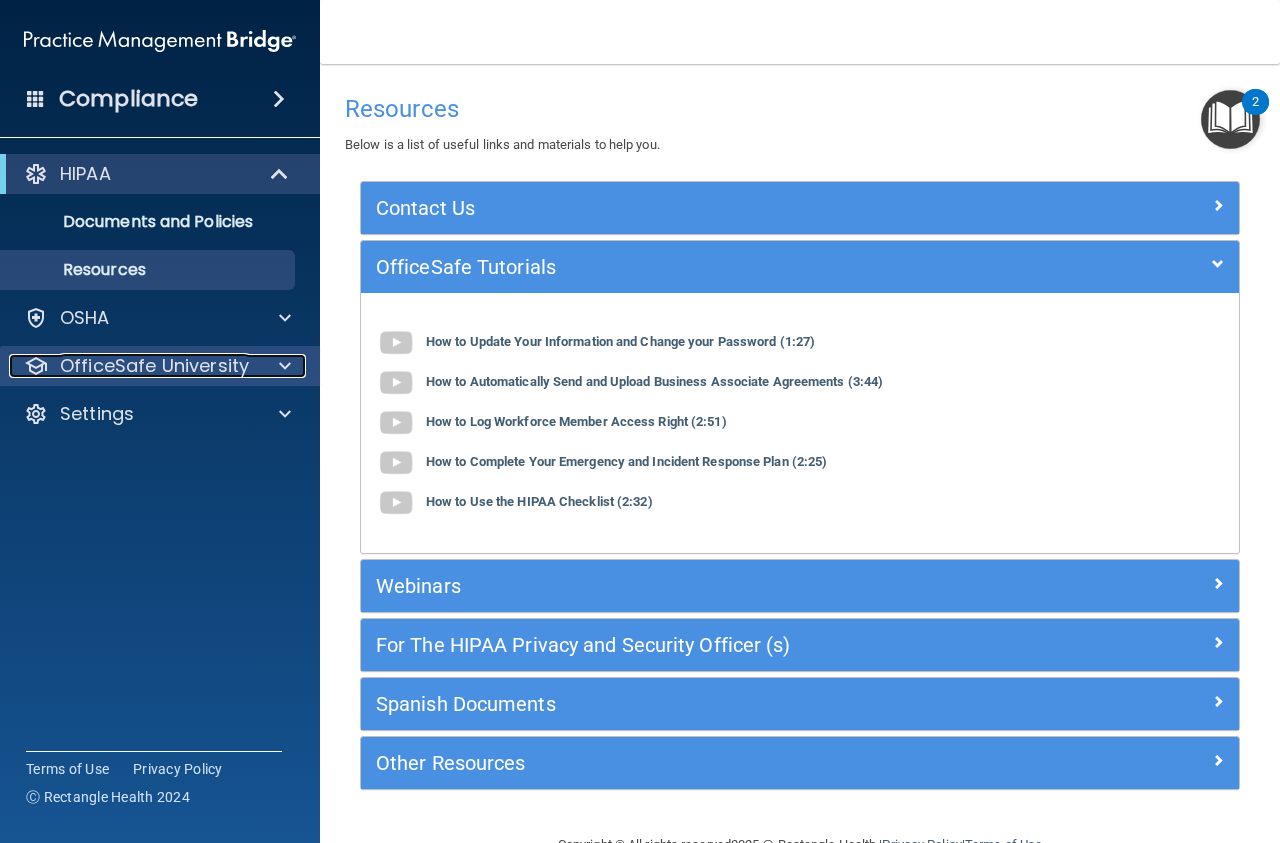 click at bounding box center [285, 366] 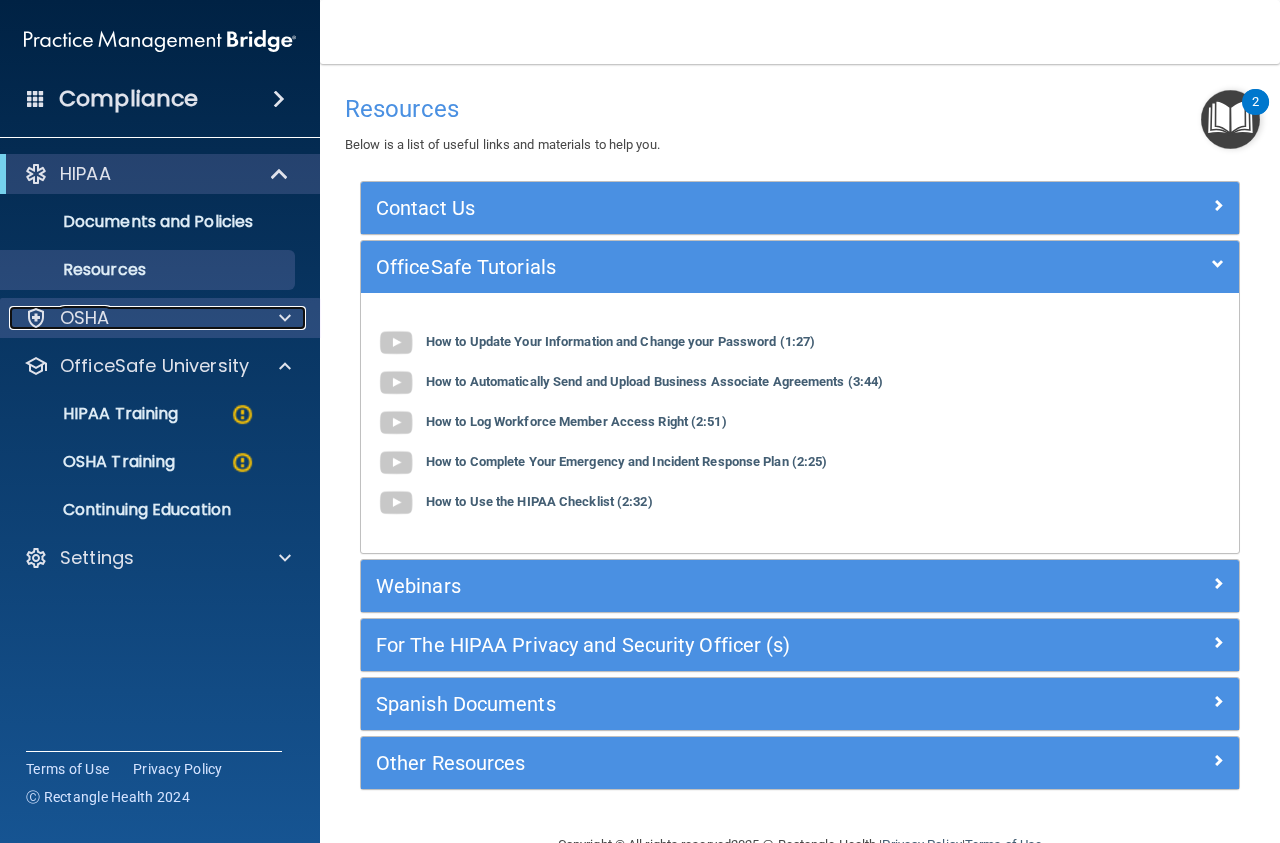 click at bounding box center (285, 318) 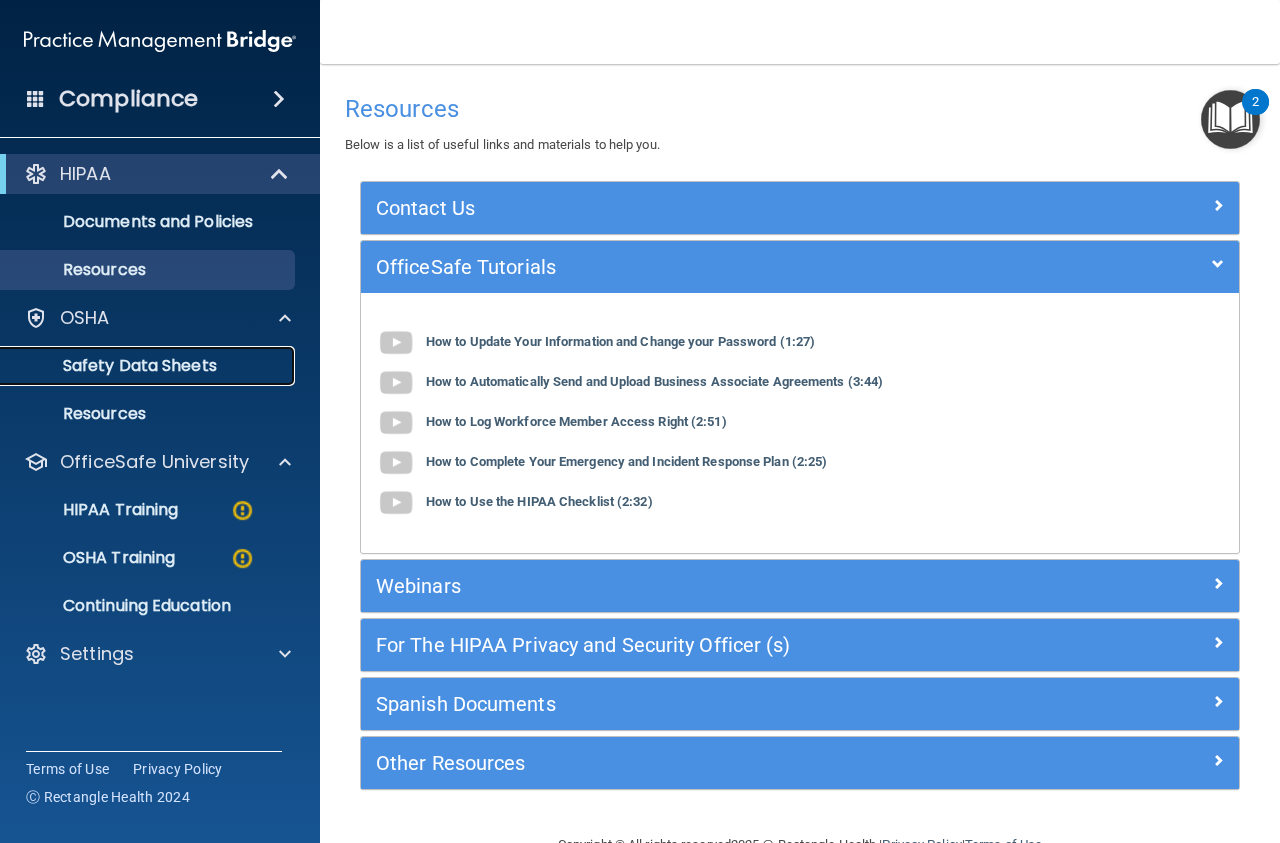 click on "Safety Data Sheets" at bounding box center (149, 366) 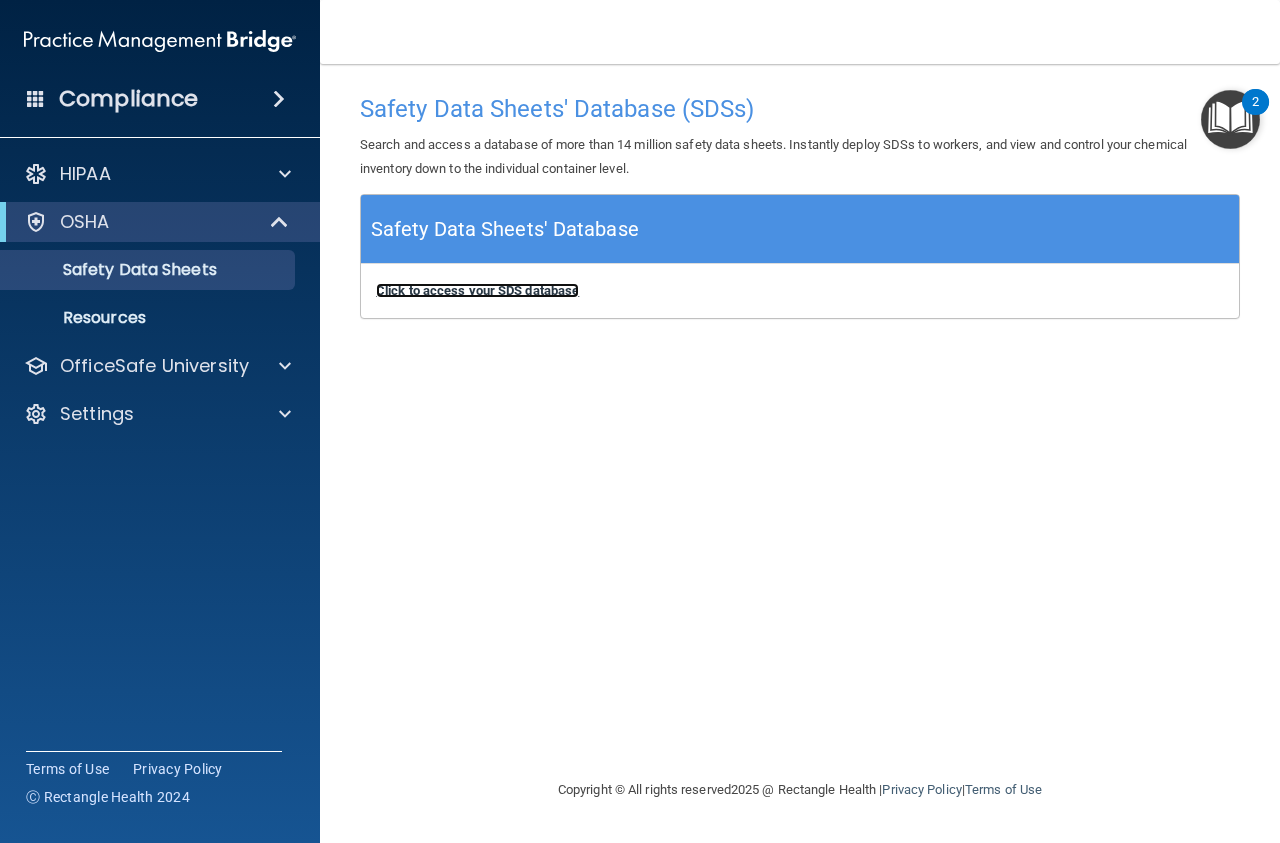 click on "Click to access your SDS database" at bounding box center (477, 290) 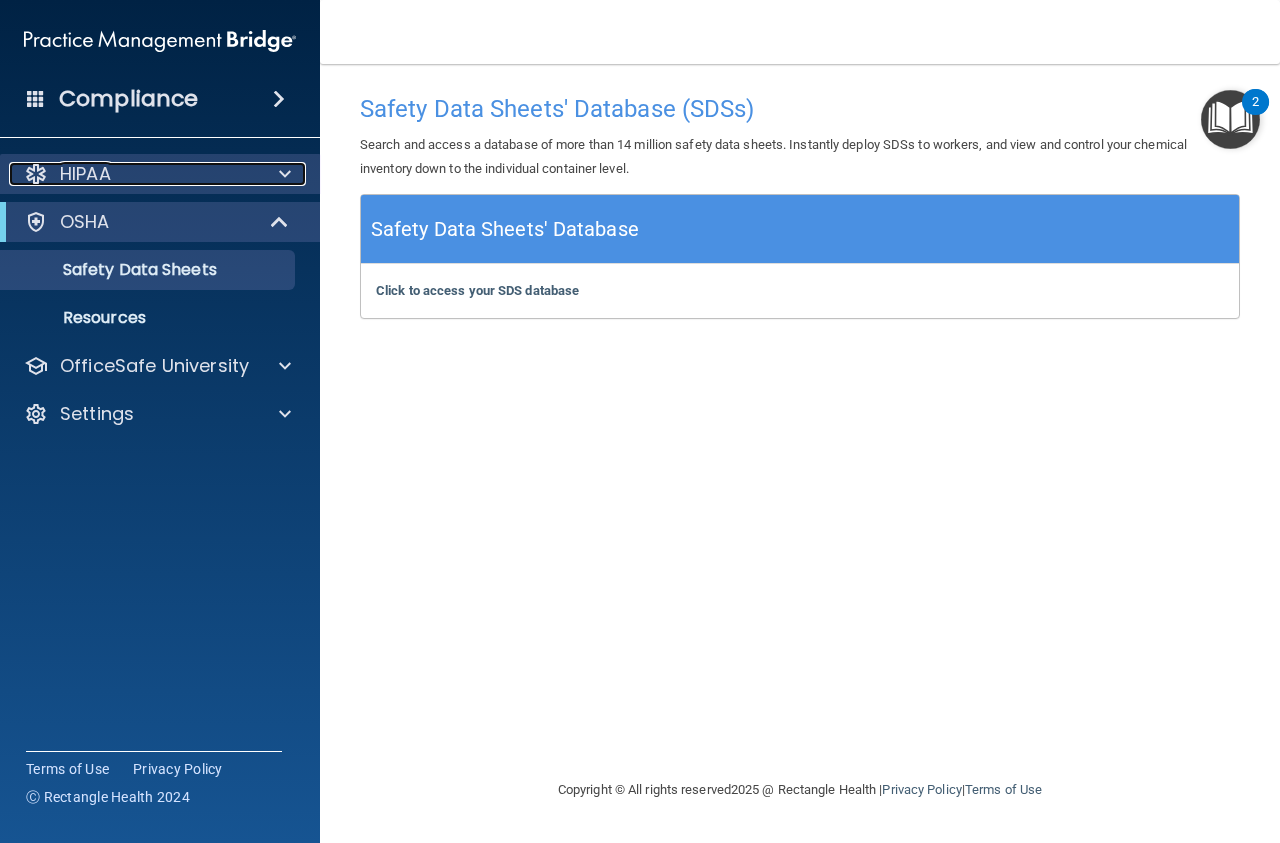 click at bounding box center [282, 174] 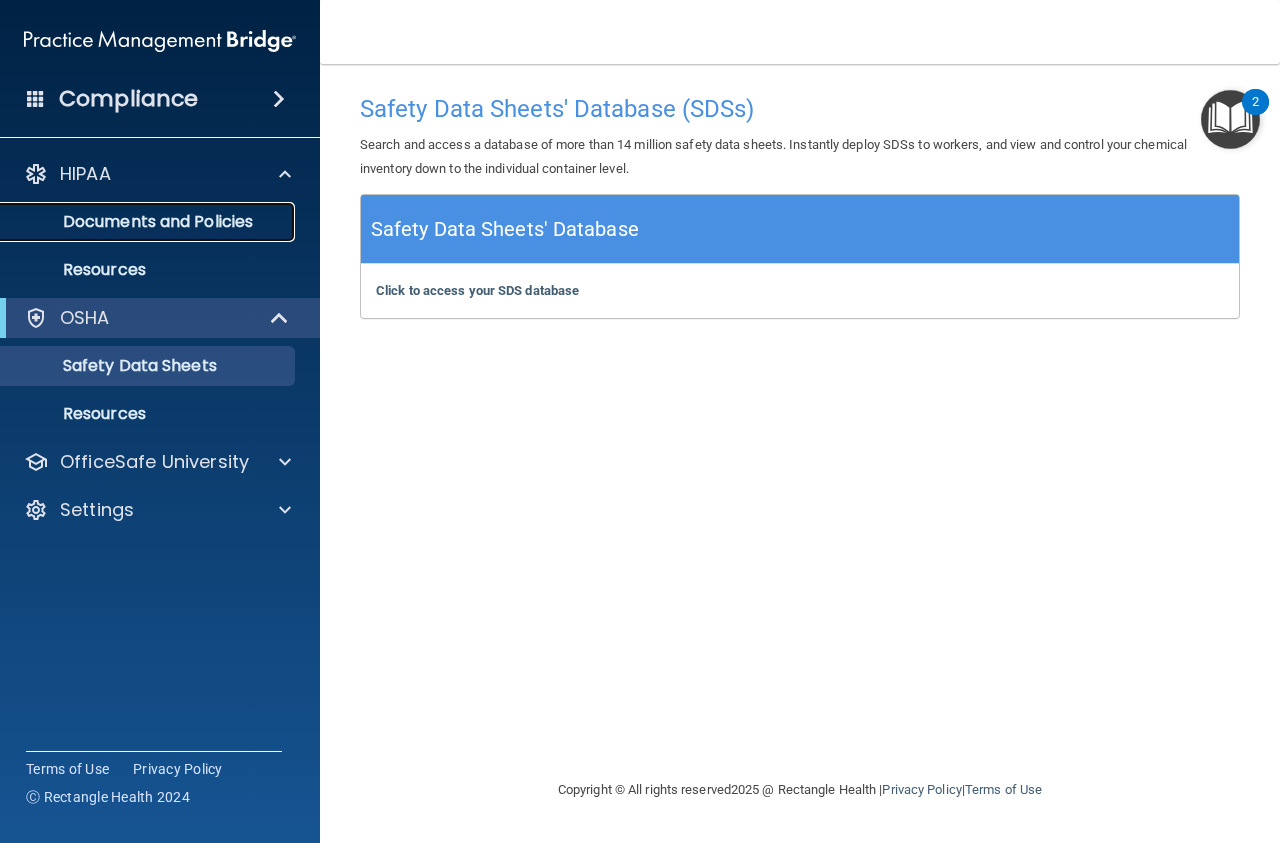 click on "Documents and Policies" at bounding box center [149, 222] 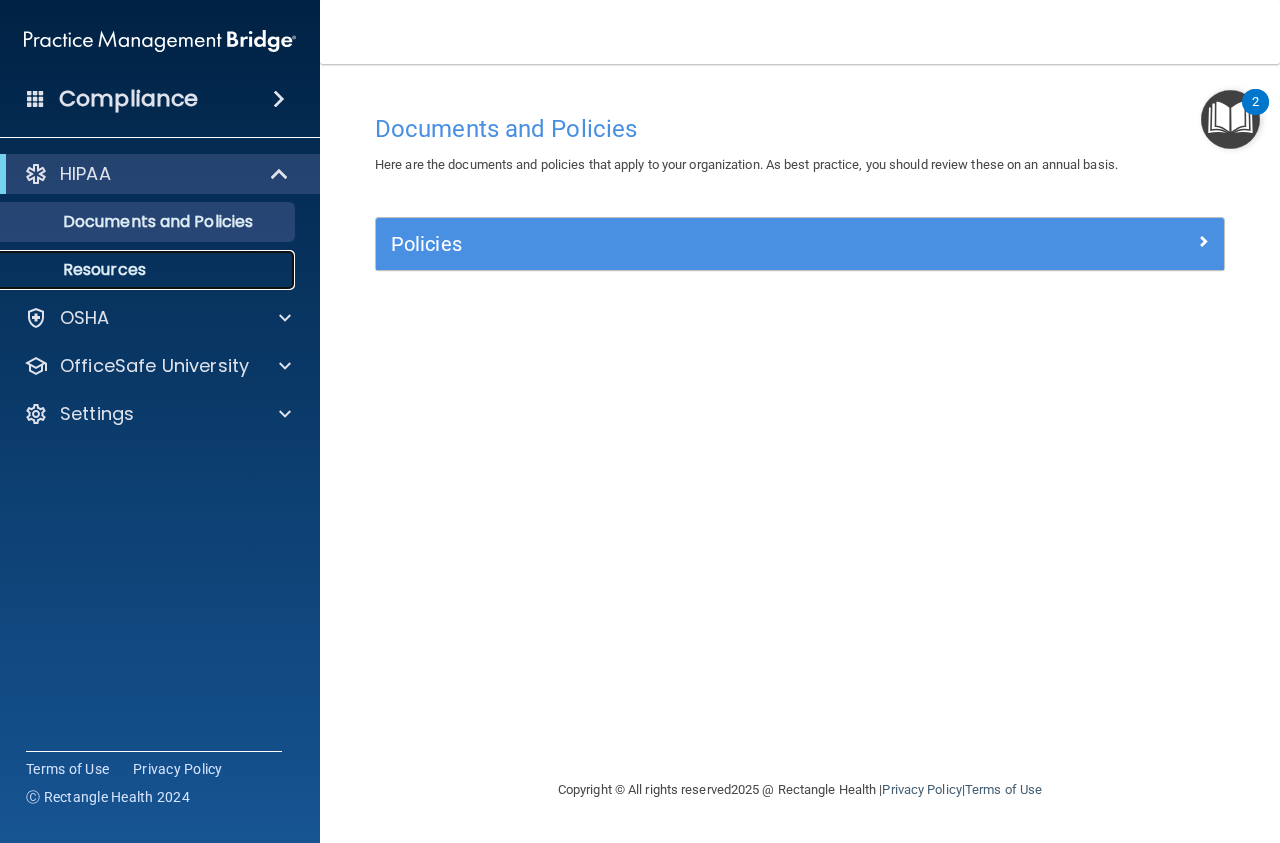 click on "Resources" at bounding box center [149, 270] 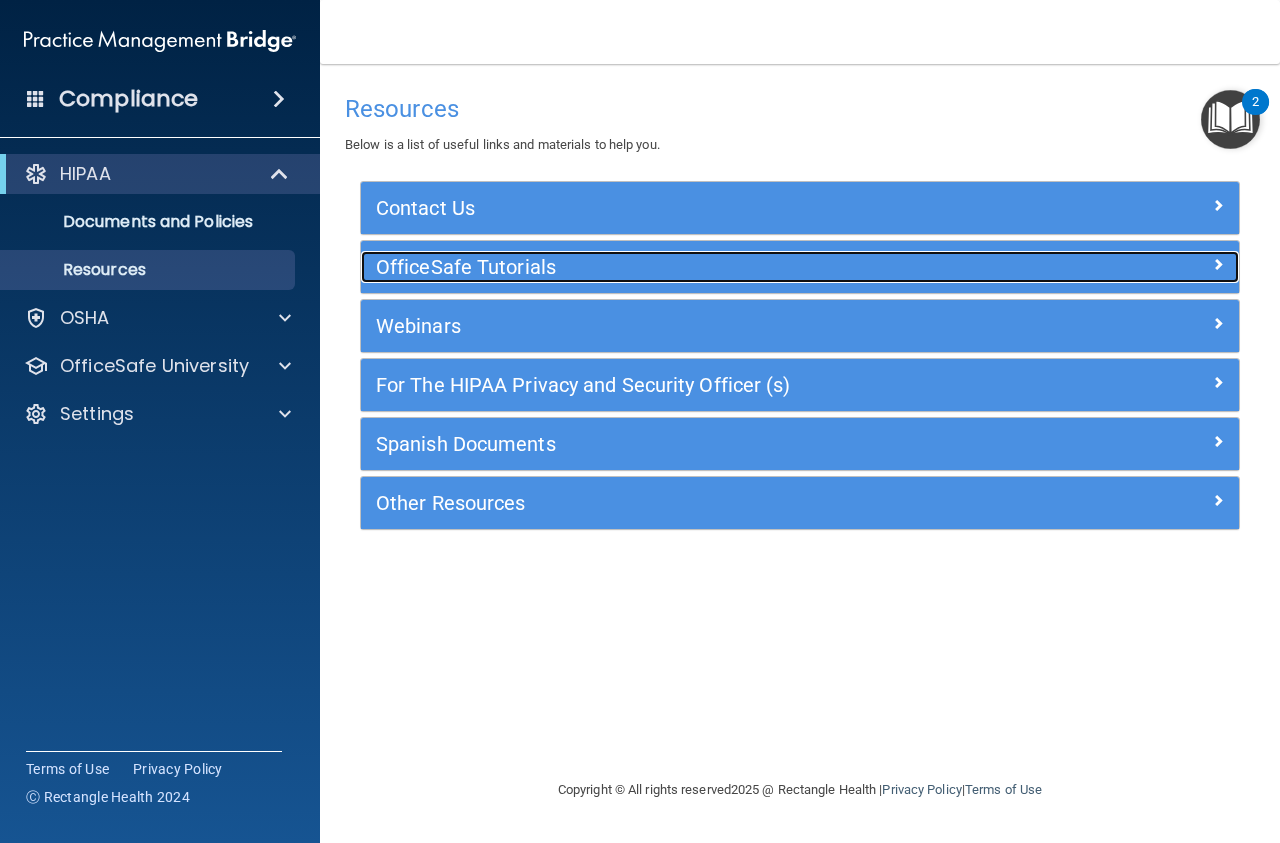 click at bounding box center [1218, 264] 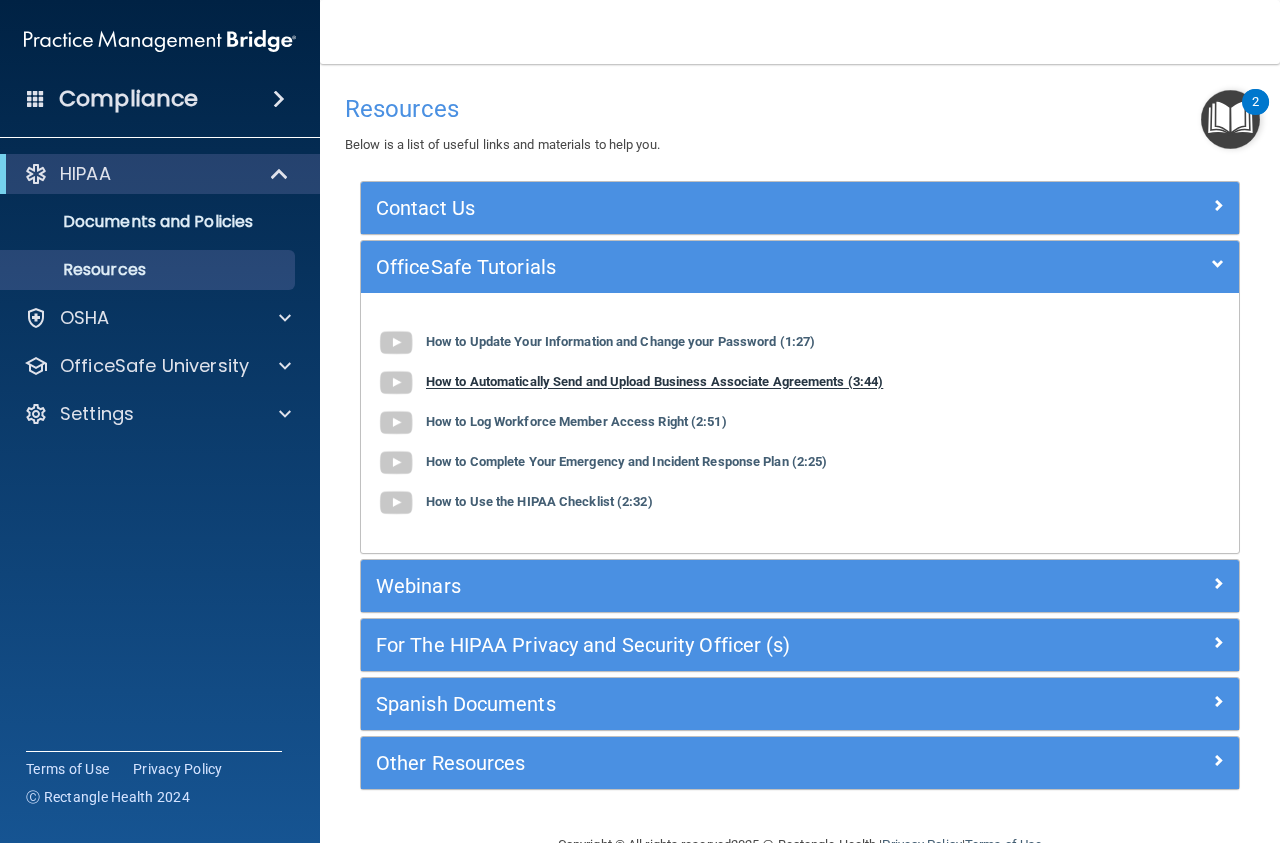 click on "How to Automatically Send and Upload Business Associate Agreements  (3:44)" at bounding box center [654, 382] 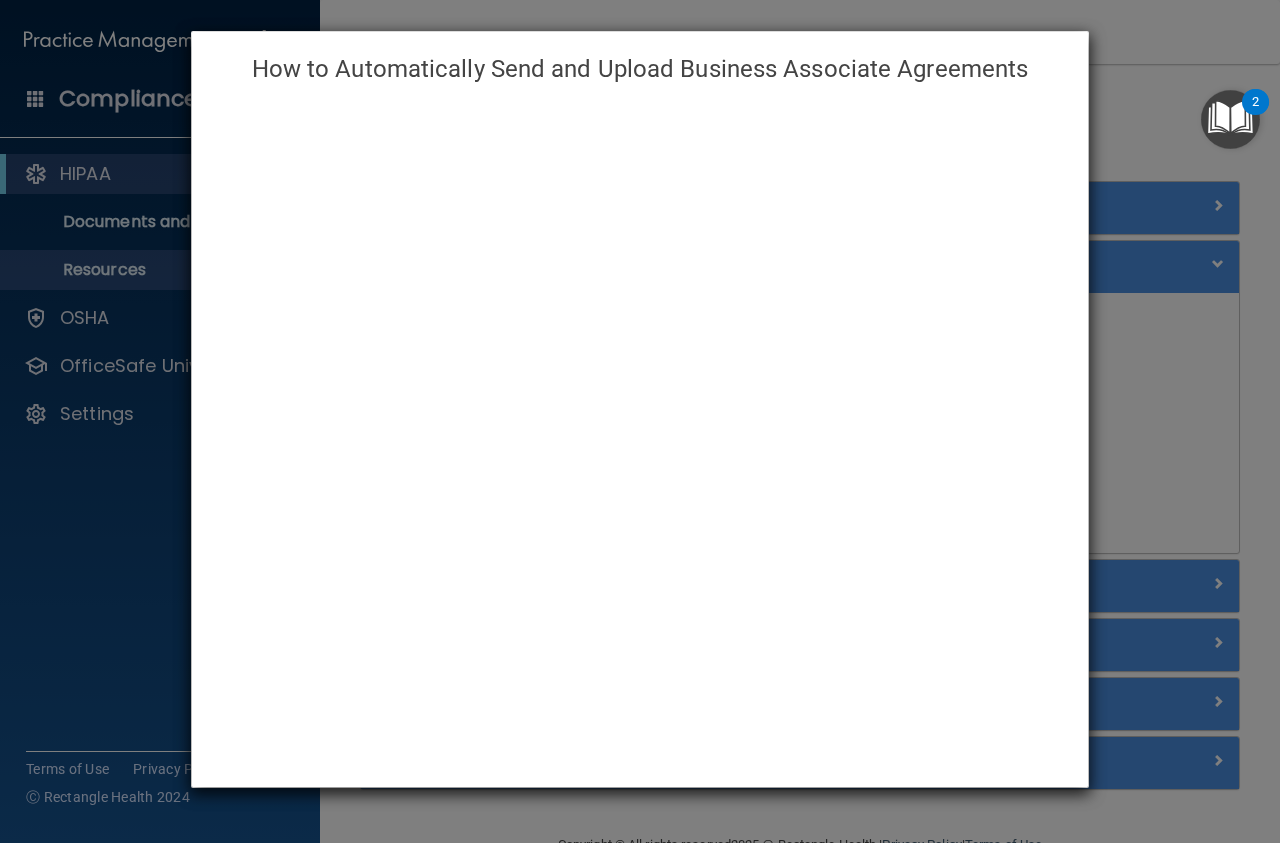 click on "How to Automatically Send and Upload Business Associate Agreements" at bounding box center [640, 421] 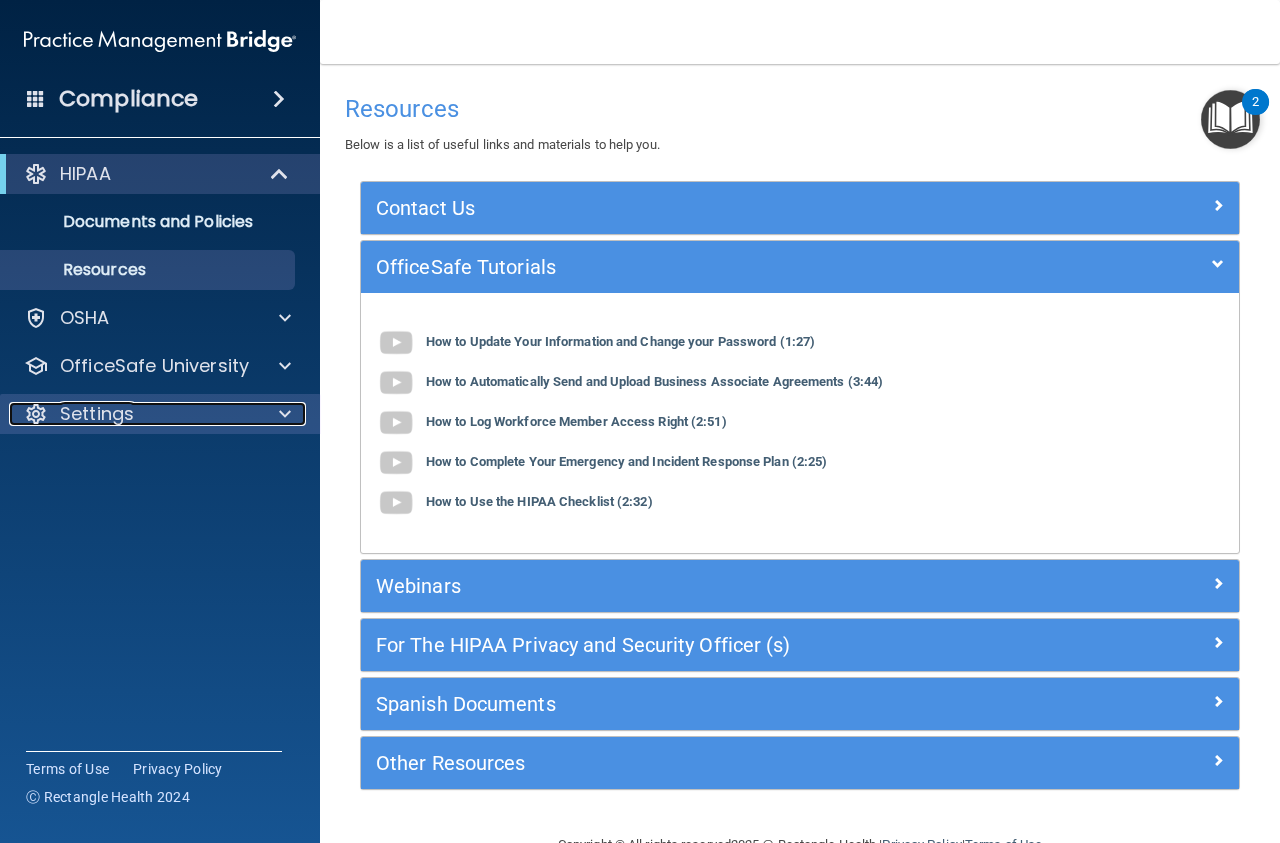 click at bounding box center (282, 414) 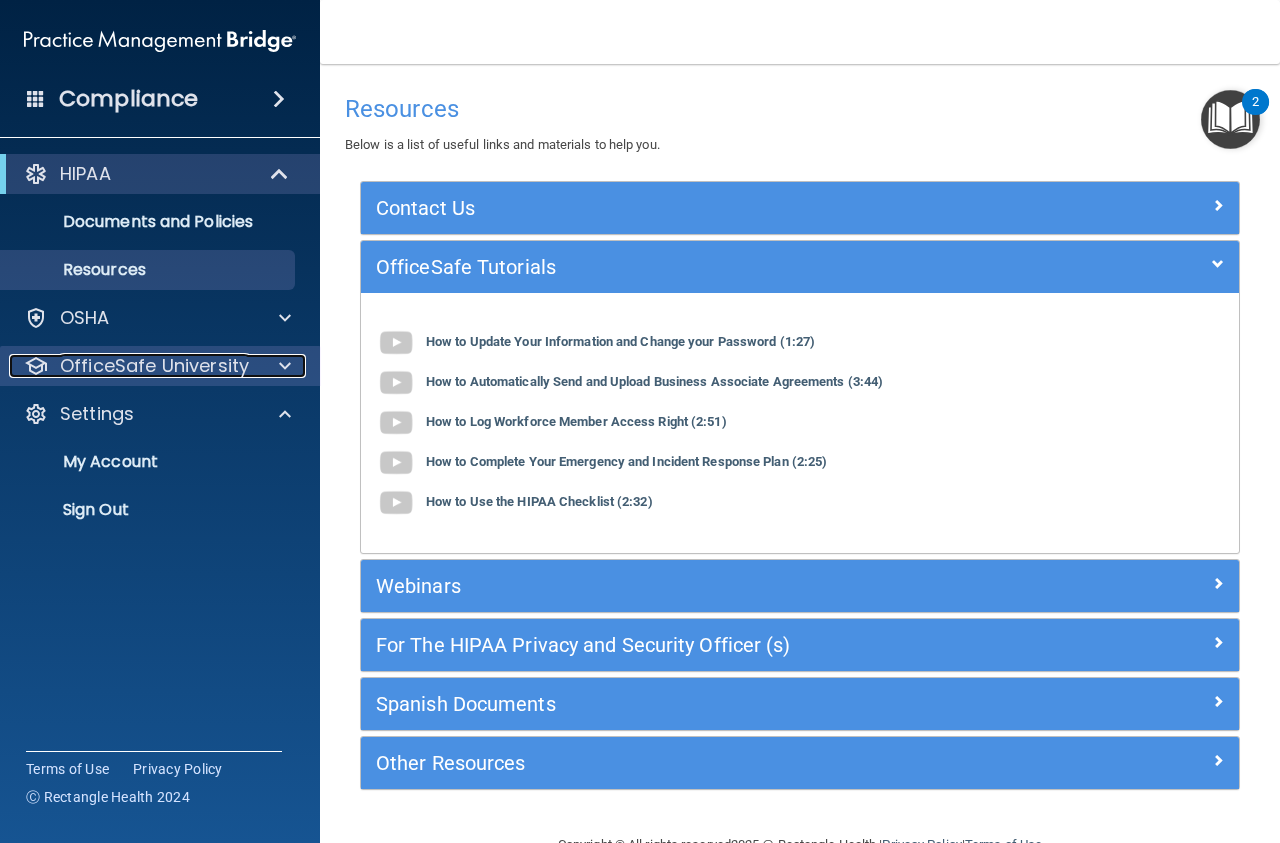 click at bounding box center (285, 366) 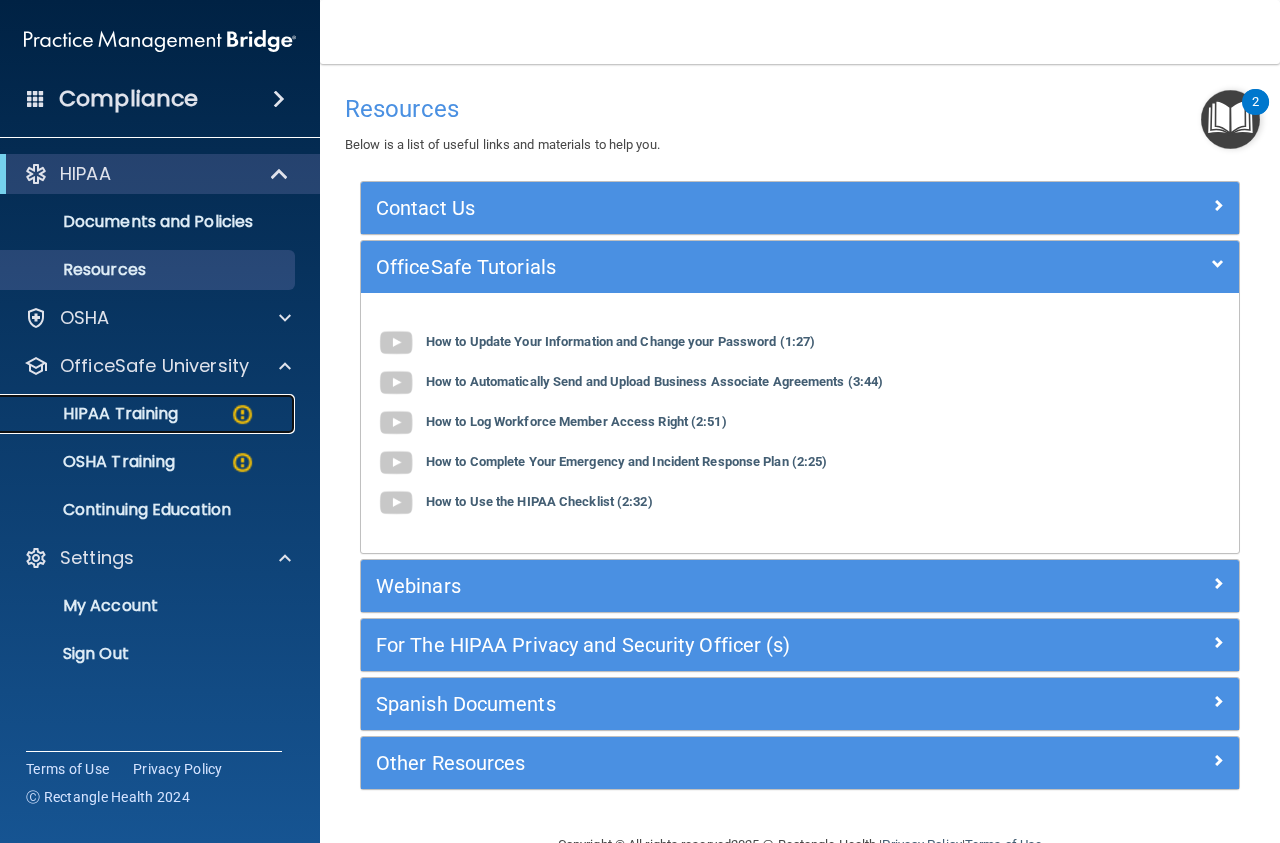 click on "HIPAA Training" at bounding box center [95, 414] 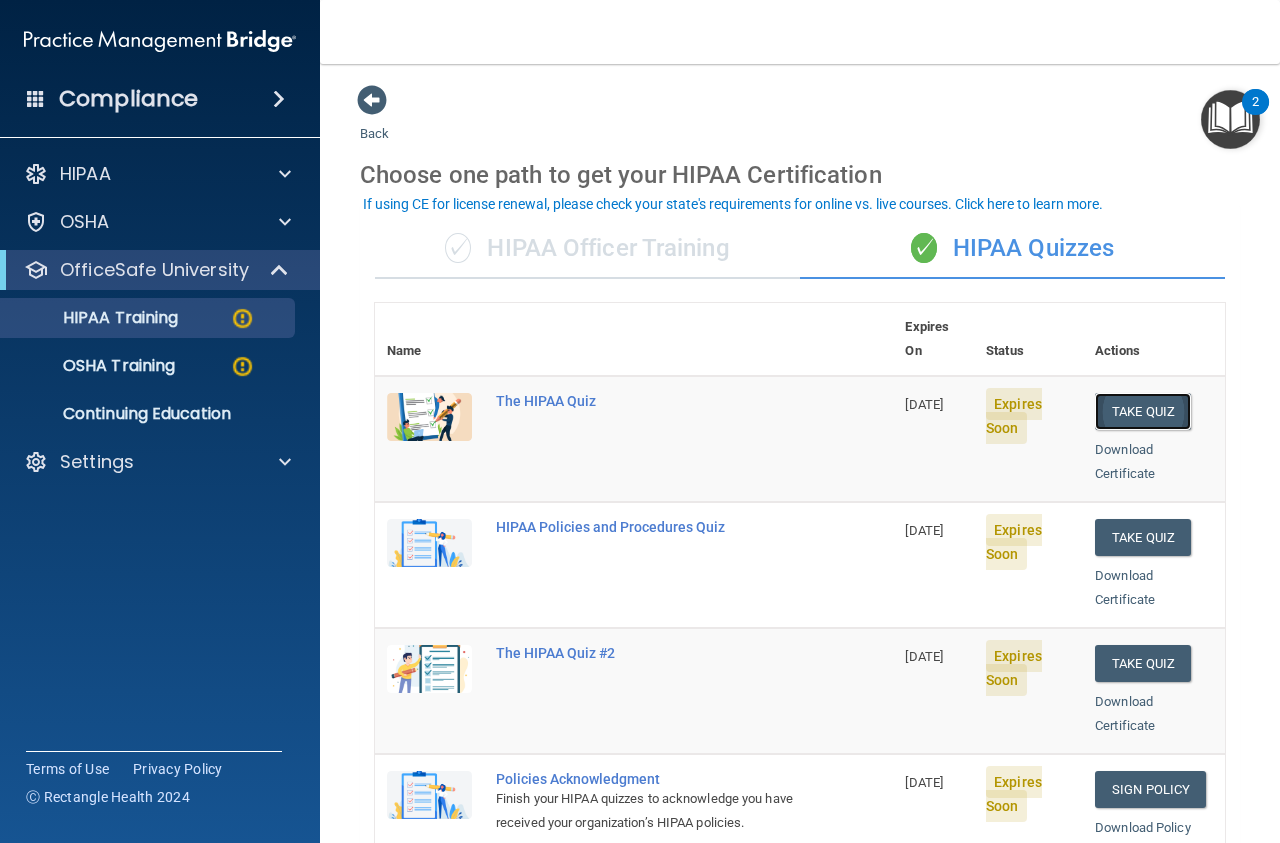 click on "Take Quiz" at bounding box center (1143, 411) 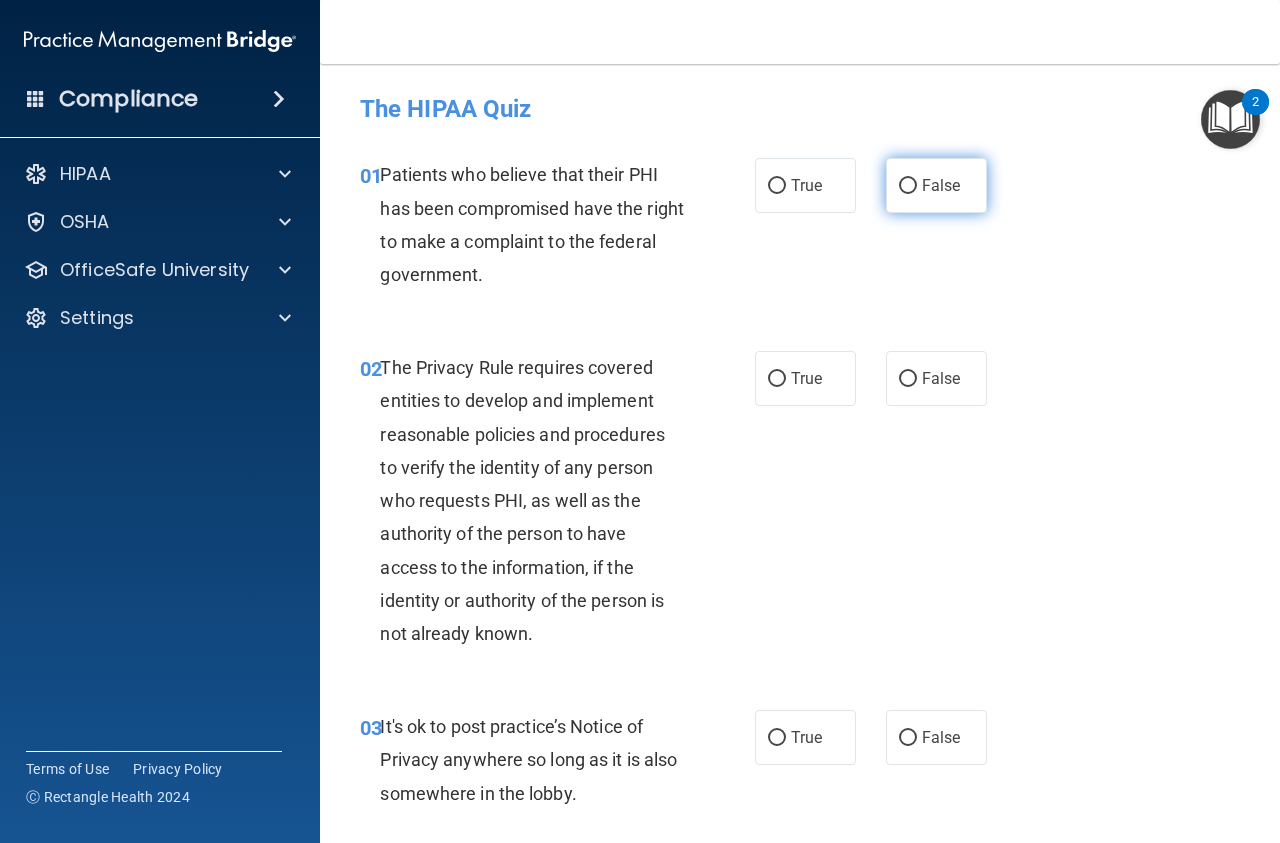 click on "False" at bounding box center (908, 186) 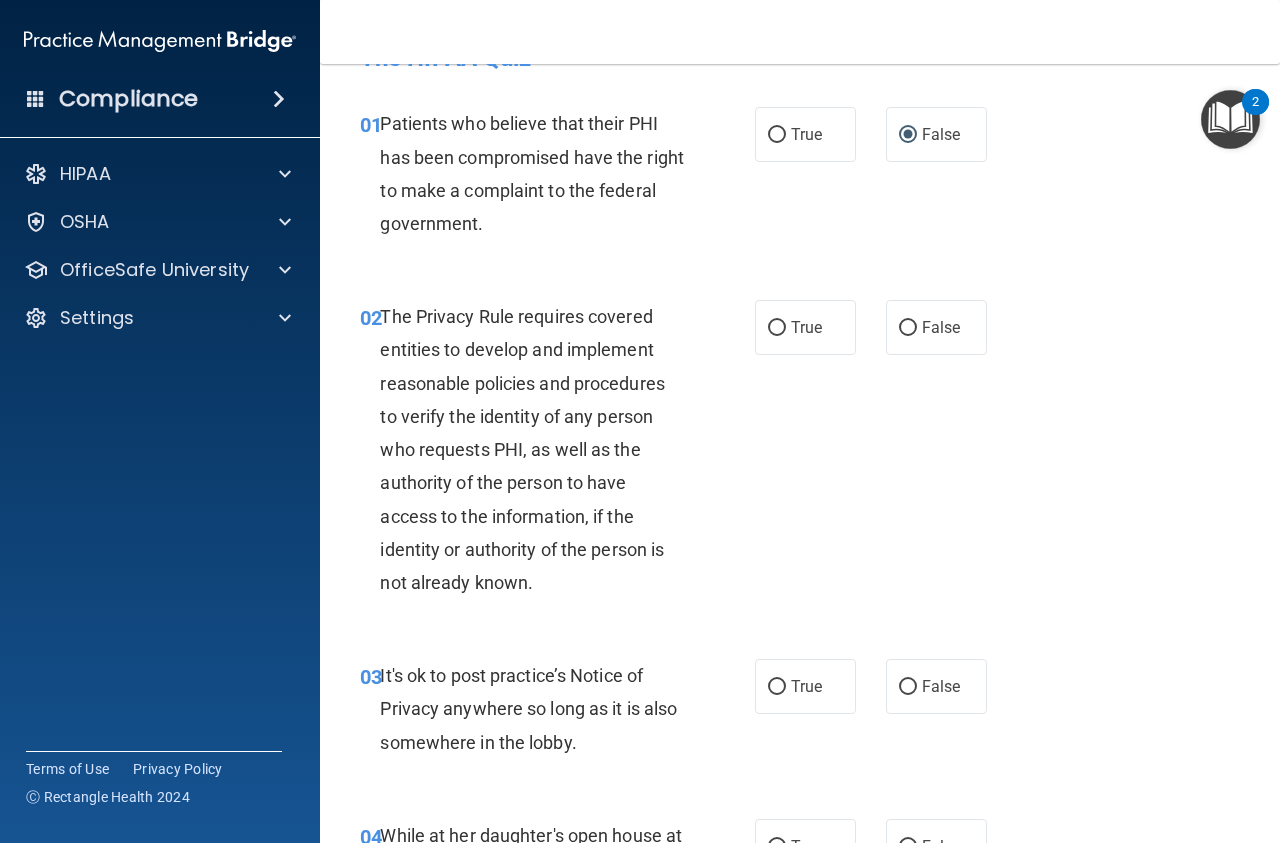 scroll, scrollTop: 113, scrollLeft: 0, axis: vertical 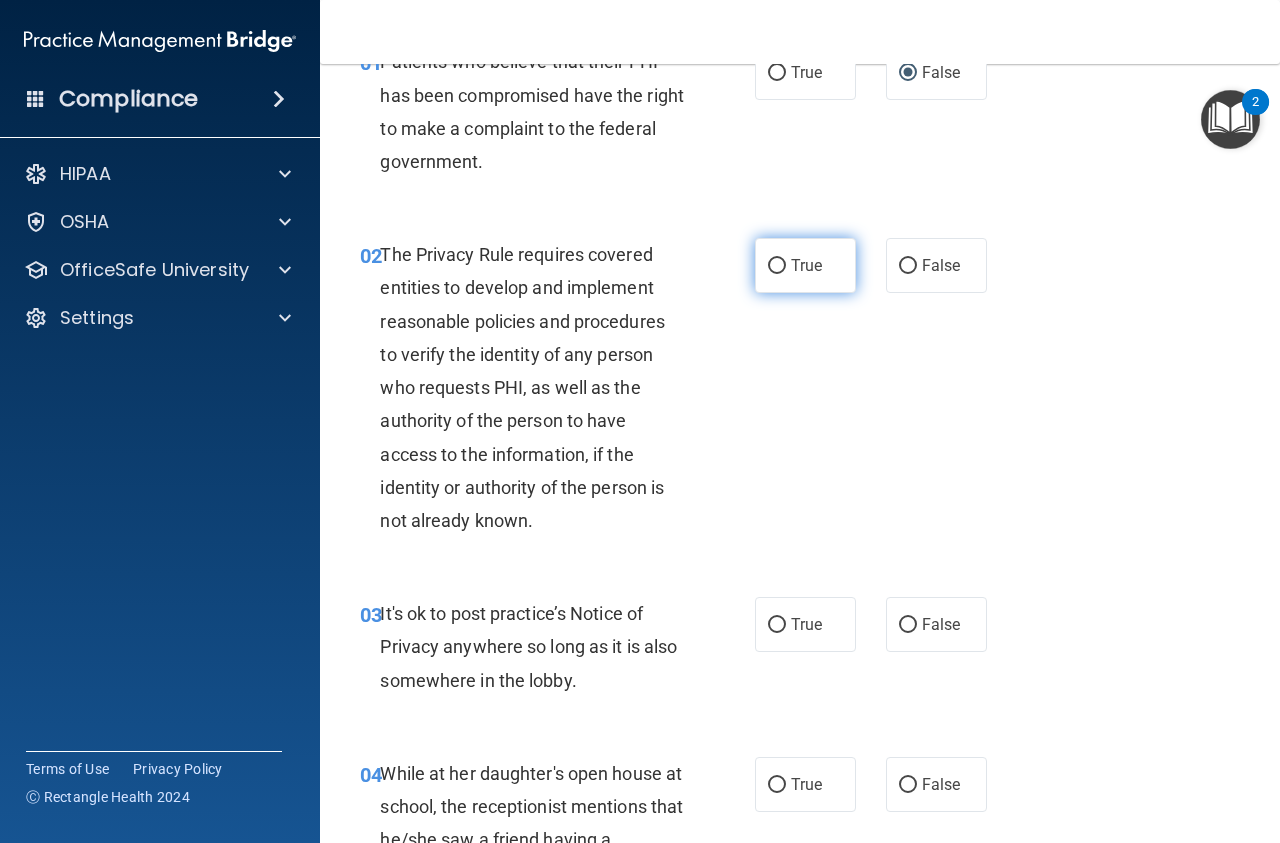click on "True" at bounding box center (806, 265) 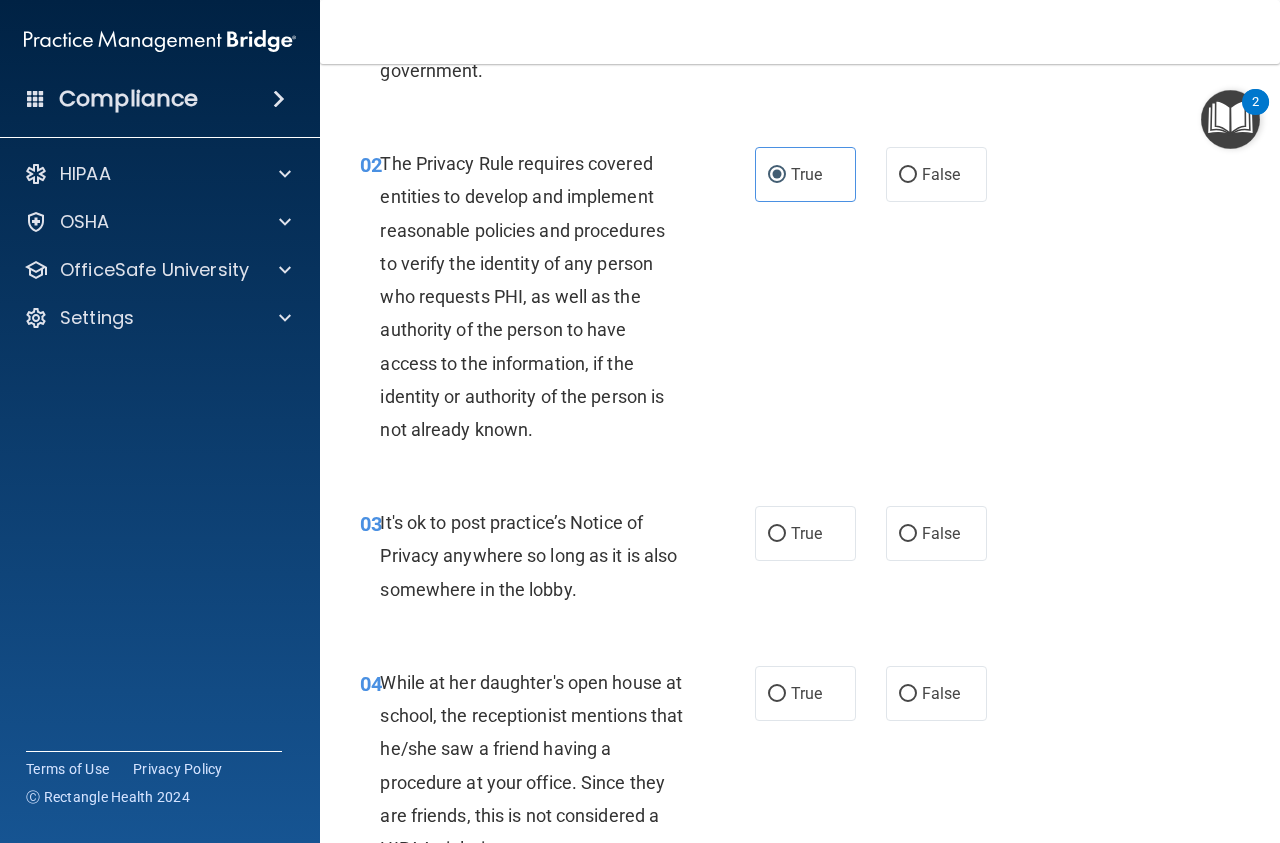 scroll, scrollTop: 248, scrollLeft: 0, axis: vertical 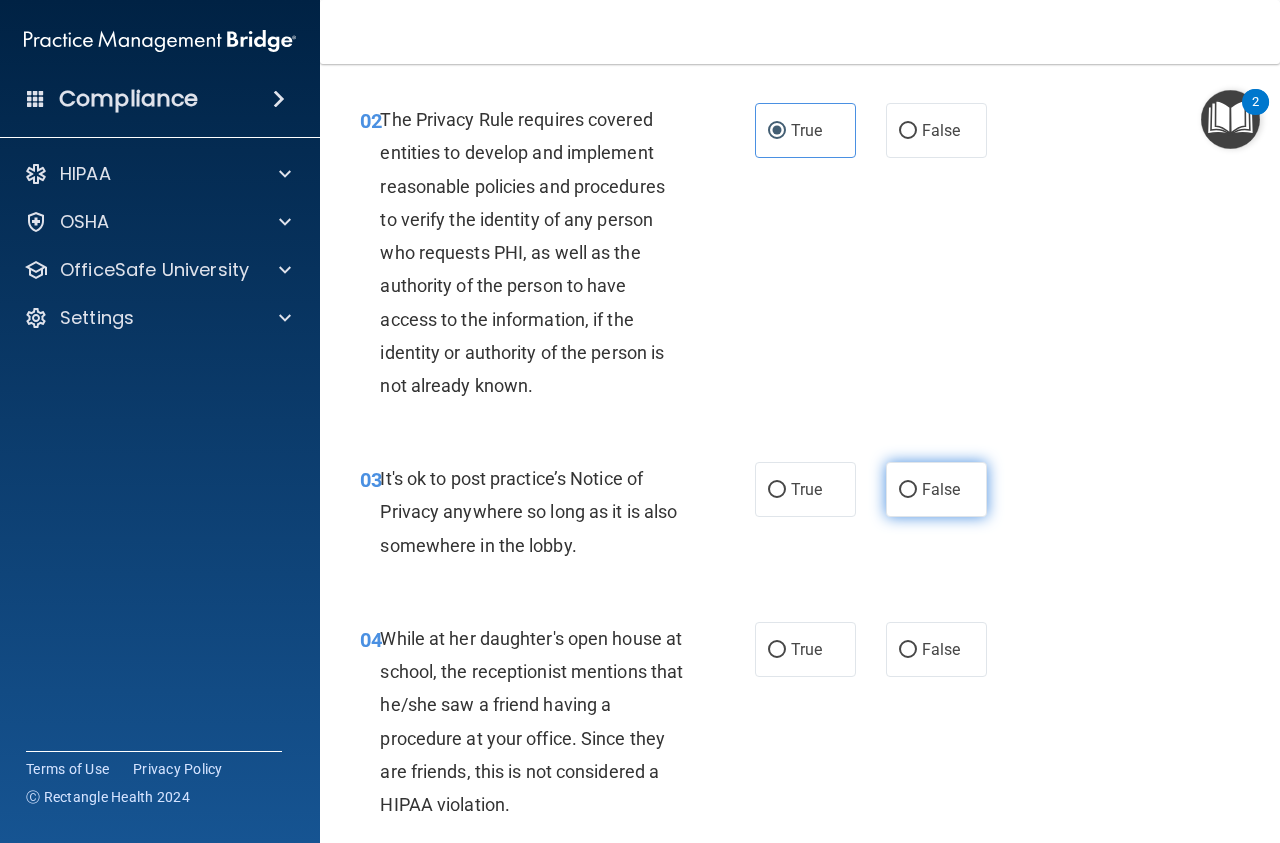 click on "False" at bounding box center (908, 490) 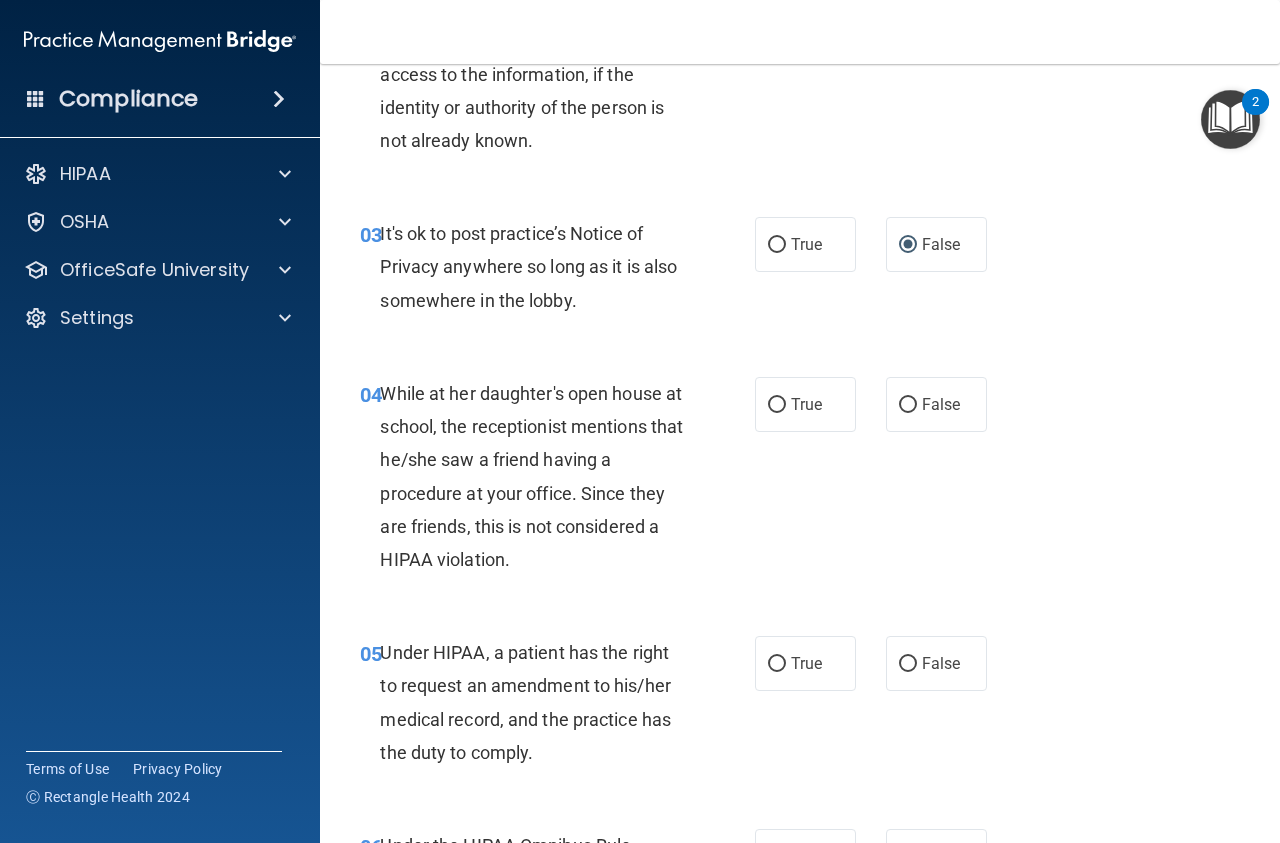 scroll, scrollTop: 518, scrollLeft: 0, axis: vertical 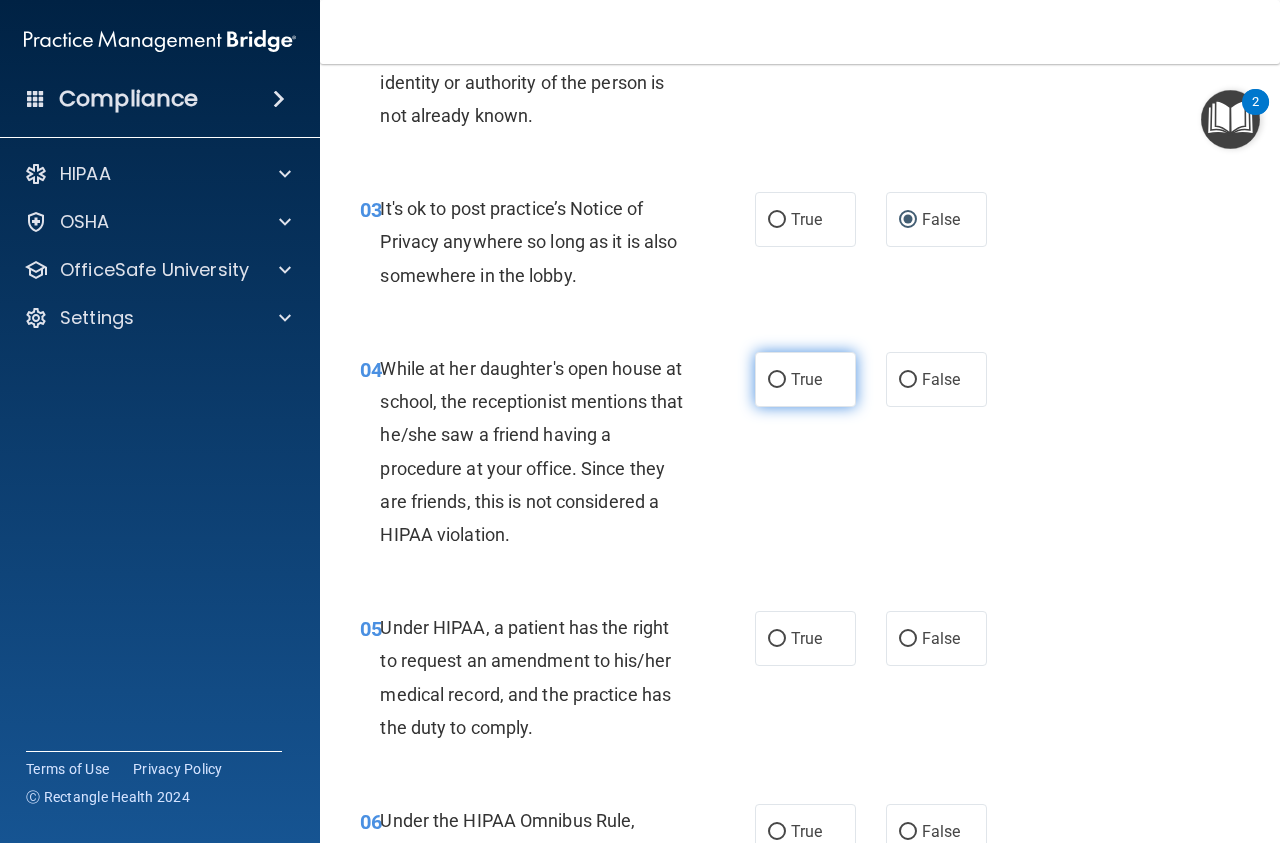 click on "True" at bounding box center [777, 380] 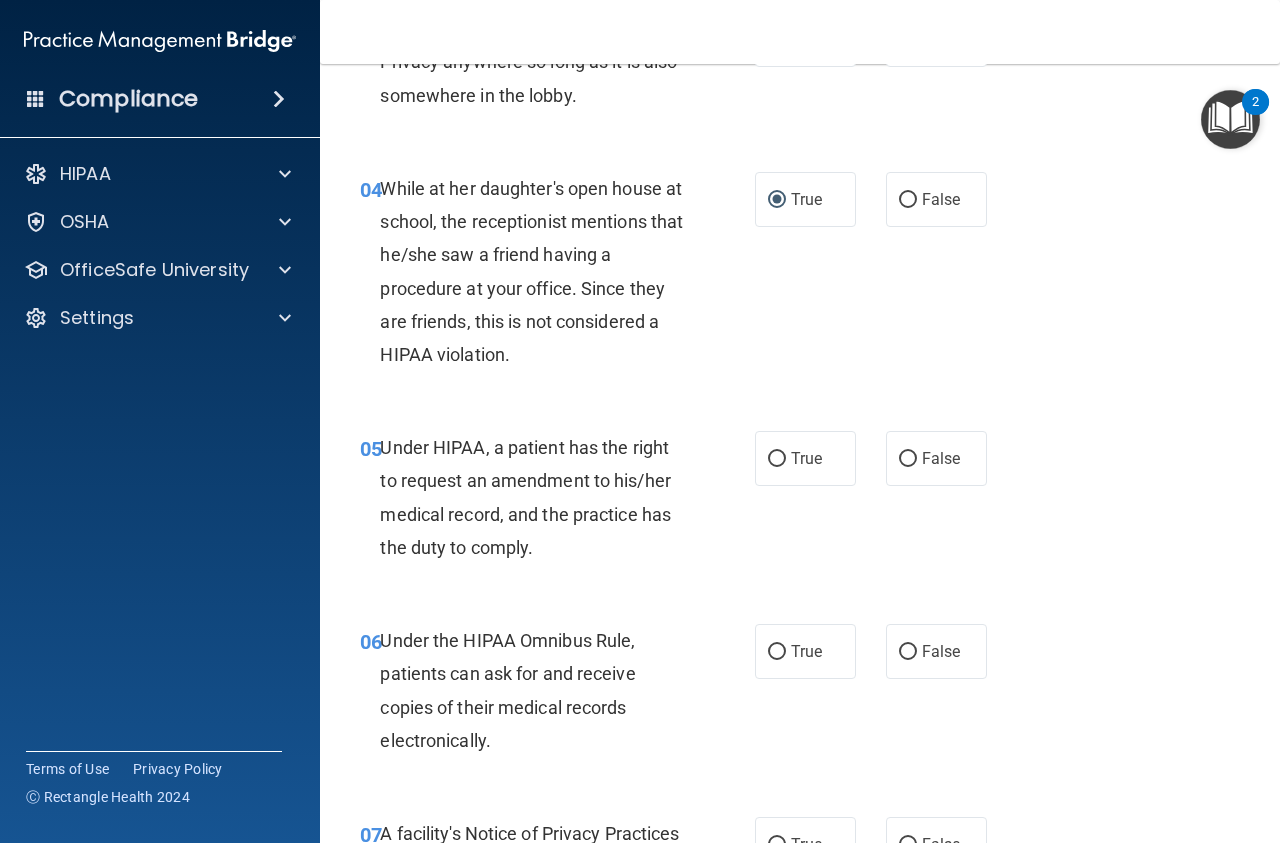 scroll, scrollTop: 788, scrollLeft: 0, axis: vertical 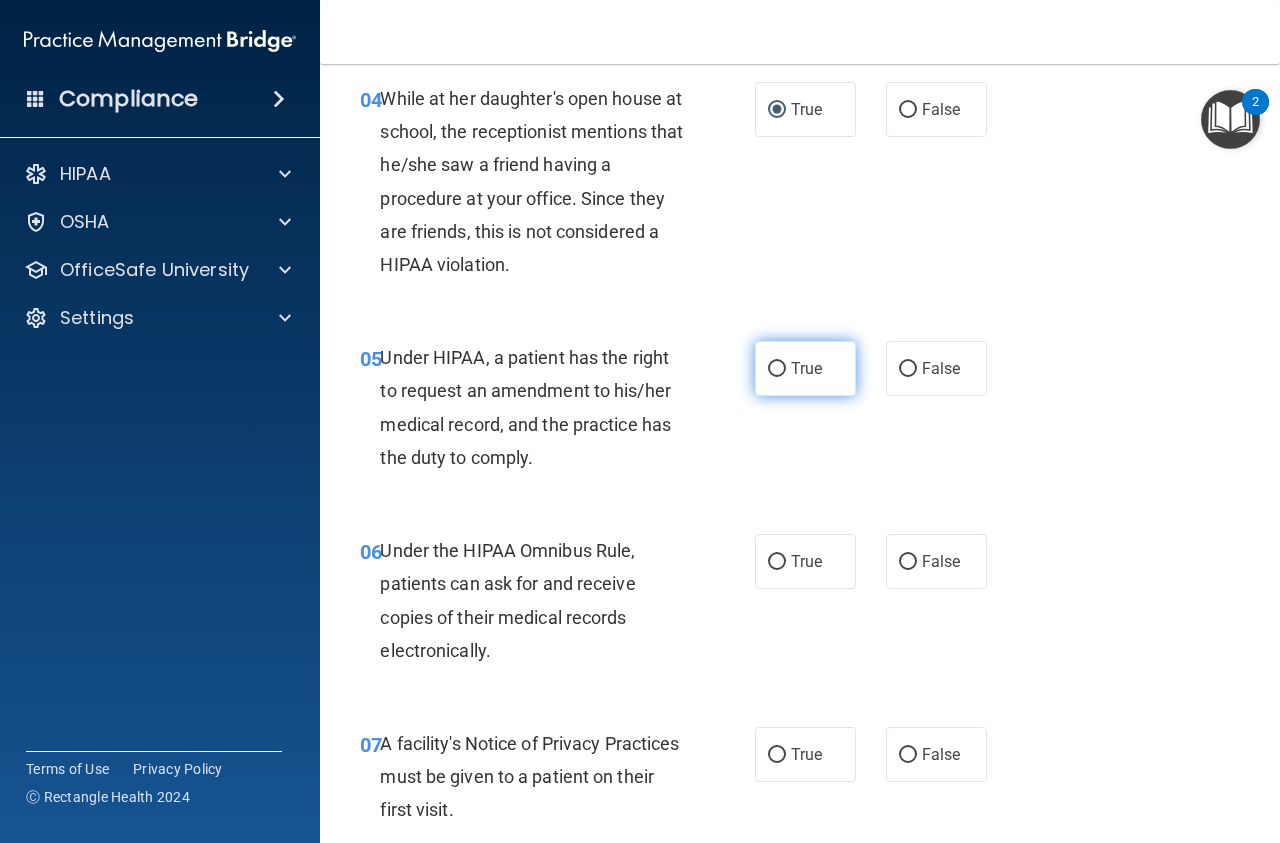 click on "True" at bounding box center (777, 369) 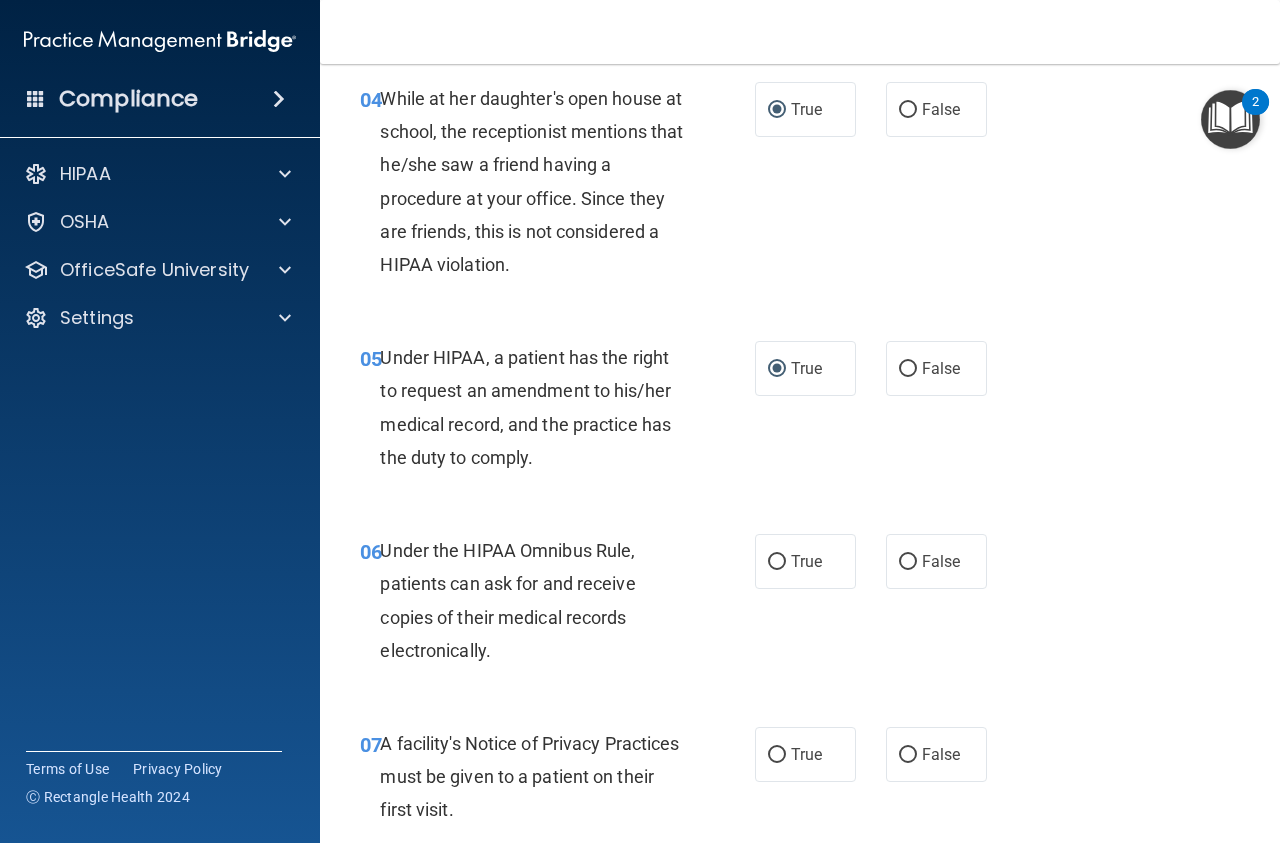 scroll, scrollTop: 878, scrollLeft: 0, axis: vertical 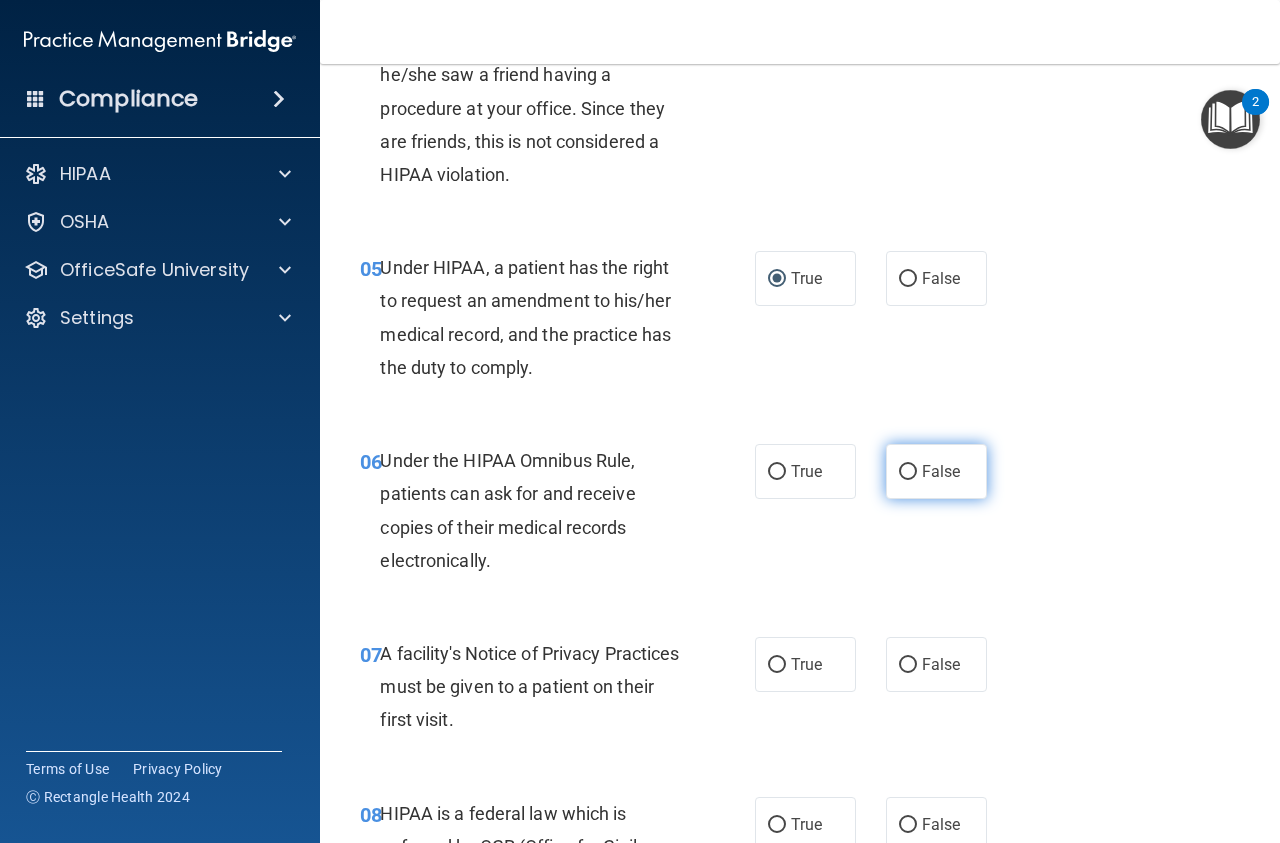 click on "False" at bounding box center [908, 472] 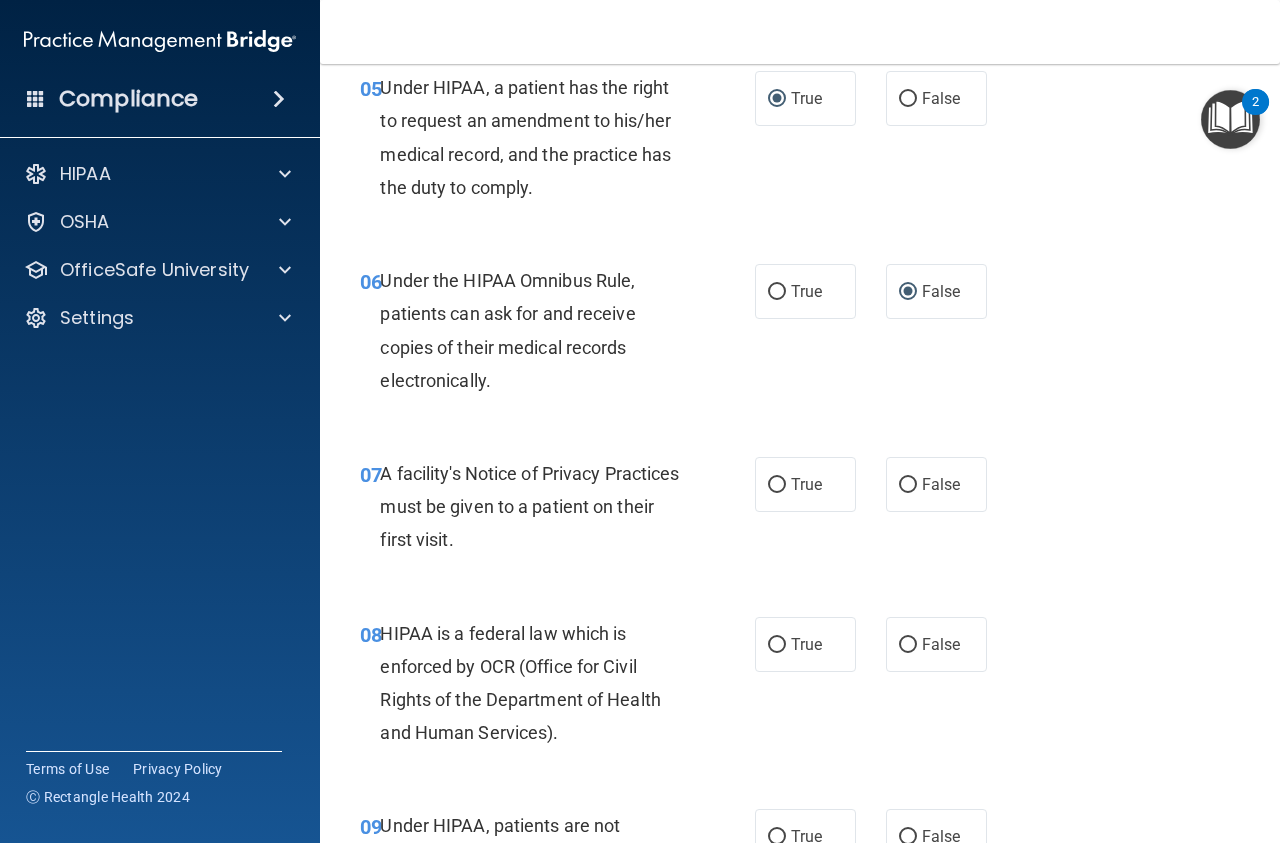 scroll, scrollTop: 1170, scrollLeft: 0, axis: vertical 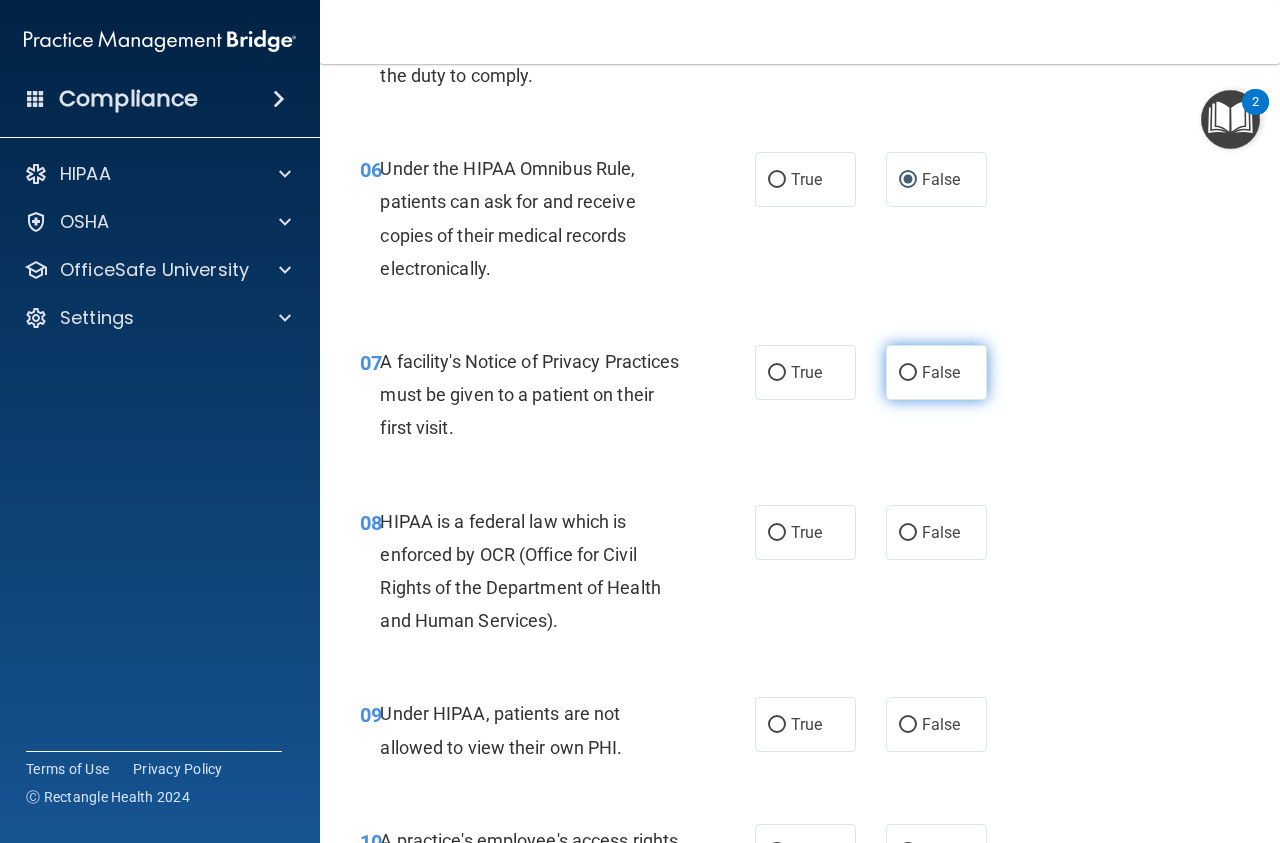 click on "False" at bounding box center (908, 373) 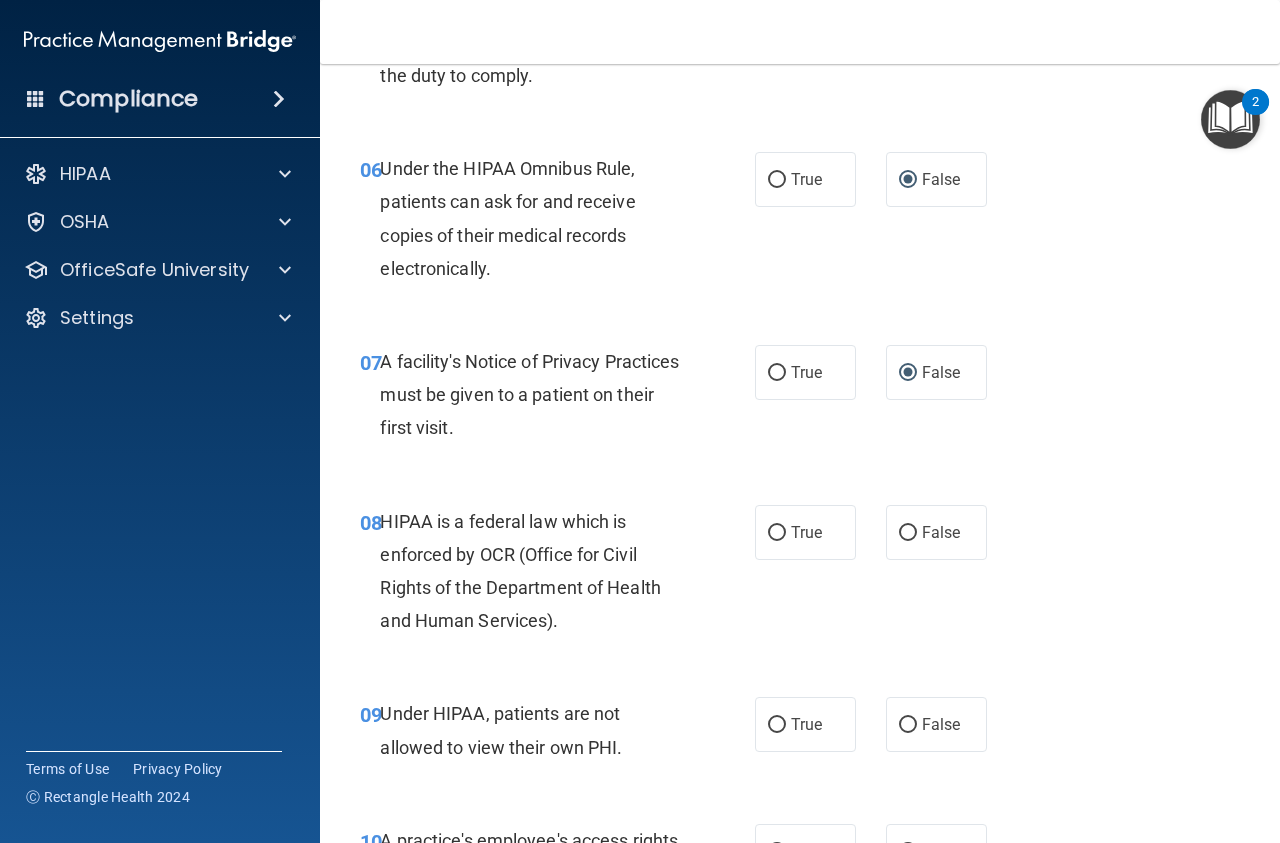 scroll, scrollTop: 1418, scrollLeft: 0, axis: vertical 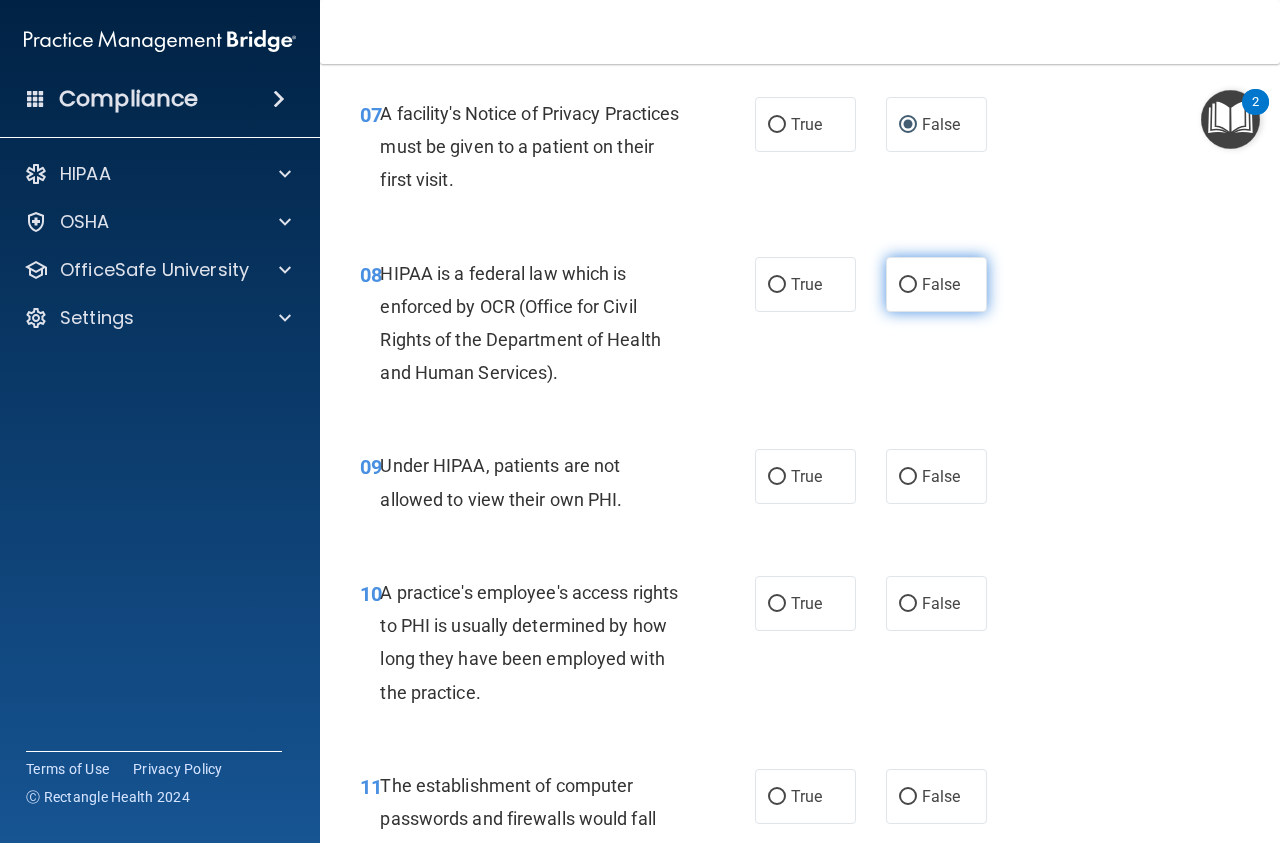 click on "False" at bounding box center (908, 285) 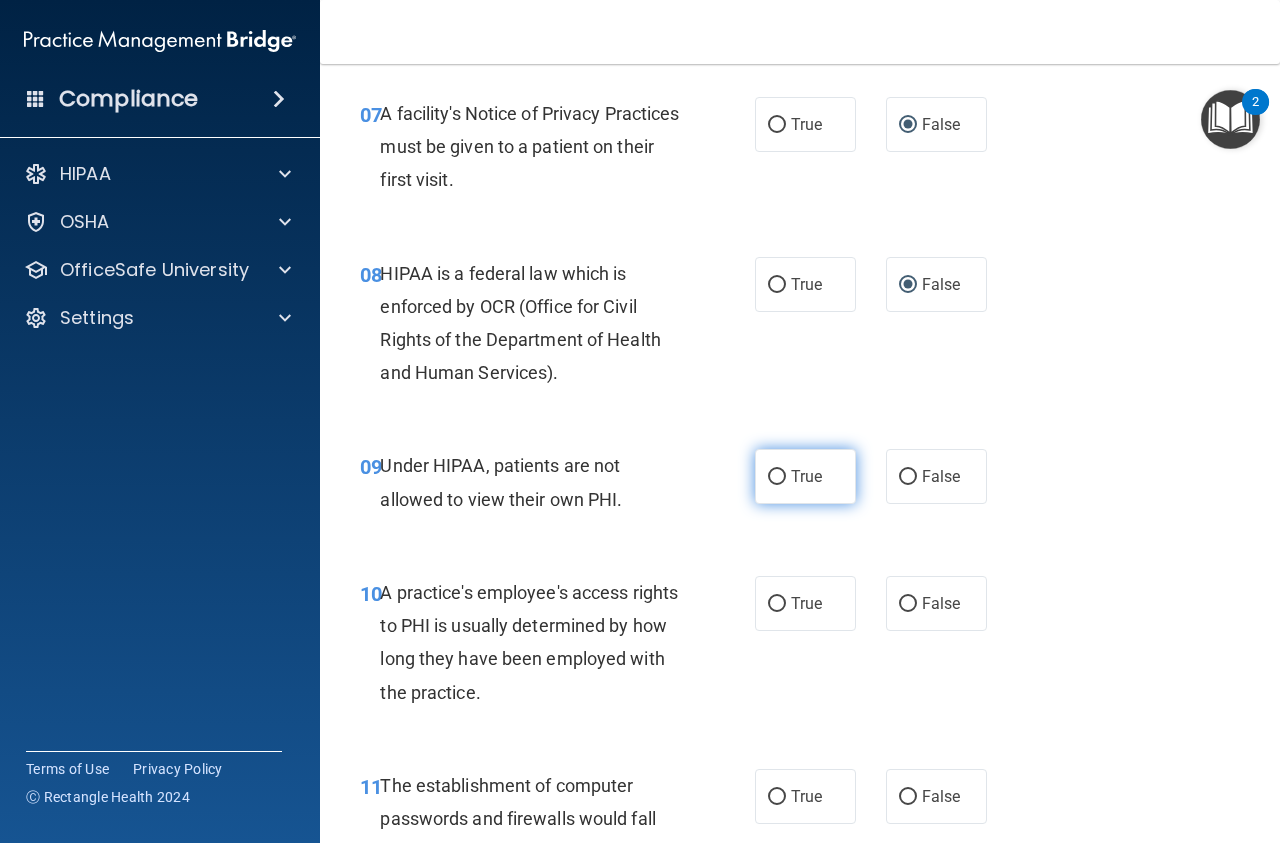 click on "True" at bounding box center (805, 476) 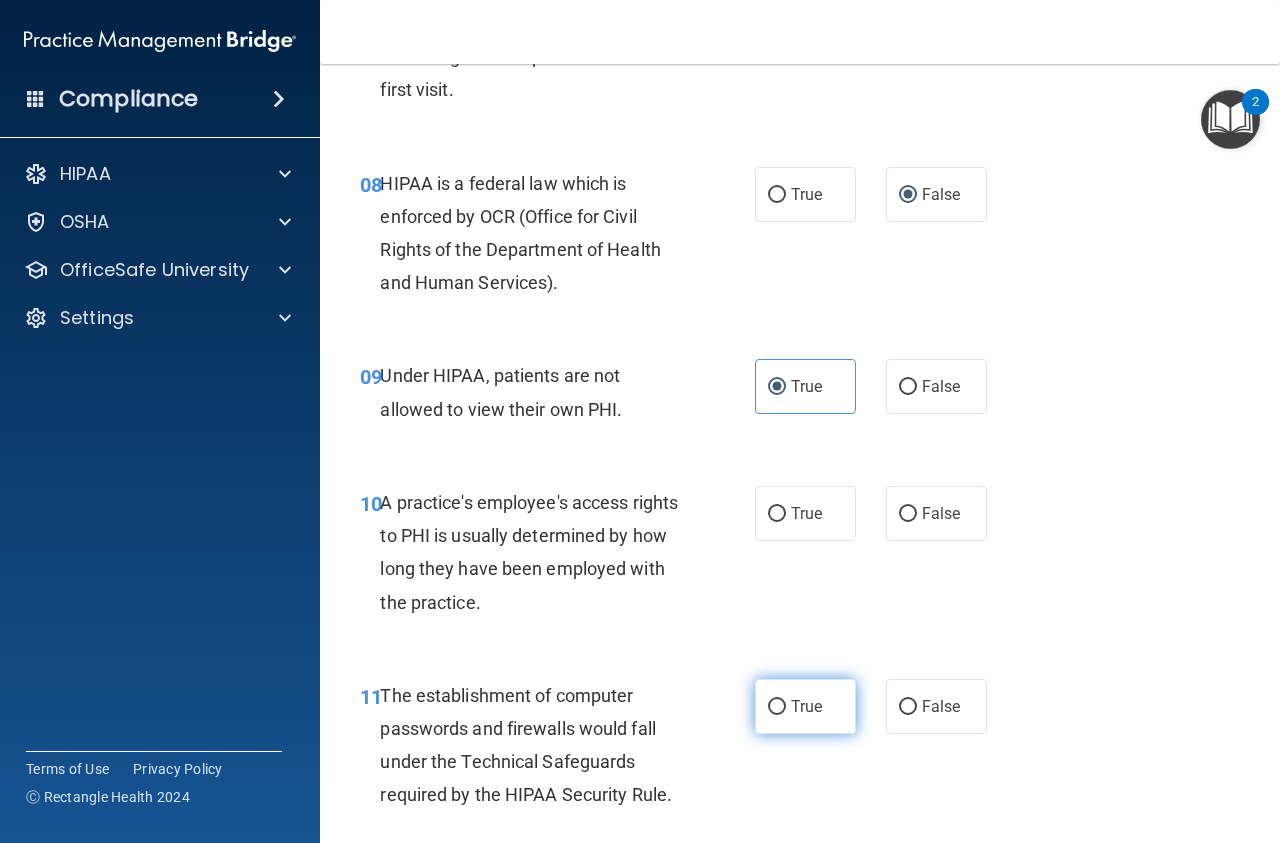 scroll, scrollTop: 1643, scrollLeft: 0, axis: vertical 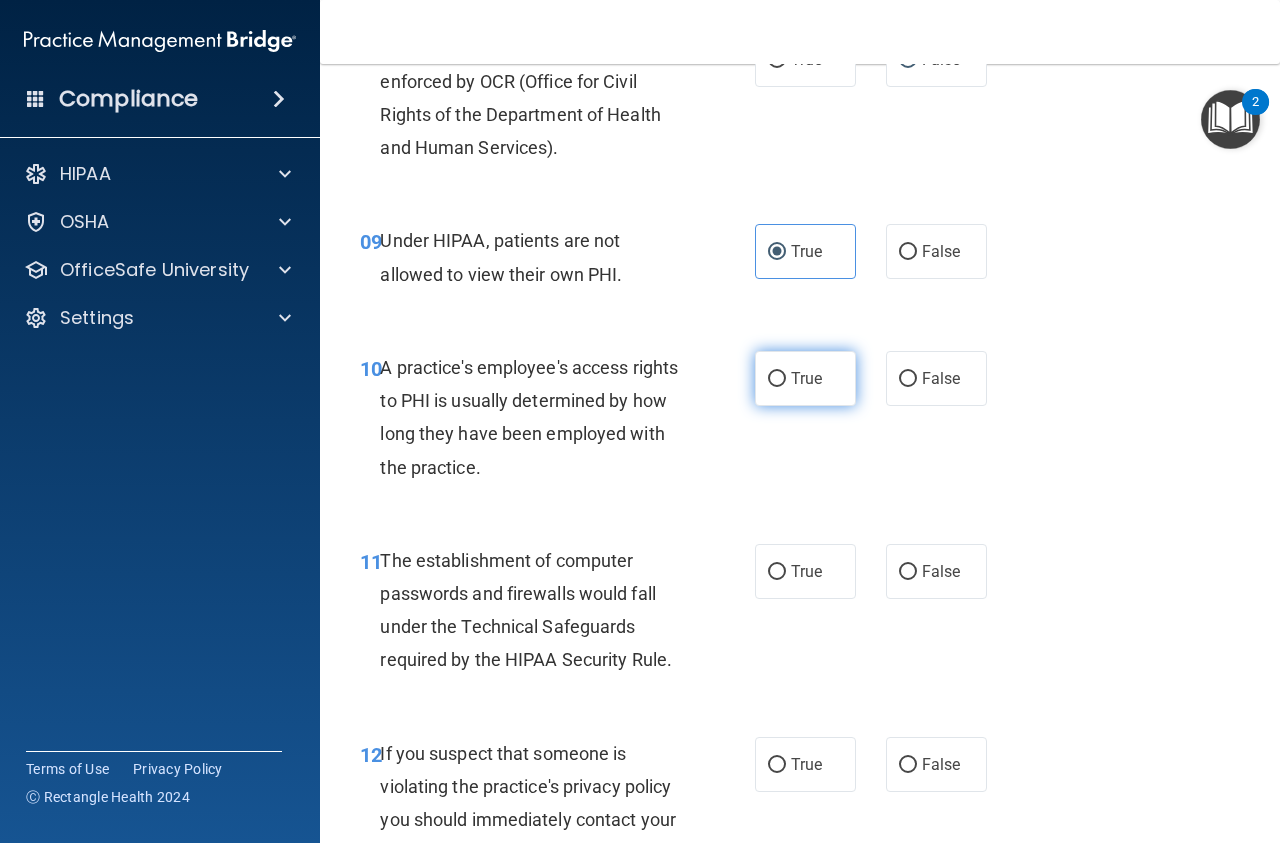 click on "True" at bounding box center [805, 378] 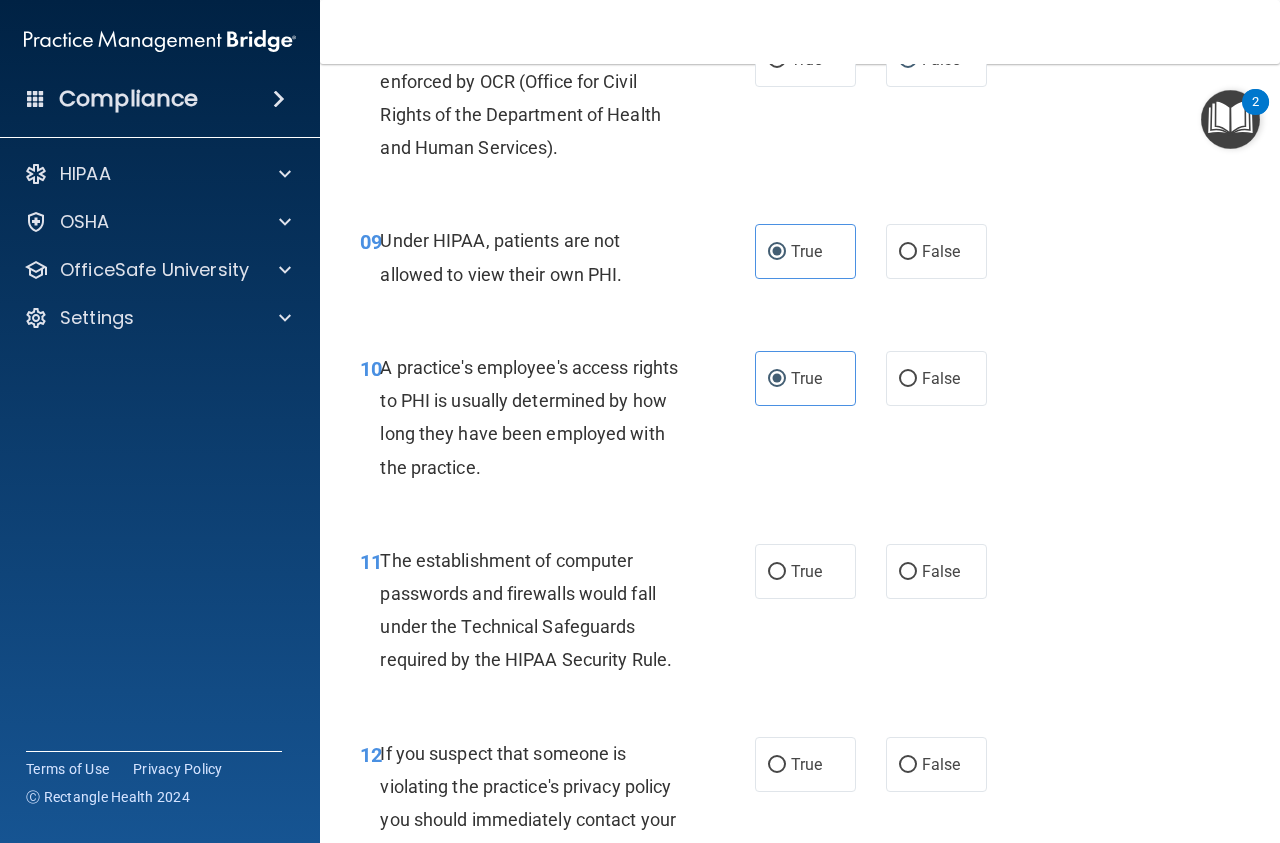 scroll, scrollTop: 1733, scrollLeft: 0, axis: vertical 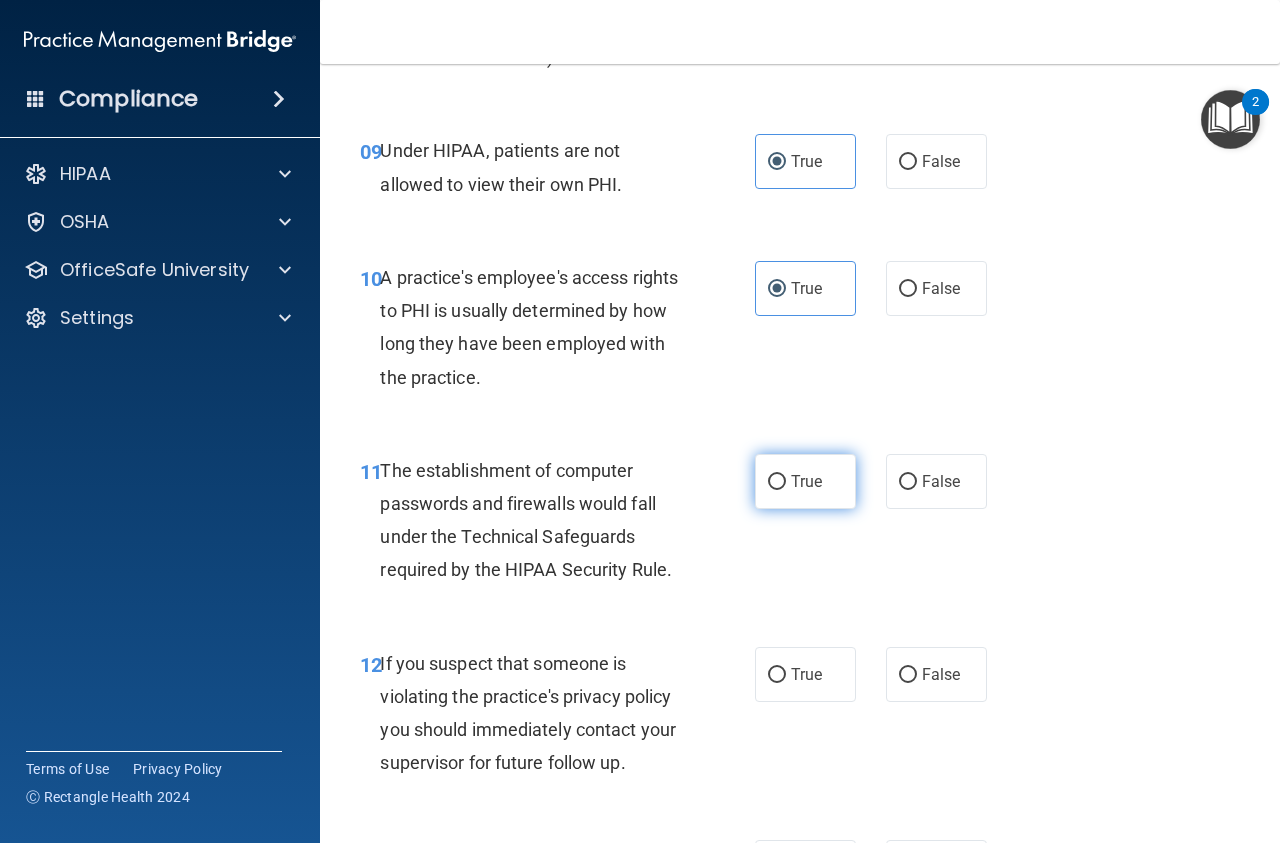 click on "True" at bounding box center [777, 482] 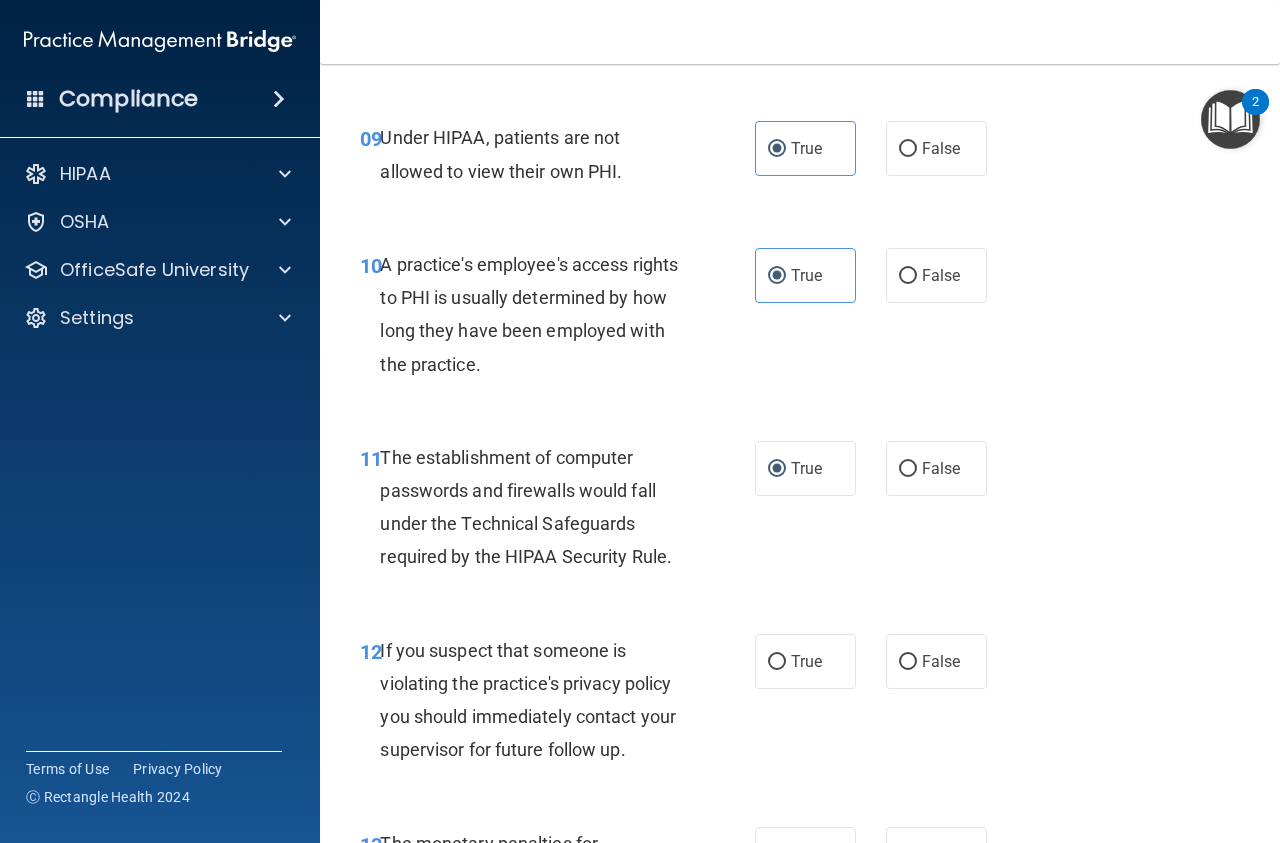 scroll, scrollTop: 1890, scrollLeft: 0, axis: vertical 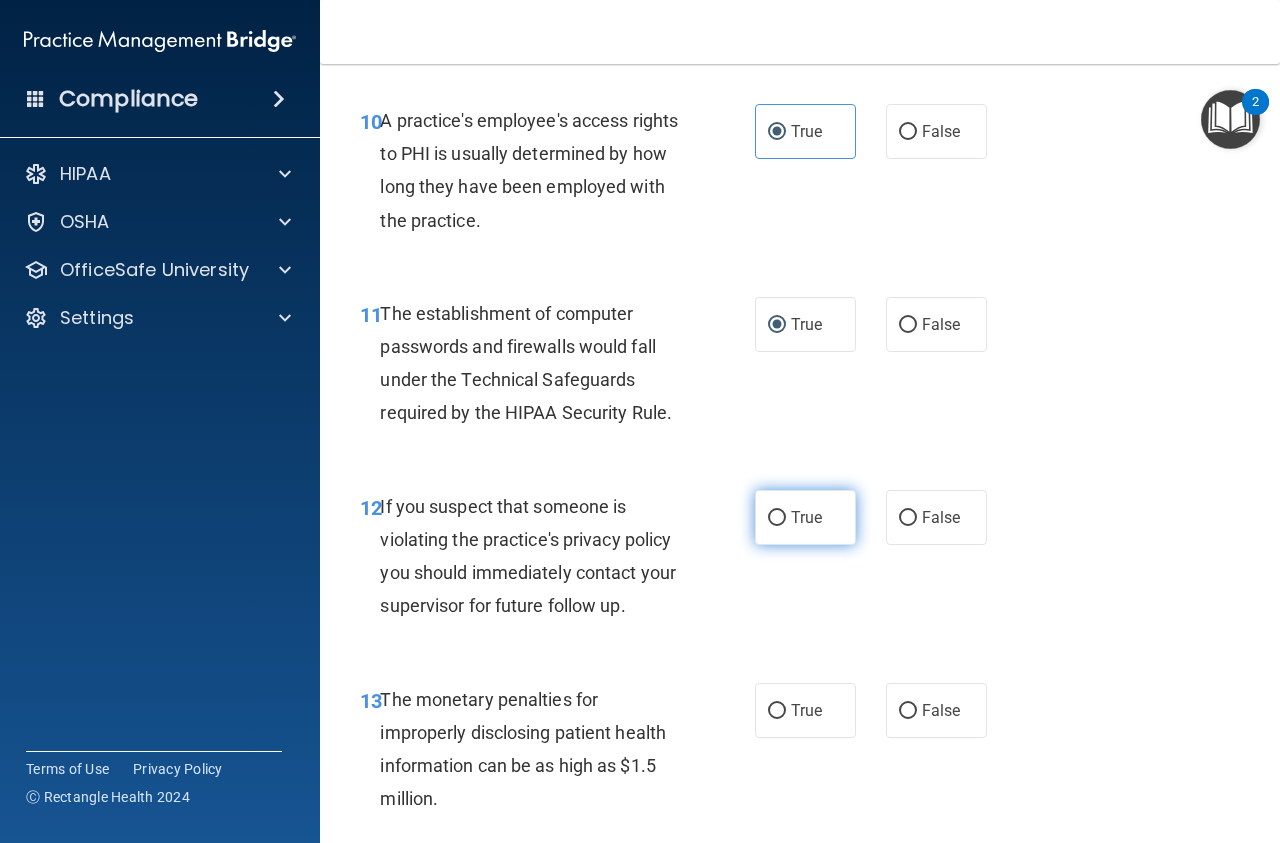 click on "True" at bounding box center (777, 518) 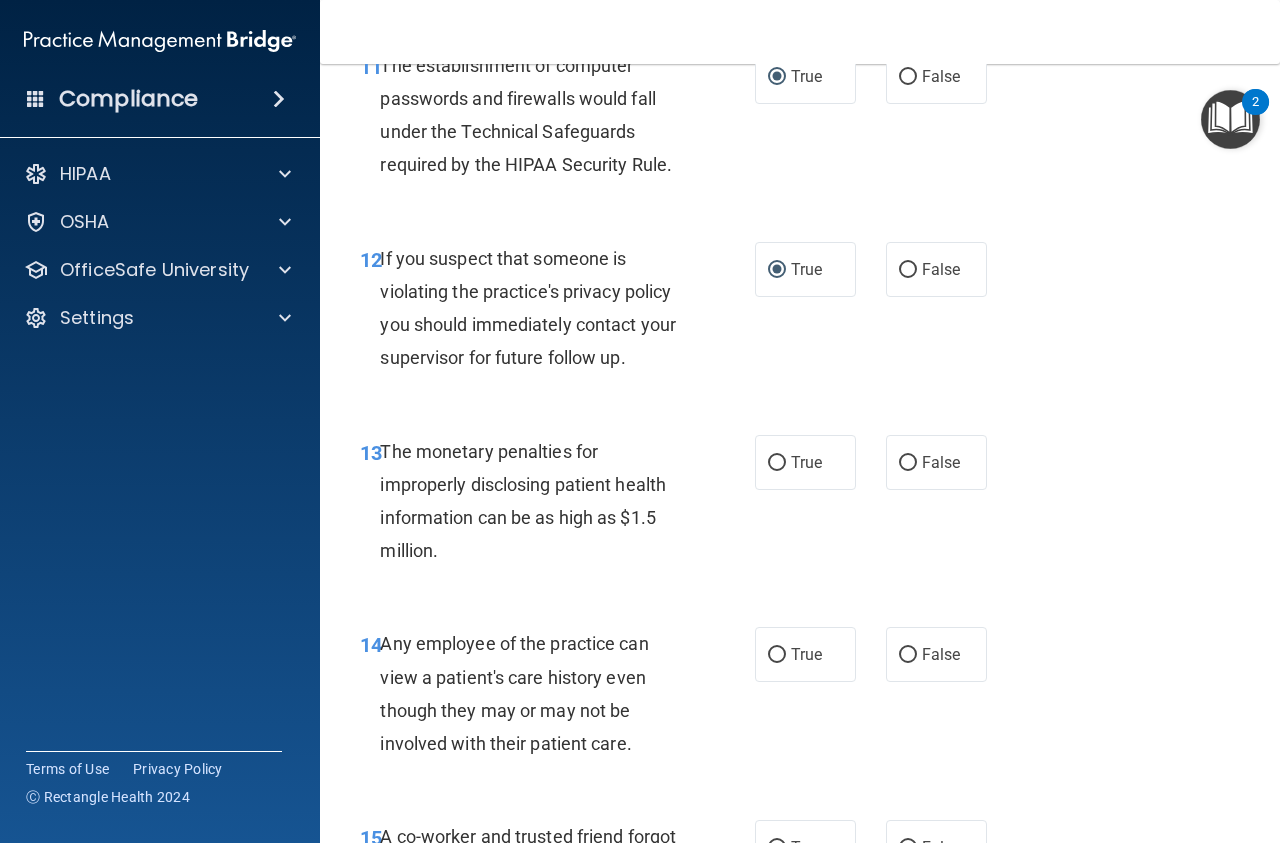 scroll, scrollTop: 2183, scrollLeft: 0, axis: vertical 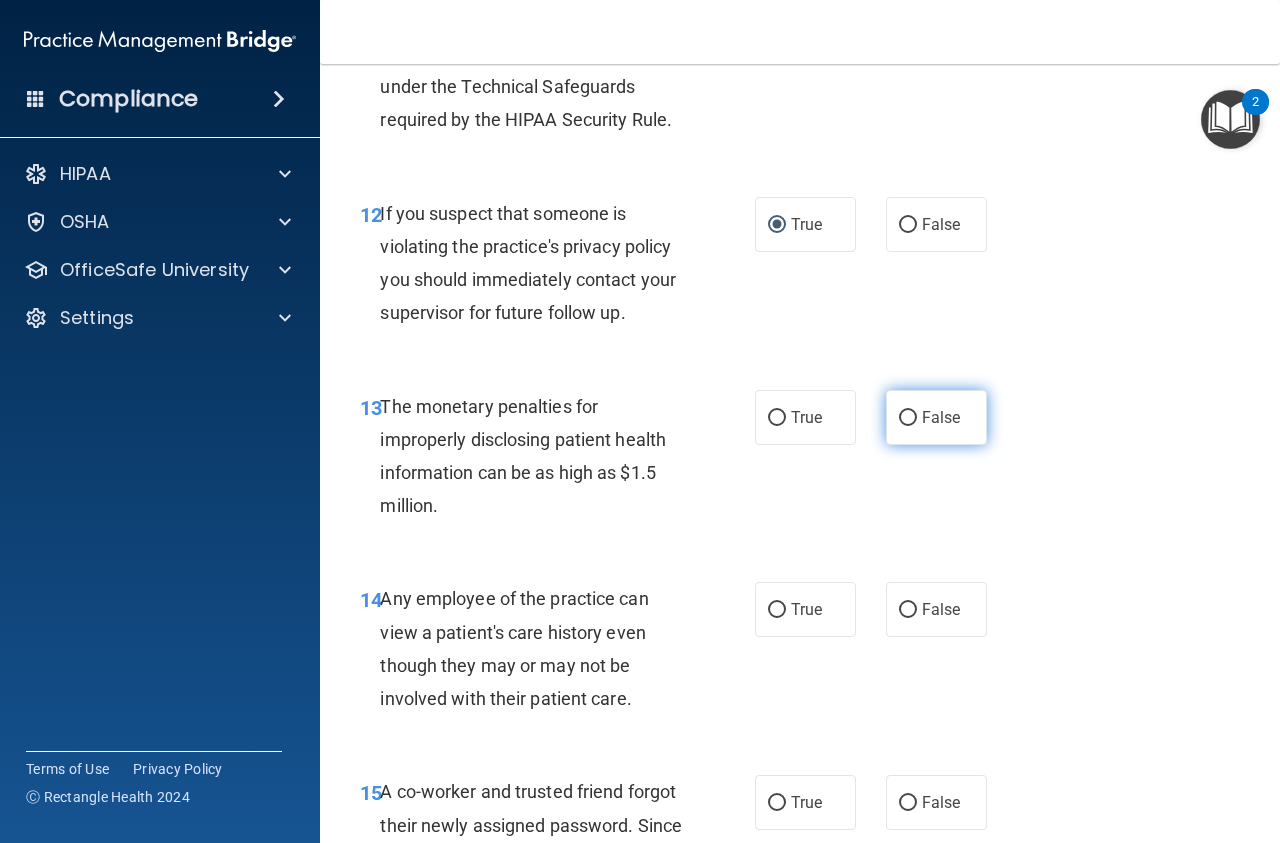 click on "False" at bounding box center [908, 418] 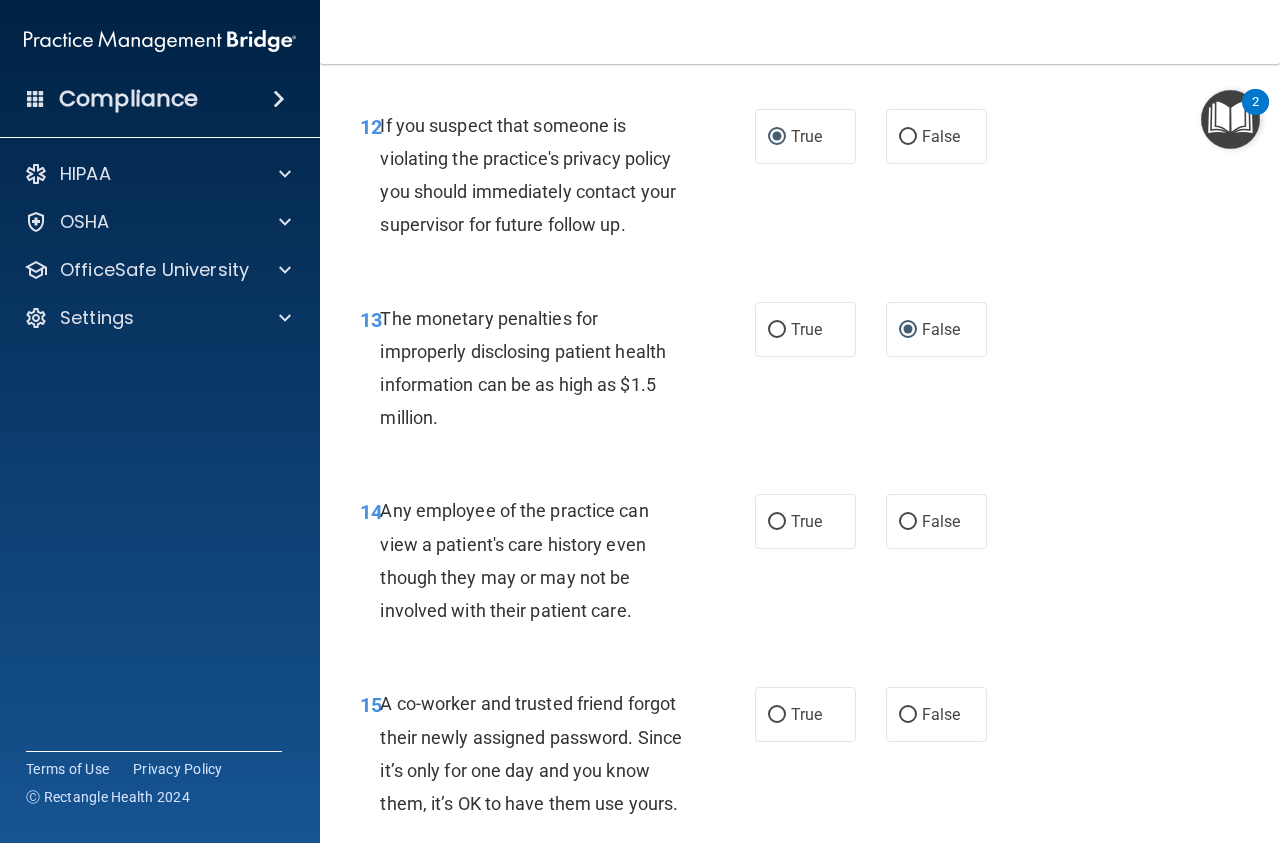 scroll, scrollTop: 2340, scrollLeft: 0, axis: vertical 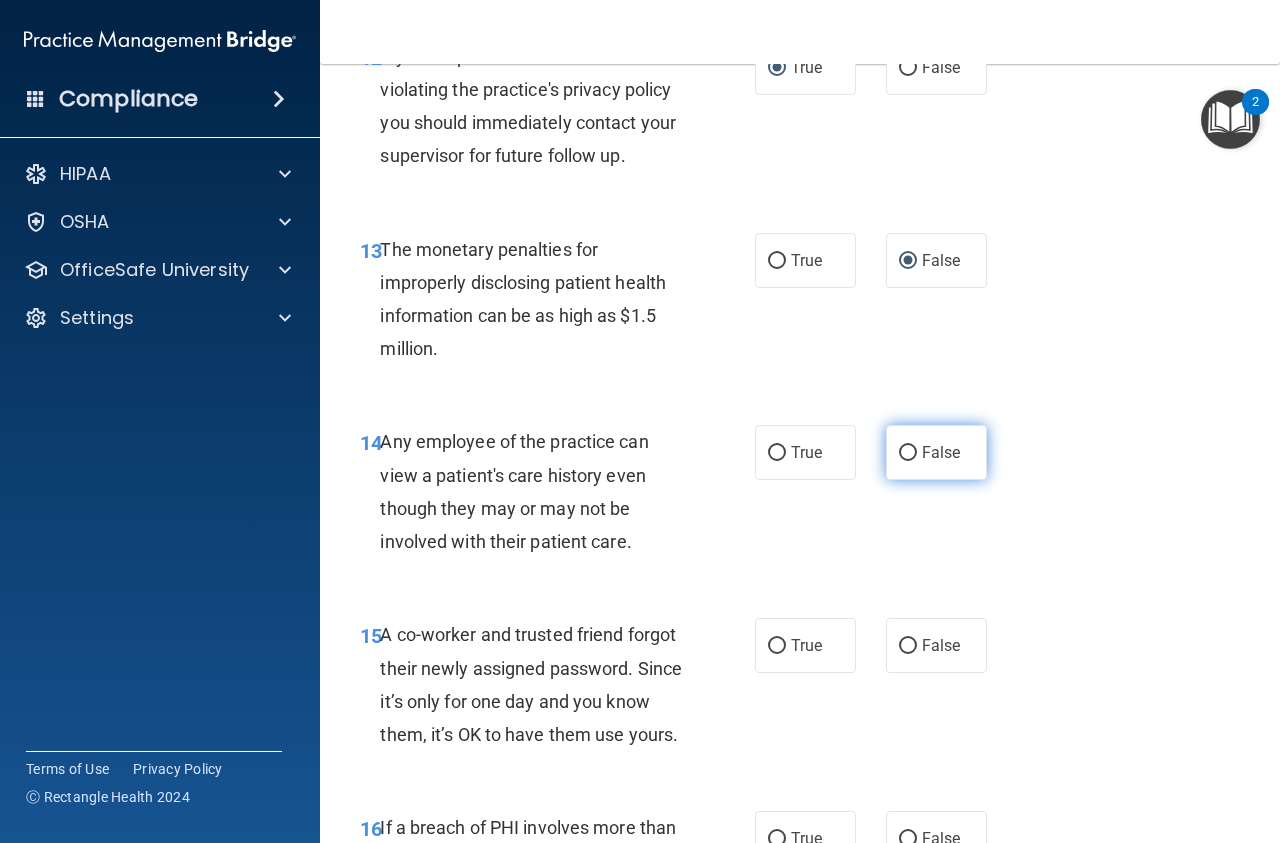 drag, startPoint x: 894, startPoint y: 454, endPoint x: 895, endPoint y: 472, distance: 18.027756 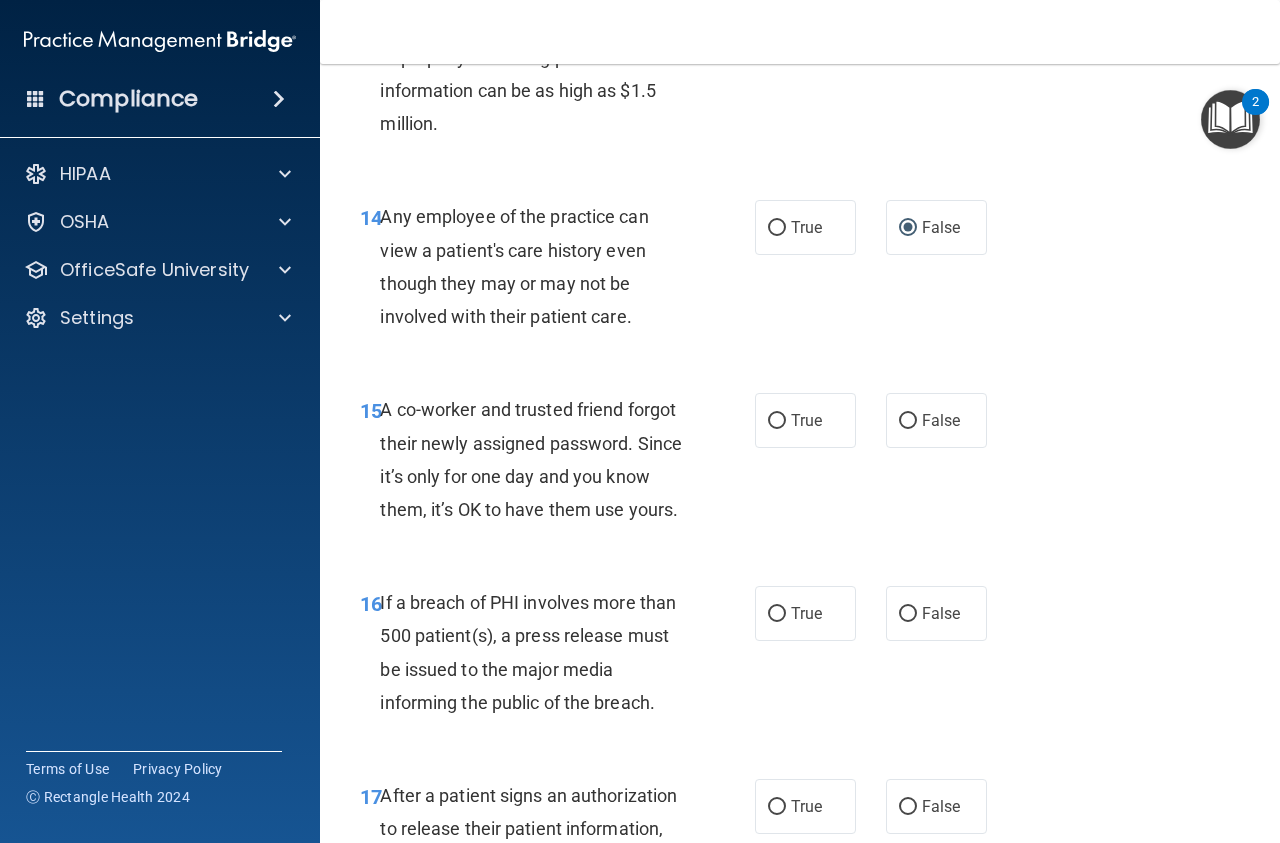 scroll, scrollTop: 2700, scrollLeft: 0, axis: vertical 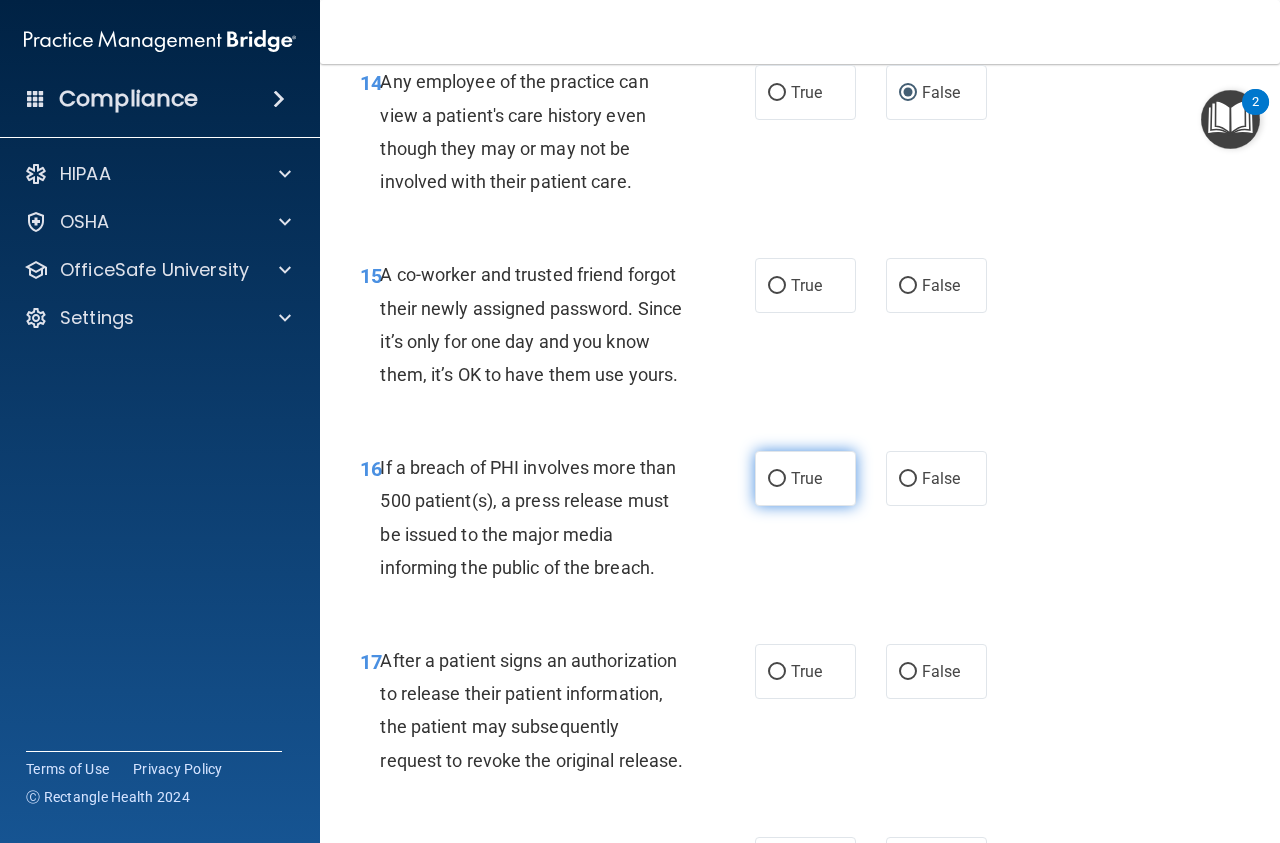 click on "True" at bounding box center [777, 479] 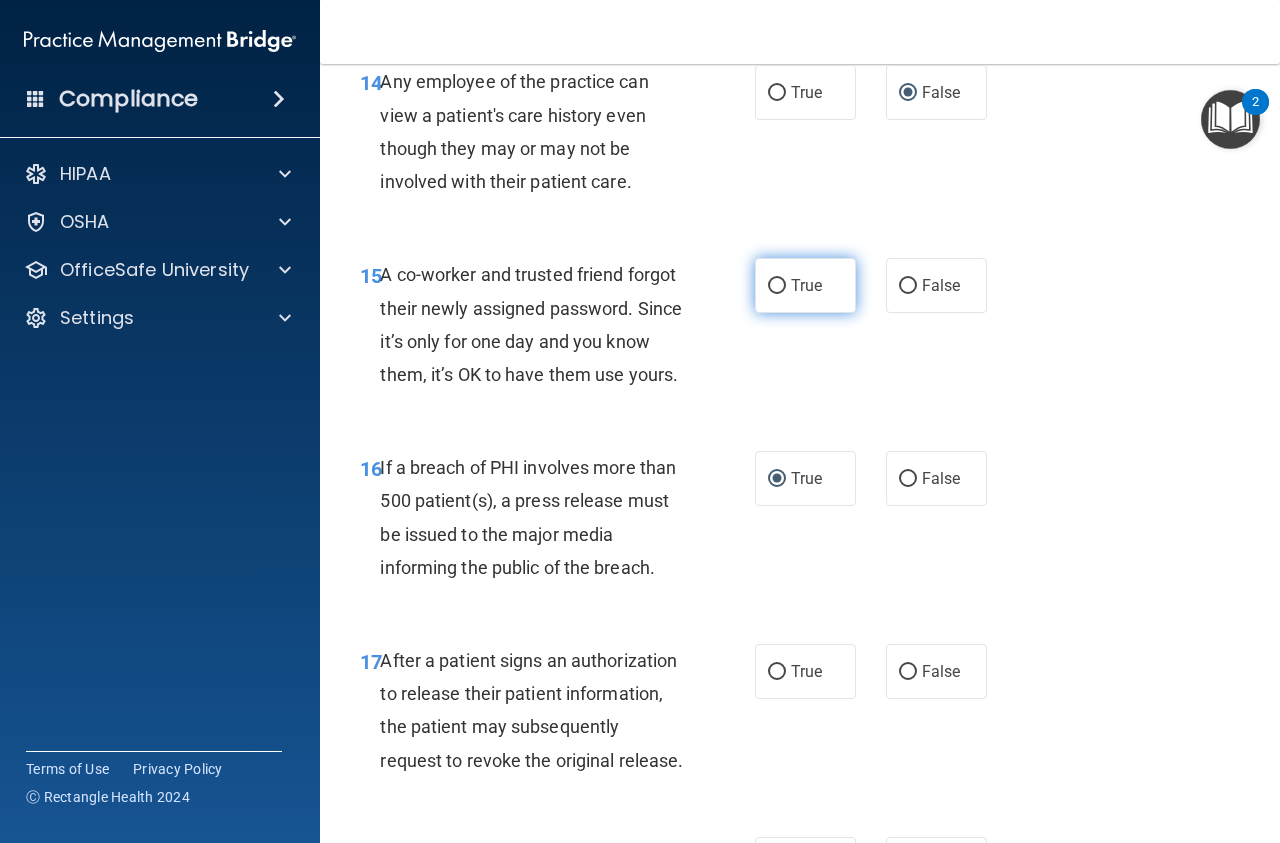 click on "True" at bounding box center (777, 286) 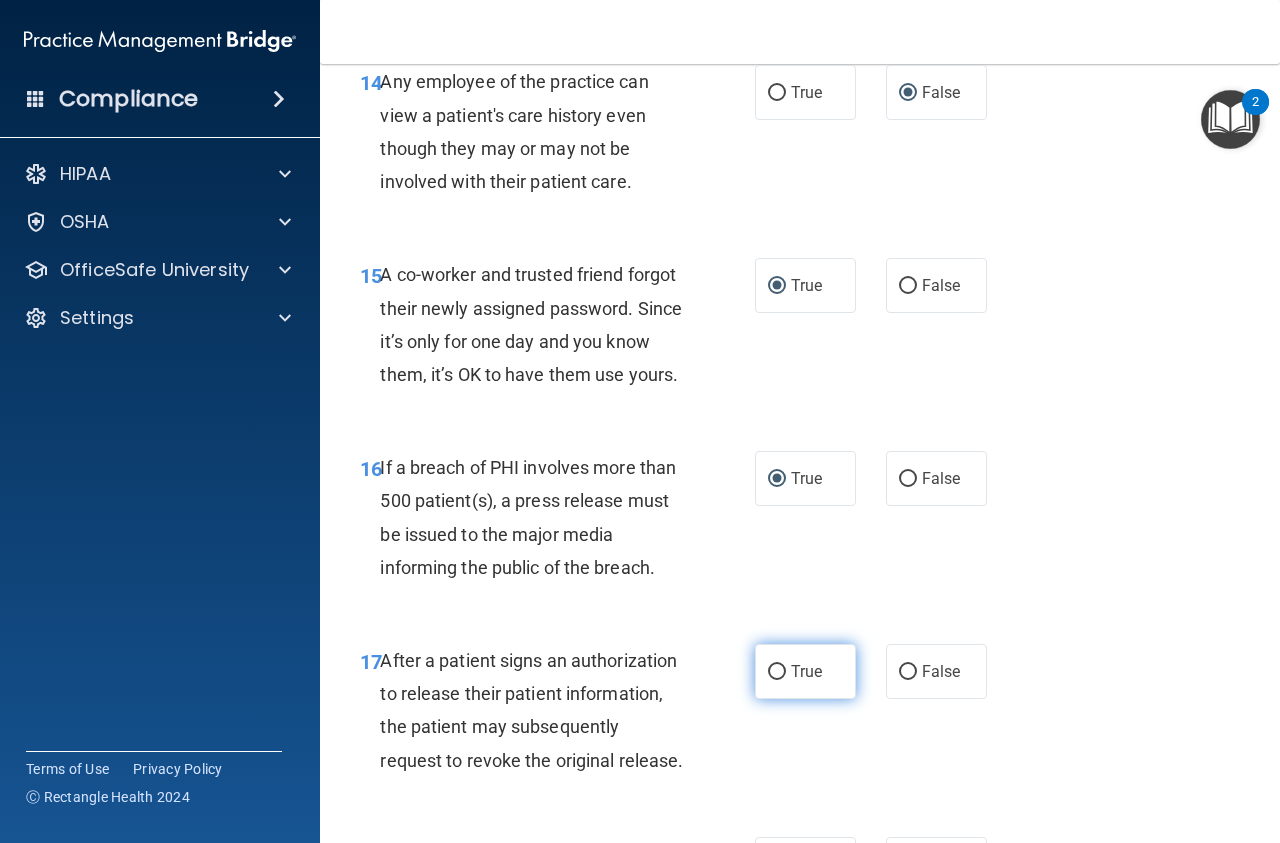 click on "True" at bounding box center (777, 672) 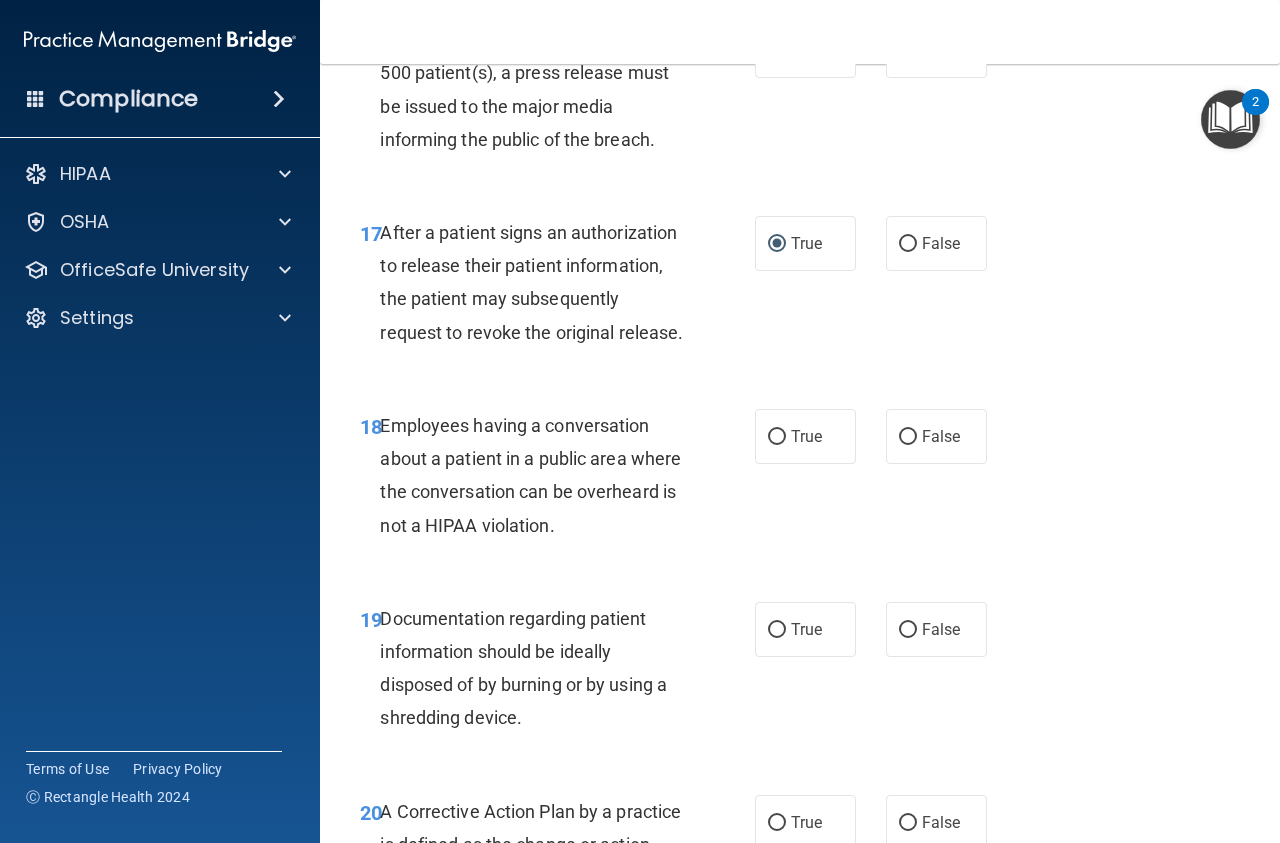 scroll, scrollTop: 3195, scrollLeft: 0, axis: vertical 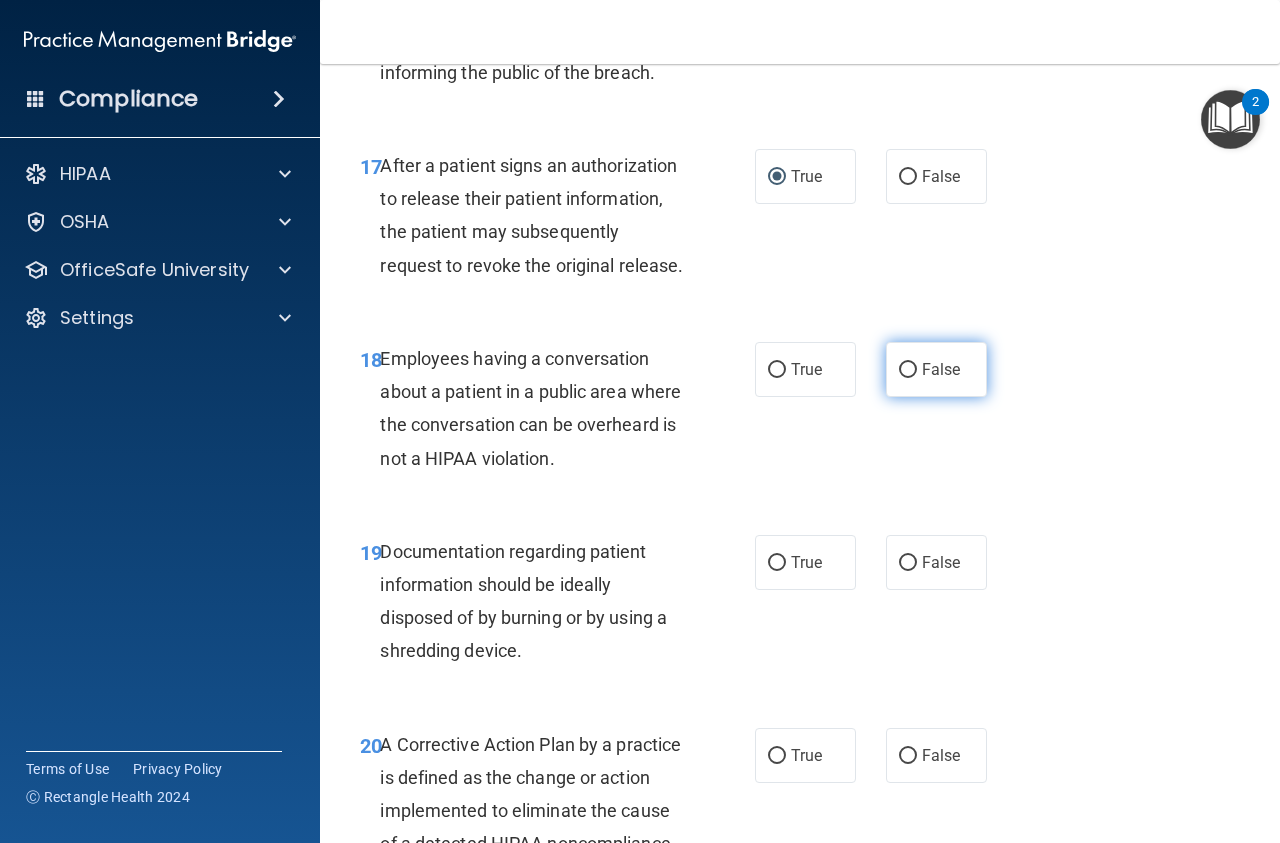 click on "False" at bounding box center [908, 370] 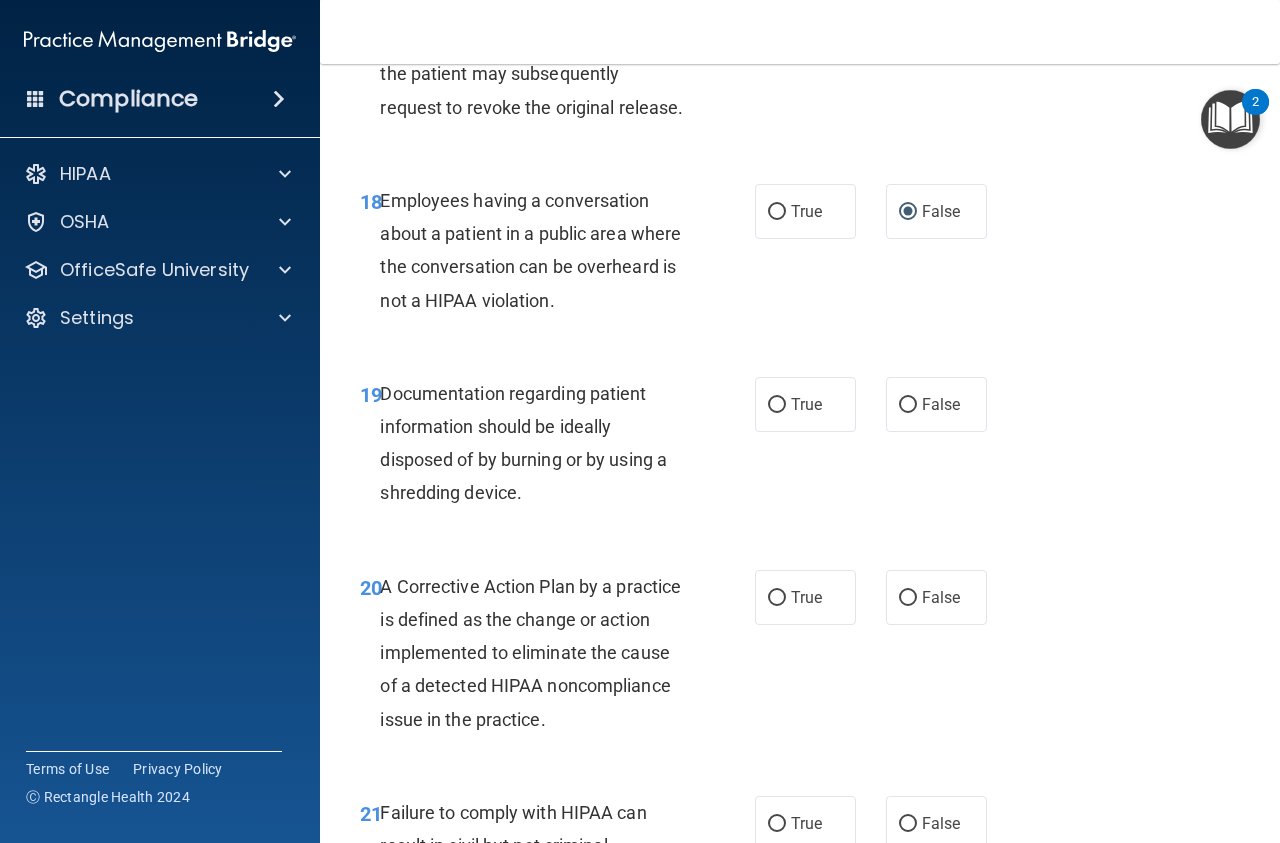 scroll, scrollTop: 3465, scrollLeft: 0, axis: vertical 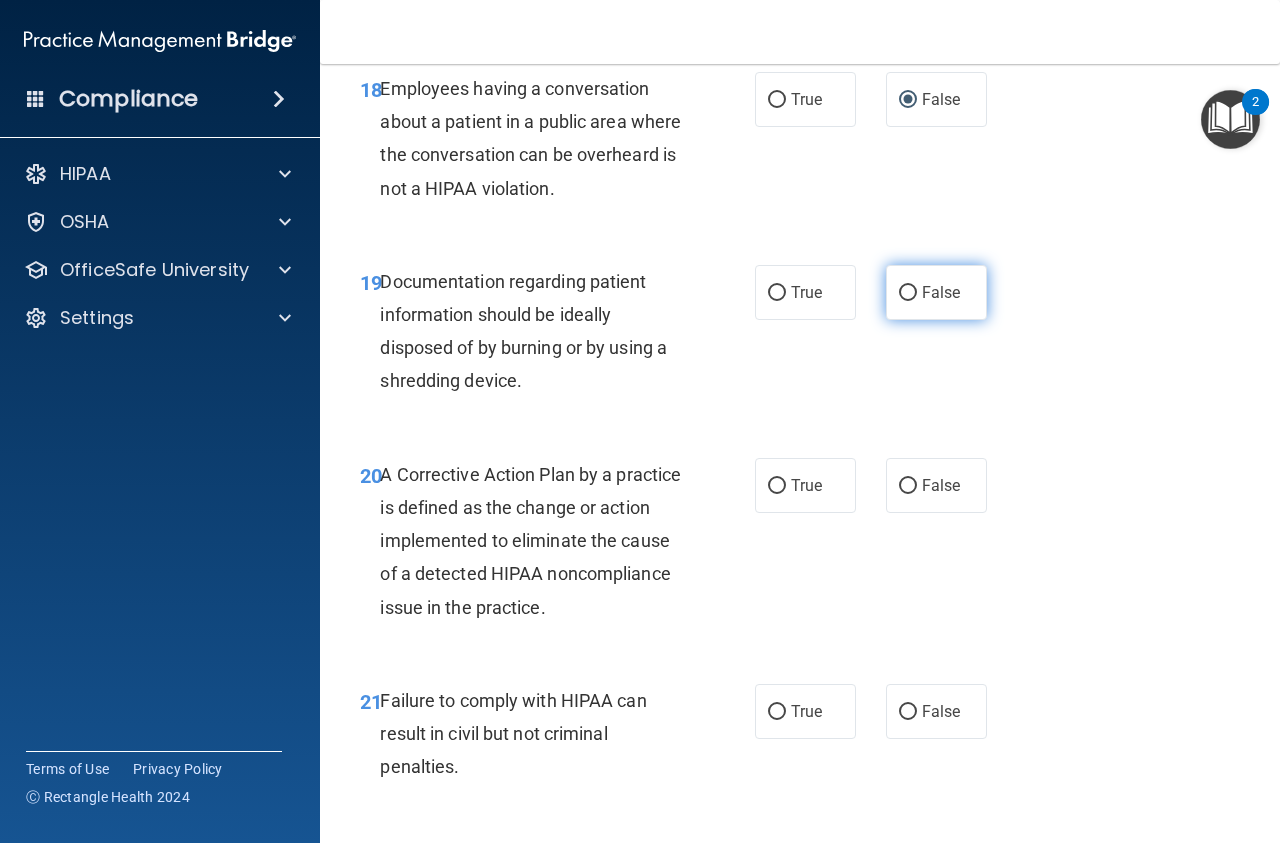 click on "False" at bounding box center [908, 293] 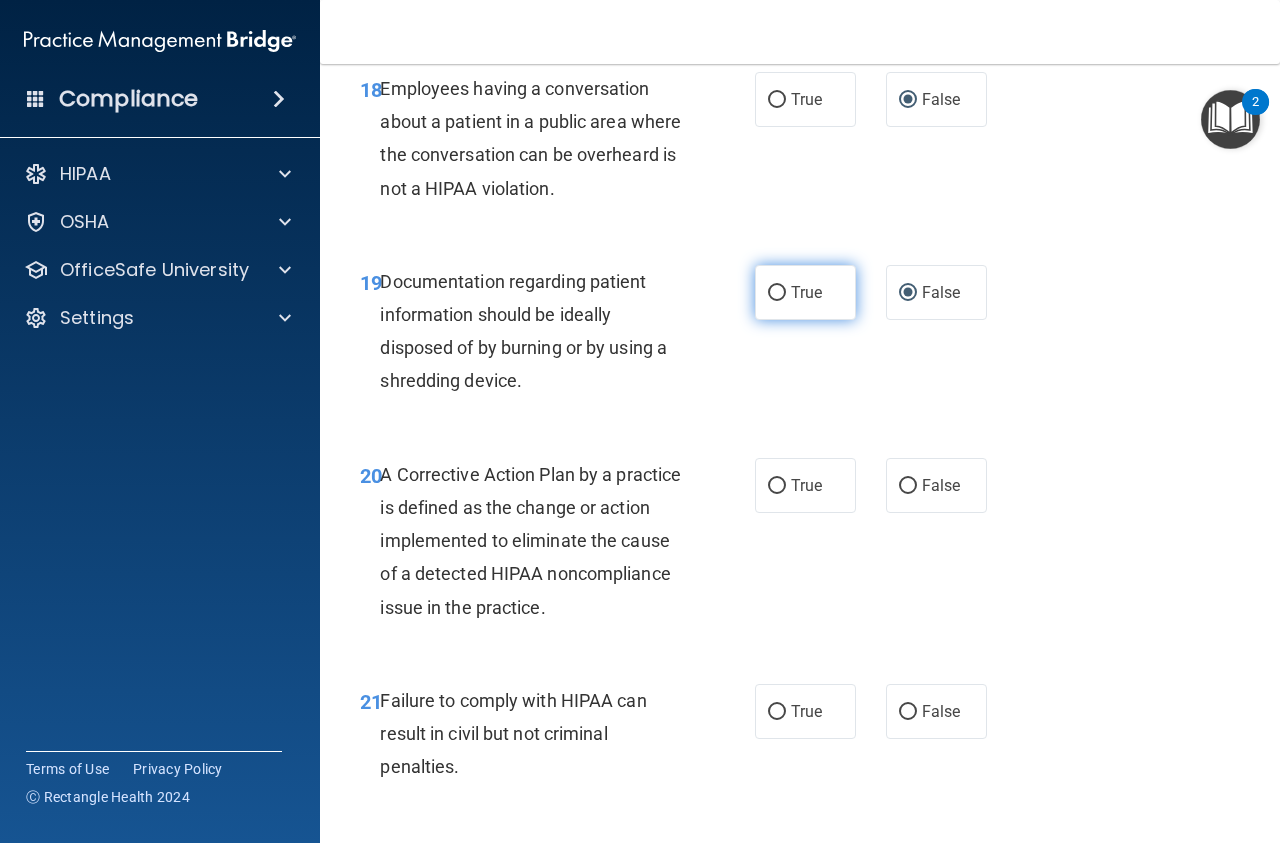 click on "True" at bounding box center [777, 293] 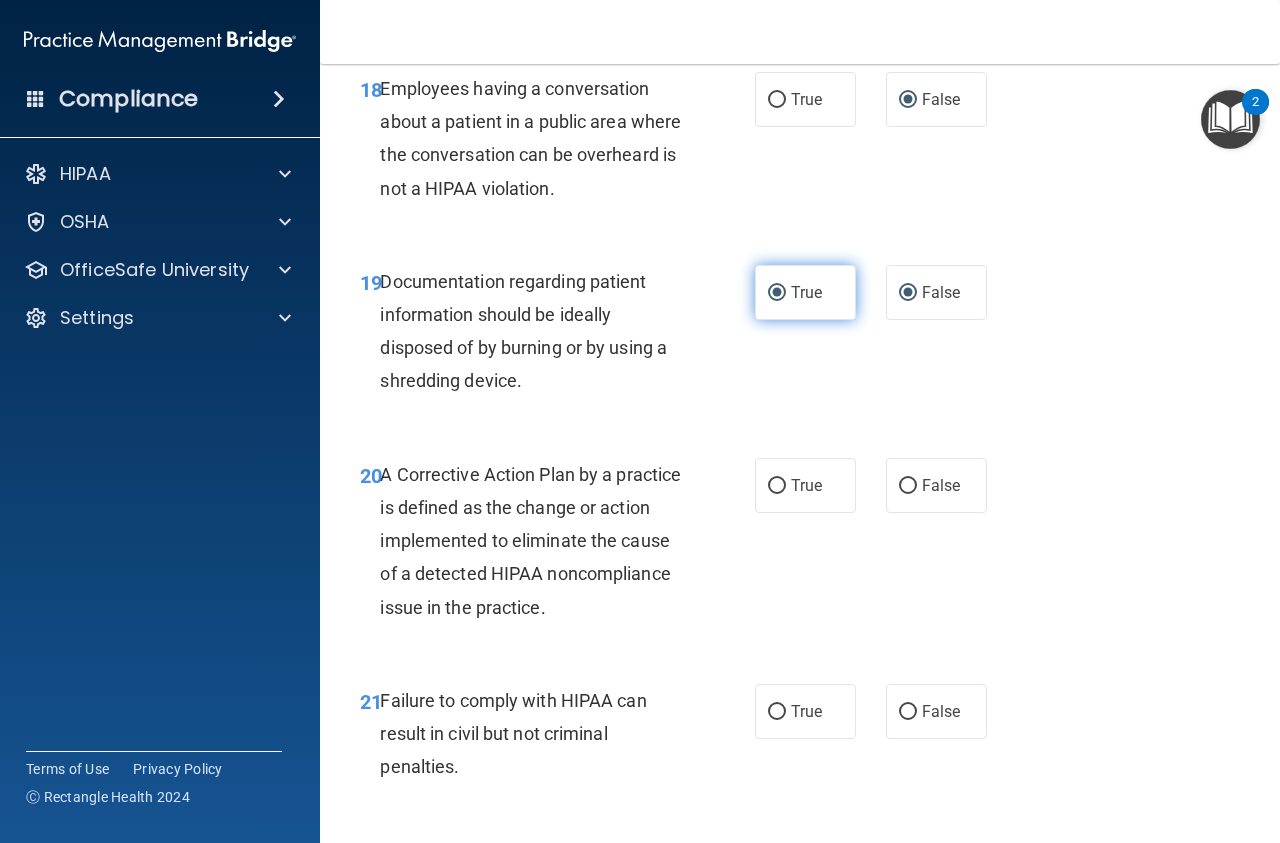 radio on "false" 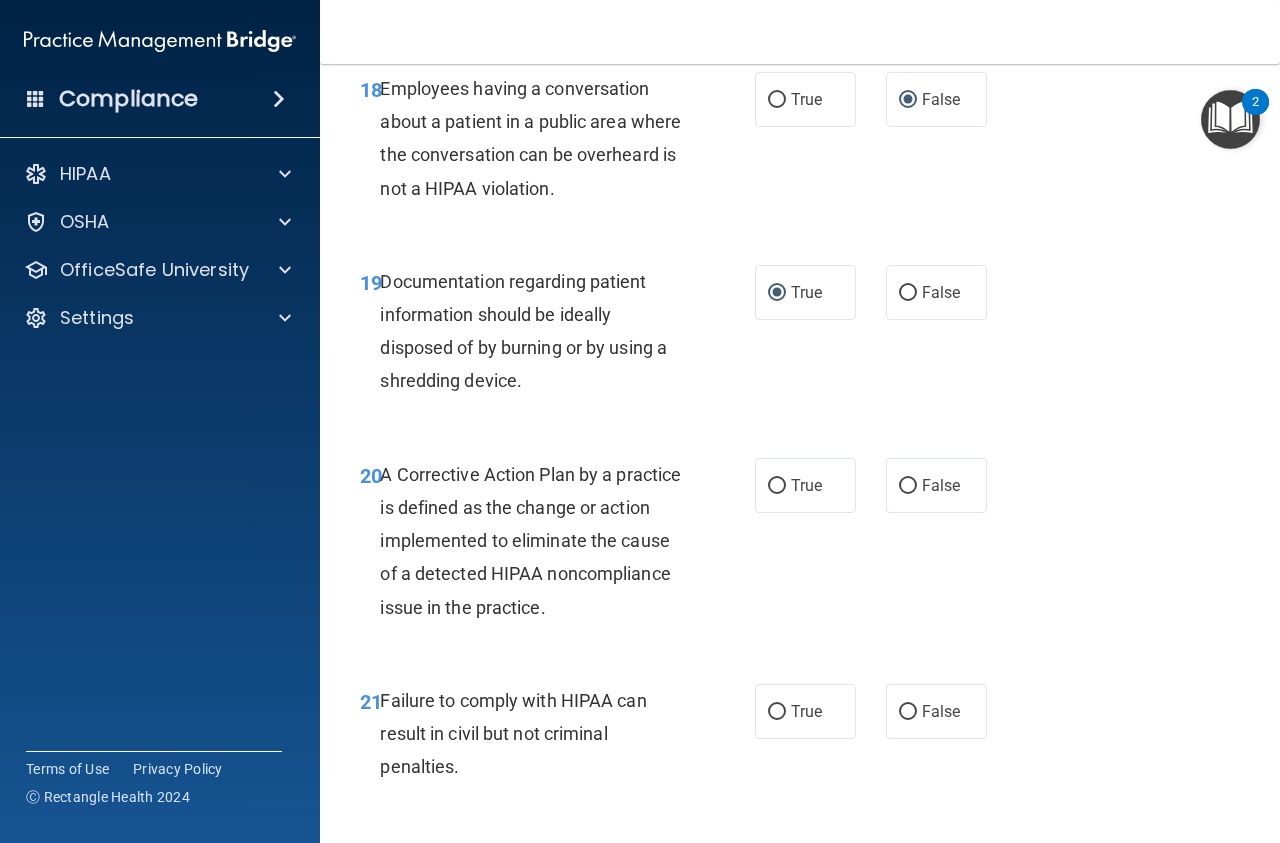 scroll, scrollTop: 3600, scrollLeft: 0, axis: vertical 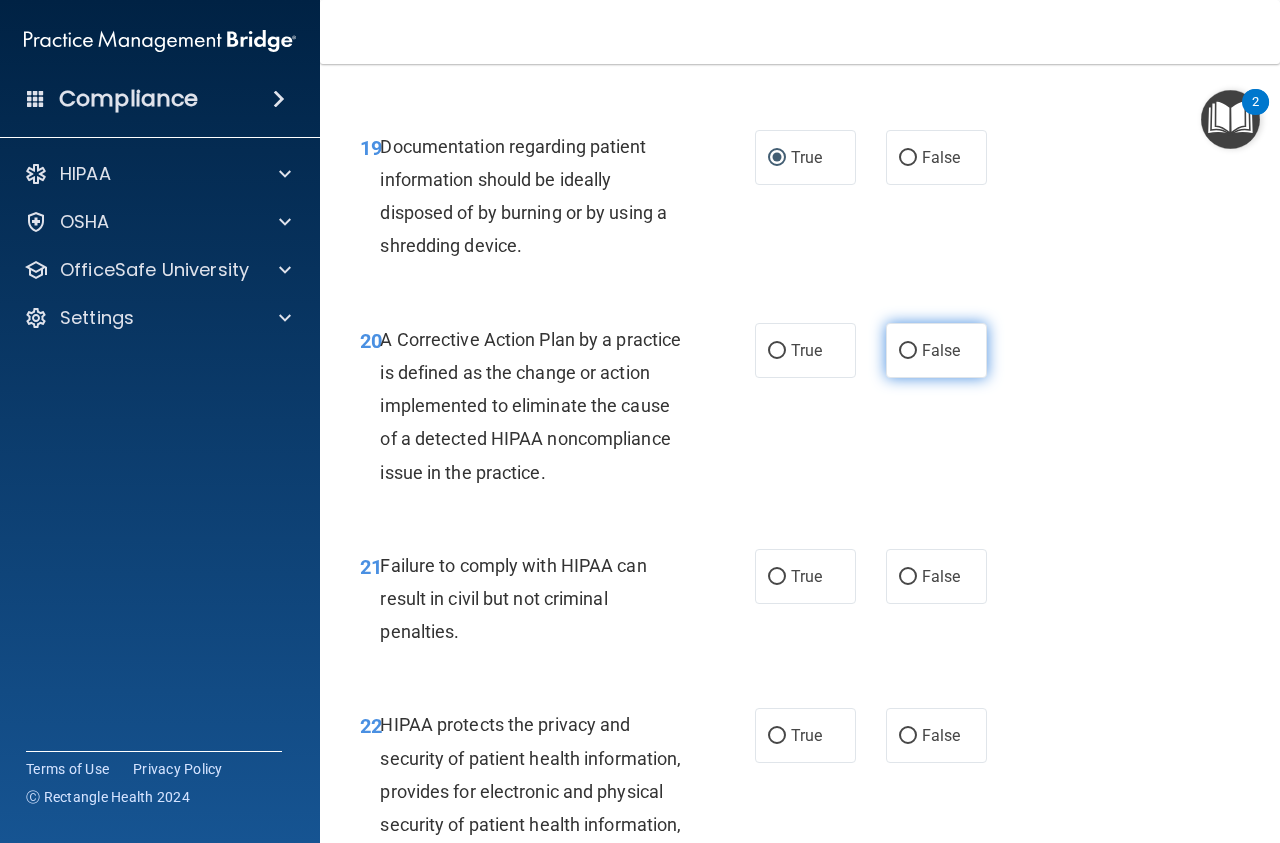 click on "False" at bounding box center [908, 351] 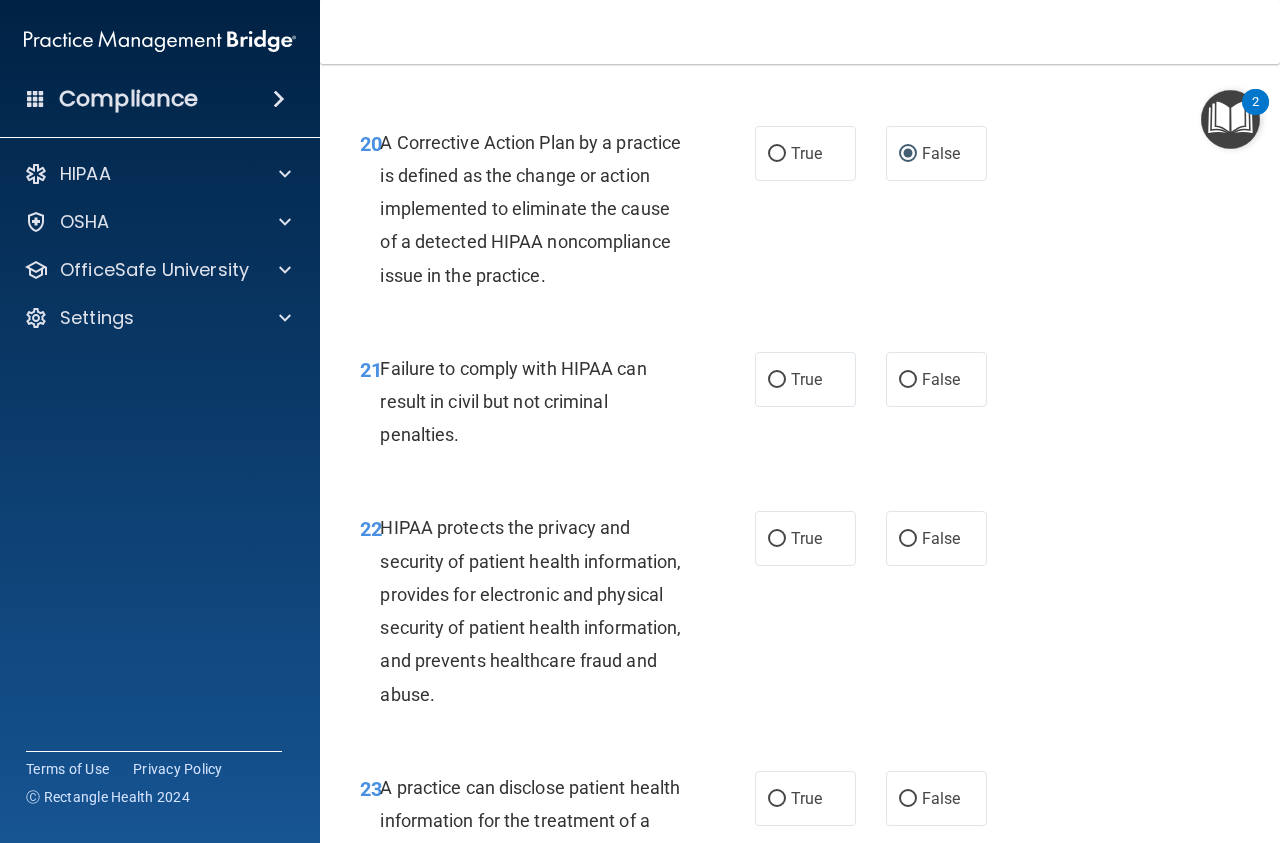 scroll, scrollTop: 3803, scrollLeft: 0, axis: vertical 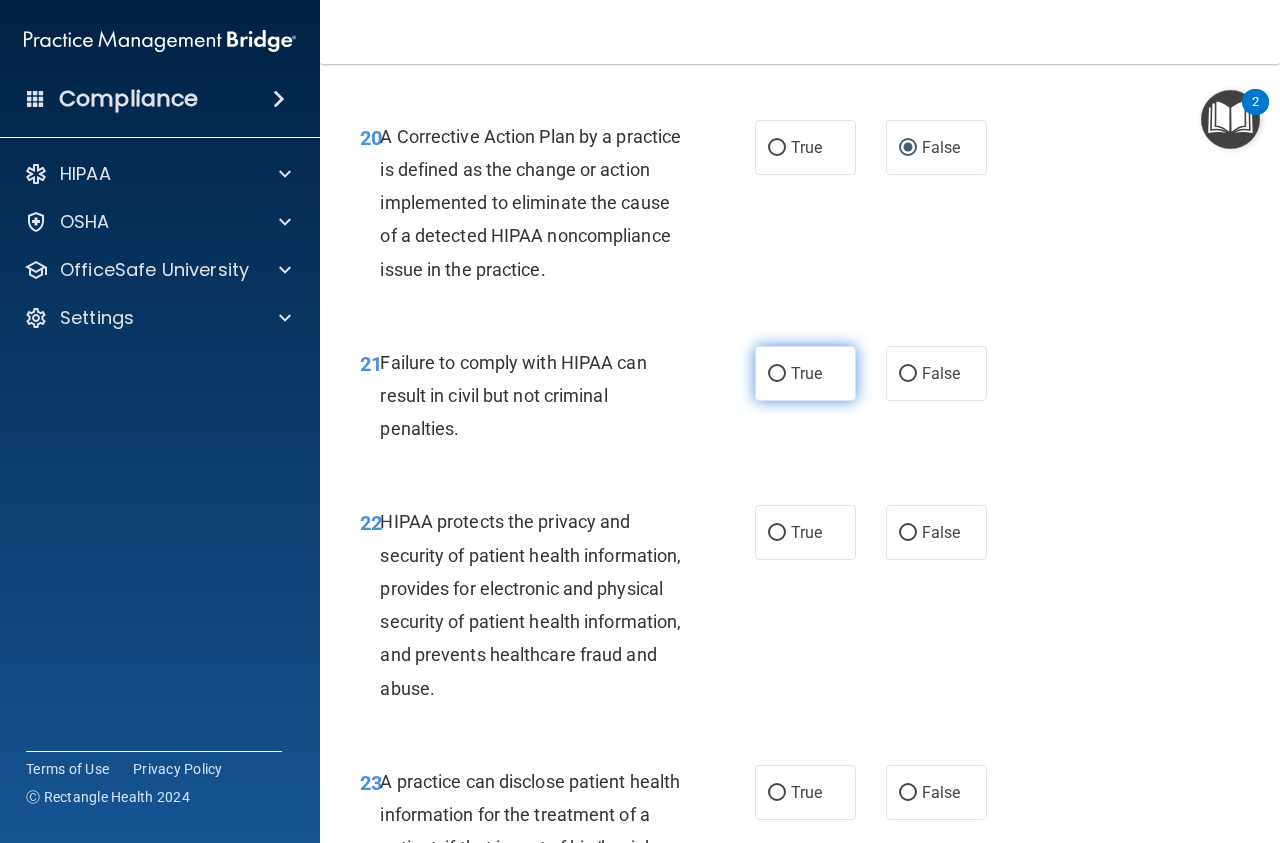 click on "True" at bounding box center [777, 374] 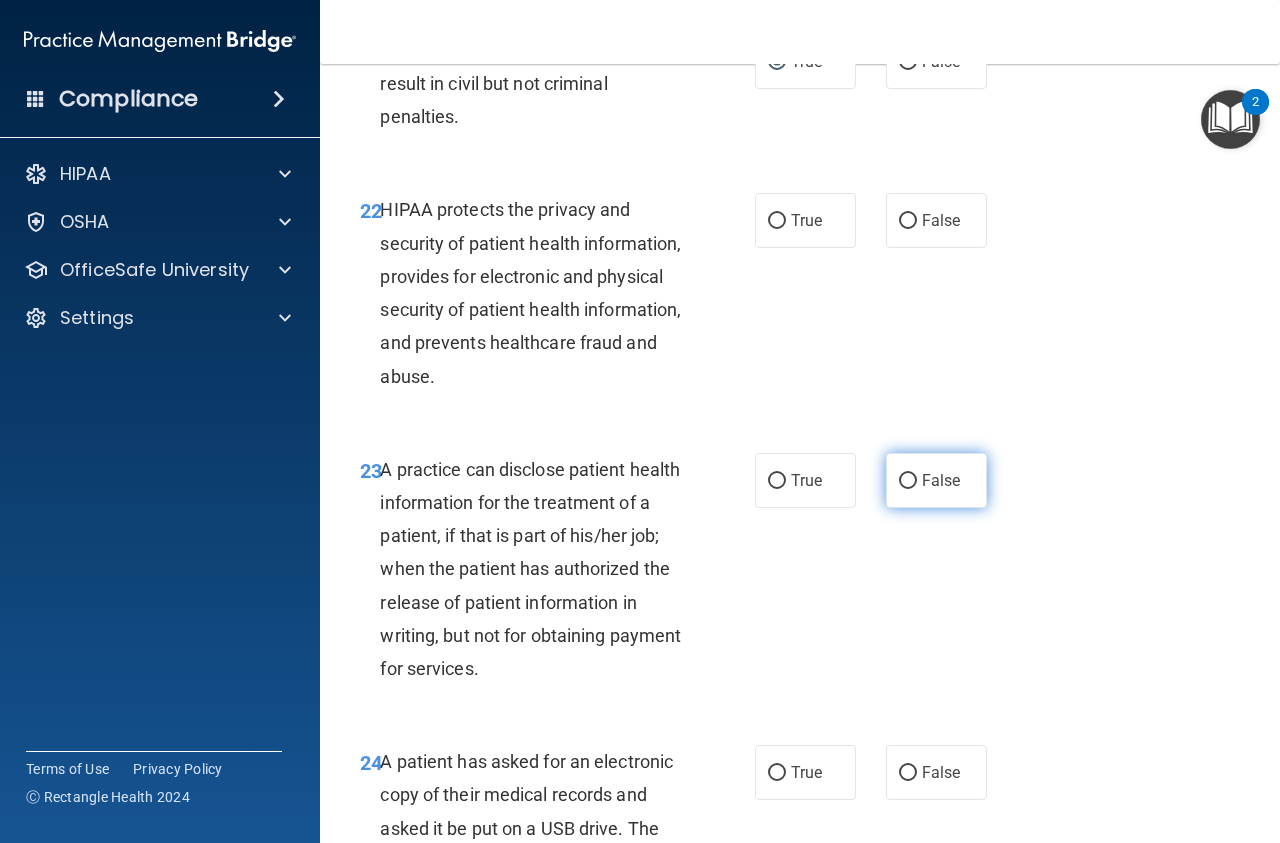 scroll, scrollTop: 4118, scrollLeft: 0, axis: vertical 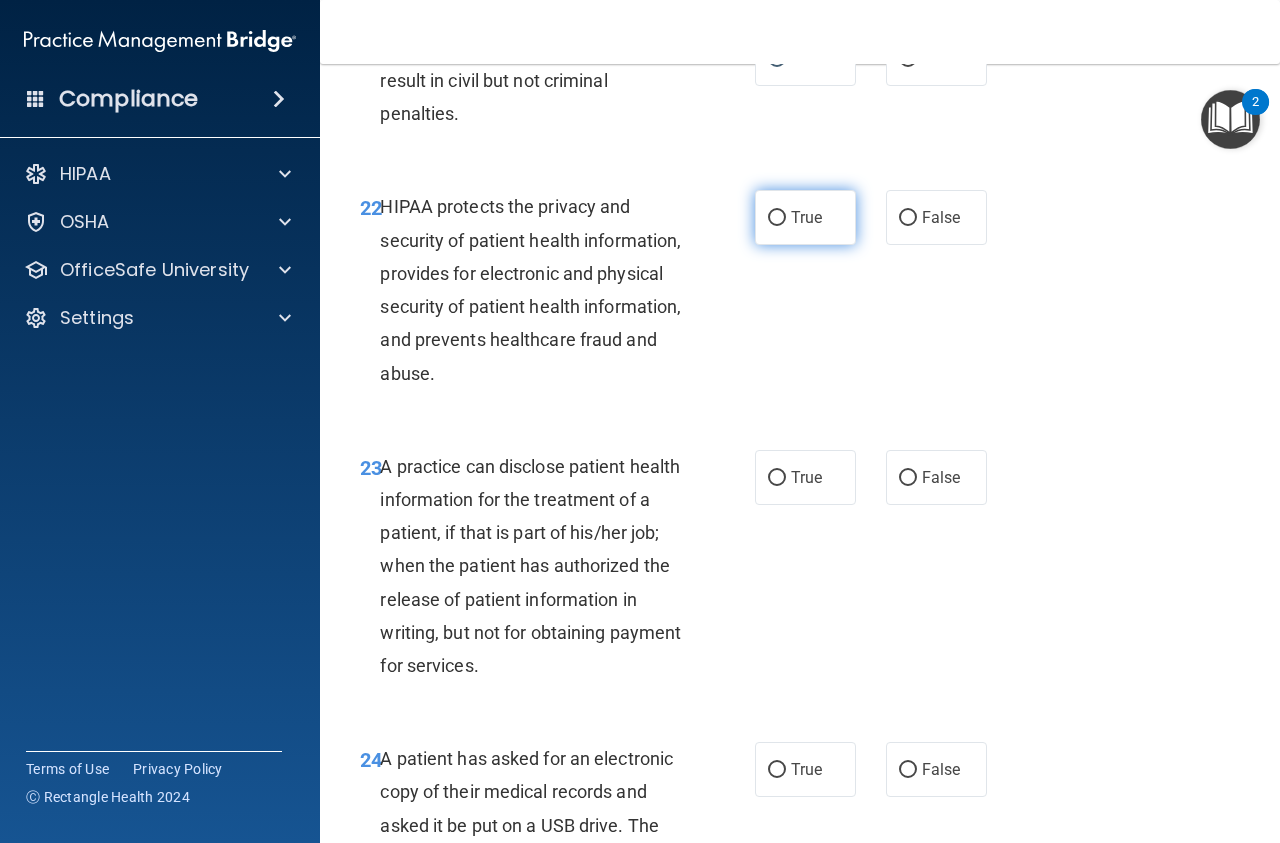 click on "True" at bounding box center [805, 217] 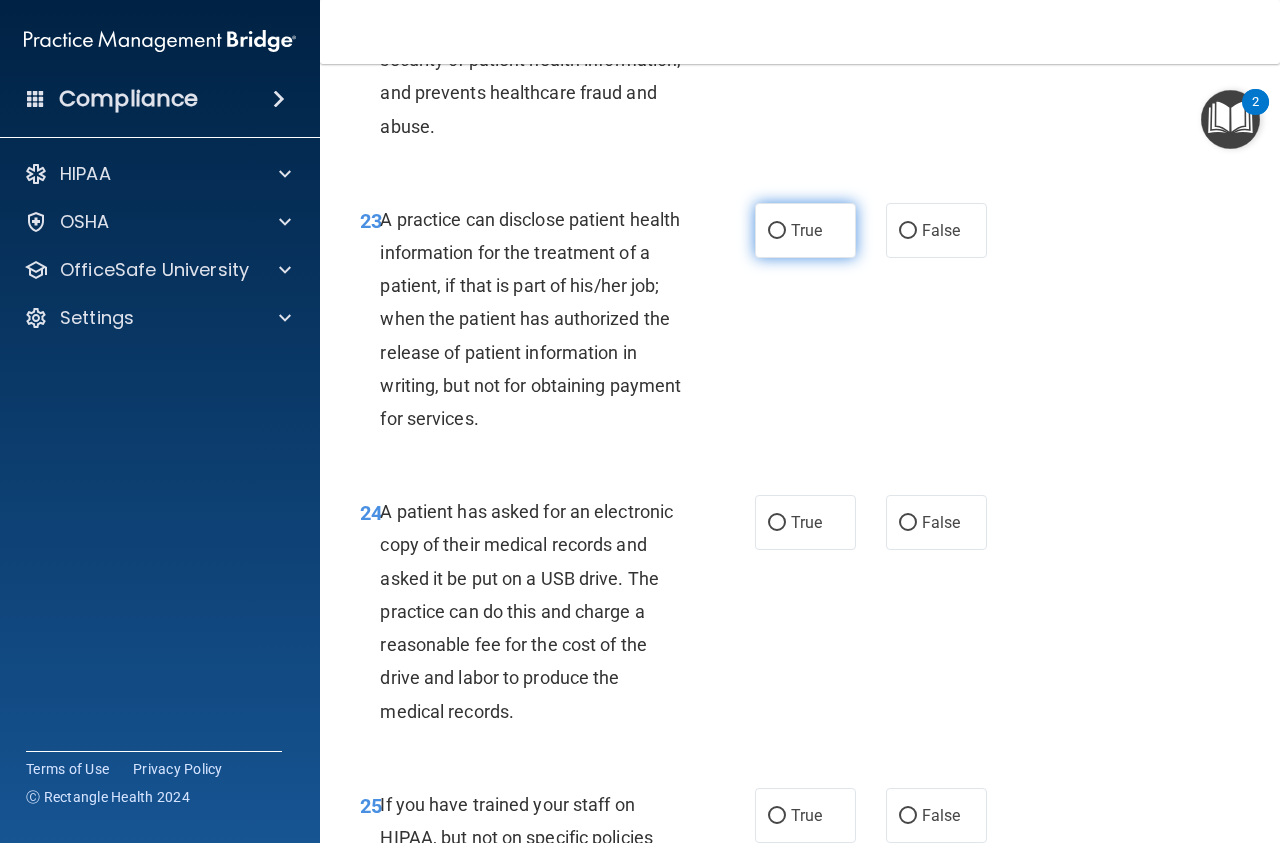 scroll, scrollTop: 4230, scrollLeft: 0, axis: vertical 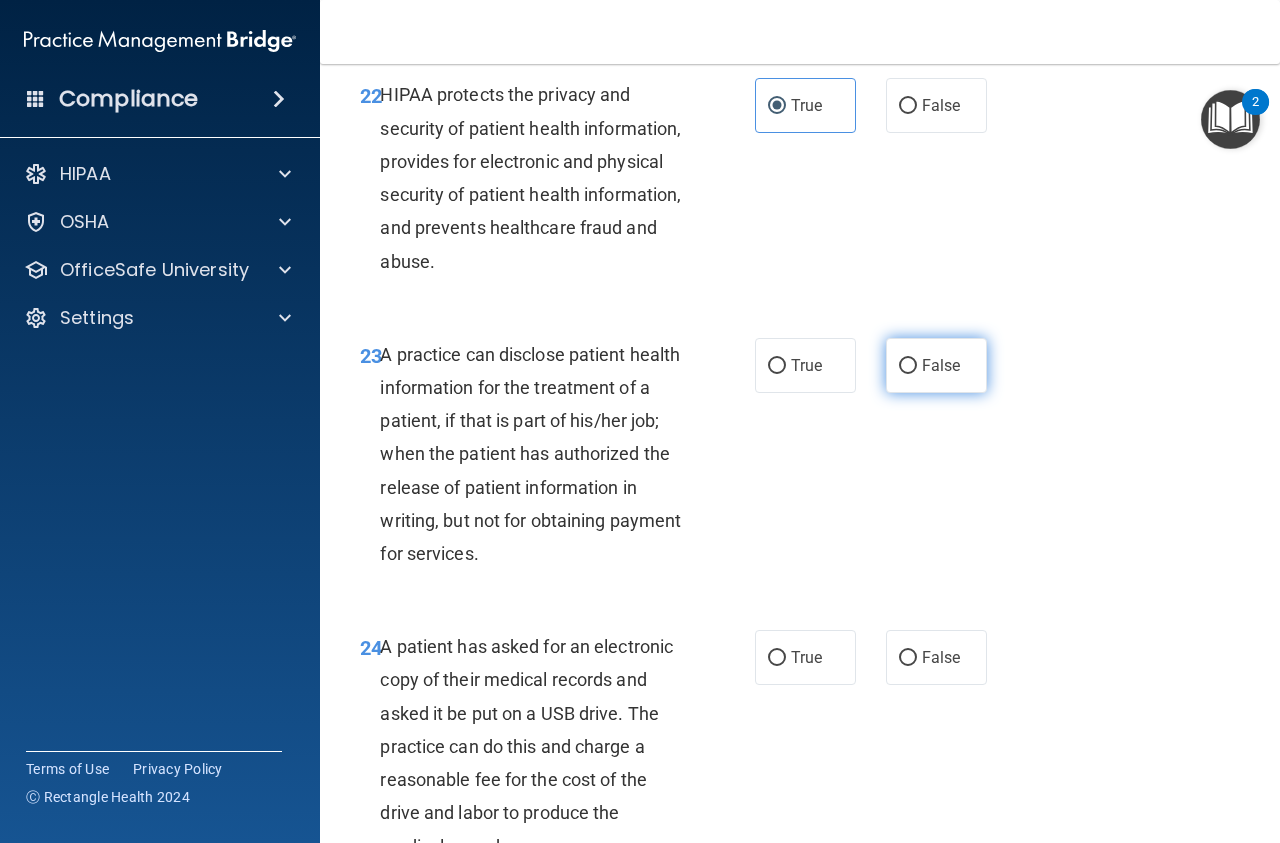 click on "False" at bounding box center (908, 366) 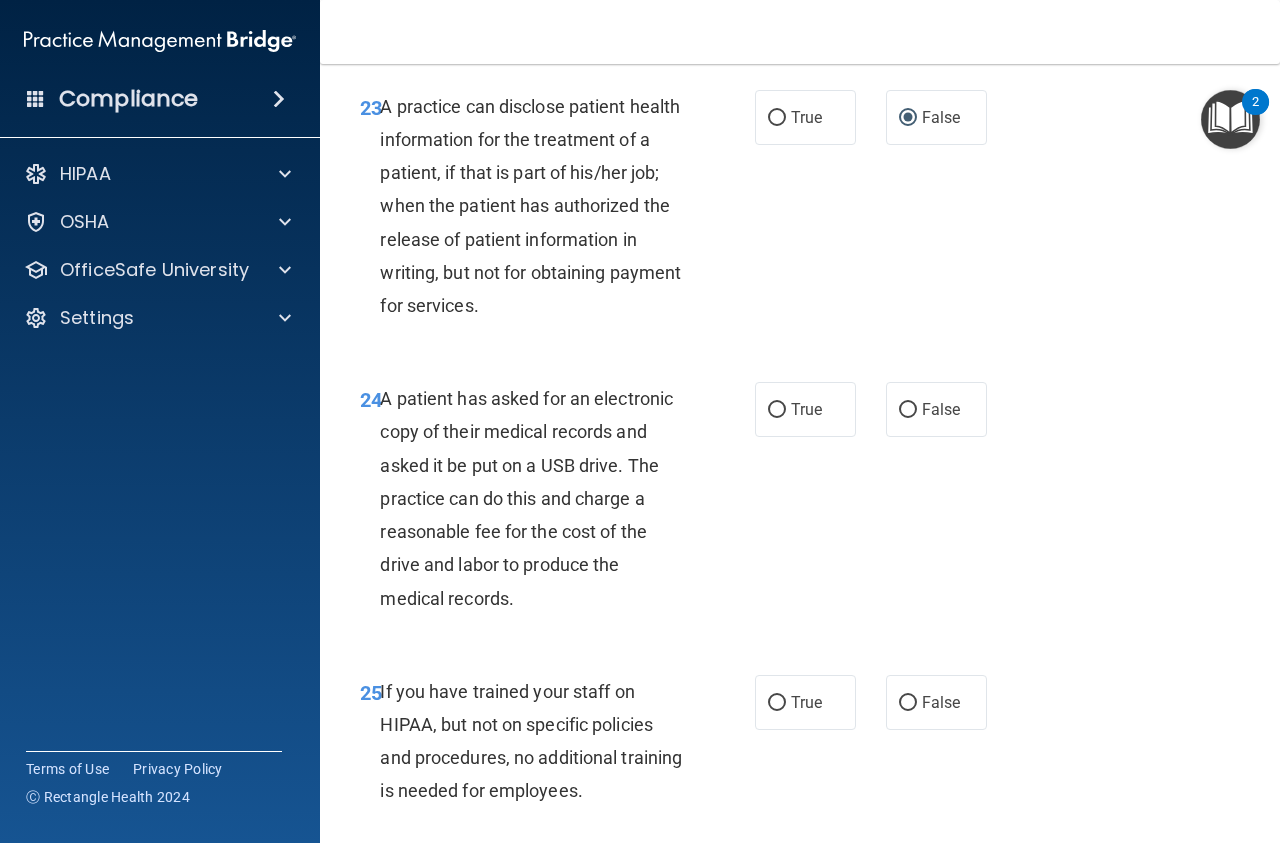 scroll, scrollTop: 4658, scrollLeft: 0, axis: vertical 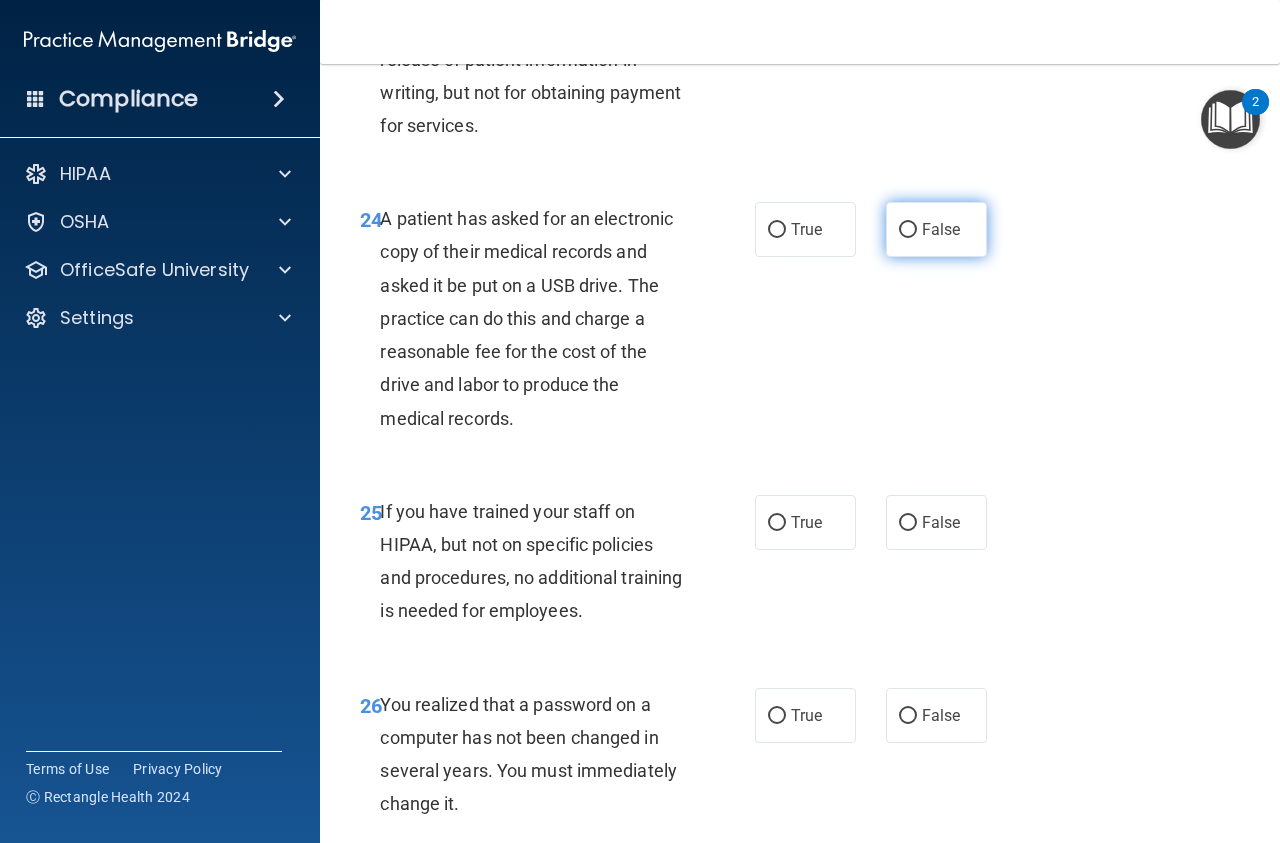 click on "False" at bounding box center (908, 230) 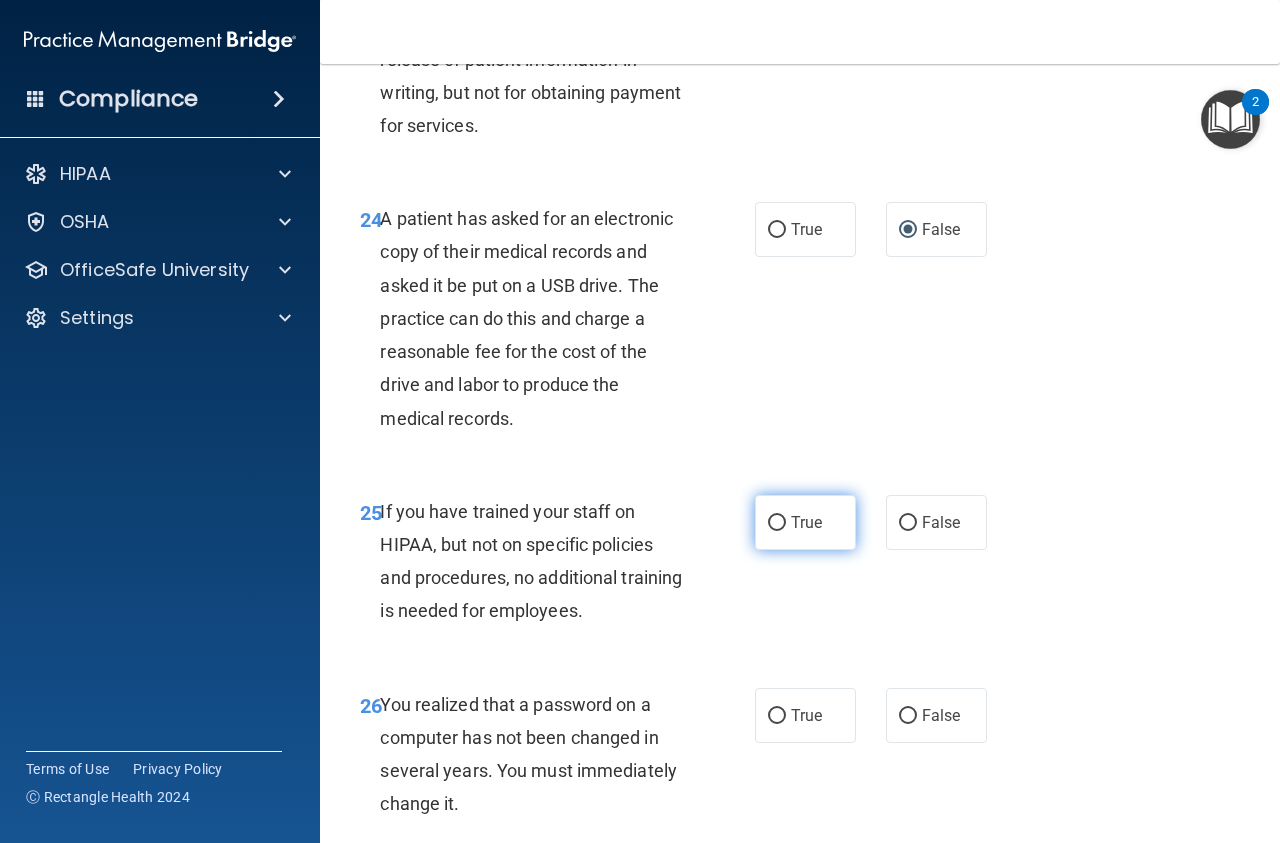 click on "True" at bounding box center (777, 523) 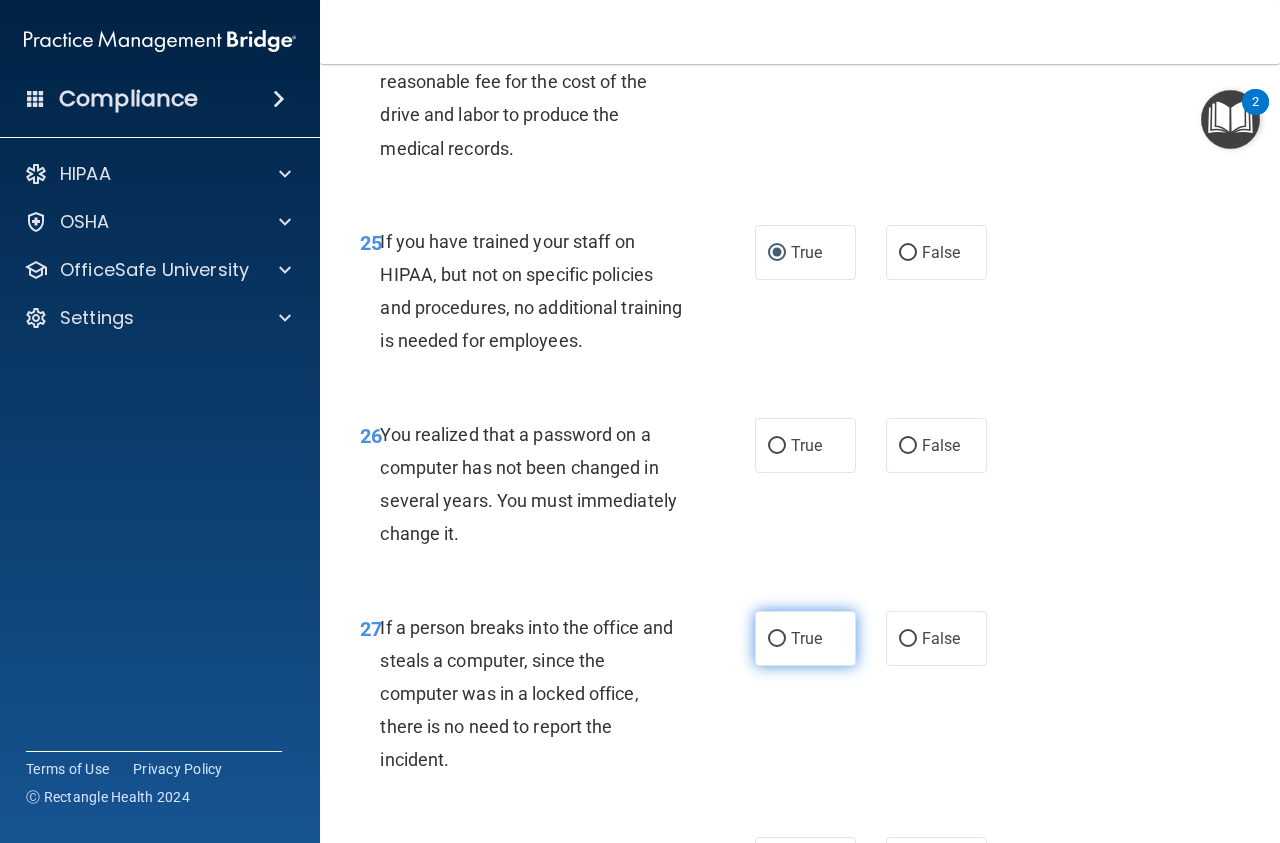 scroll, scrollTop: 5018, scrollLeft: 0, axis: vertical 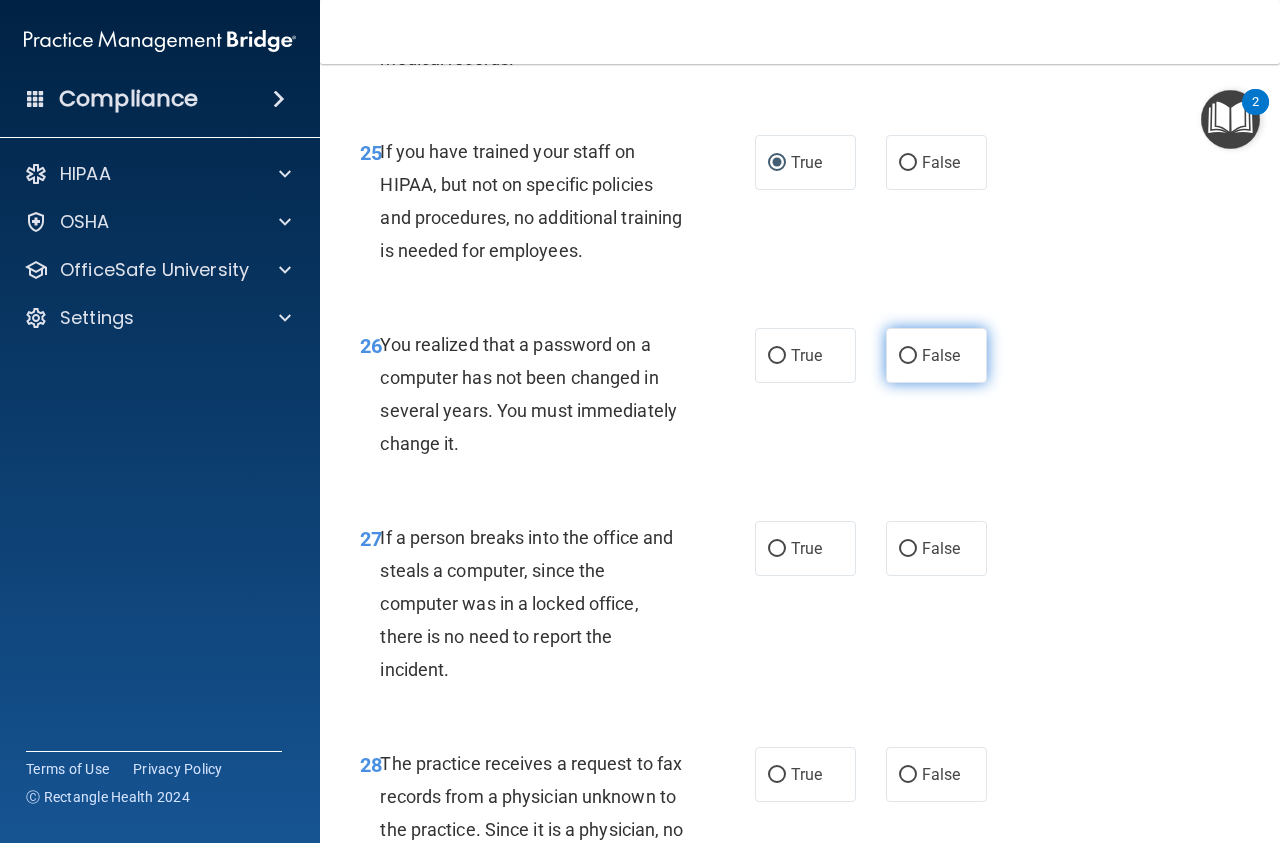 click on "False" at bounding box center [908, 356] 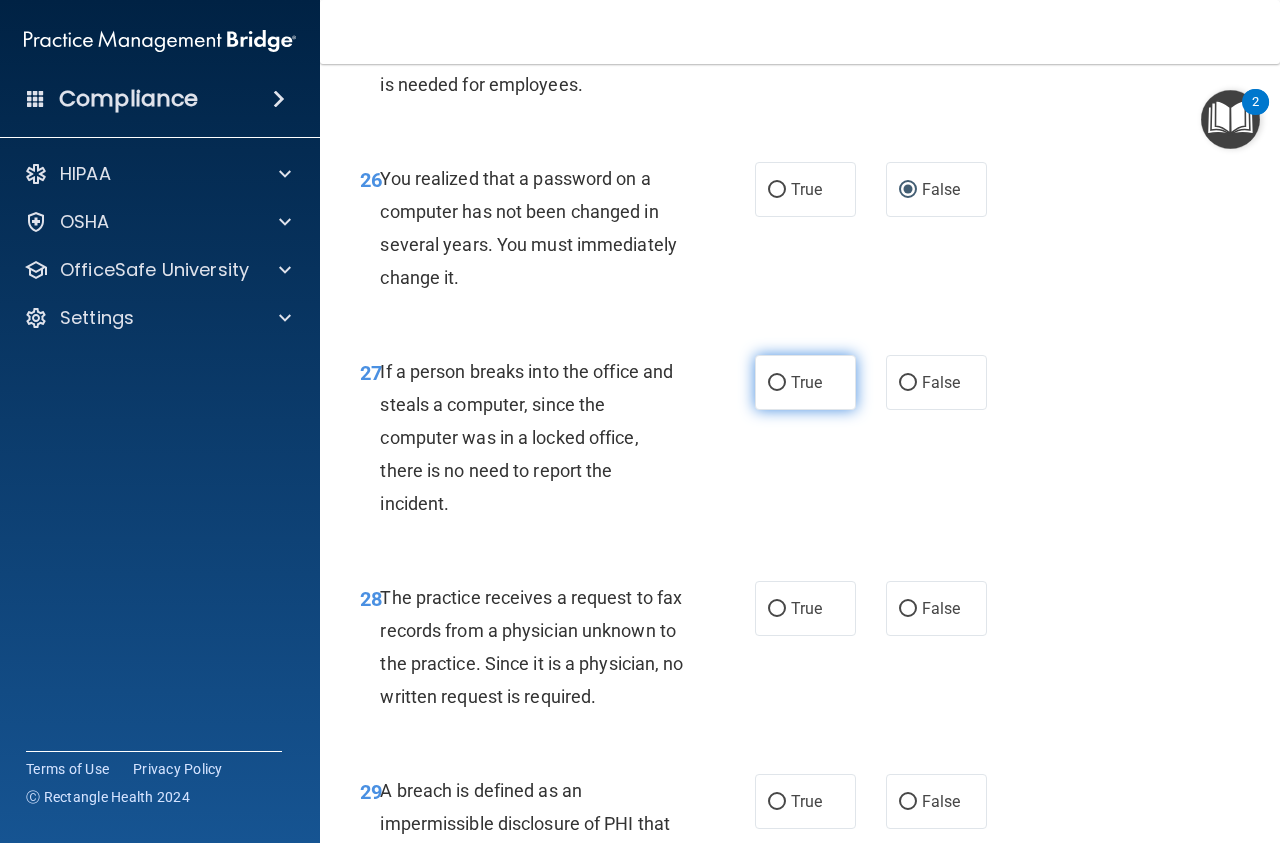 scroll, scrollTop: 5355, scrollLeft: 0, axis: vertical 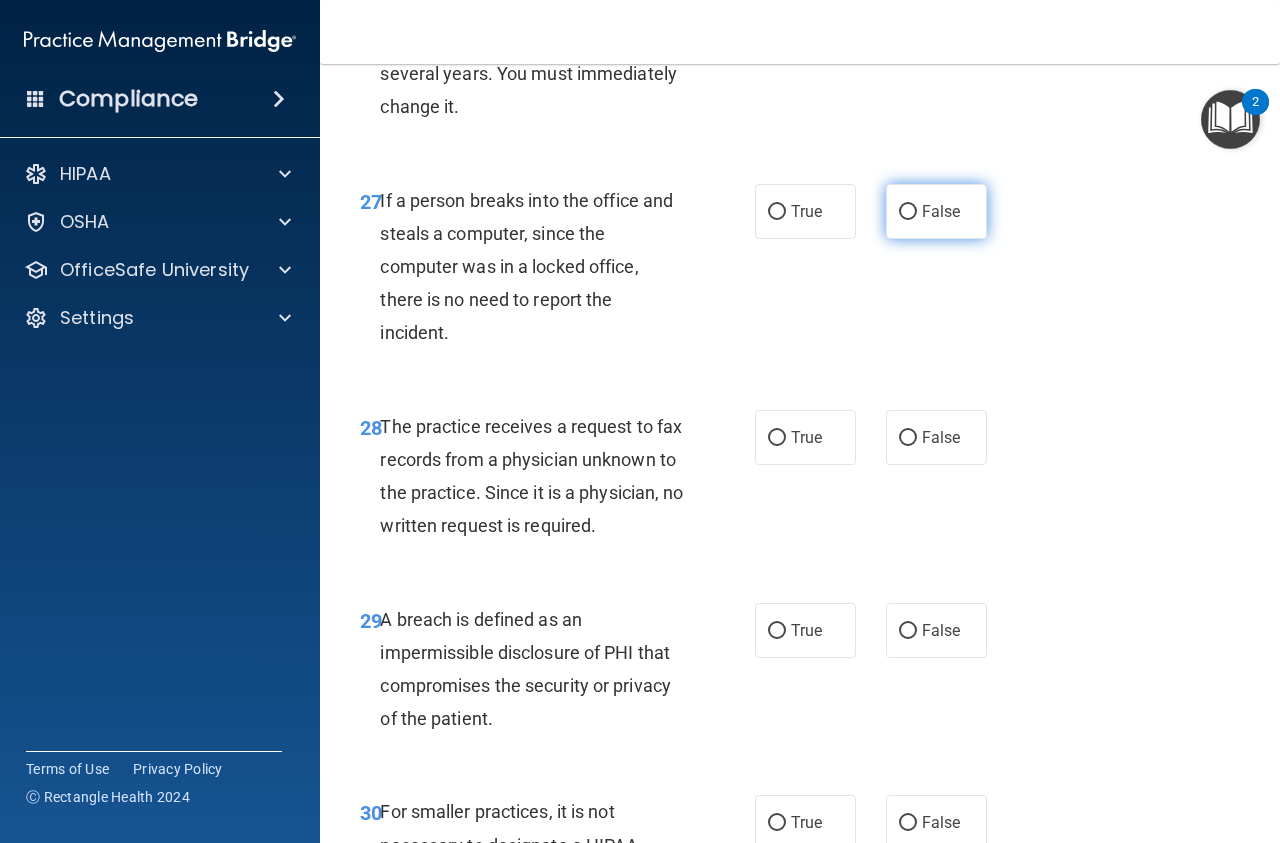 click on "False" at bounding box center (908, 212) 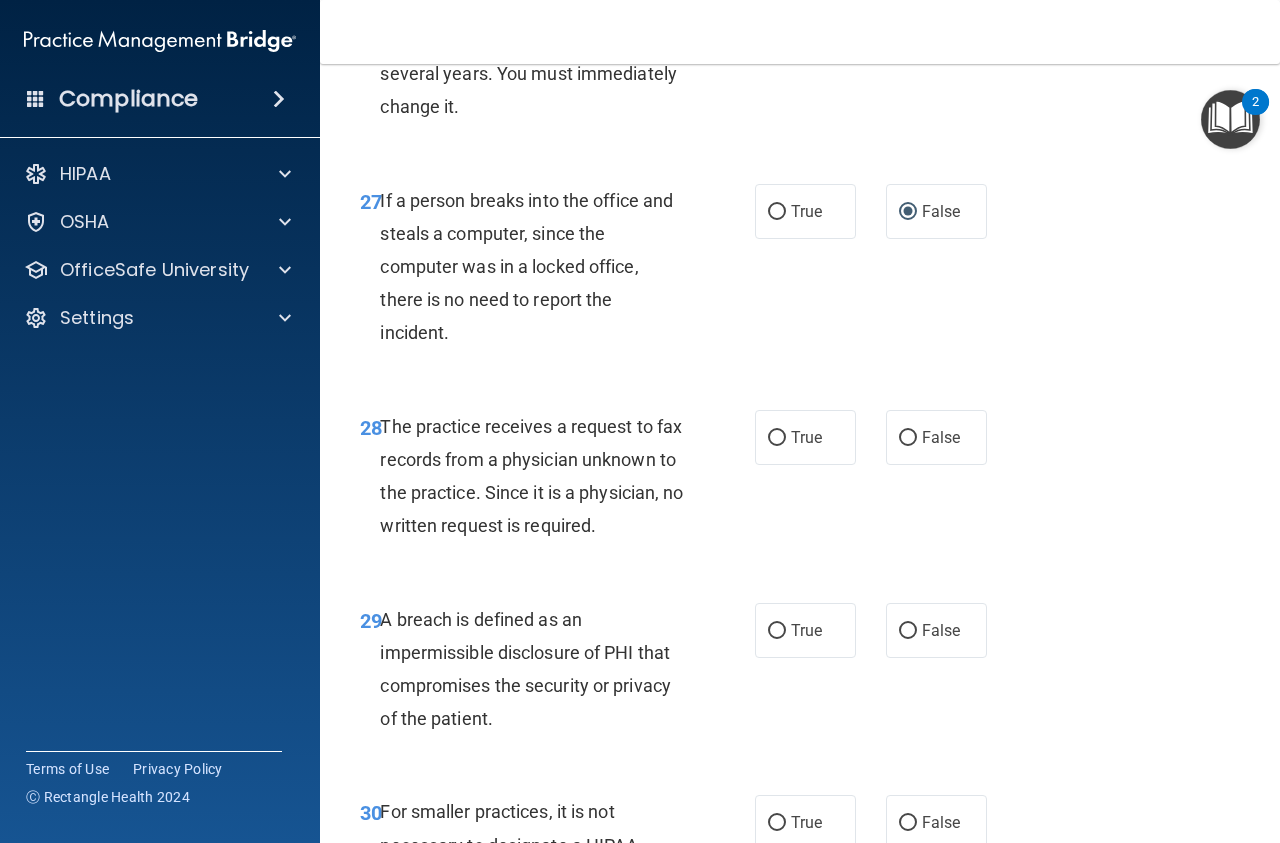 scroll, scrollTop: 5513, scrollLeft: 0, axis: vertical 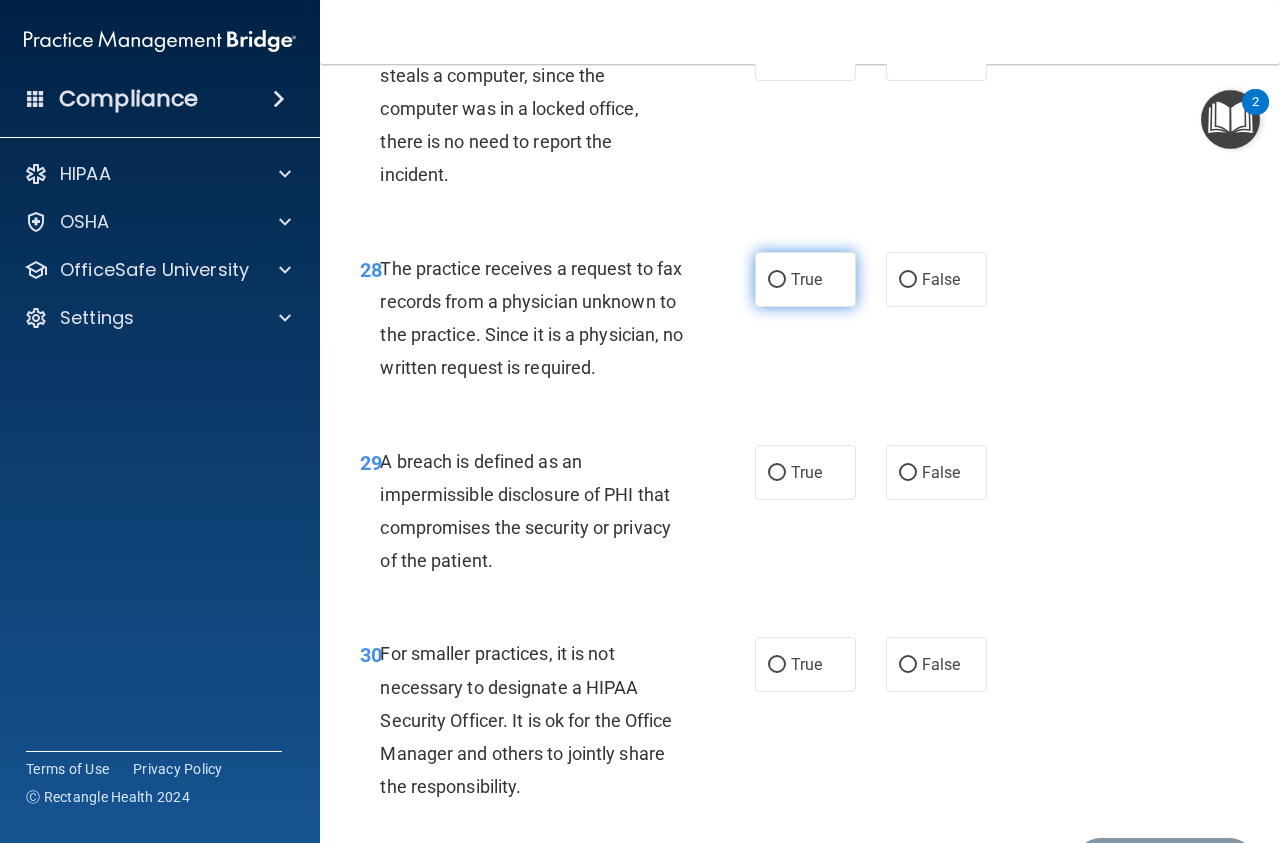 click on "True" at bounding box center [777, 280] 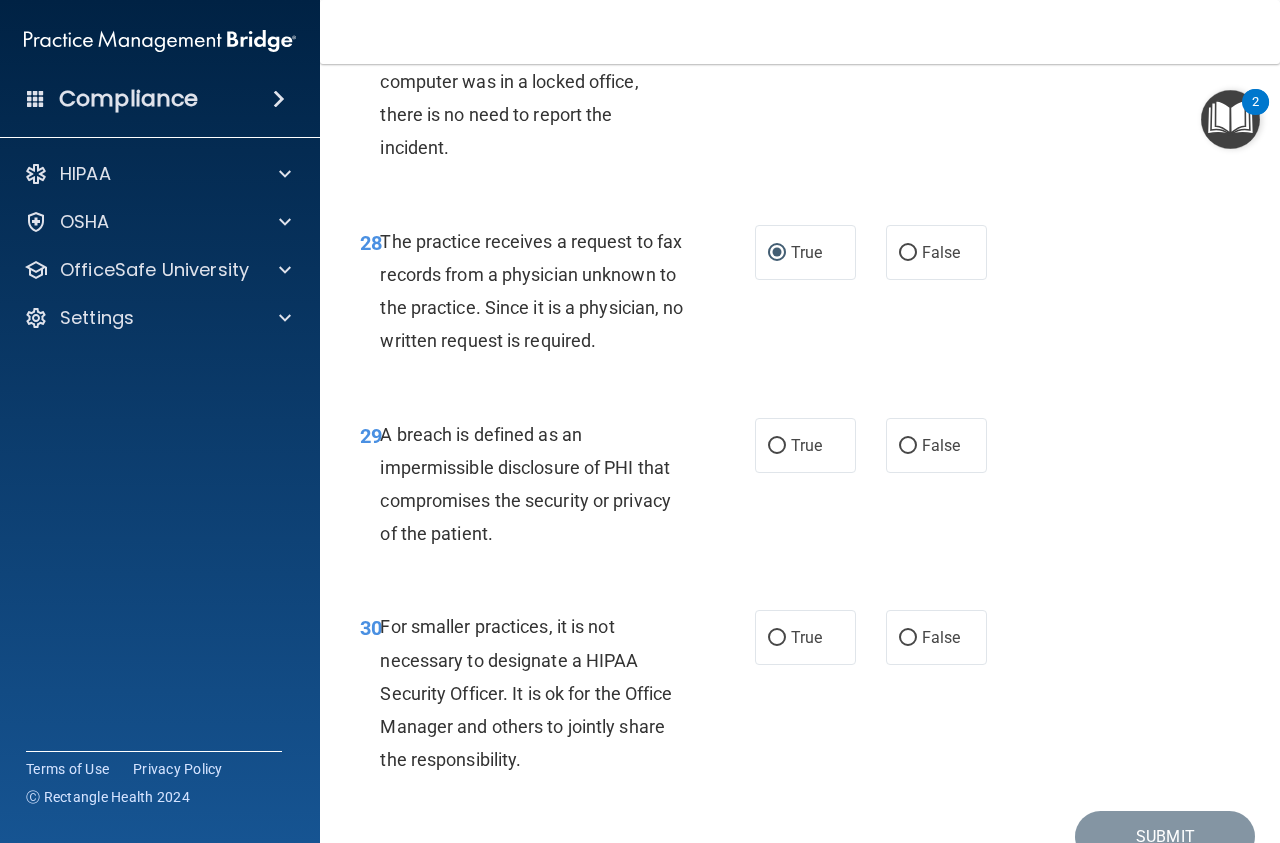 scroll, scrollTop: 5741, scrollLeft: 0, axis: vertical 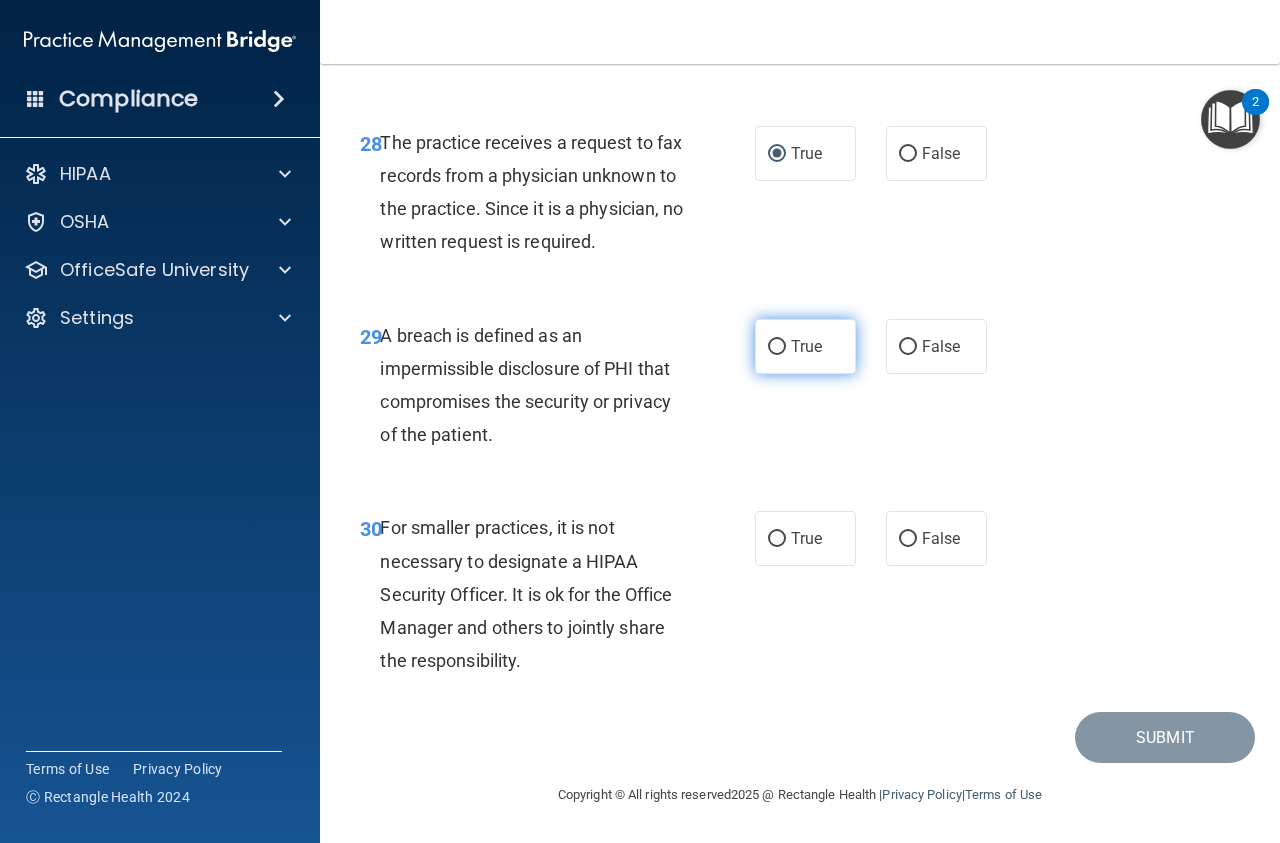 click on "True" at bounding box center (777, 347) 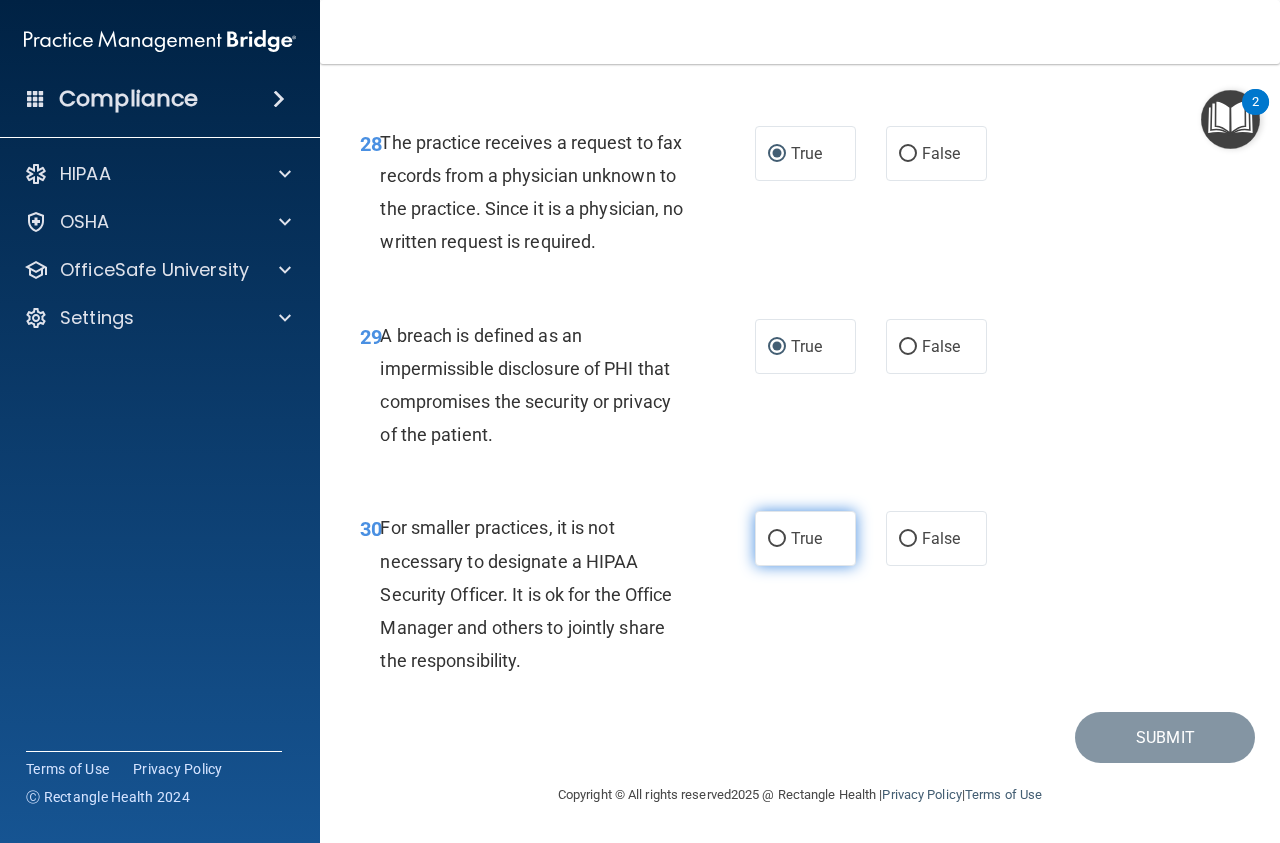 click on "True" at bounding box center [777, 539] 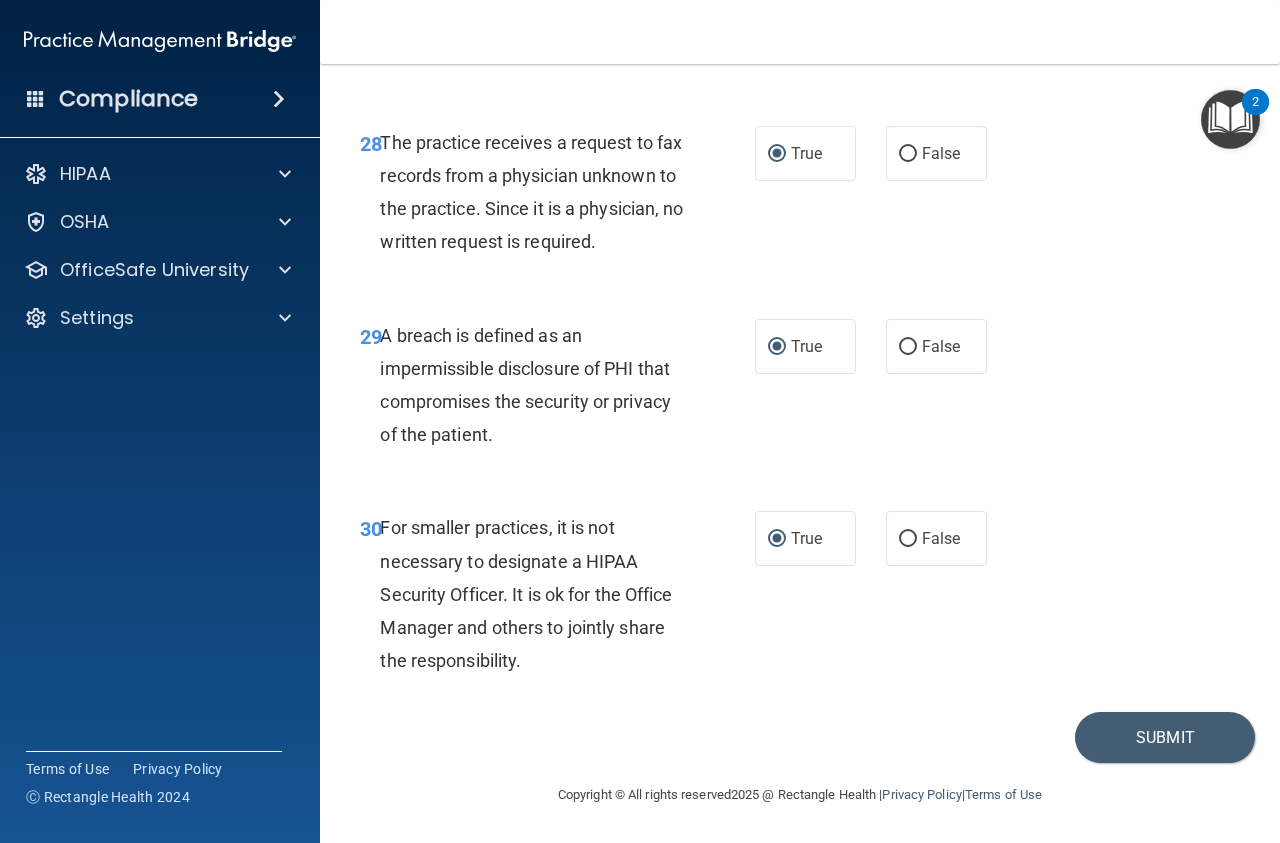 scroll, scrollTop: 5741, scrollLeft: 0, axis: vertical 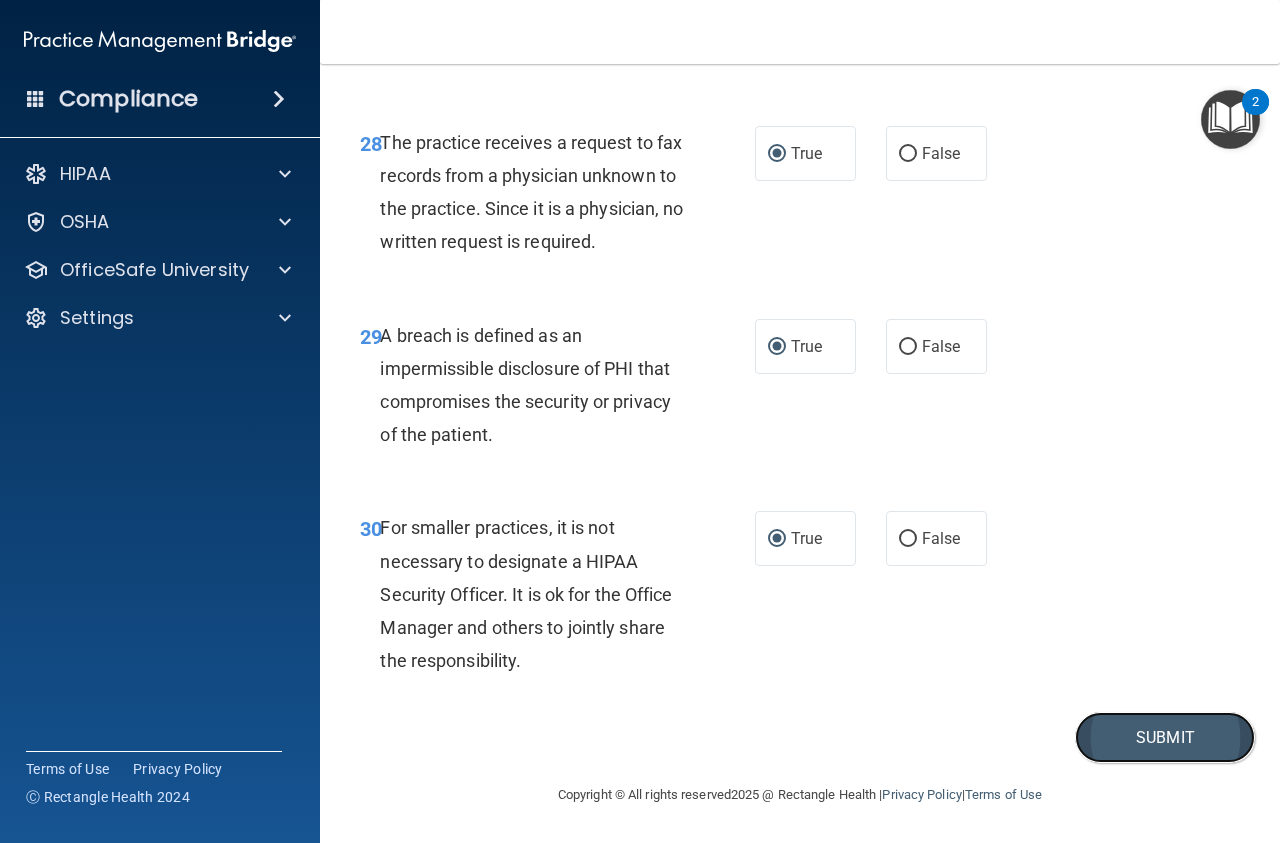 click on "Submit" at bounding box center (1165, 737) 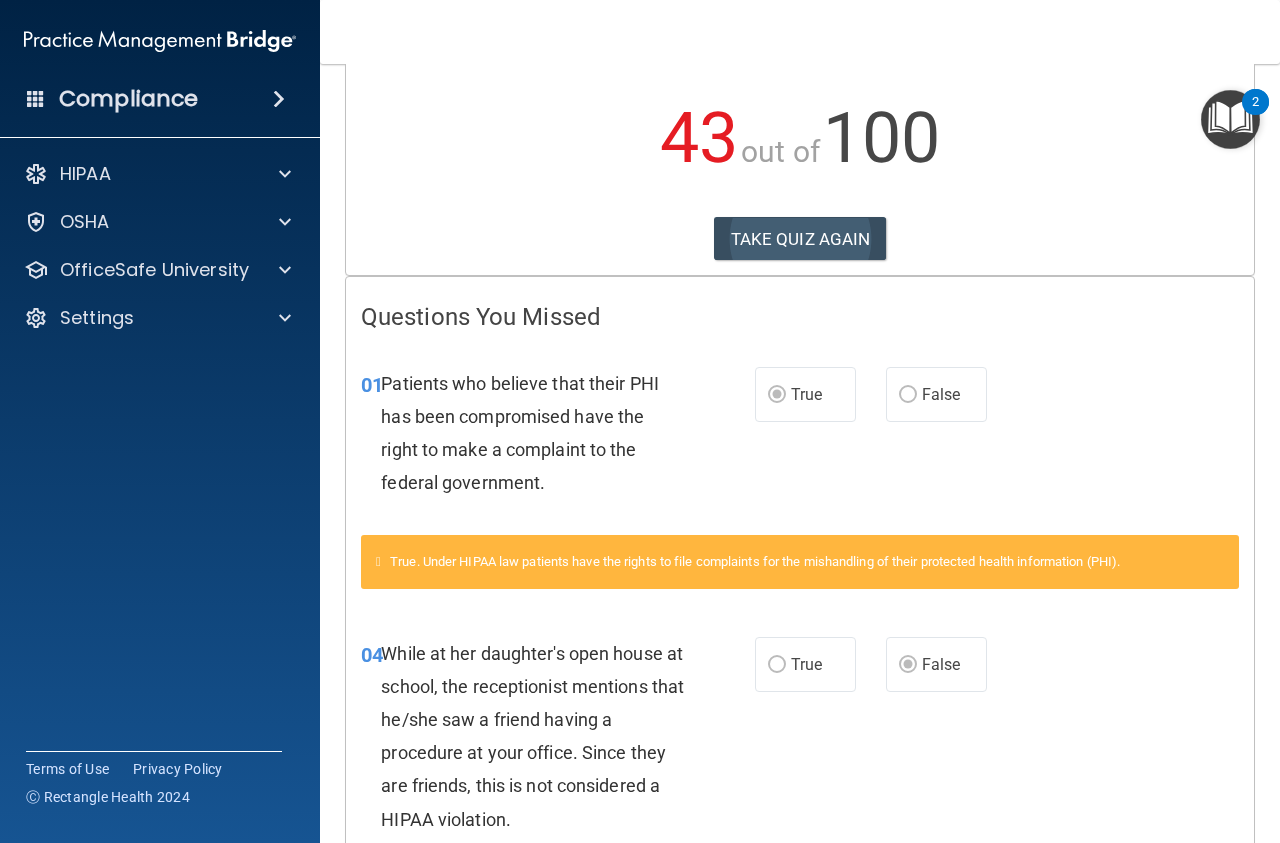 scroll, scrollTop: 165, scrollLeft: 0, axis: vertical 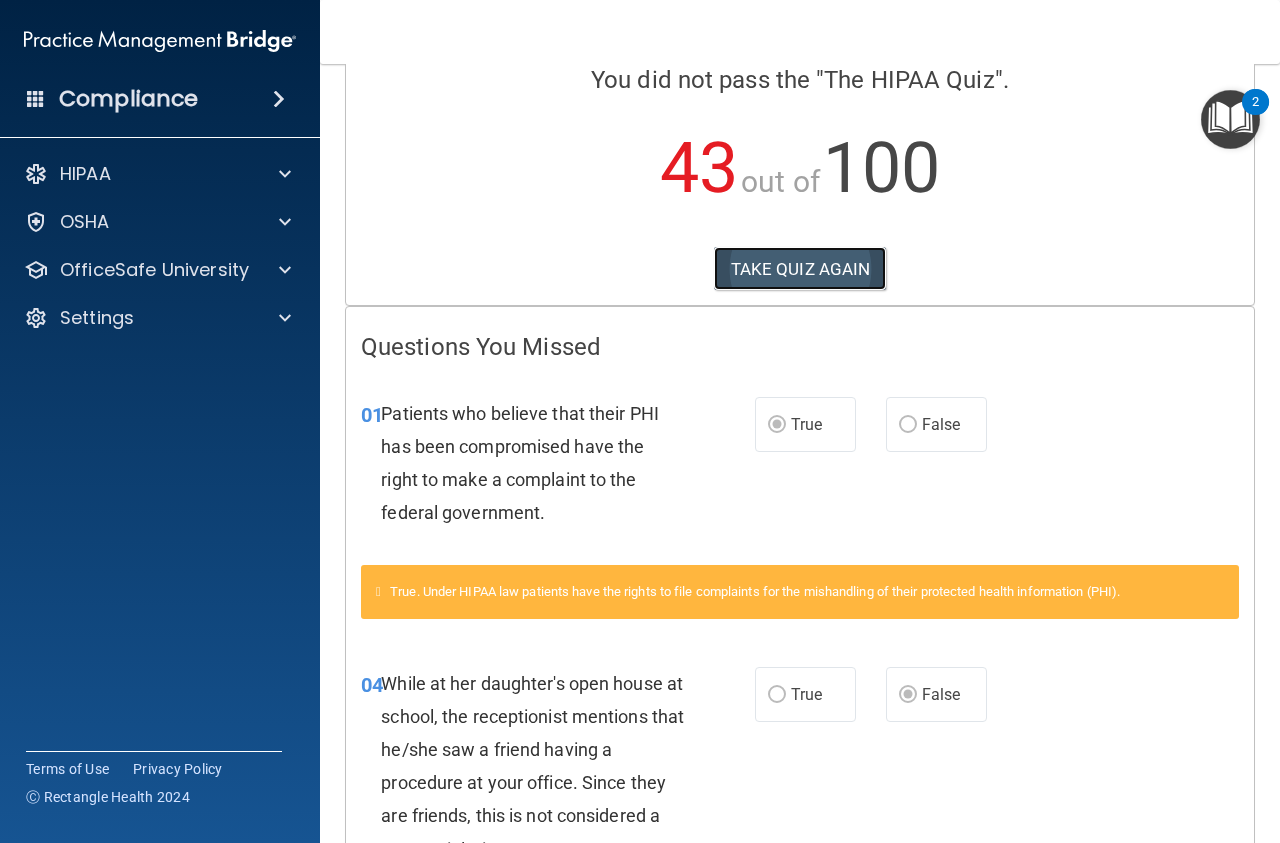 click on "TAKE QUIZ AGAIN" at bounding box center [800, 269] 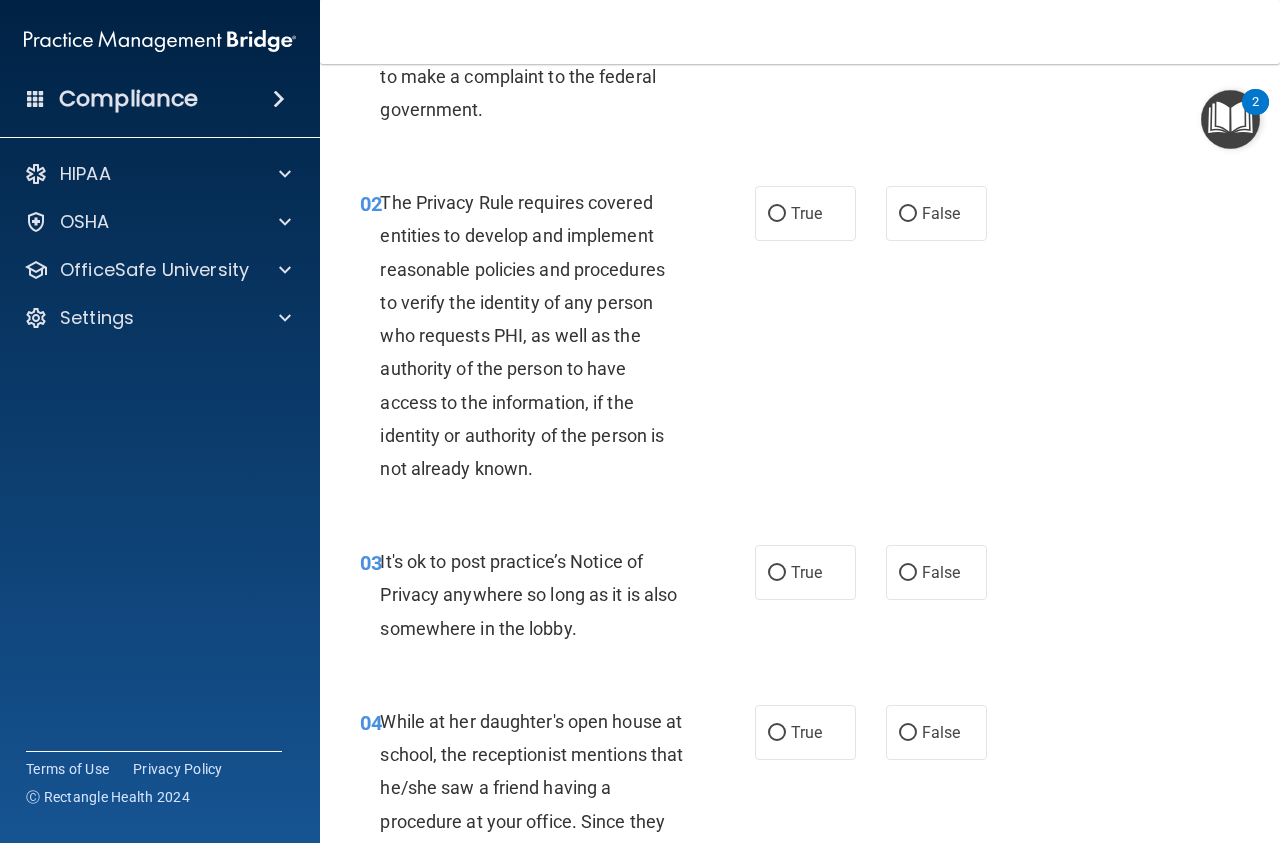 scroll, scrollTop: 0, scrollLeft: 0, axis: both 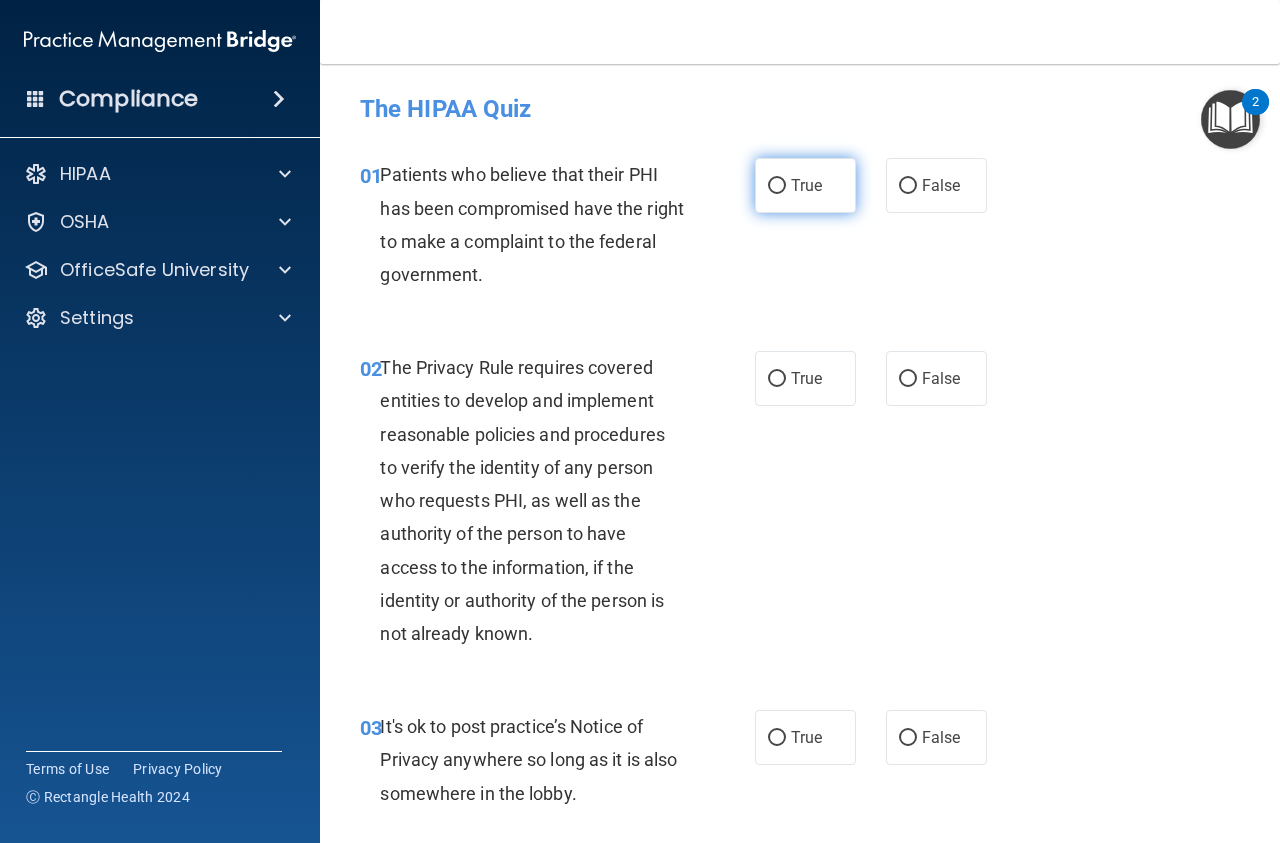 click on "True" at bounding box center [777, 186] 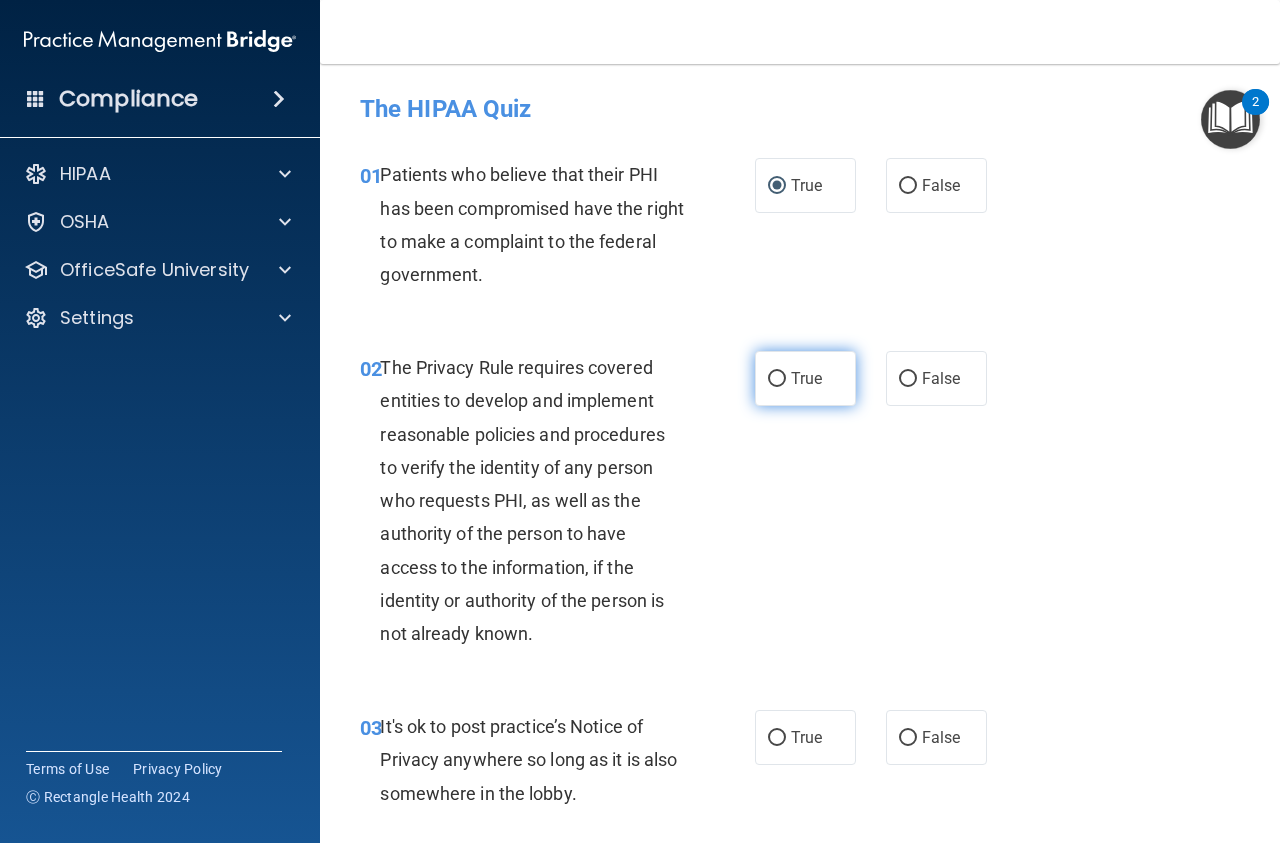click on "True" at bounding box center (777, 379) 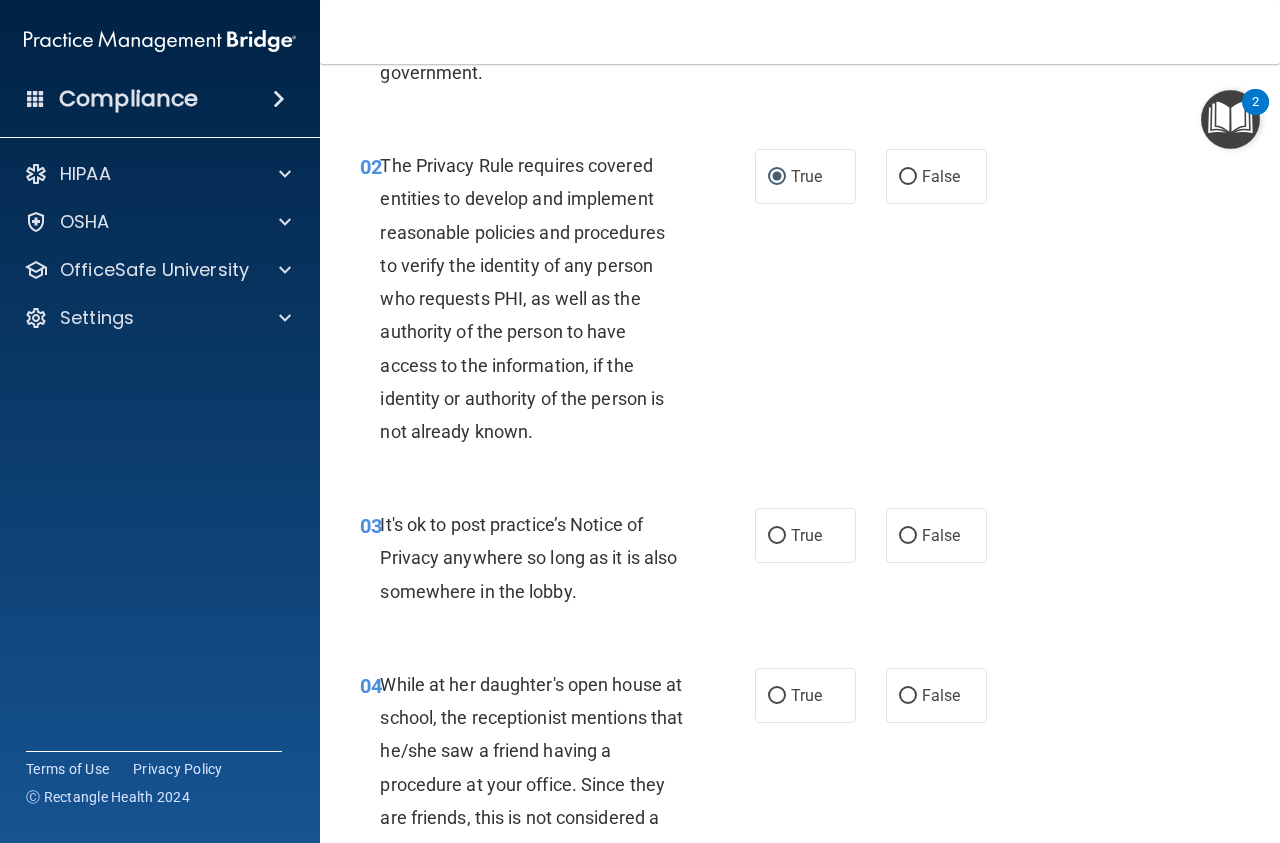 scroll, scrollTop: 383, scrollLeft: 0, axis: vertical 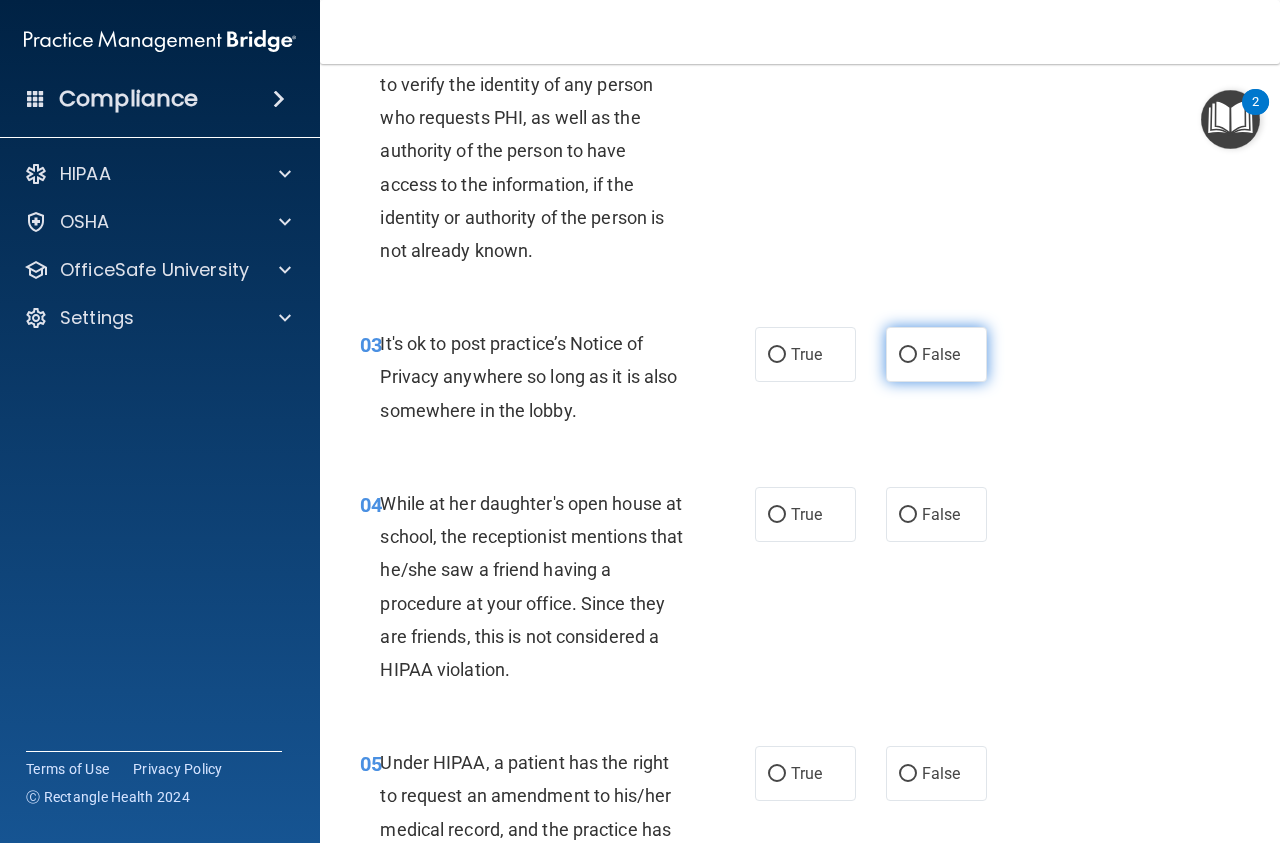 click on "False" at bounding box center [908, 355] 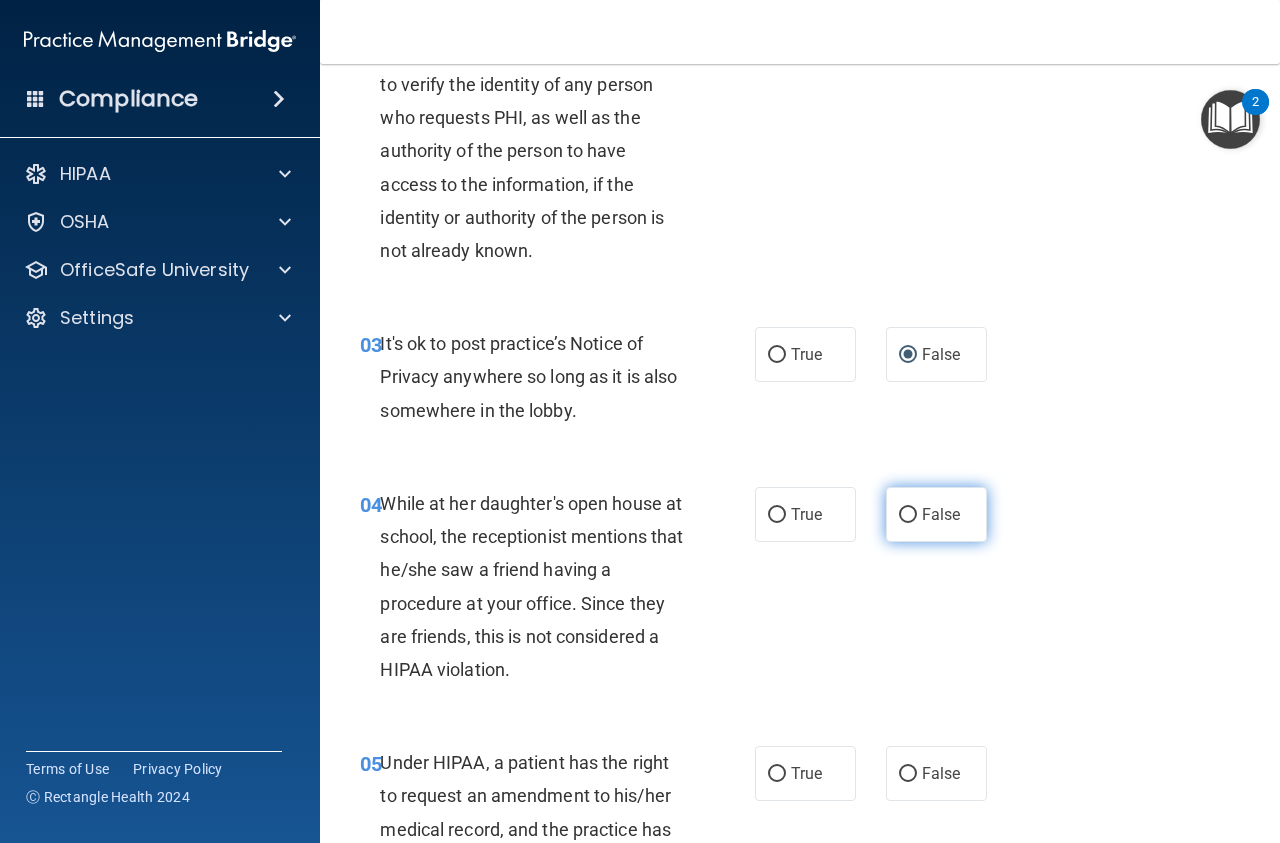 click on "False" at bounding box center (936, 514) 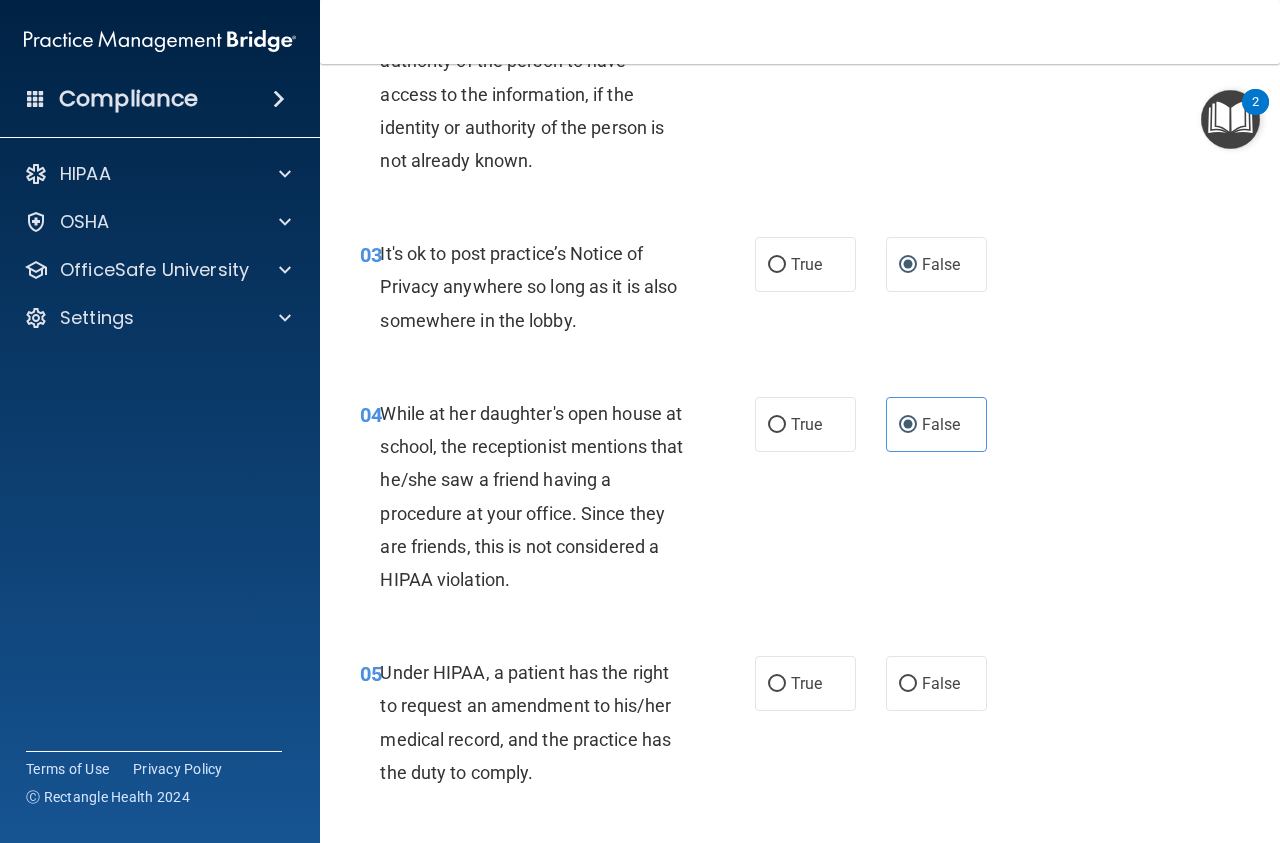 scroll, scrollTop: 563, scrollLeft: 0, axis: vertical 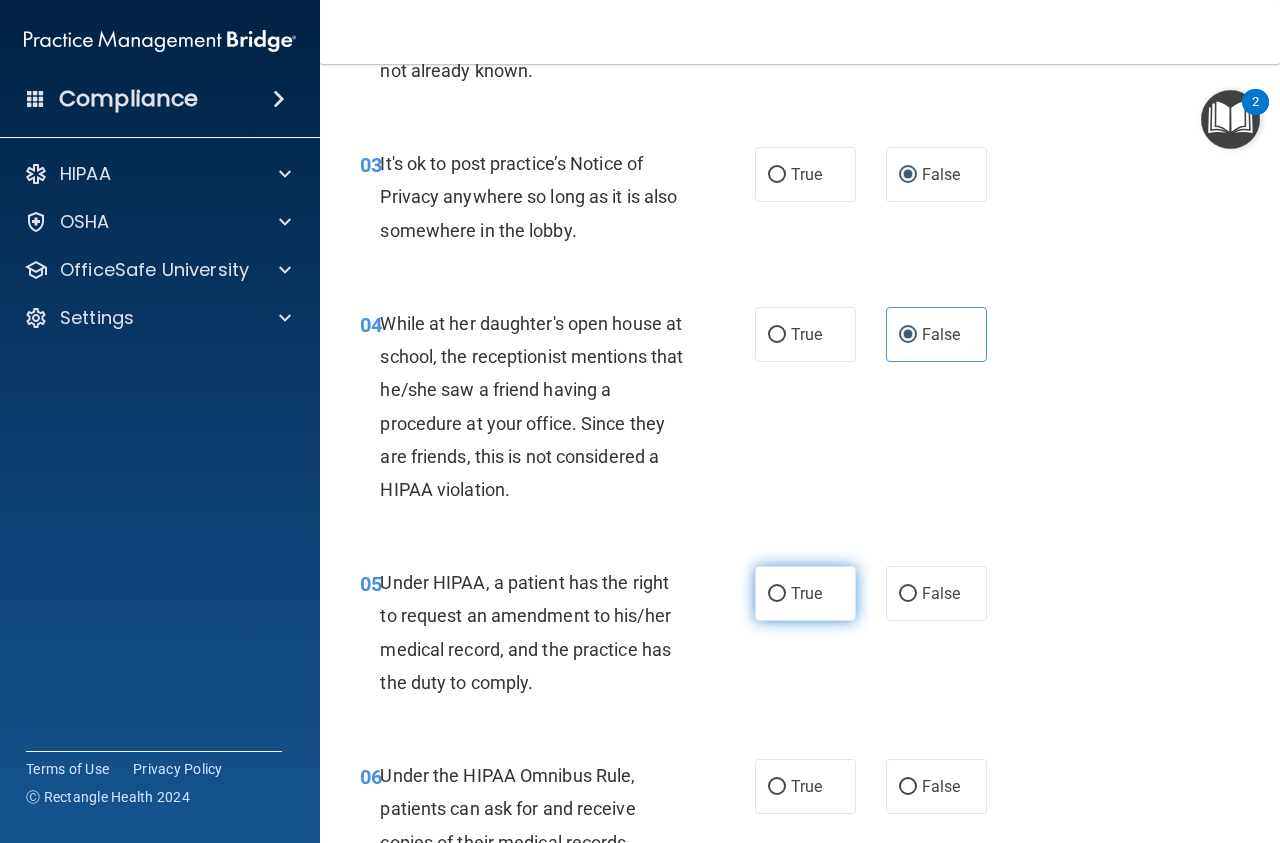 click on "True" at bounding box center [777, 594] 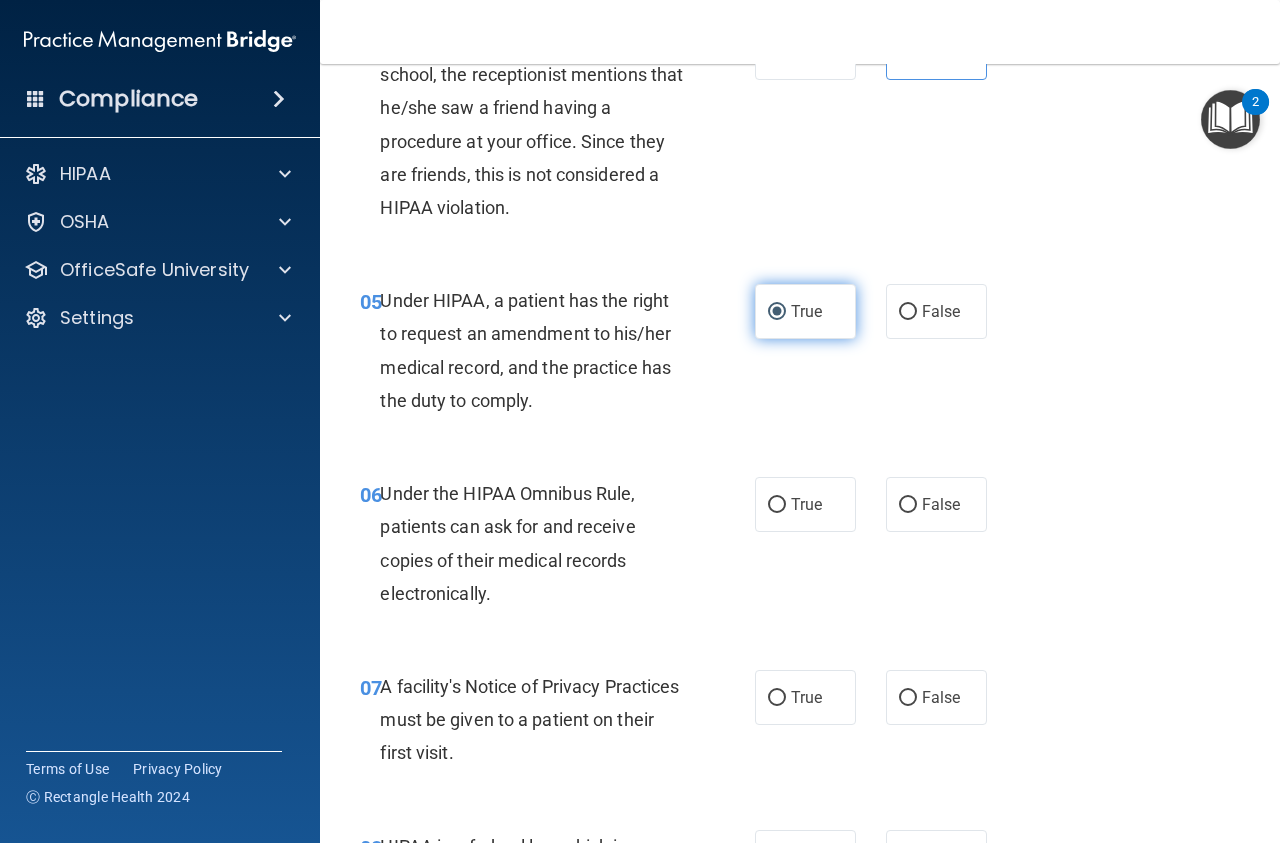 scroll, scrollTop: 855, scrollLeft: 0, axis: vertical 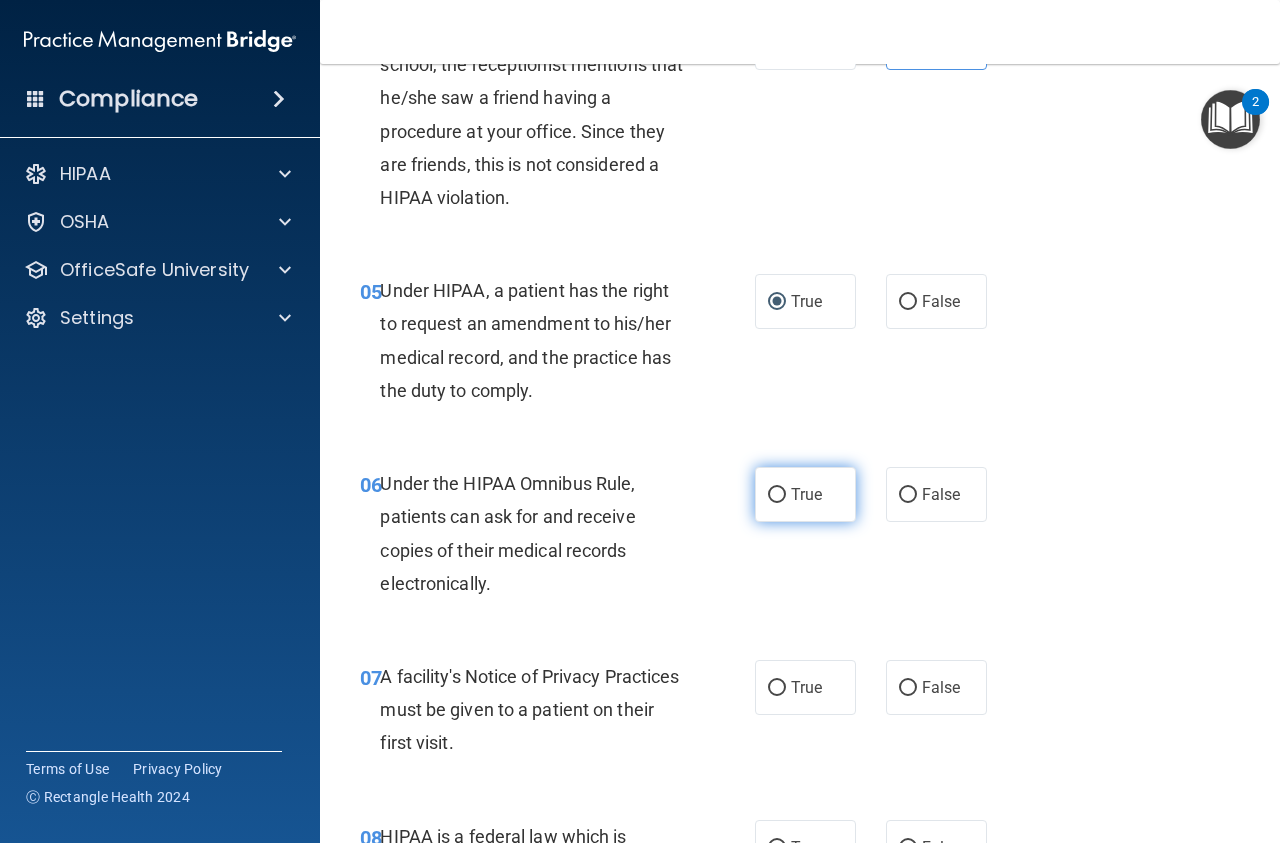 click on "True" at bounding box center (777, 495) 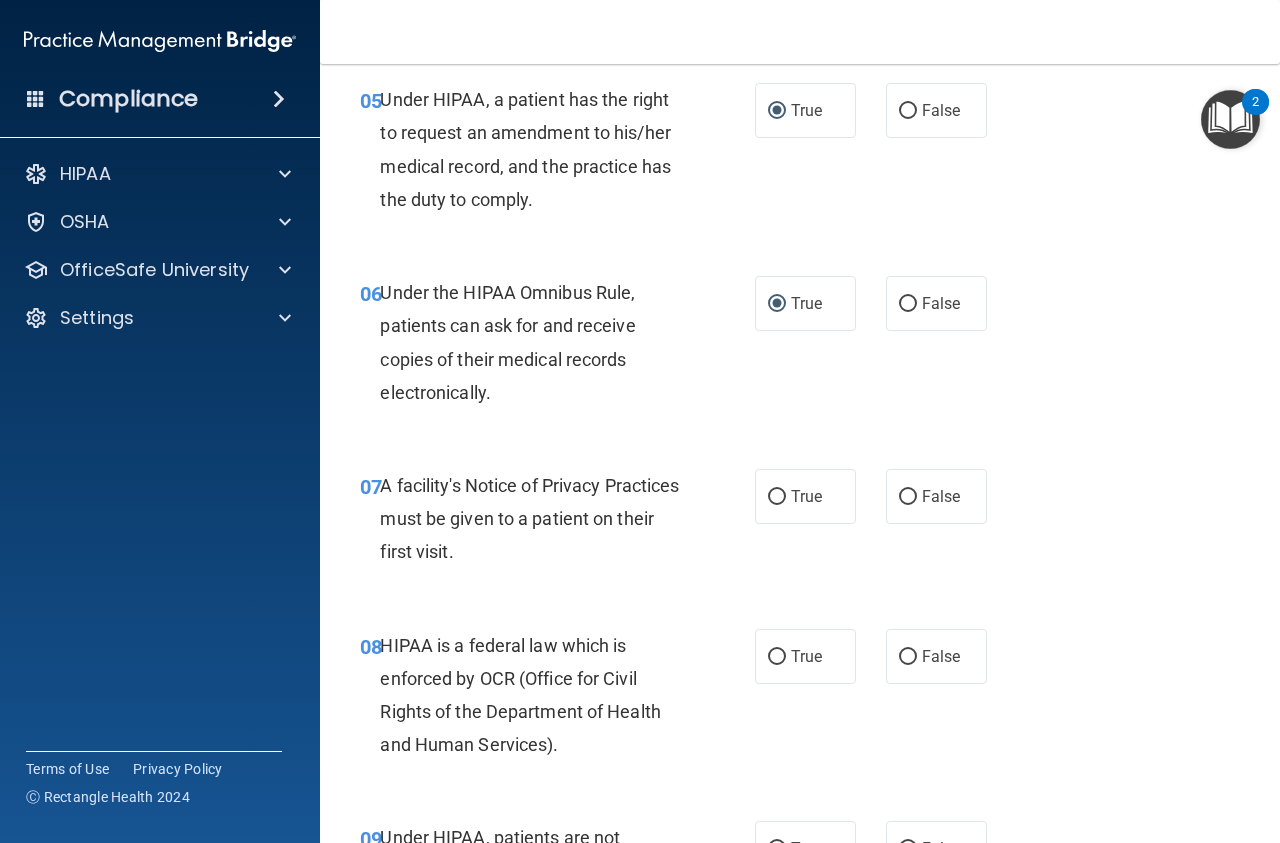 scroll, scrollTop: 1058, scrollLeft: 0, axis: vertical 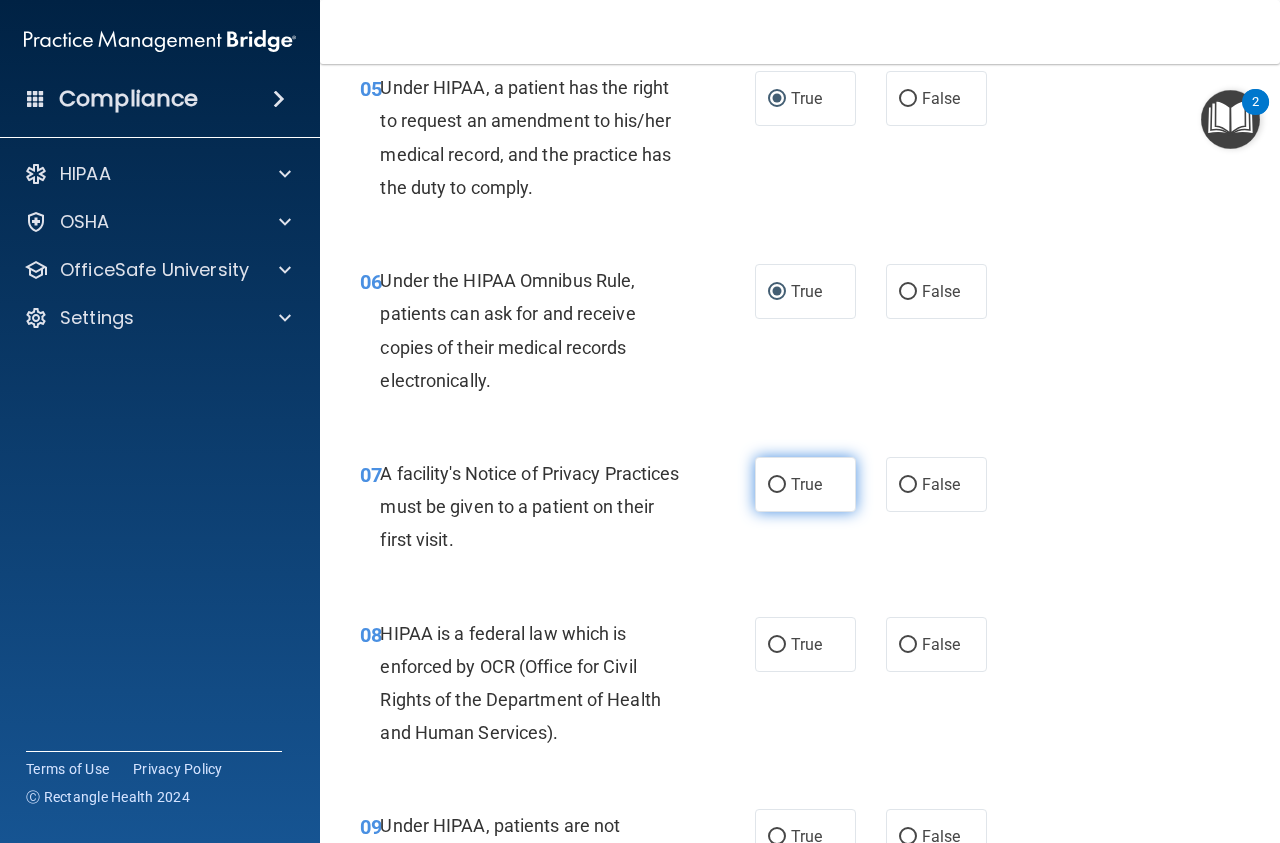click on "True" at bounding box center [777, 485] 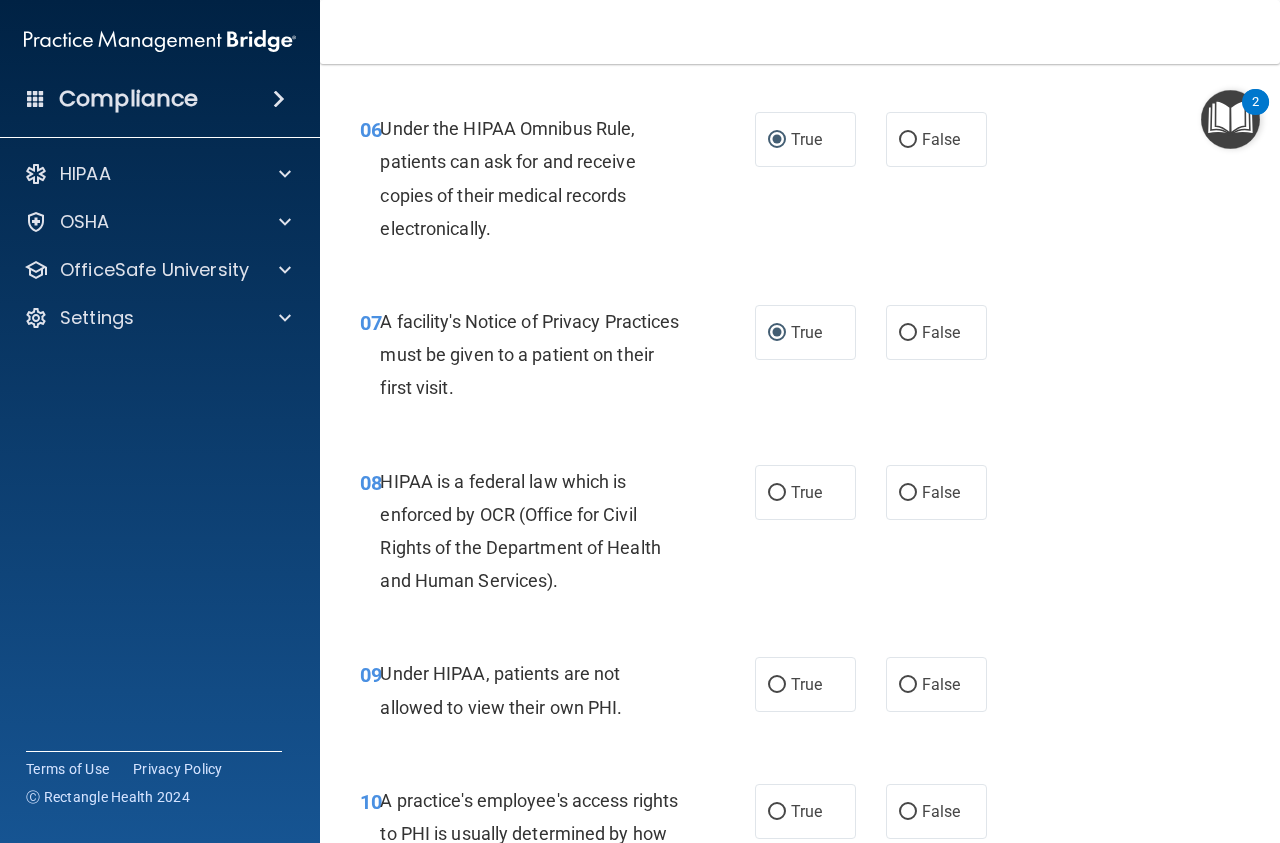 scroll, scrollTop: 1215, scrollLeft: 0, axis: vertical 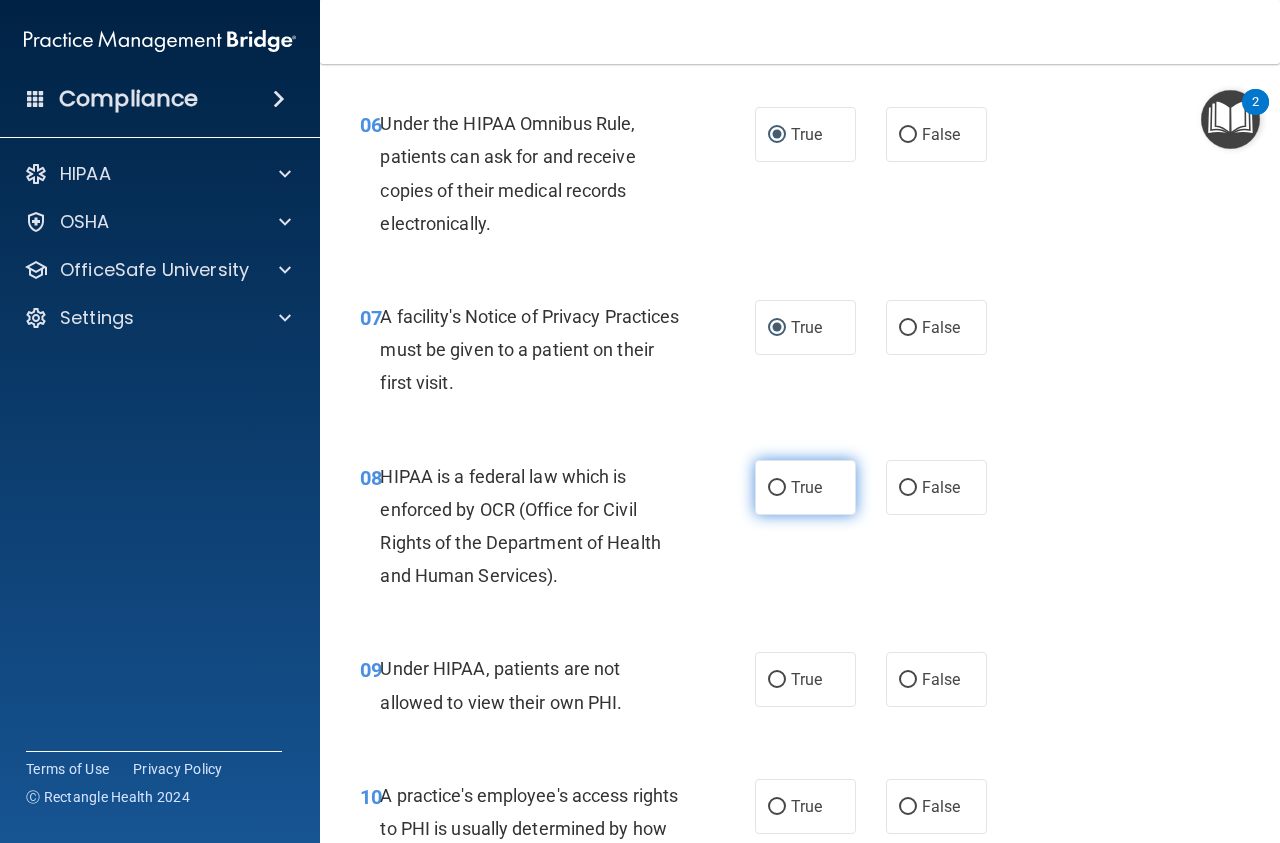 click on "True" at bounding box center (777, 488) 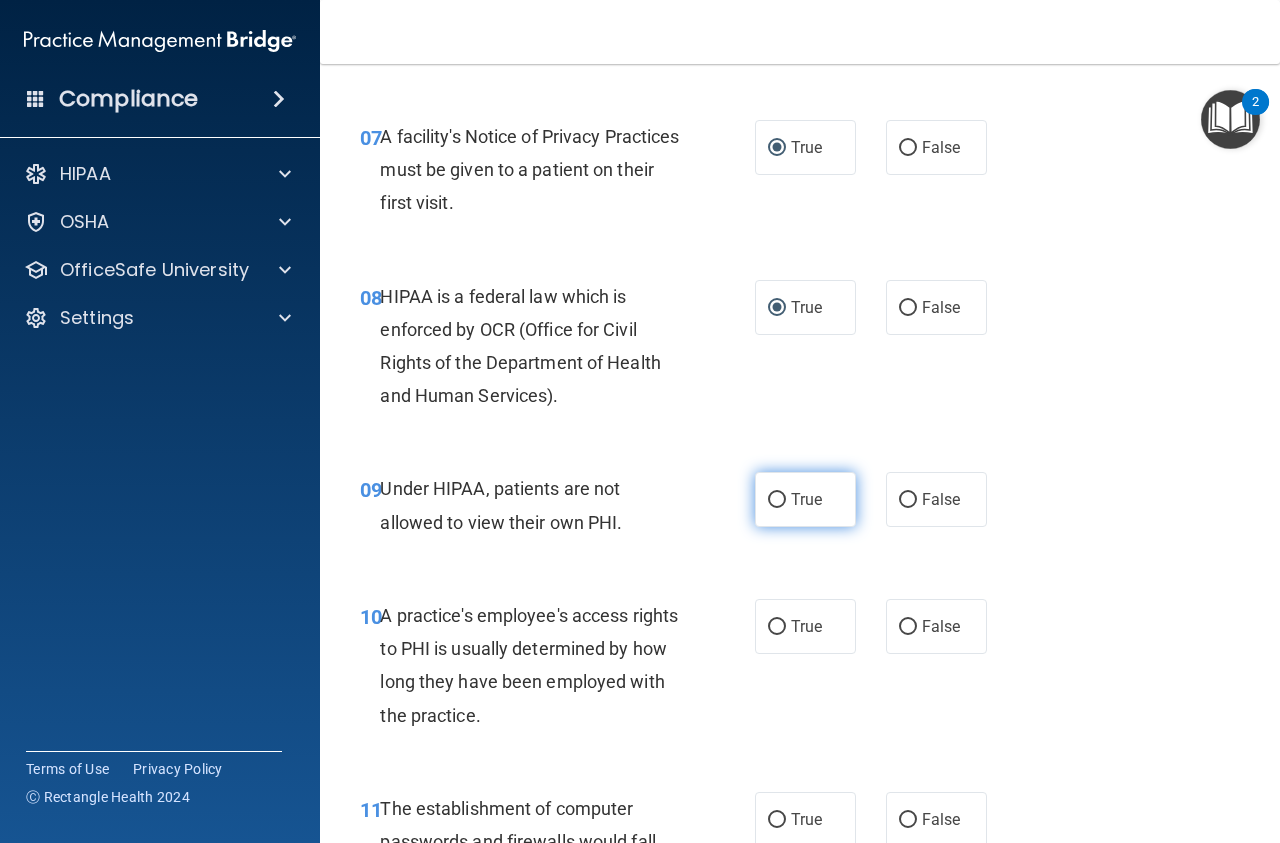 scroll, scrollTop: 1530, scrollLeft: 0, axis: vertical 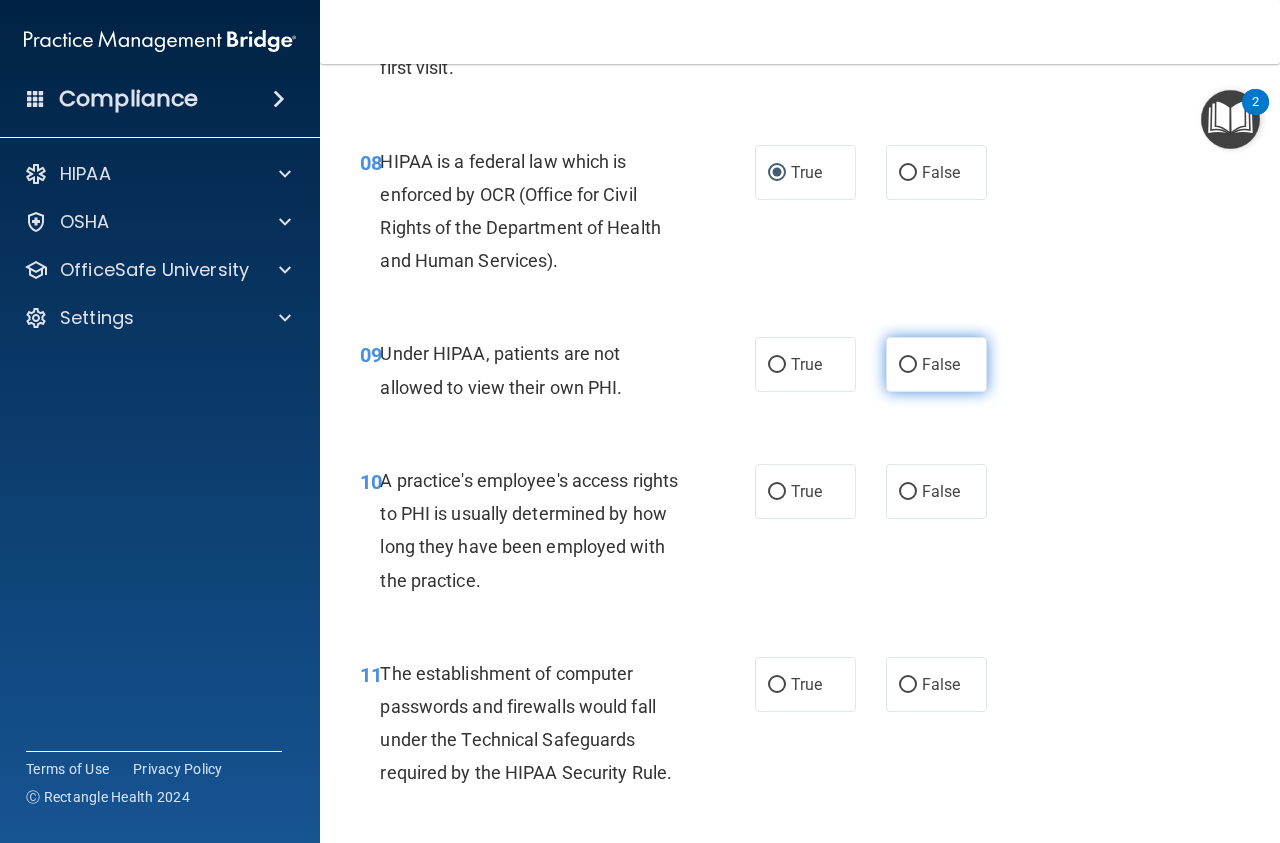click on "False" at bounding box center (941, 364) 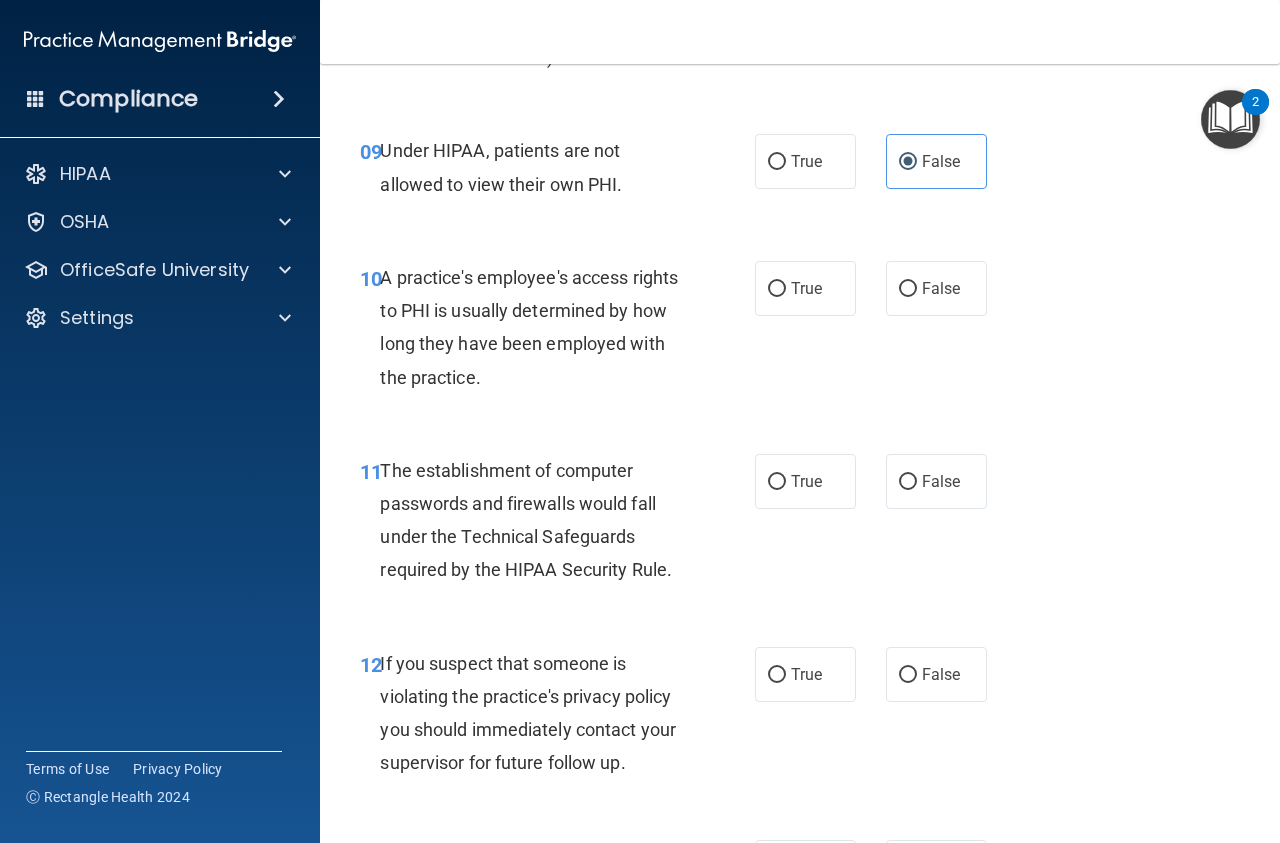 scroll, scrollTop: 1823, scrollLeft: 0, axis: vertical 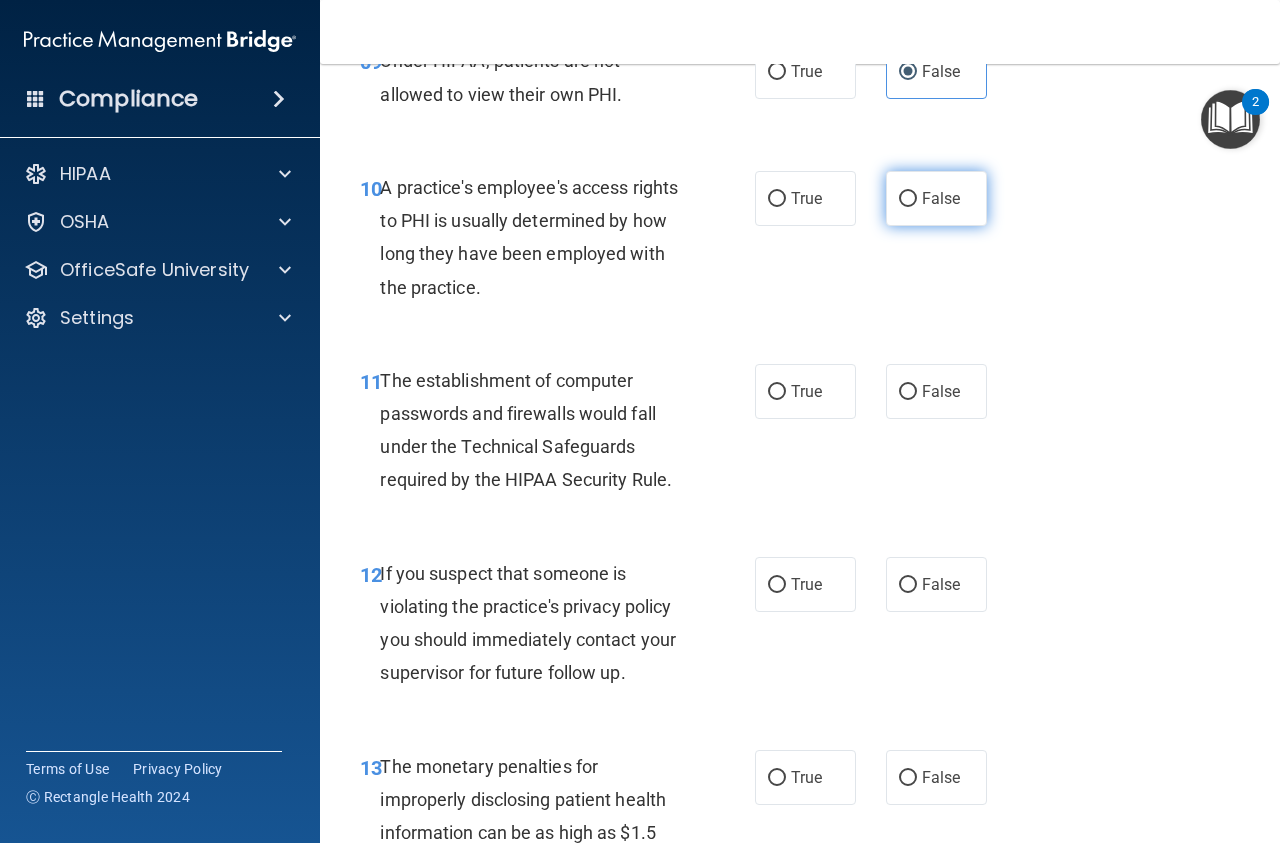 click on "False" at bounding box center (908, 199) 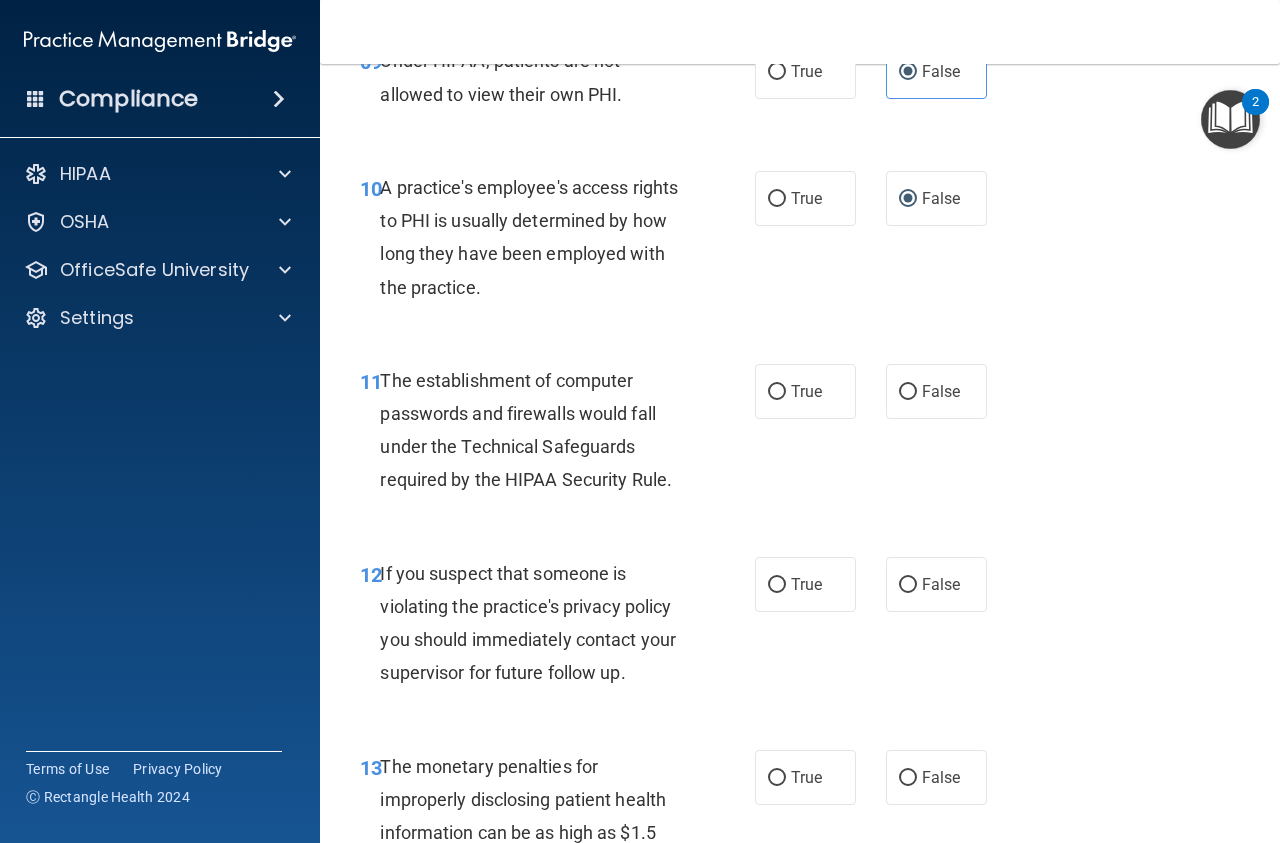 scroll, scrollTop: 1890, scrollLeft: 0, axis: vertical 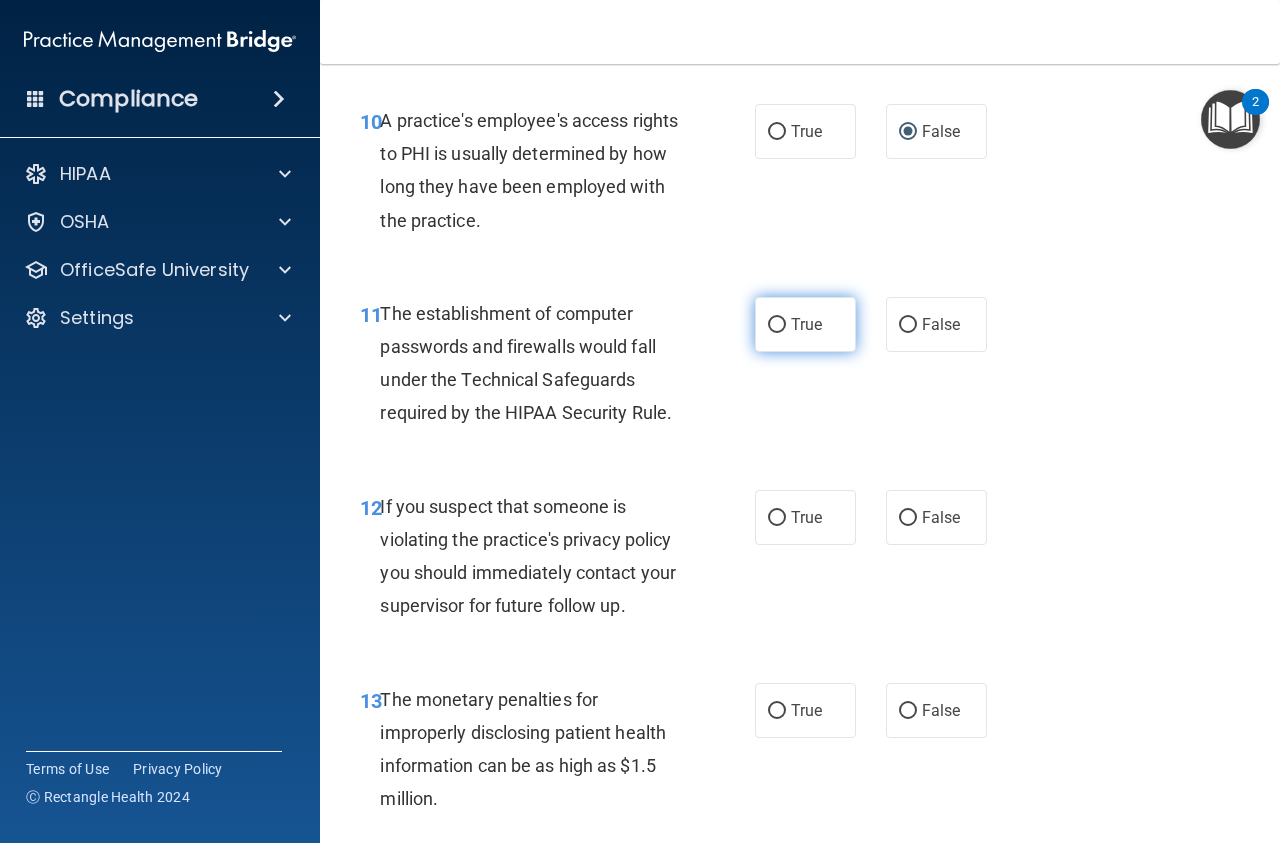 click on "True" at bounding box center [777, 325] 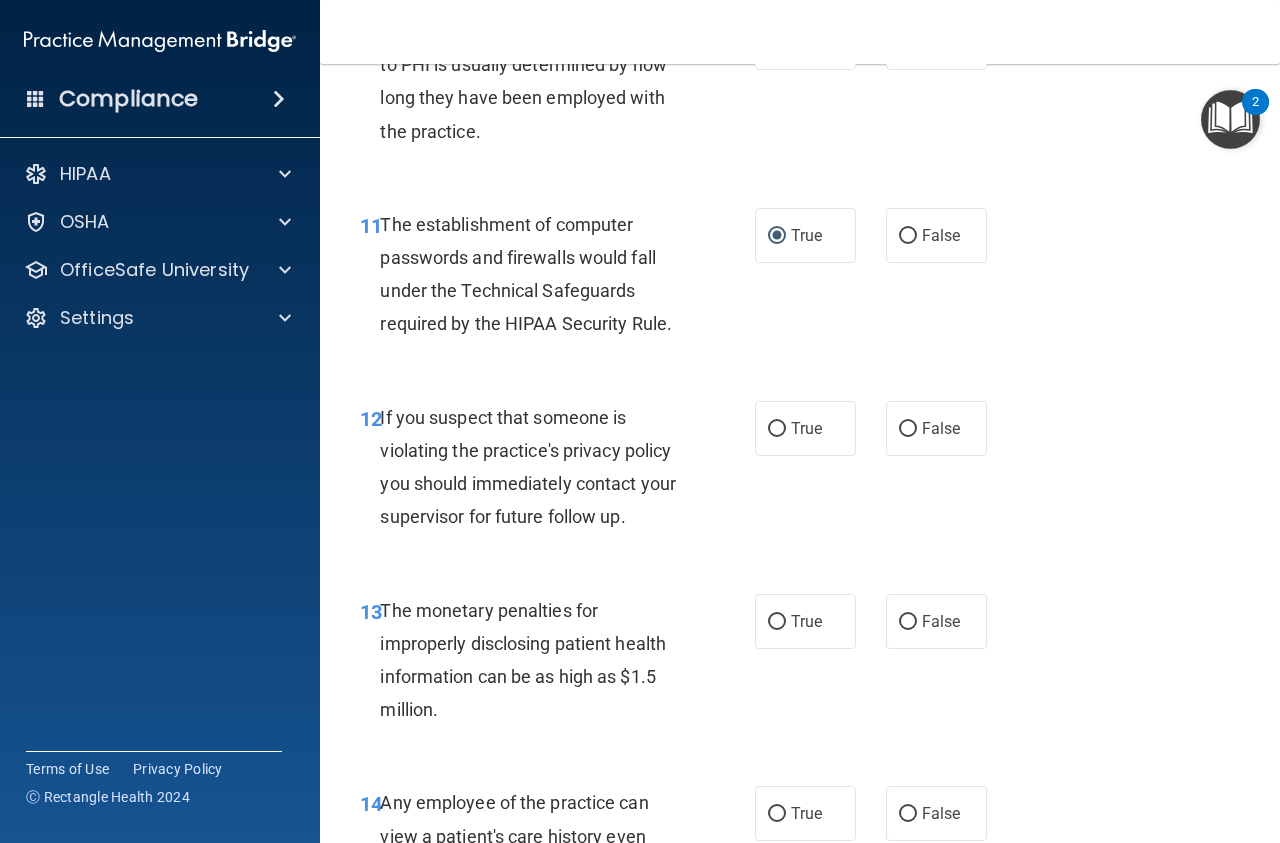 scroll, scrollTop: 1980, scrollLeft: 0, axis: vertical 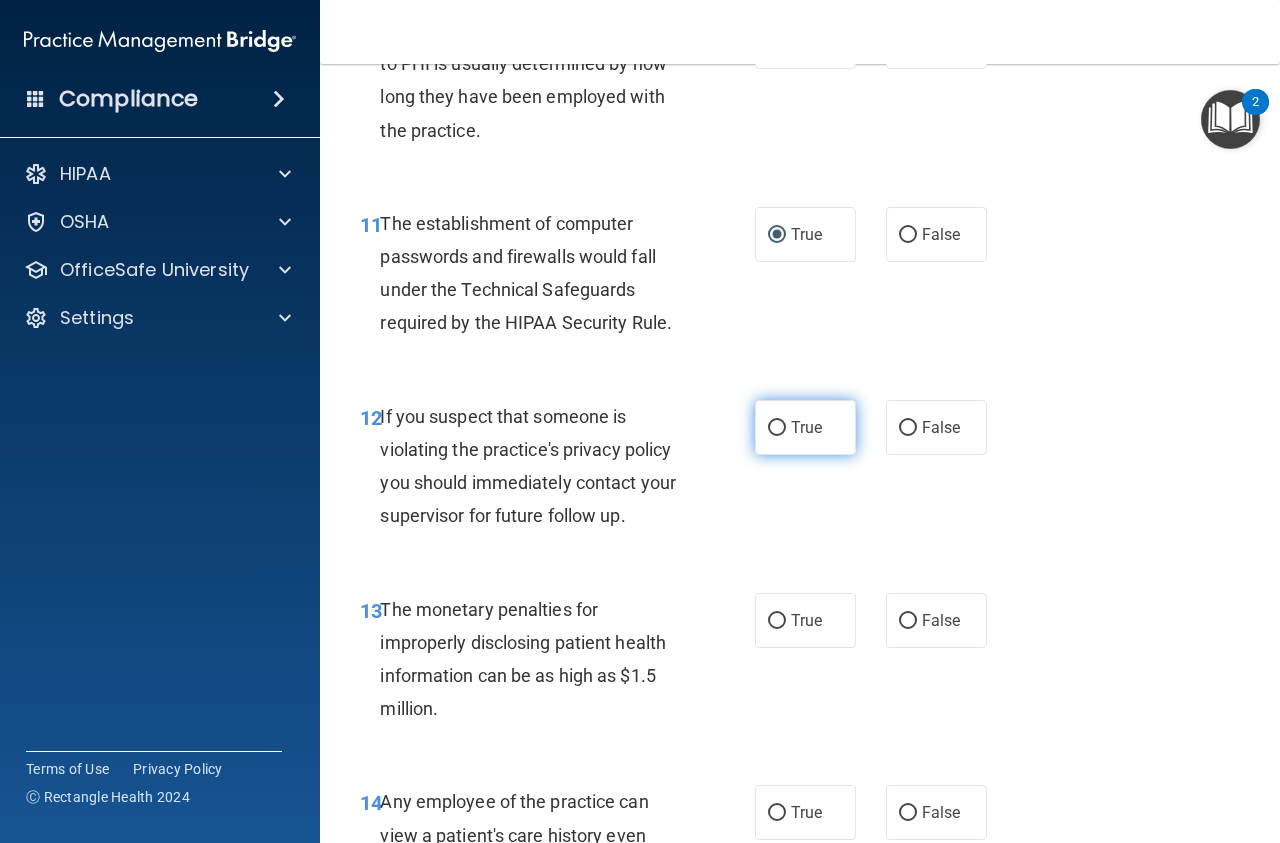 click on "True" at bounding box center [777, 428] 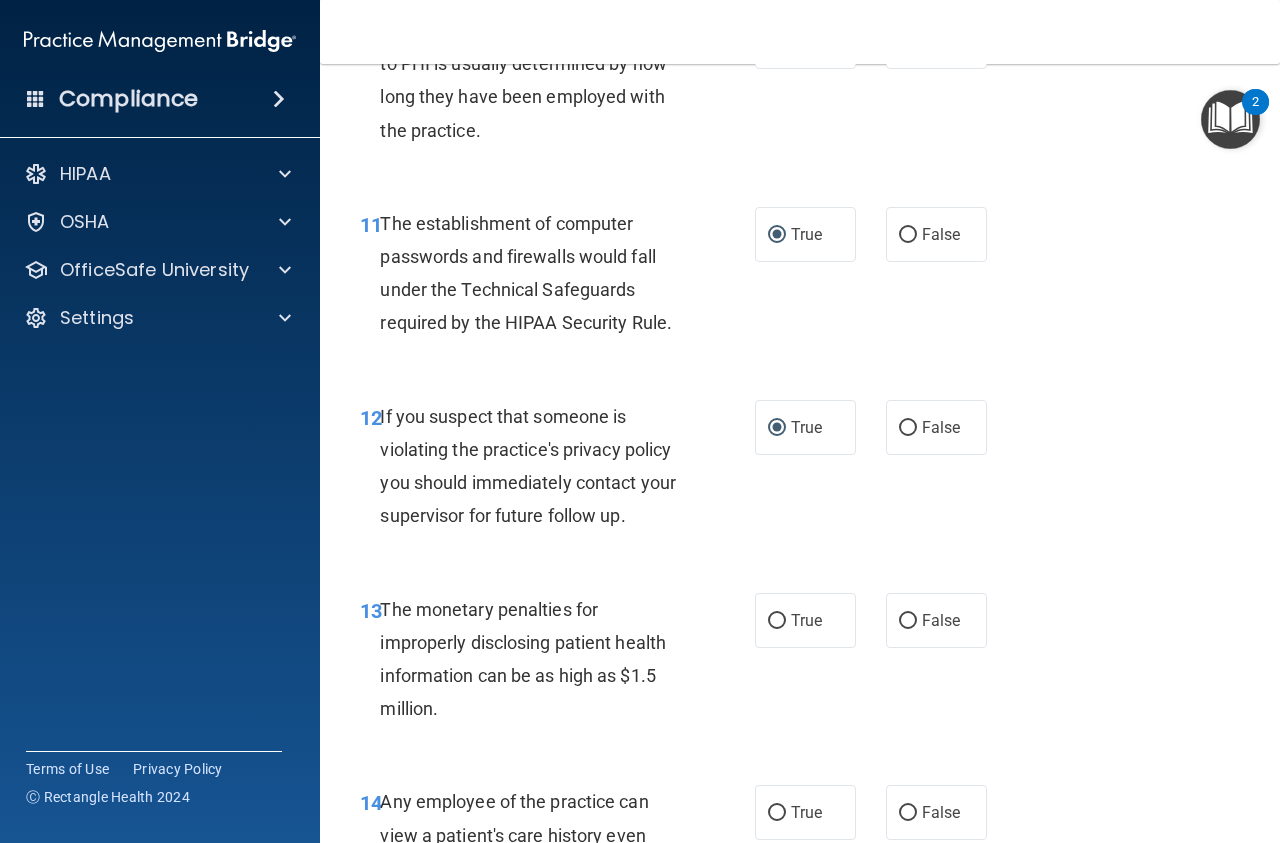 scroll, scrollTop: 2138, scrollLeft: 0, axis: vertical 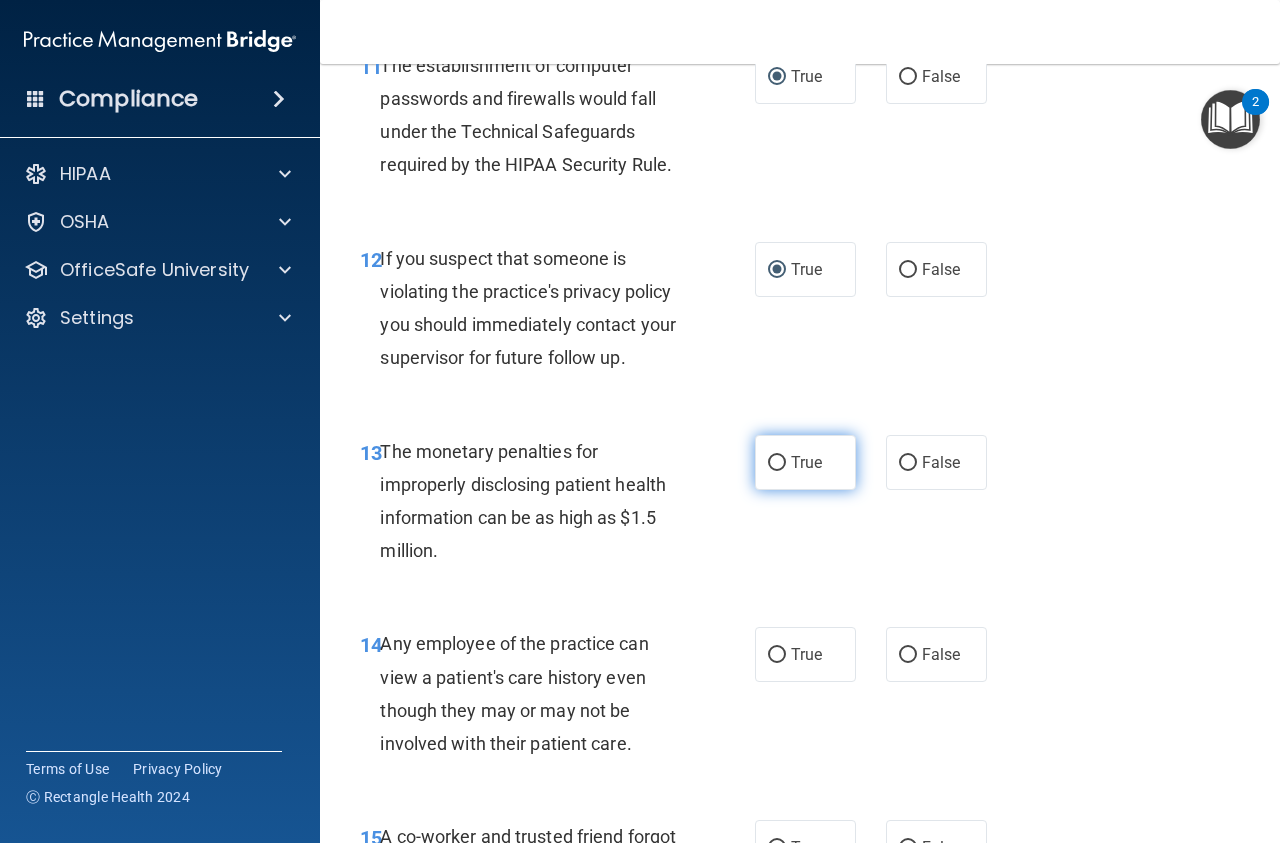 click on "True" at bounding box center [777, 463] 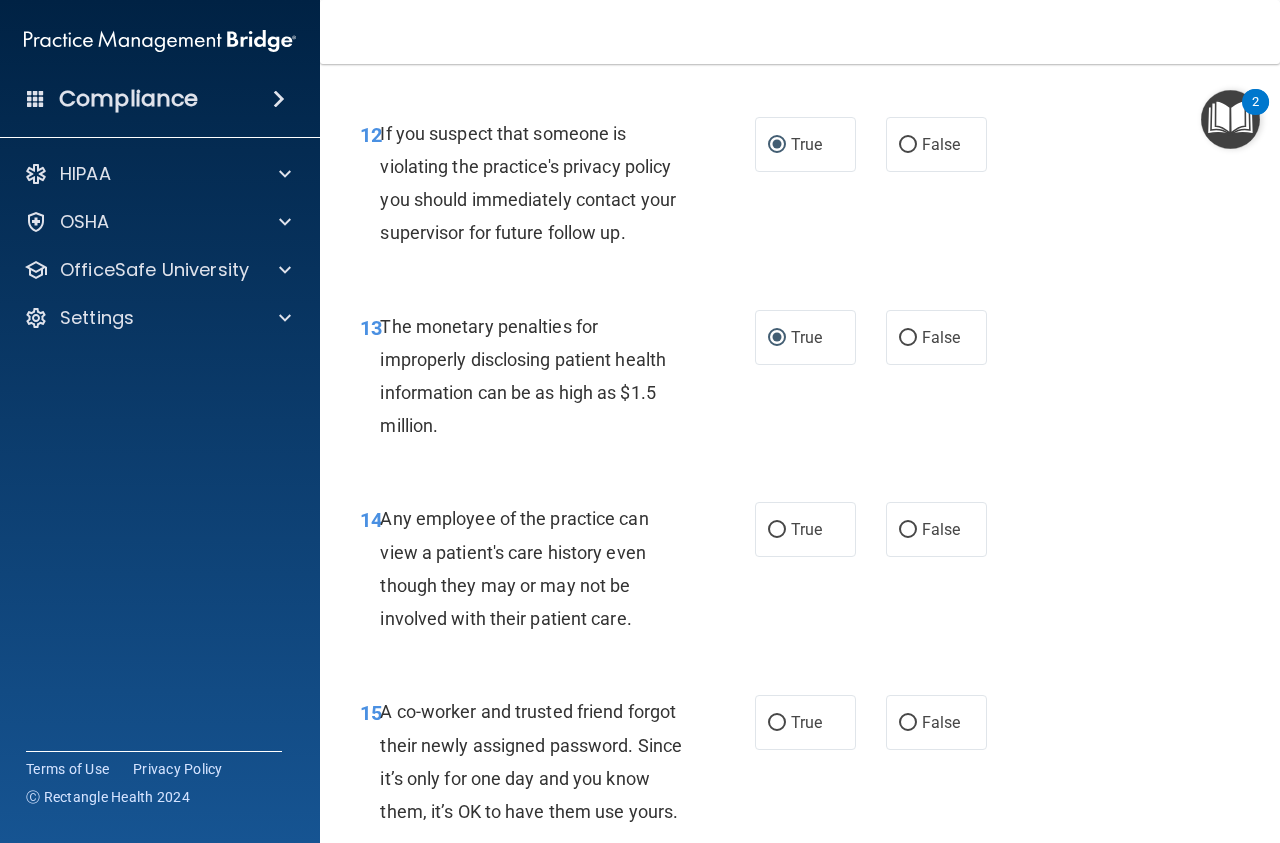 scroll, scrollTop: 2295, scrollLeft: 0, axis: vertical 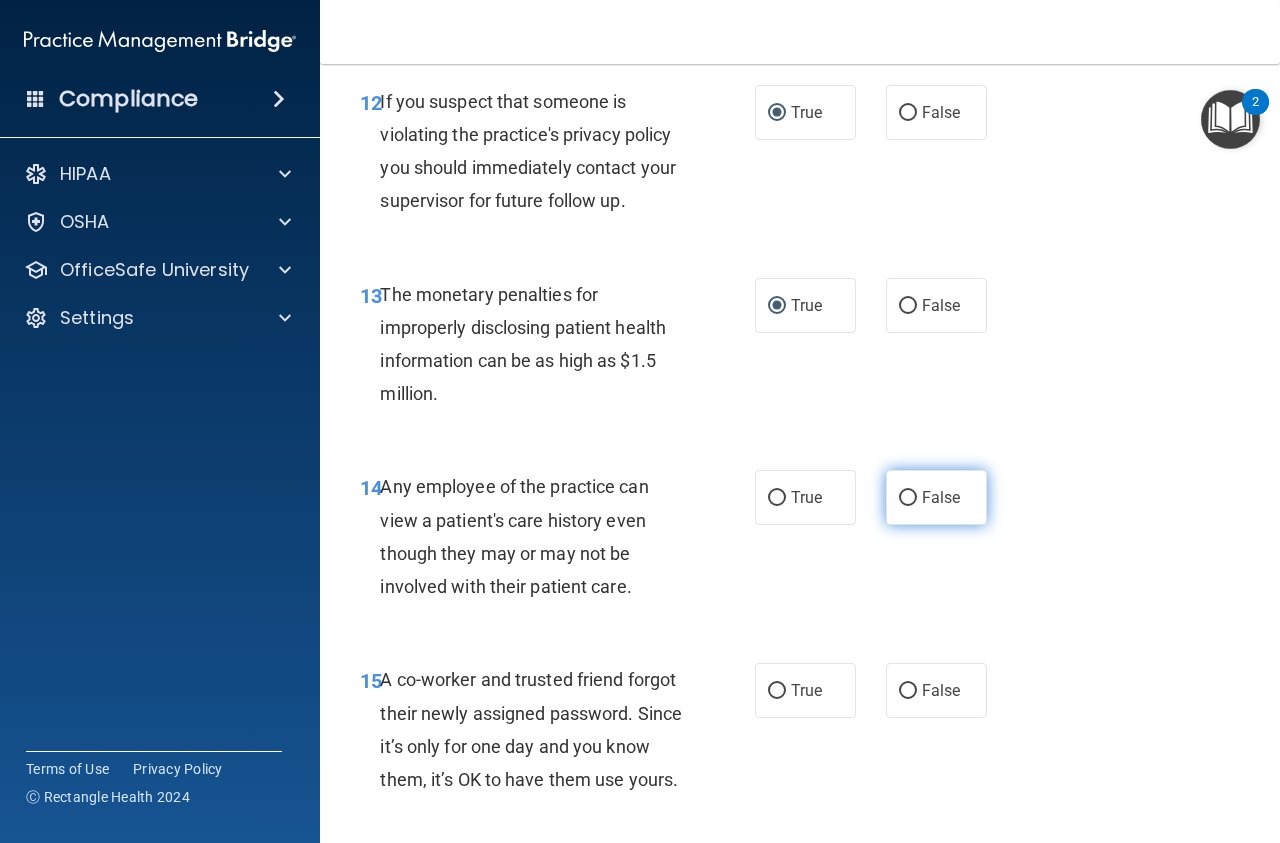 click on "False" at bounding box center [908, 498] 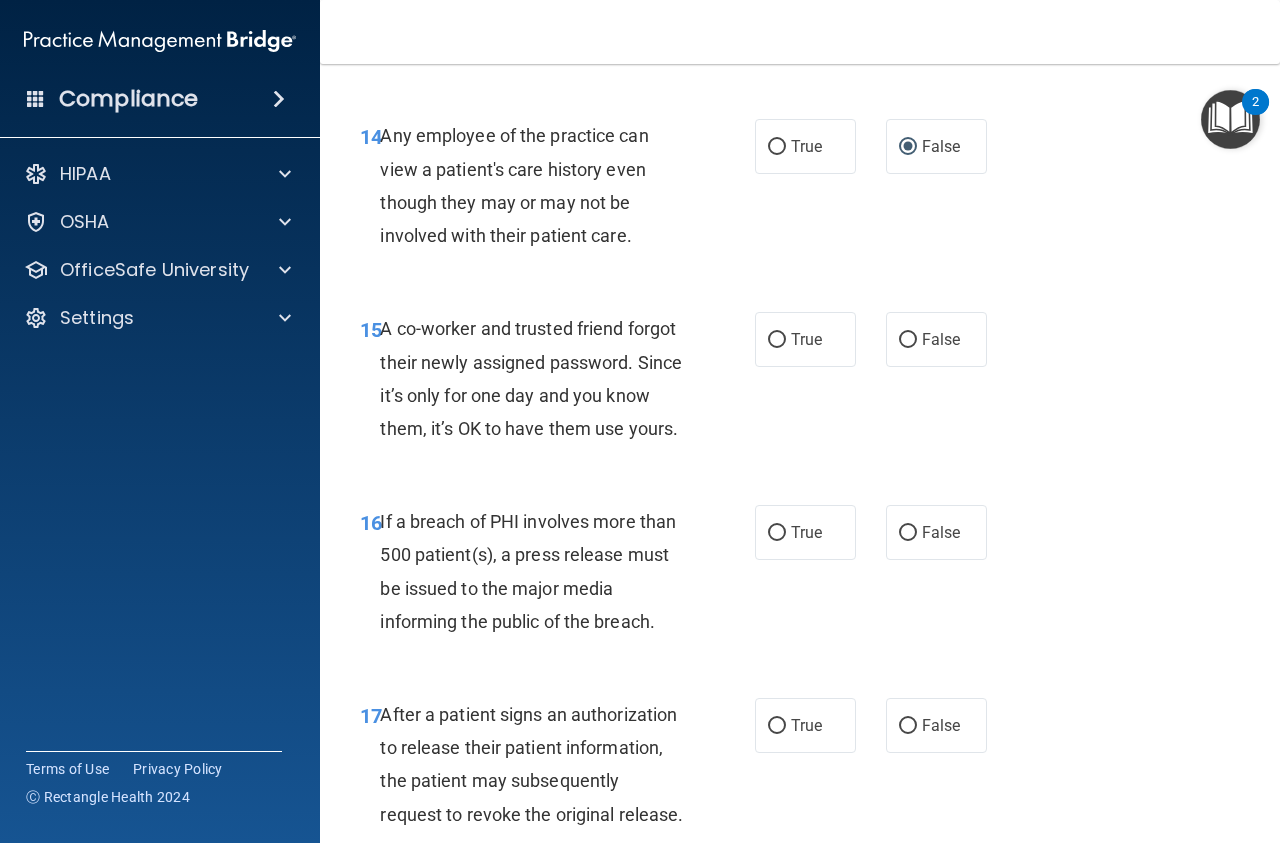 scroll, scrollTop: 2655, scrollLeft: 0, axis: vertical 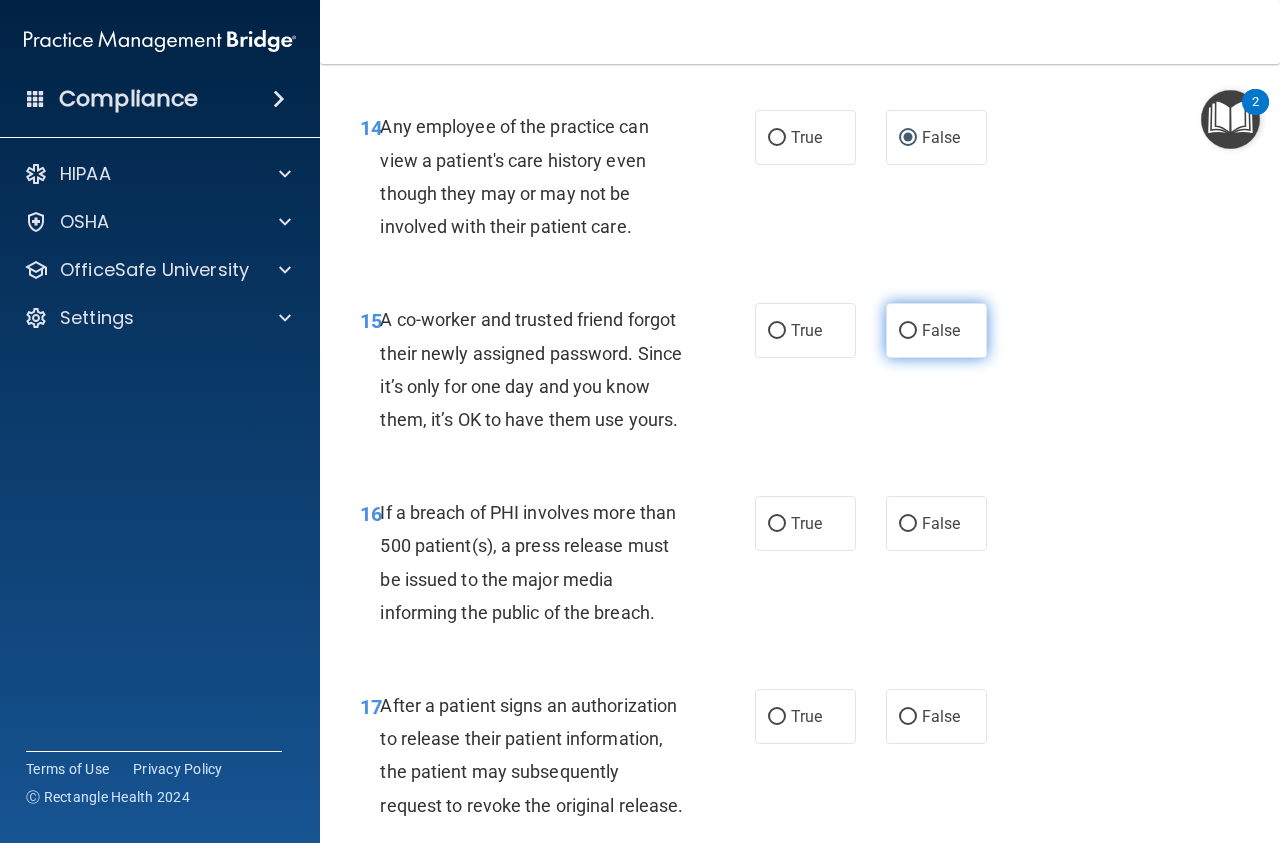 click on "False" at bounding box center [936, 330] 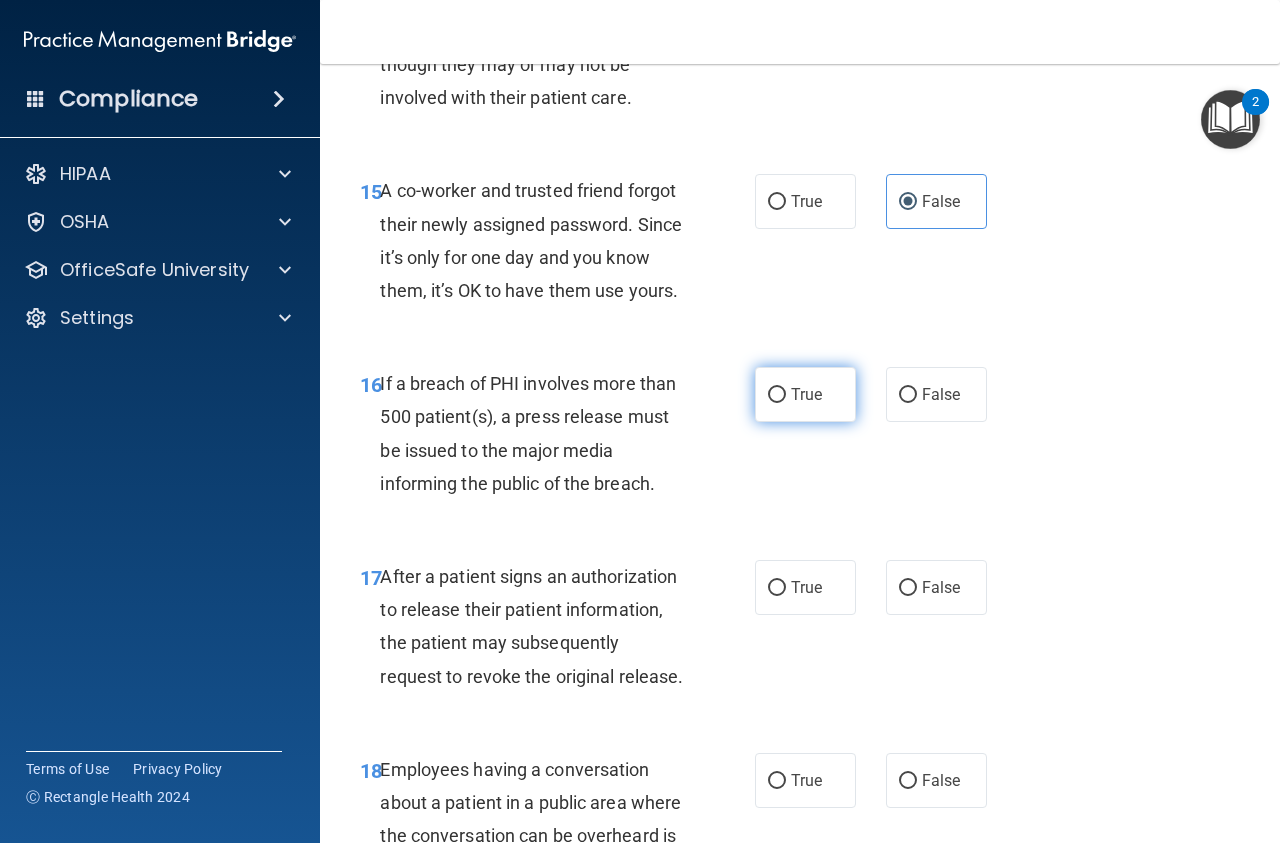 scroll, scrollTop: 2835, scrollLeft: 0, axis: vertical 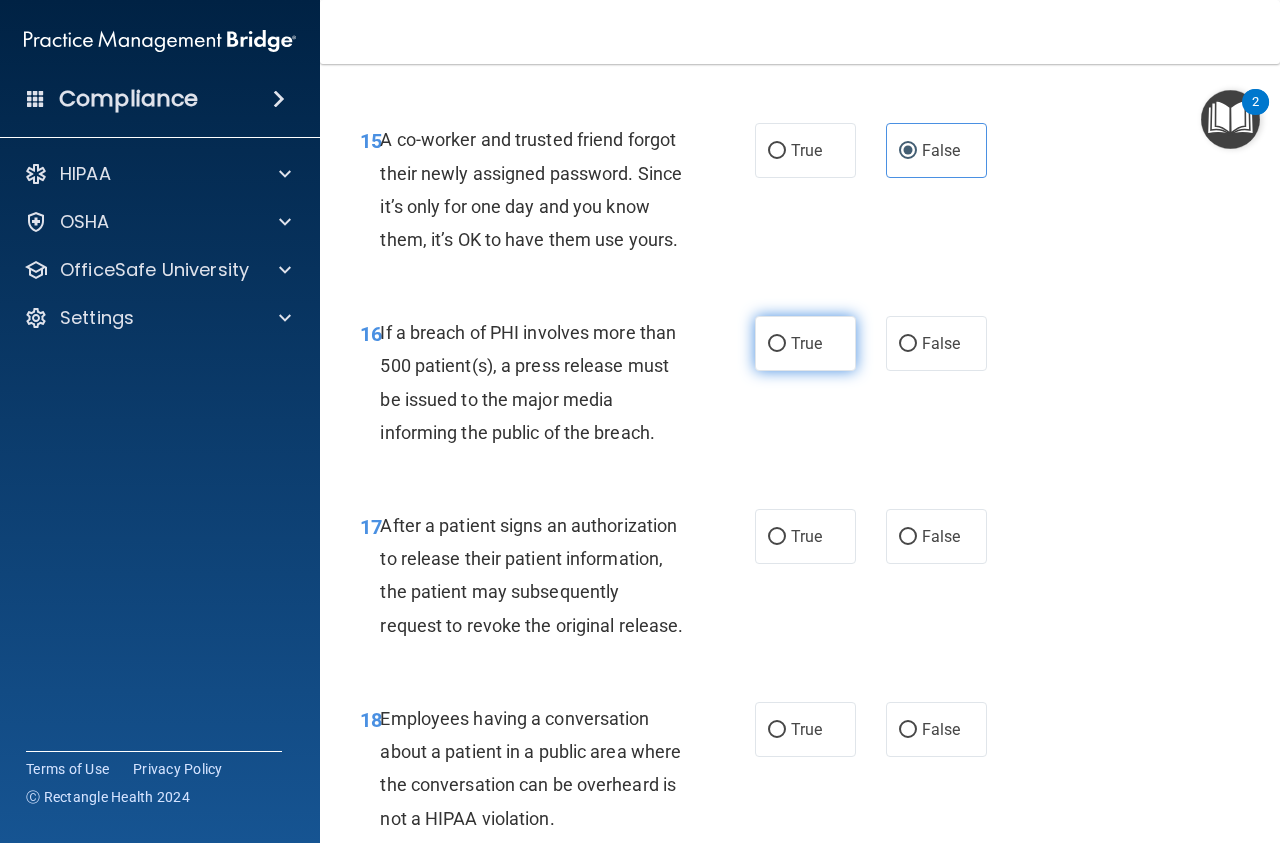 click on "True" at bounding box center (777, 344) 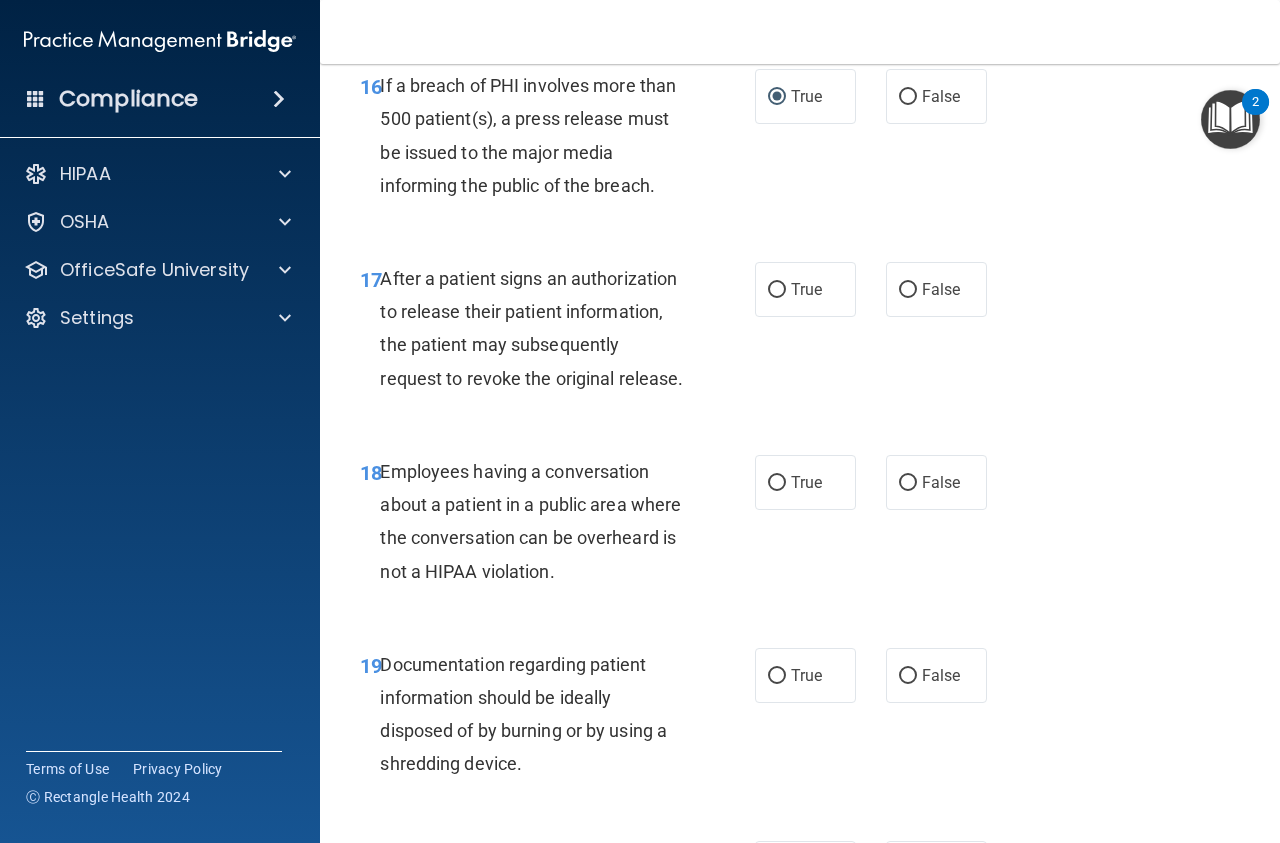 scroll, scrollTop: 3083, scrollLeft: 0, axis: vertical 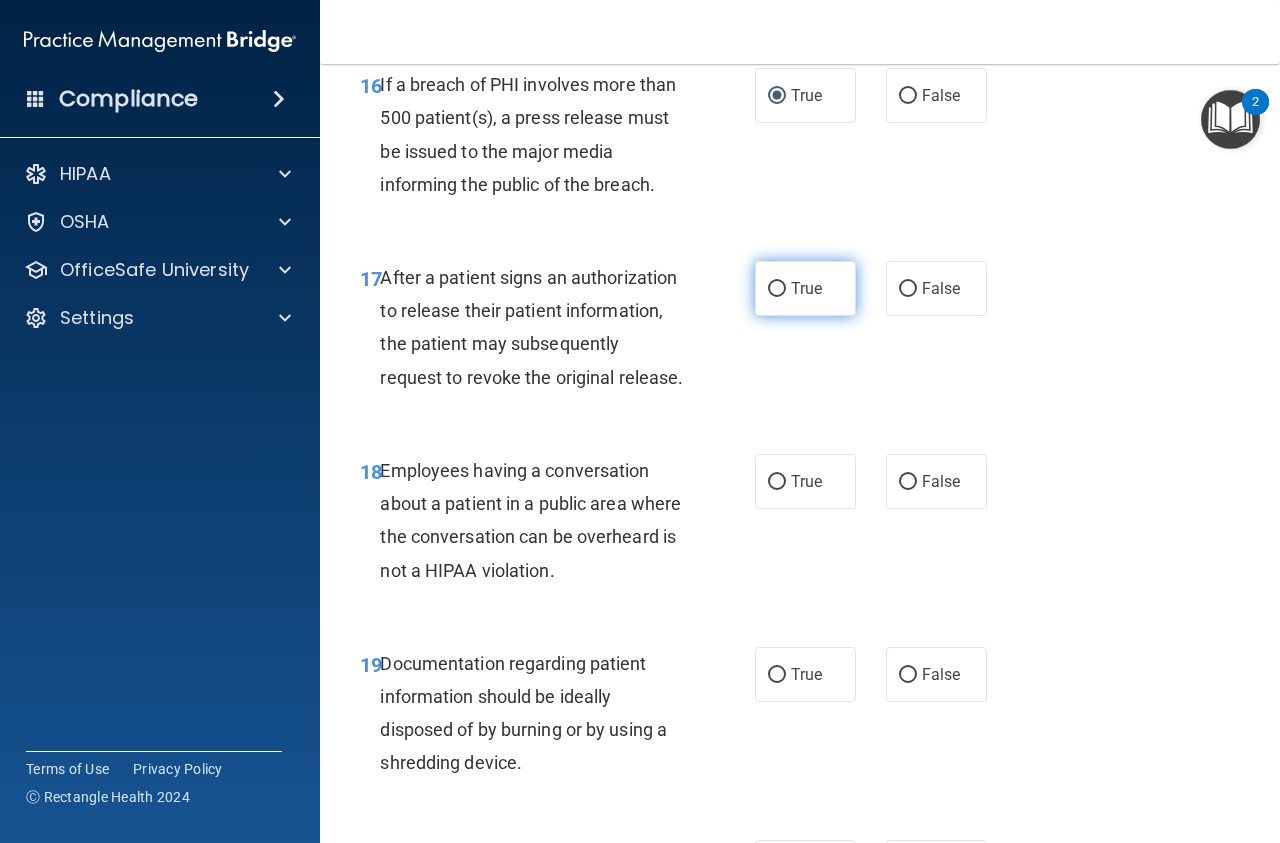 click on "True" at bounding box center [777, 289] 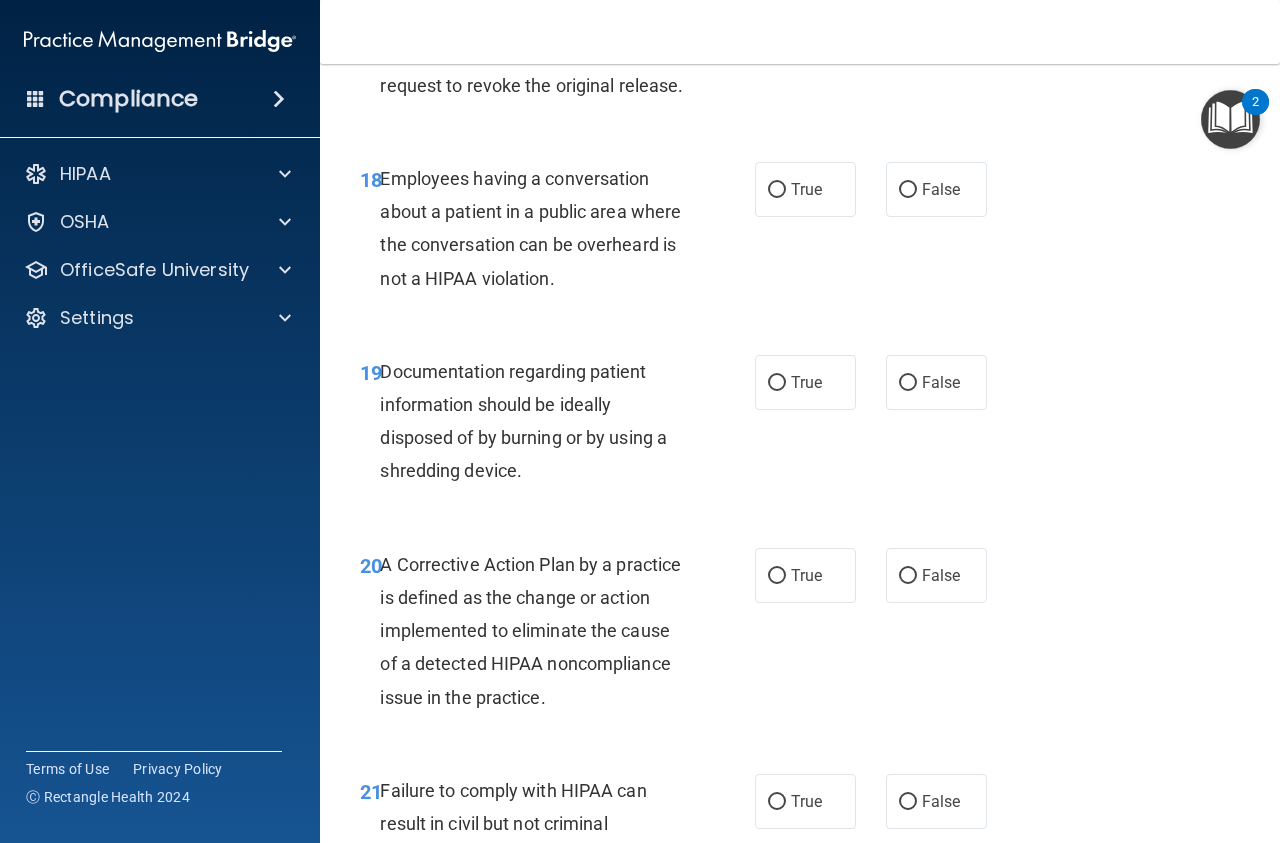scroll, scrollTop: 3262, scrollLeft: 0, axis: vertical 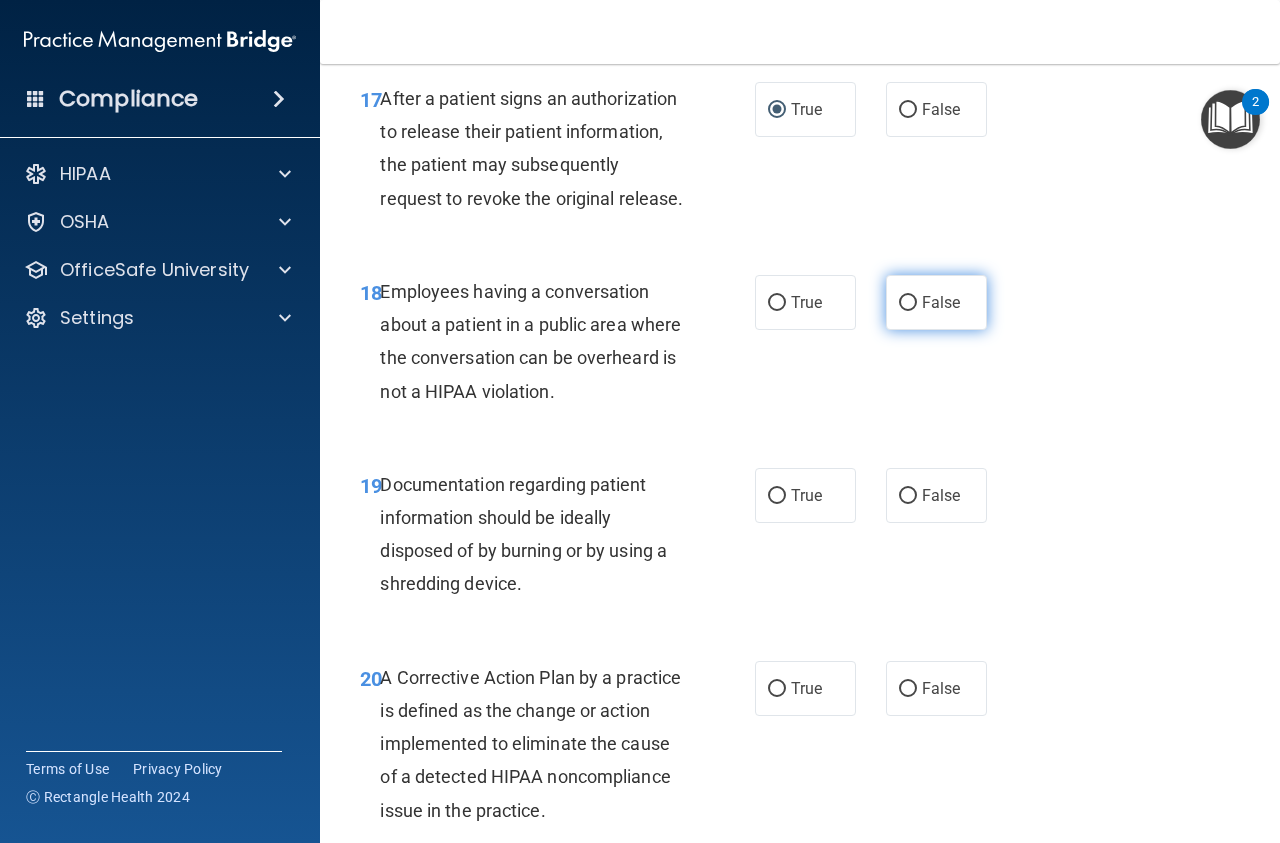 click on "False" at bounding box center (936, 302) 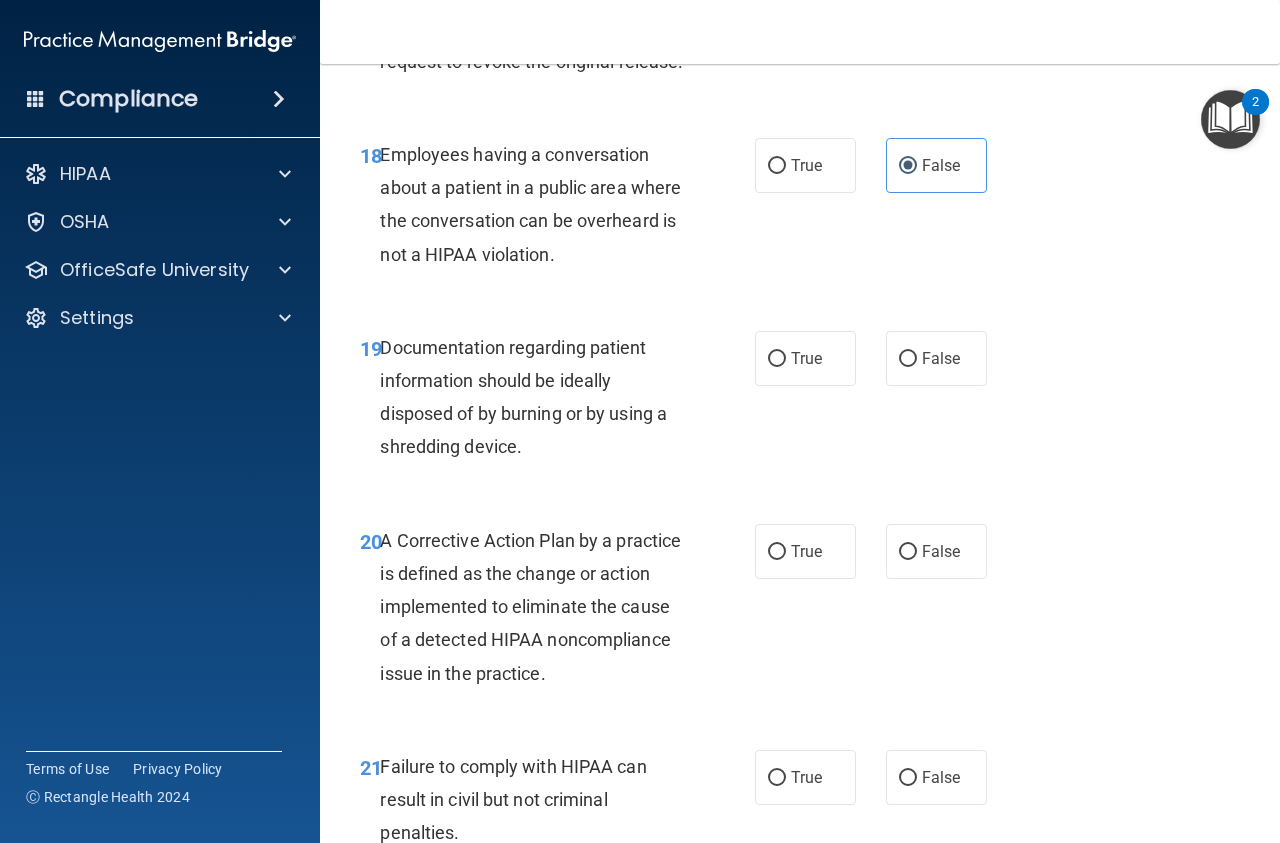scroll, scrollTop: 3420, scrollLeft: 0, axis: vertical 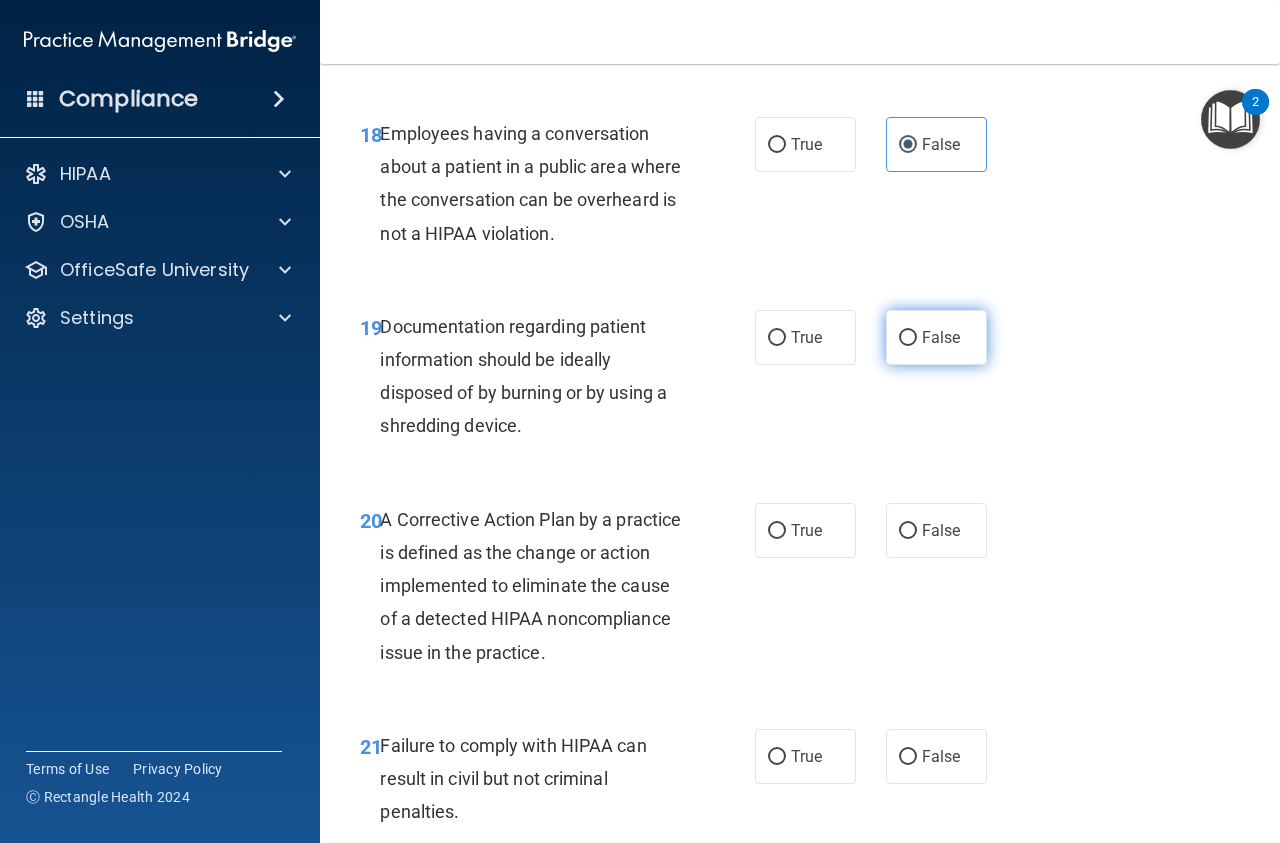click on "False" at bounding box center (941, 337) 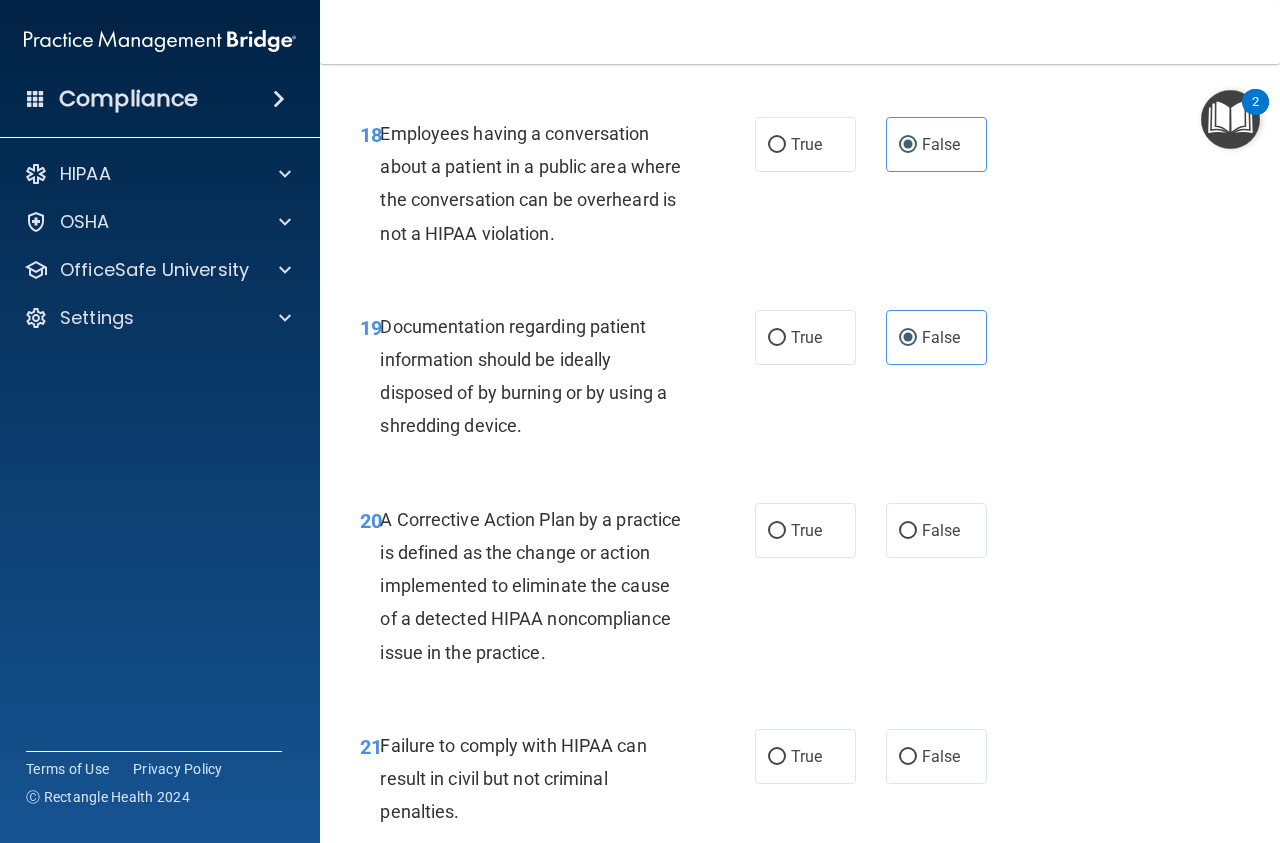 scroll, scrollTop: 3555, scrollLeft: 0, axis: vertical 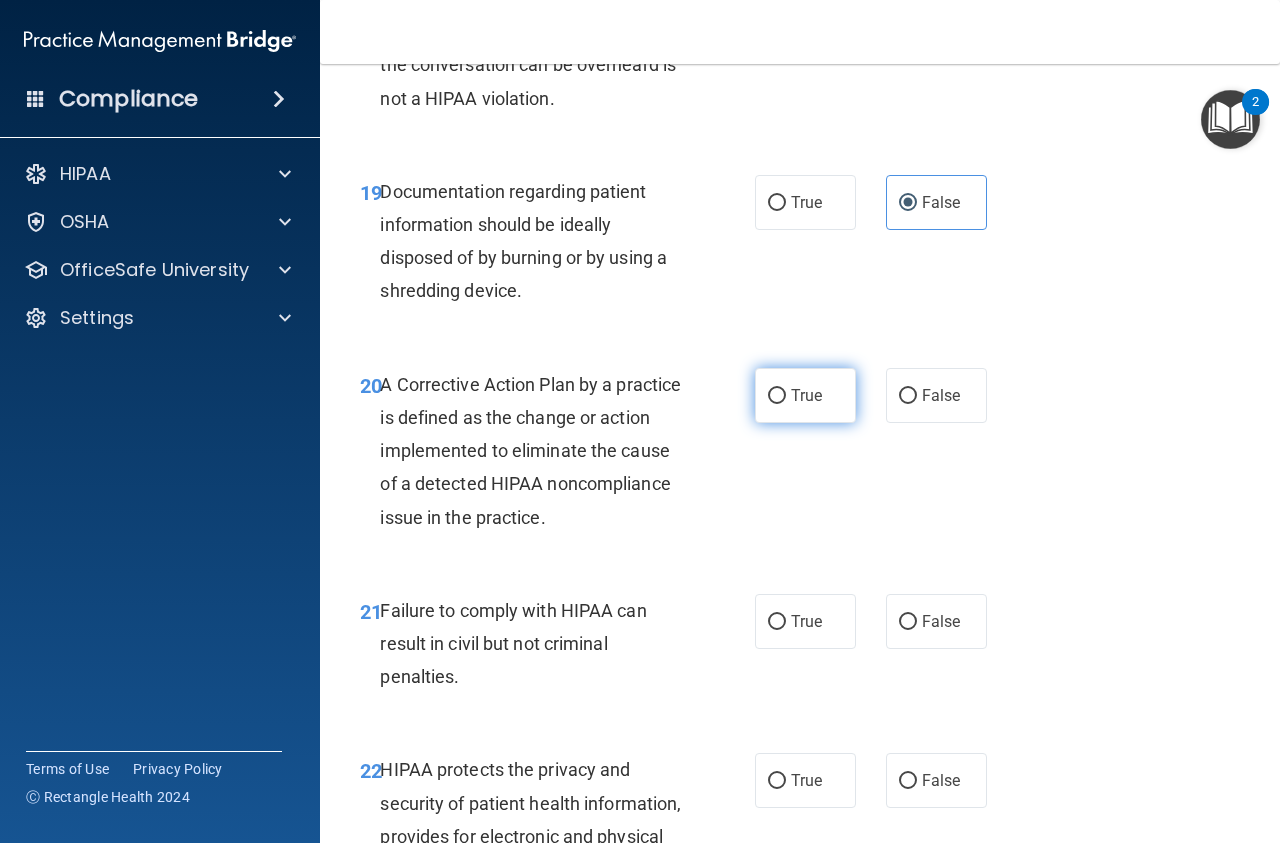 click on "True" at bounding box center (805, 395) 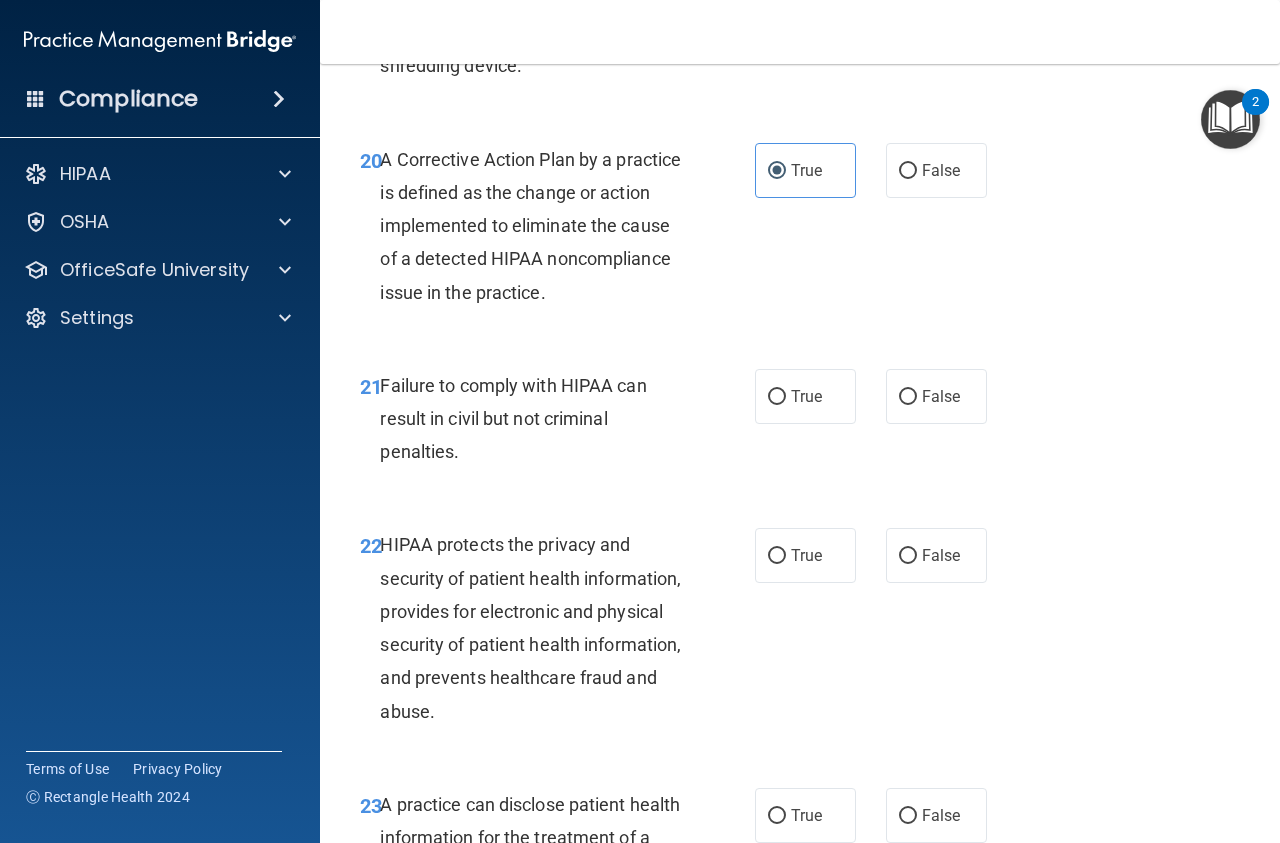 scroll, scrollTop: 3893, scrollLeft: 0, axis: vertical 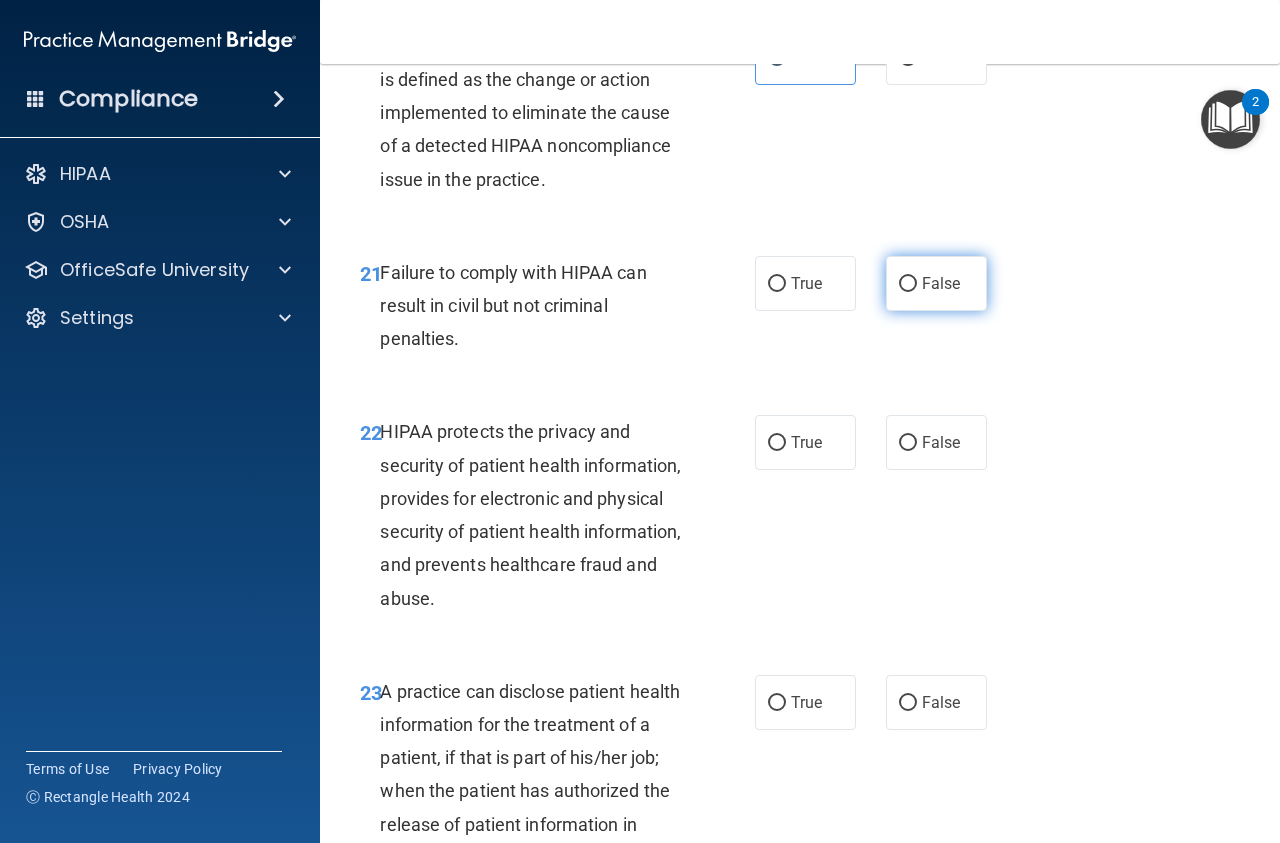 click on "False" at bounding box center (936, 283) 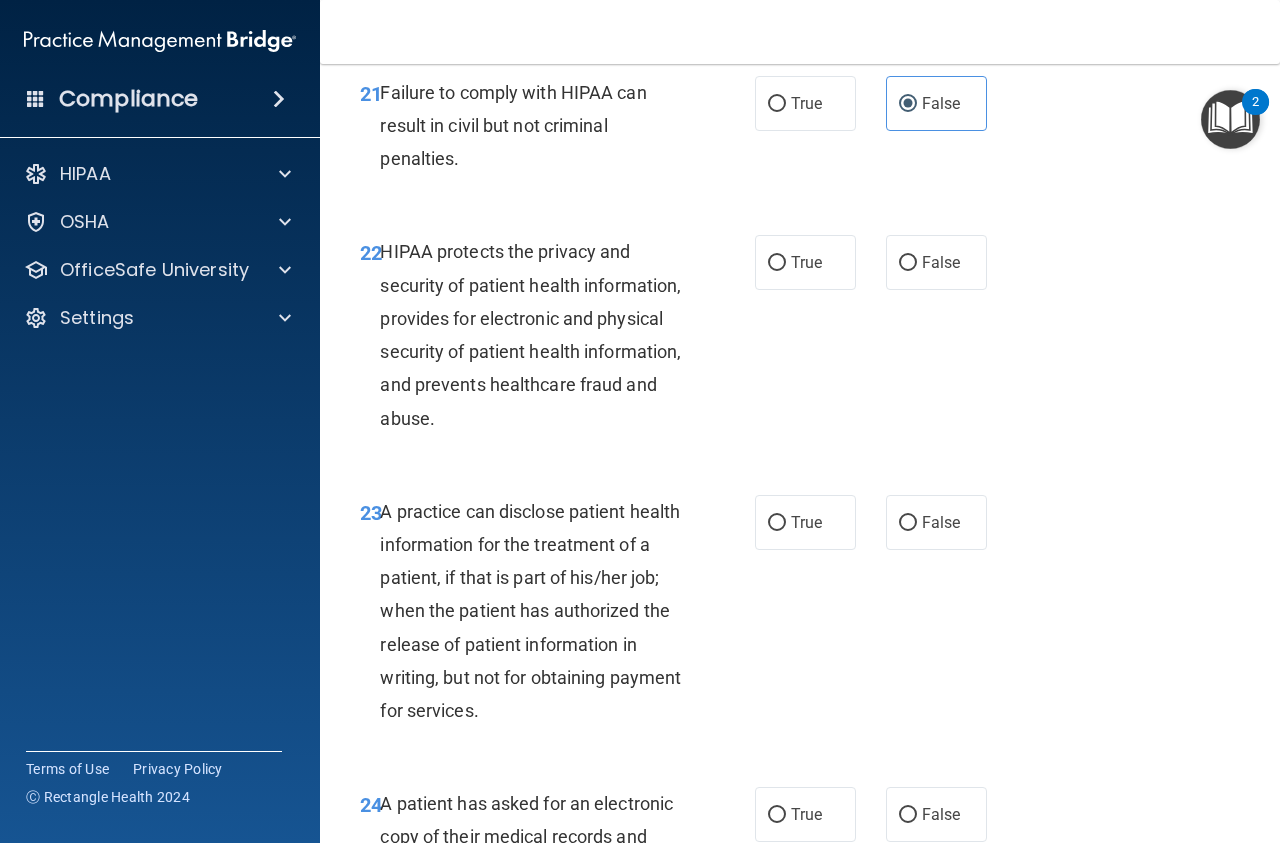 scroll, scrollTop: 4140, scrollLeft: 0, axis: vertical 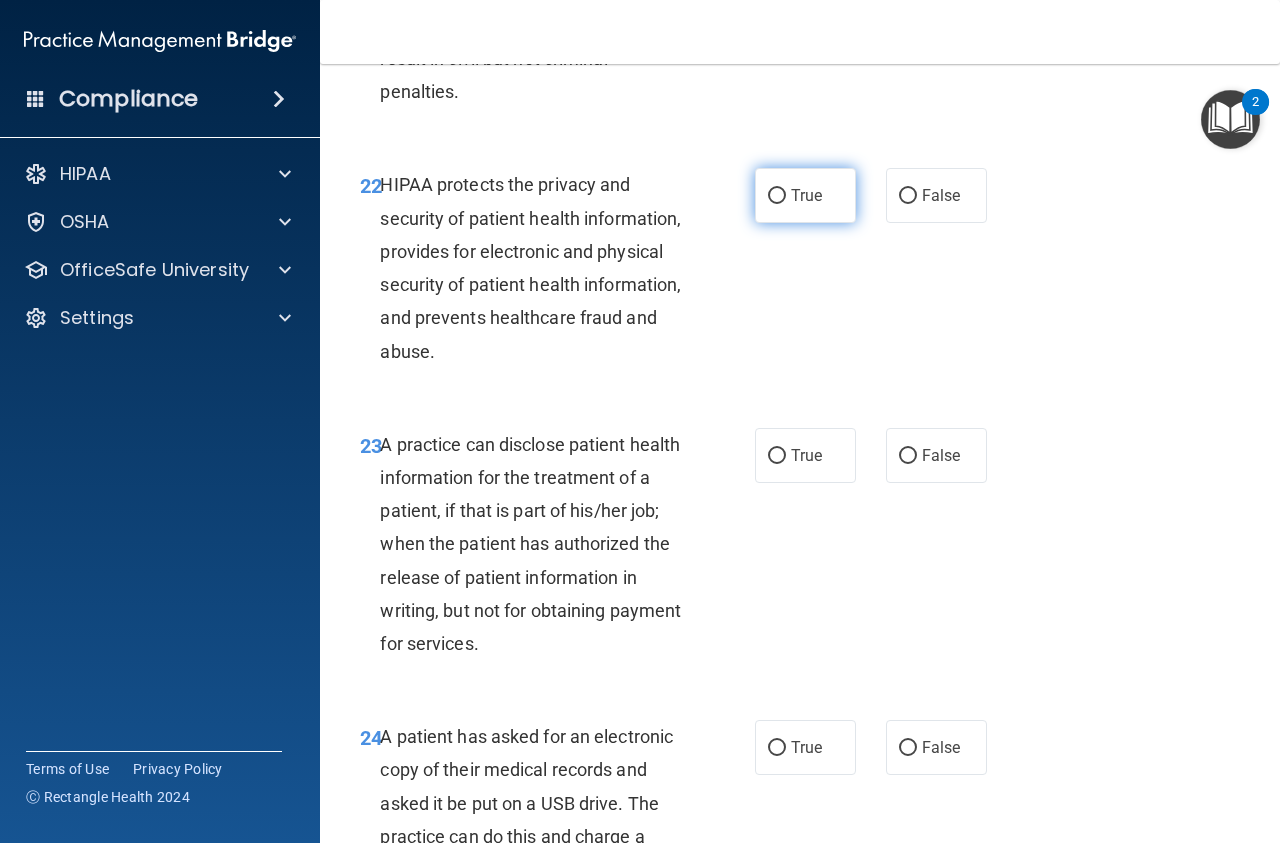 click on "True" at bounding box center [805, 195] 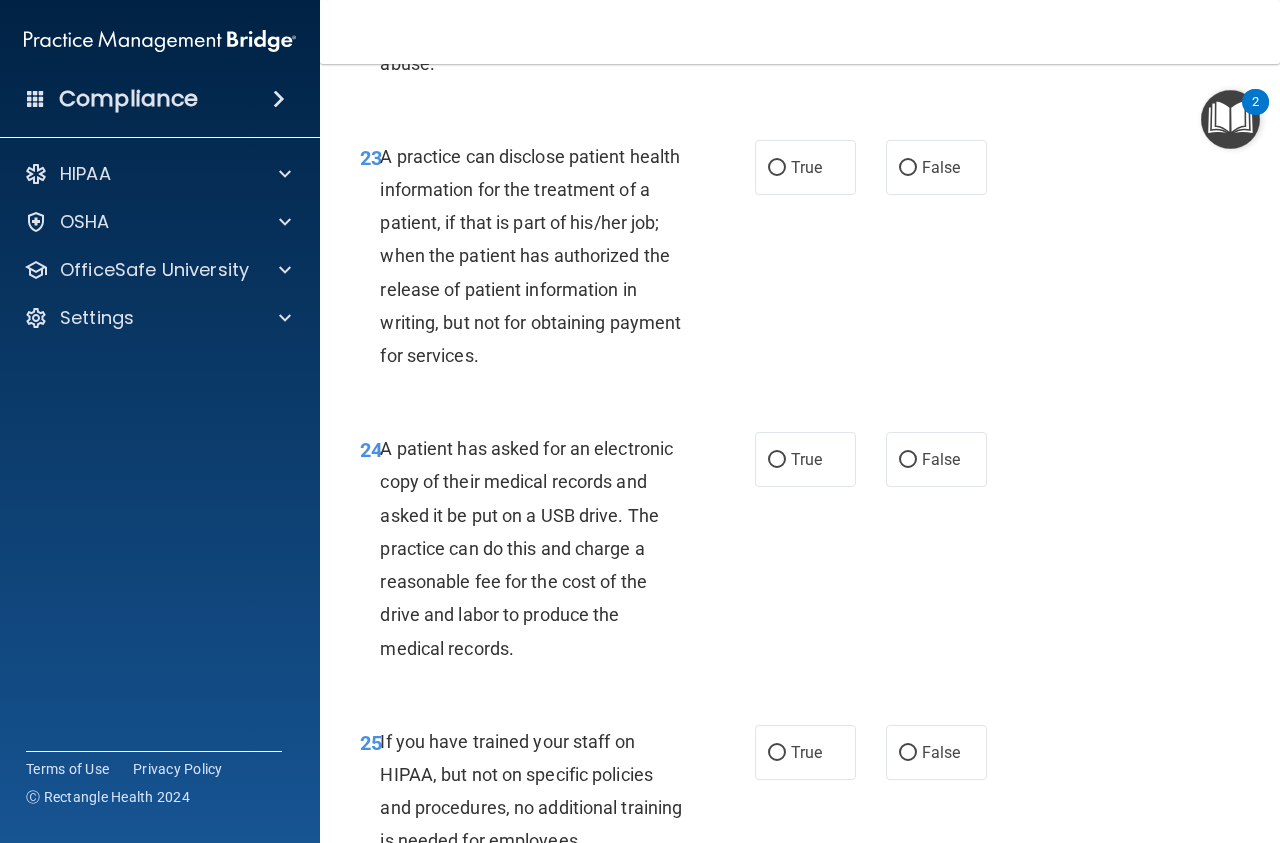scroll, scrollTop: 4433, scrollLeft: 0, axis: vertical 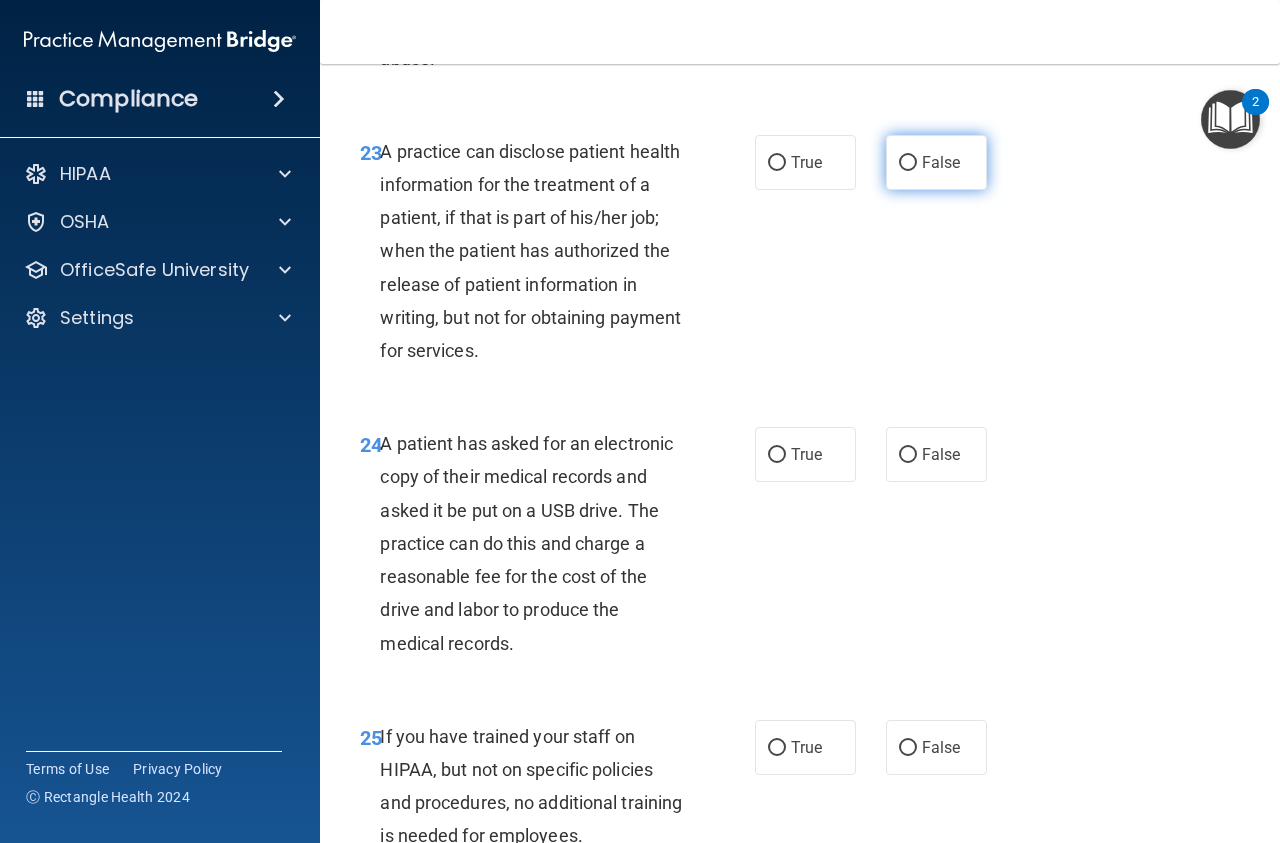 click on "False" at bounding box center (908, 163) 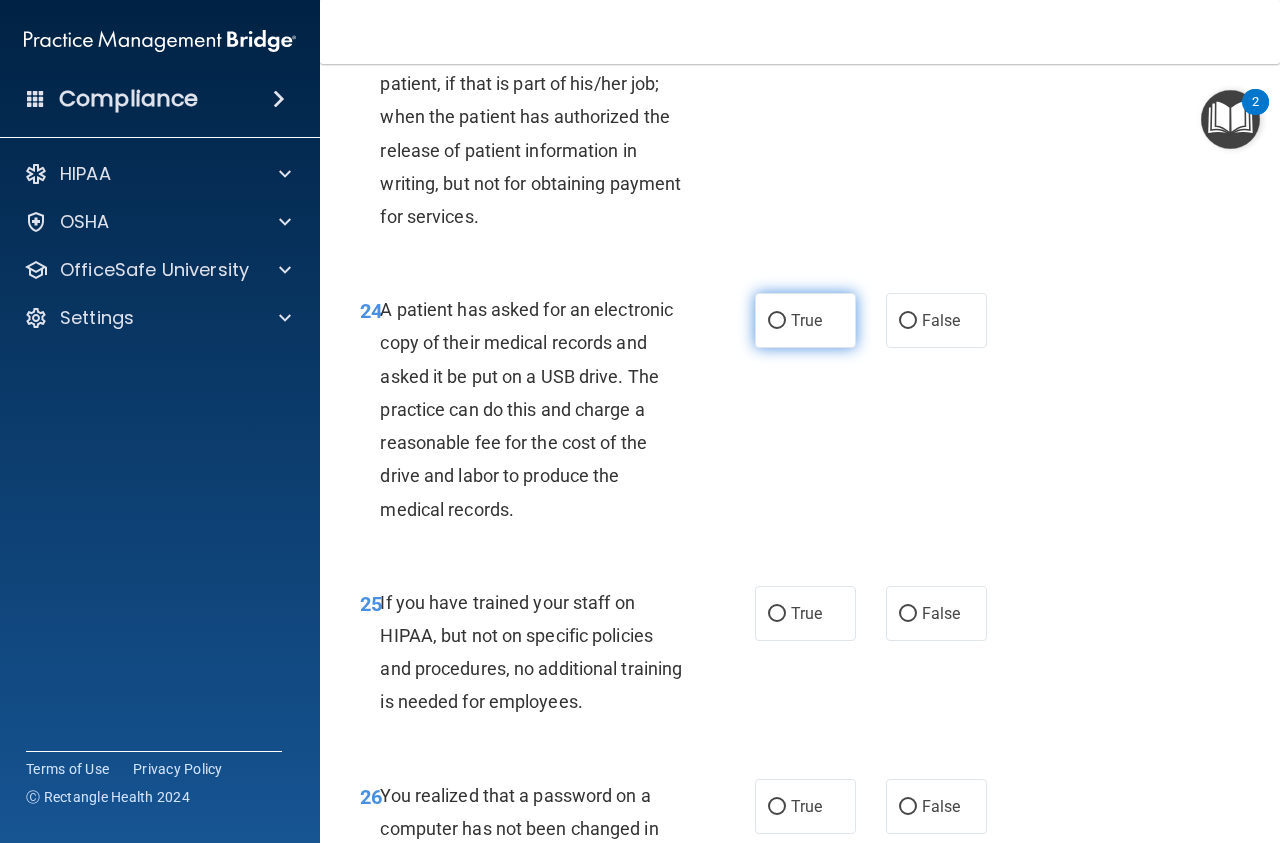 scroll, scrollTop: 4477, scrollLeft: 0, axis: vertical 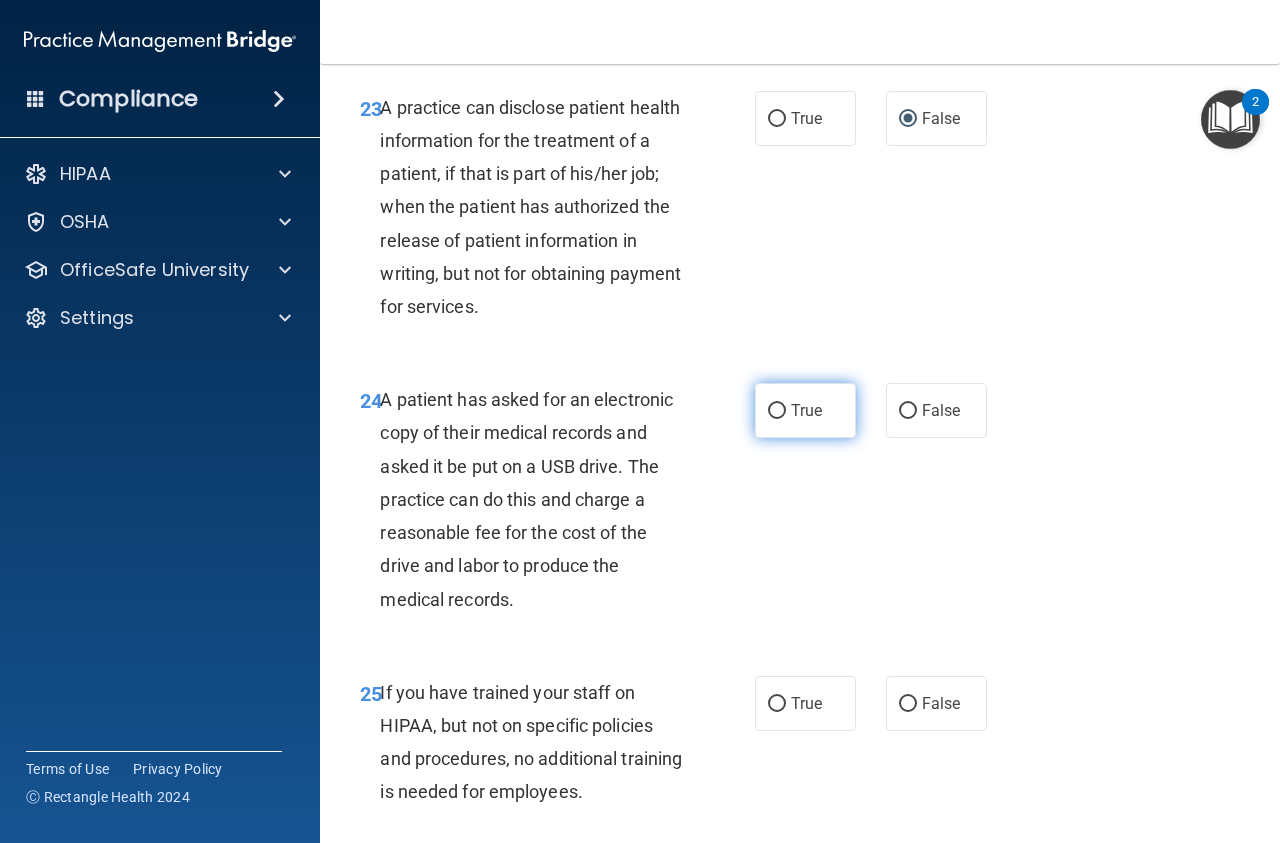 click on "True" at bounding box center [777, 411] 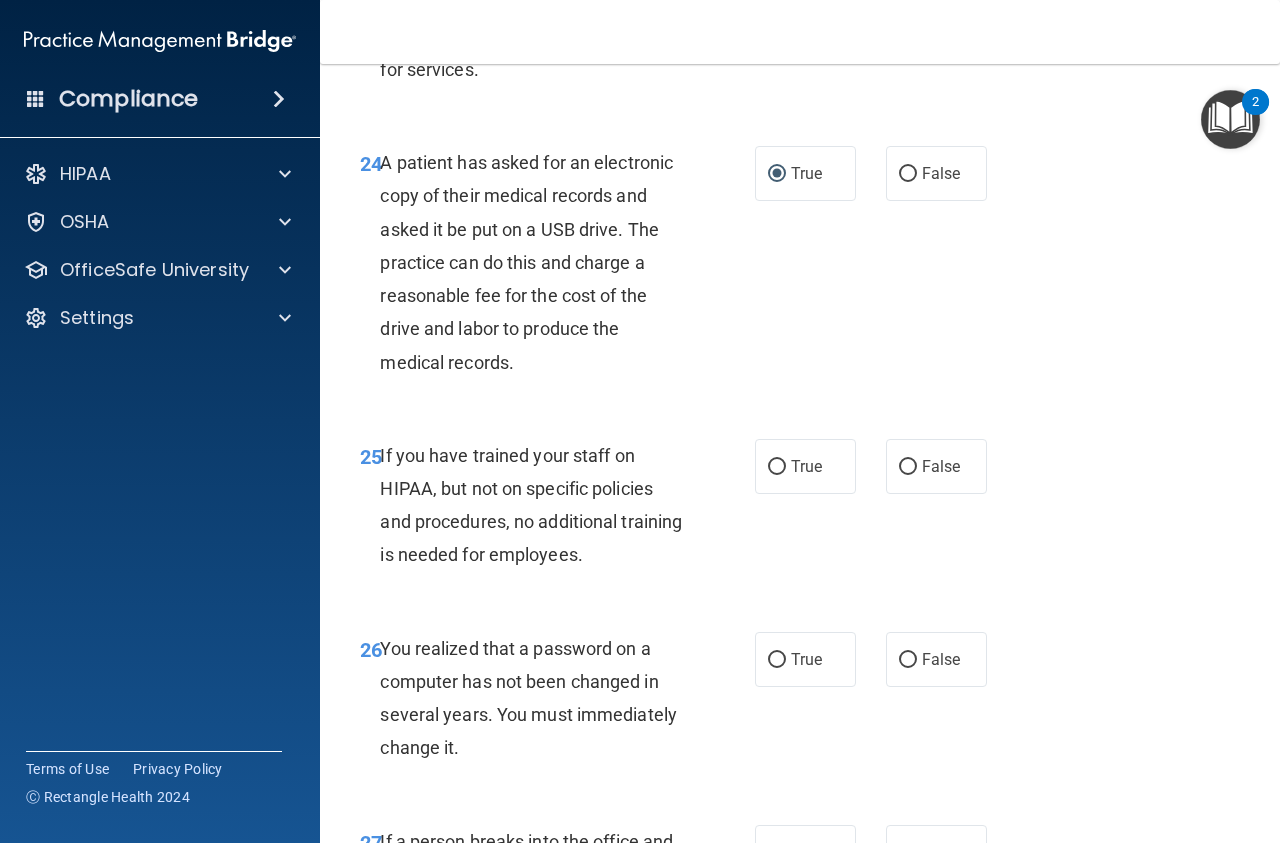 scroll, scrollTop: 4725, scrollLeft: 0, axis: vertical 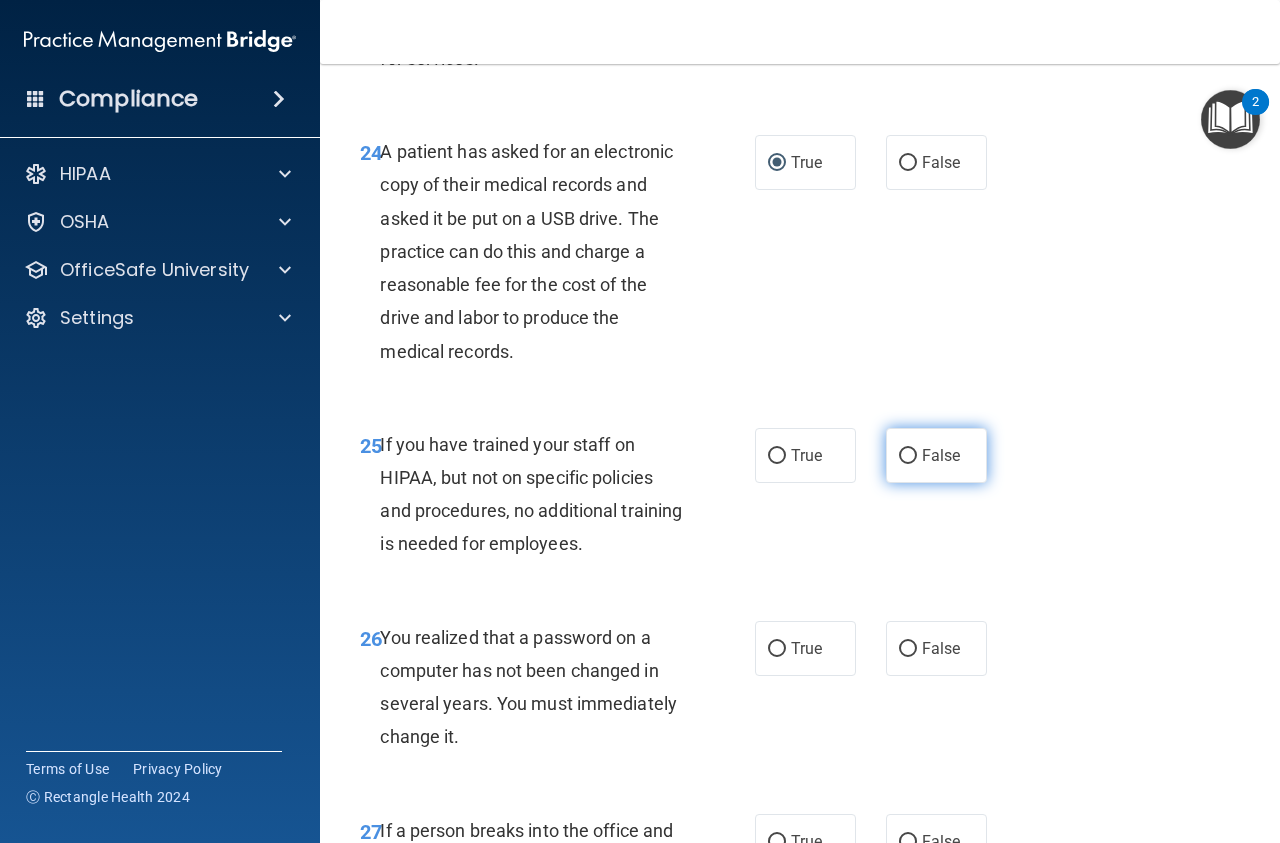 click on "False" at bounding box center [908, 456] 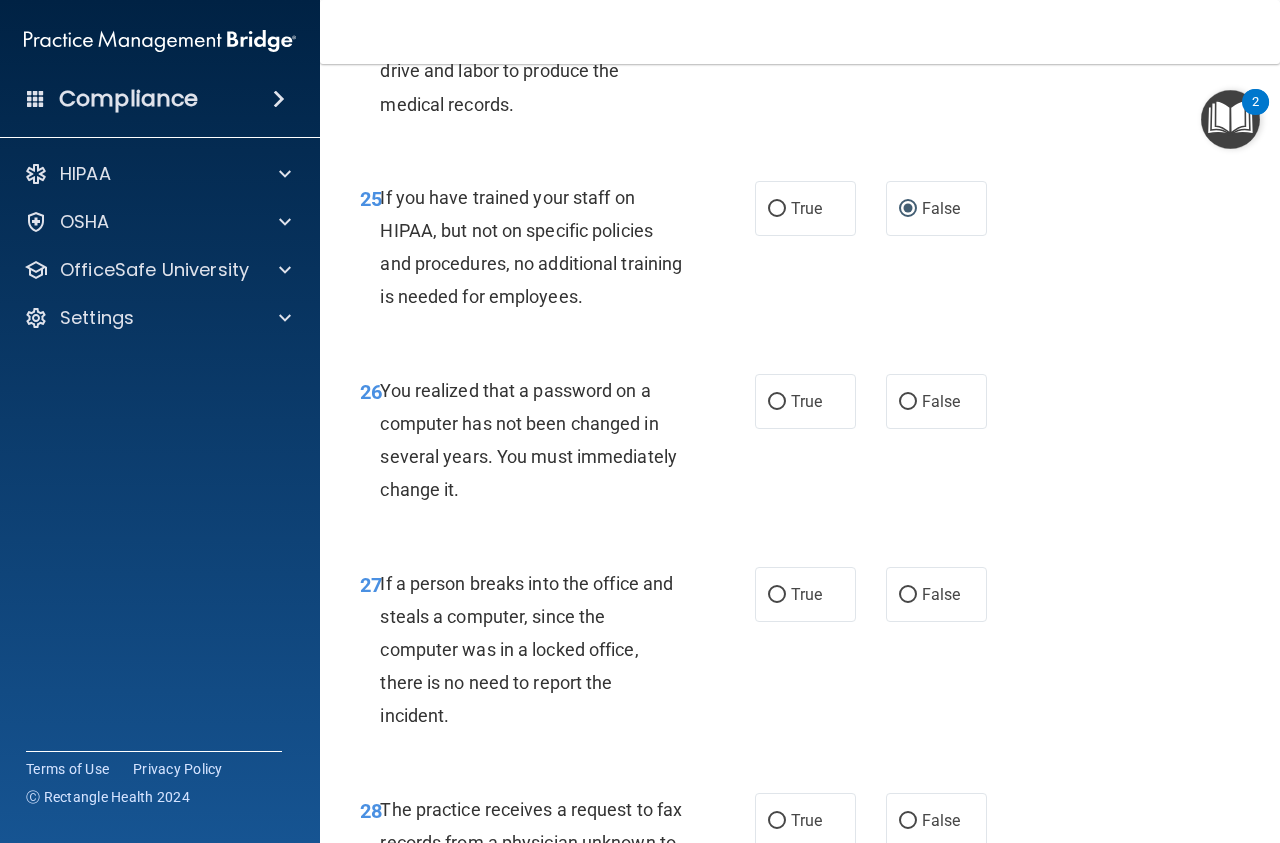 scroll, scrollTop: 5085, scrollLeft: 0, axis: vertical 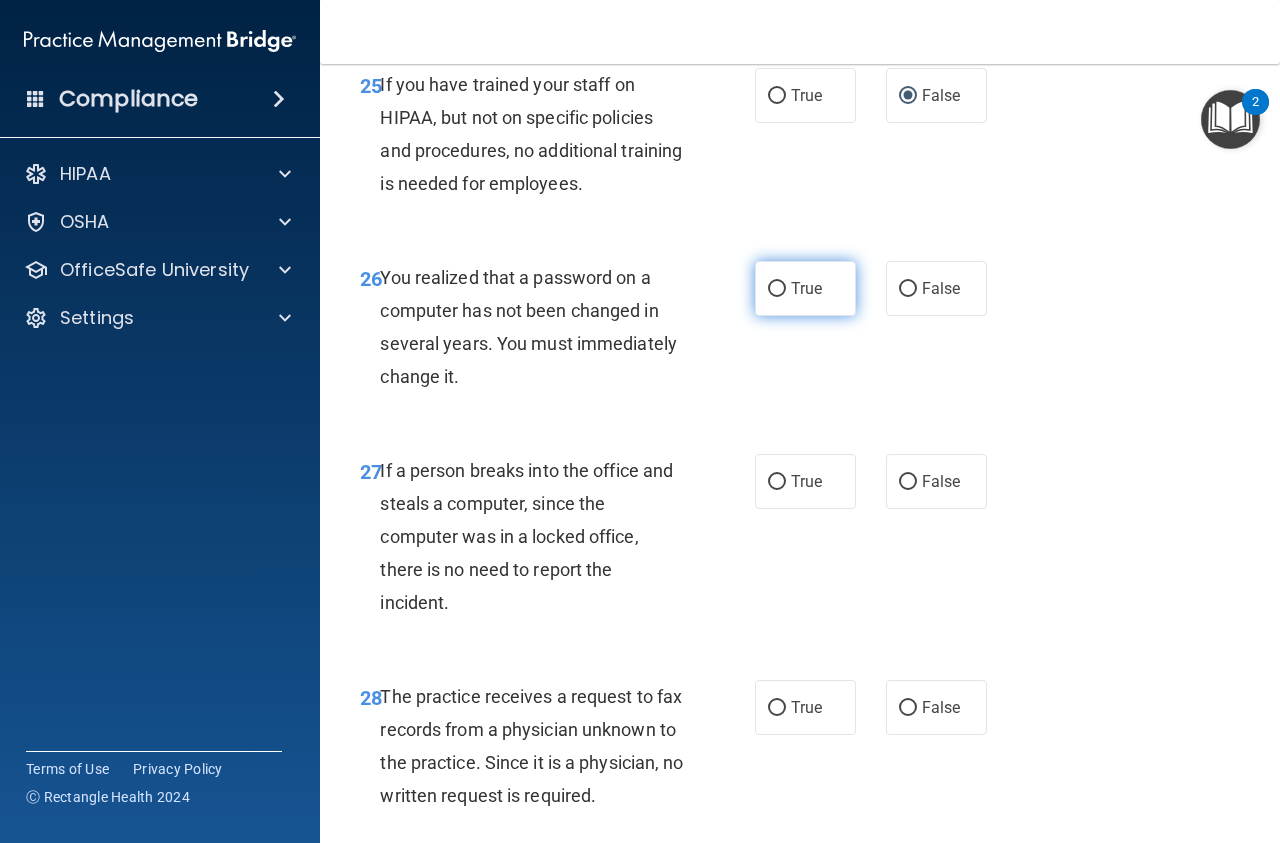 click on "True" at bounding box center (805, 288) 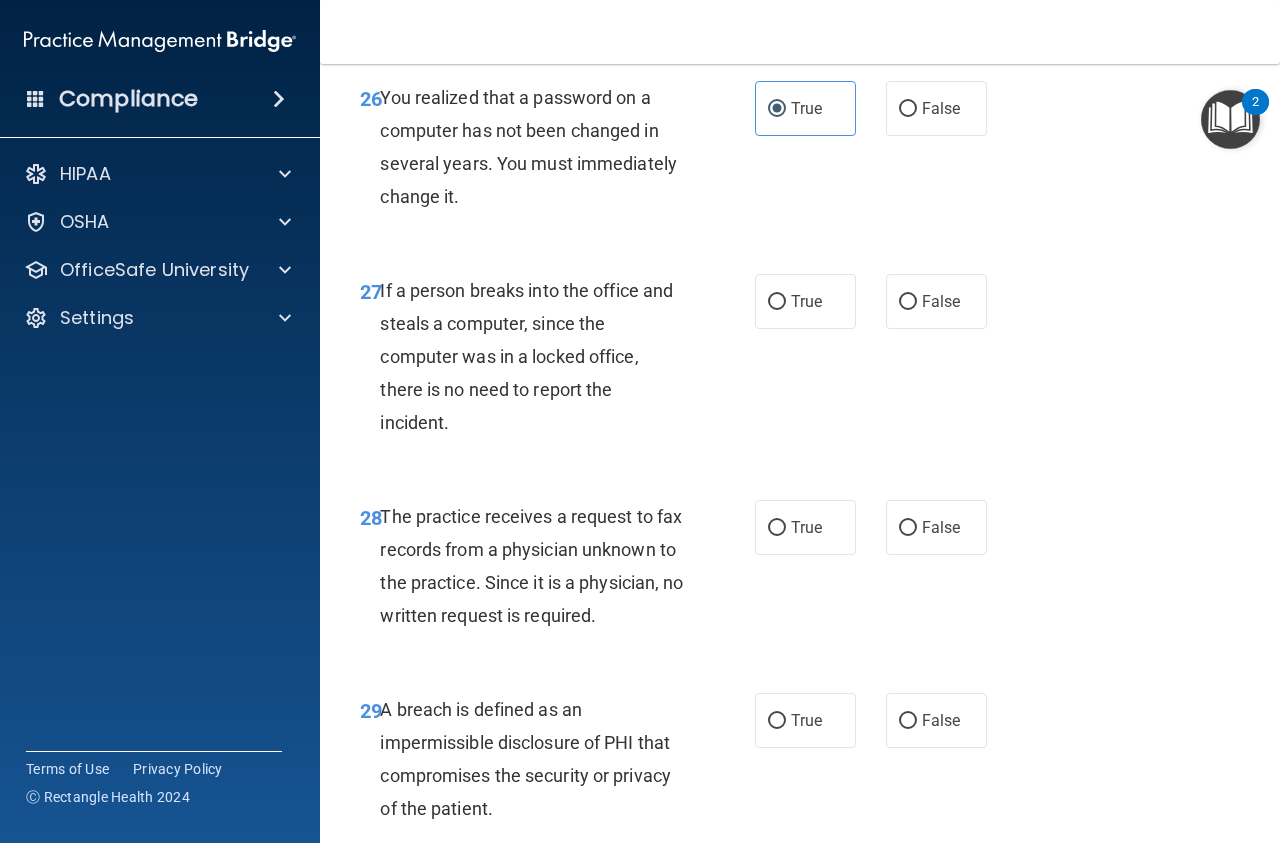 scroll, scrollTop: 5355, scrollLeft: 0, axis: vertical 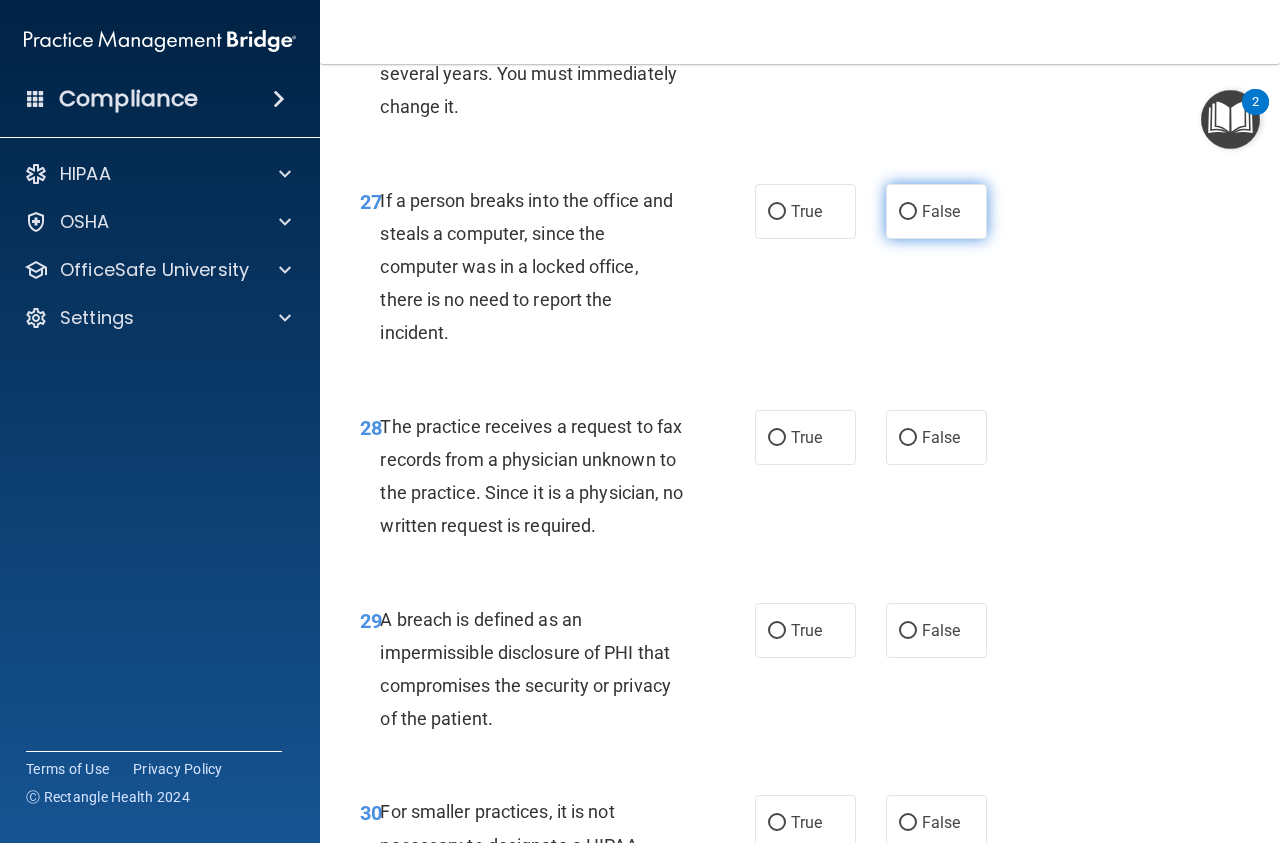 click on "False" at bounding box center (908, 212) 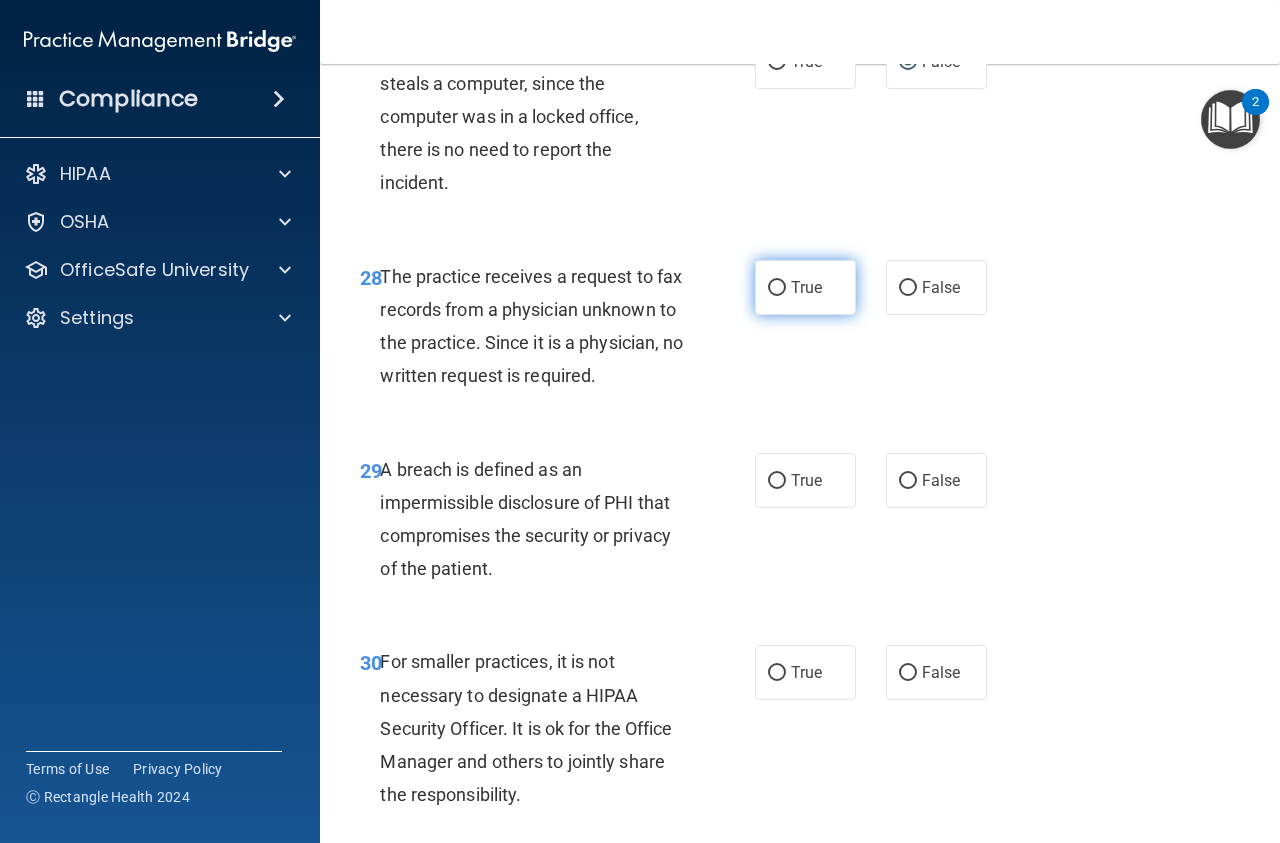 scroll, scrollTop: 5513, scrollLeft: 0, axis: vertical 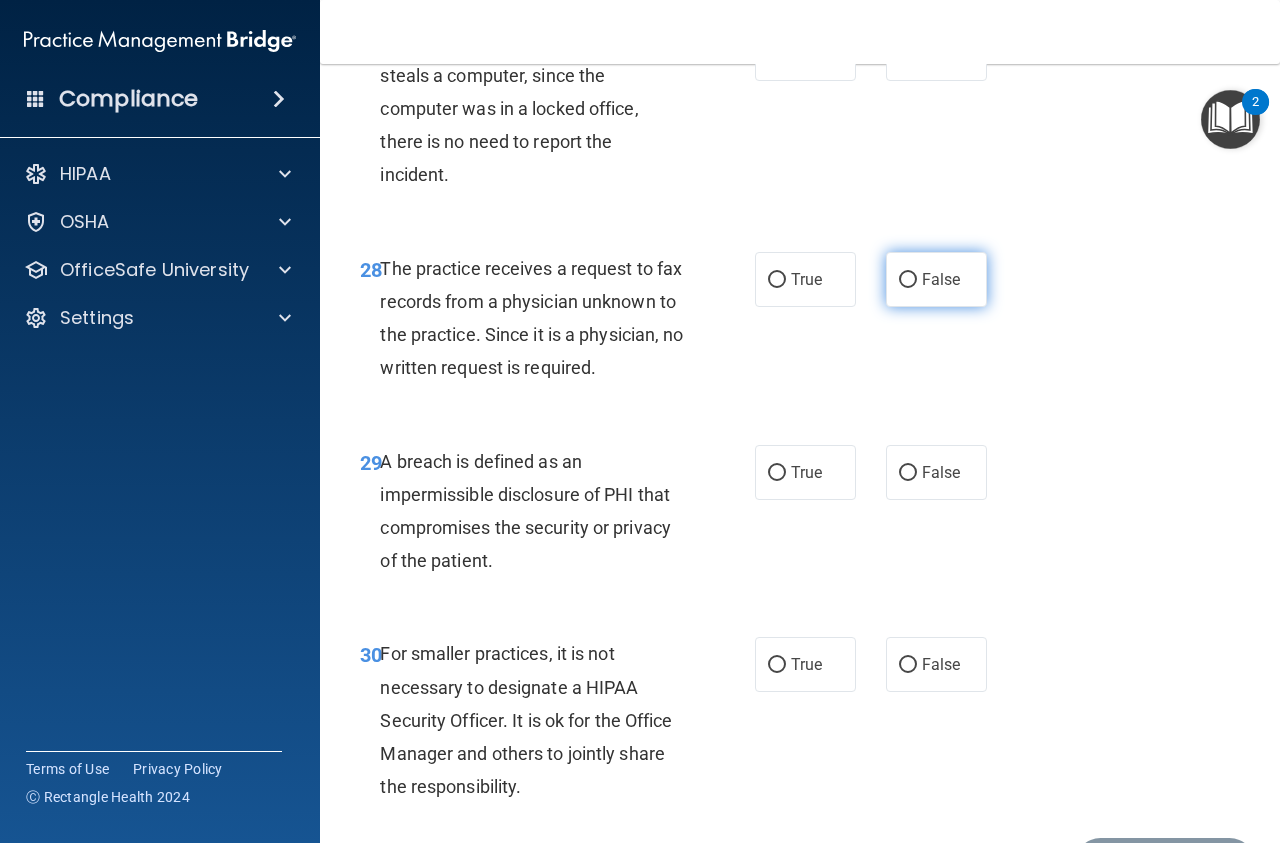 click on "False" at bounding box center (908, 280) 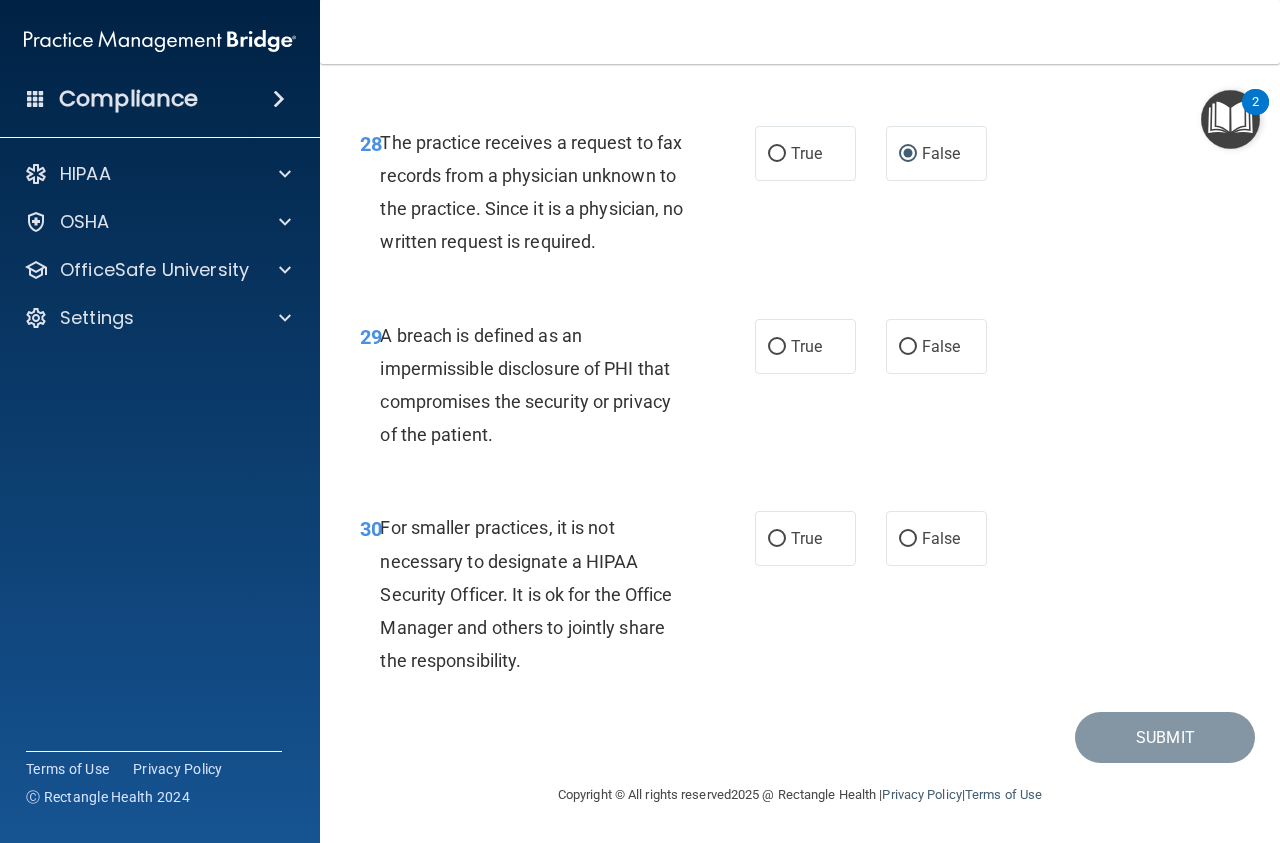 scroll, scrollTop: 5741, scrollLeft: 0, axis: vertical 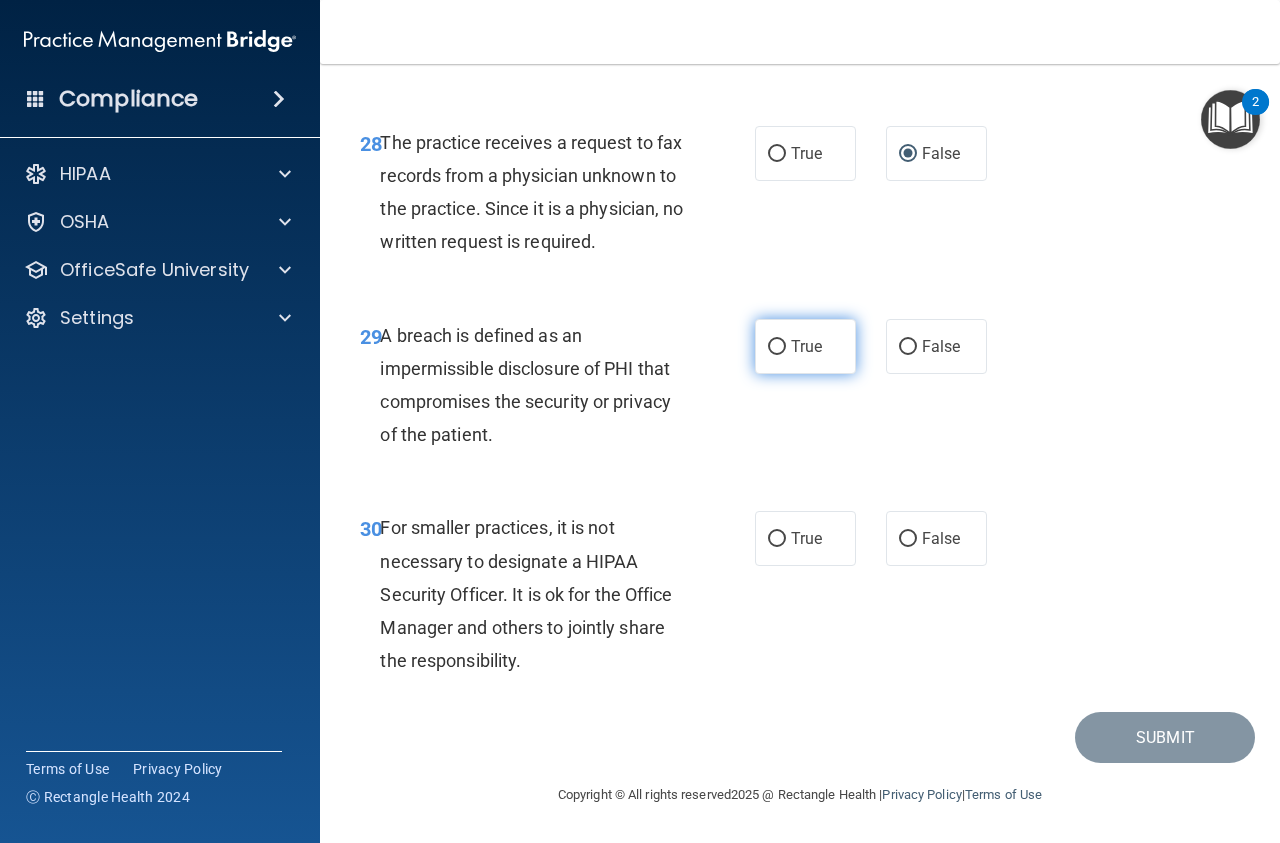 click on "True" at bounding box center (805, 346) 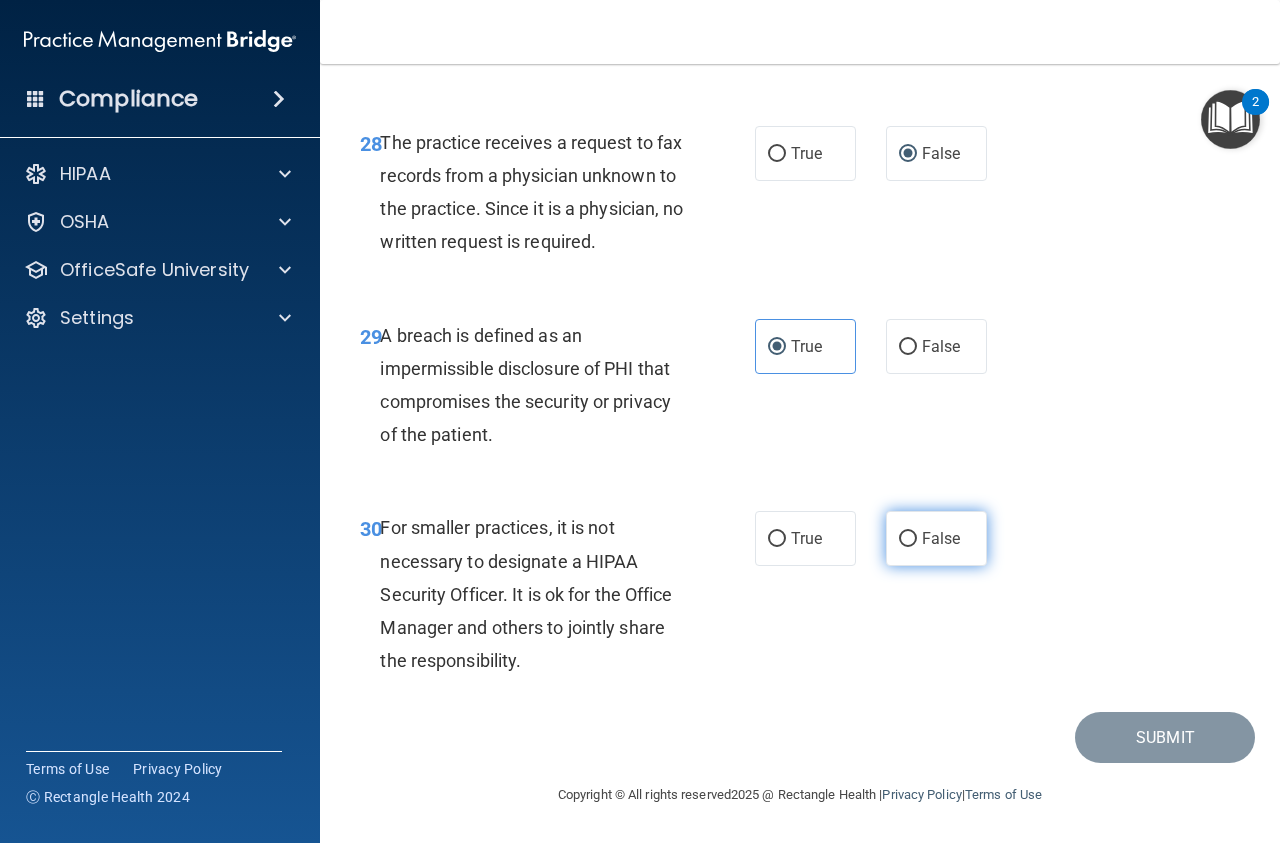 click on "False" at bounding box center [908, 539] 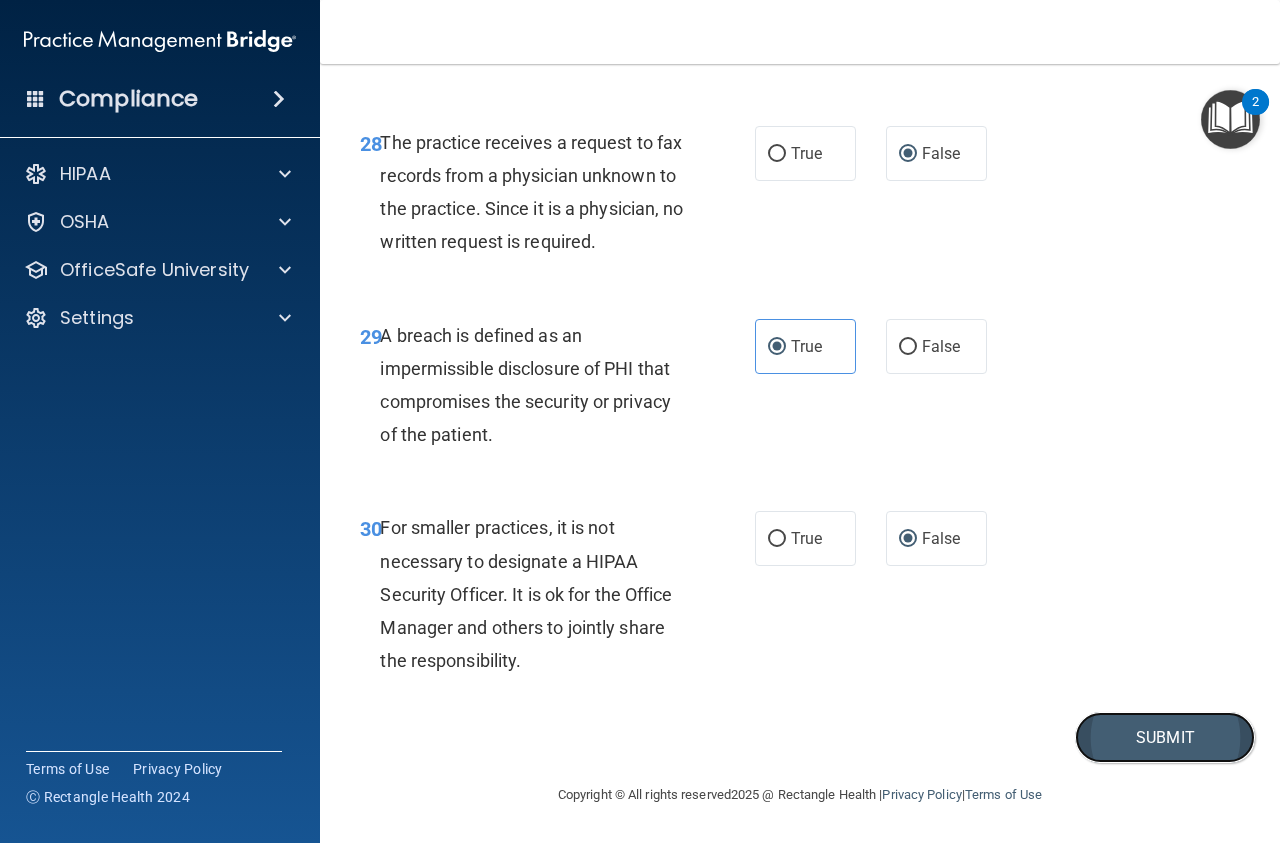 click on "Submit" at bounding box center [1165, 737] 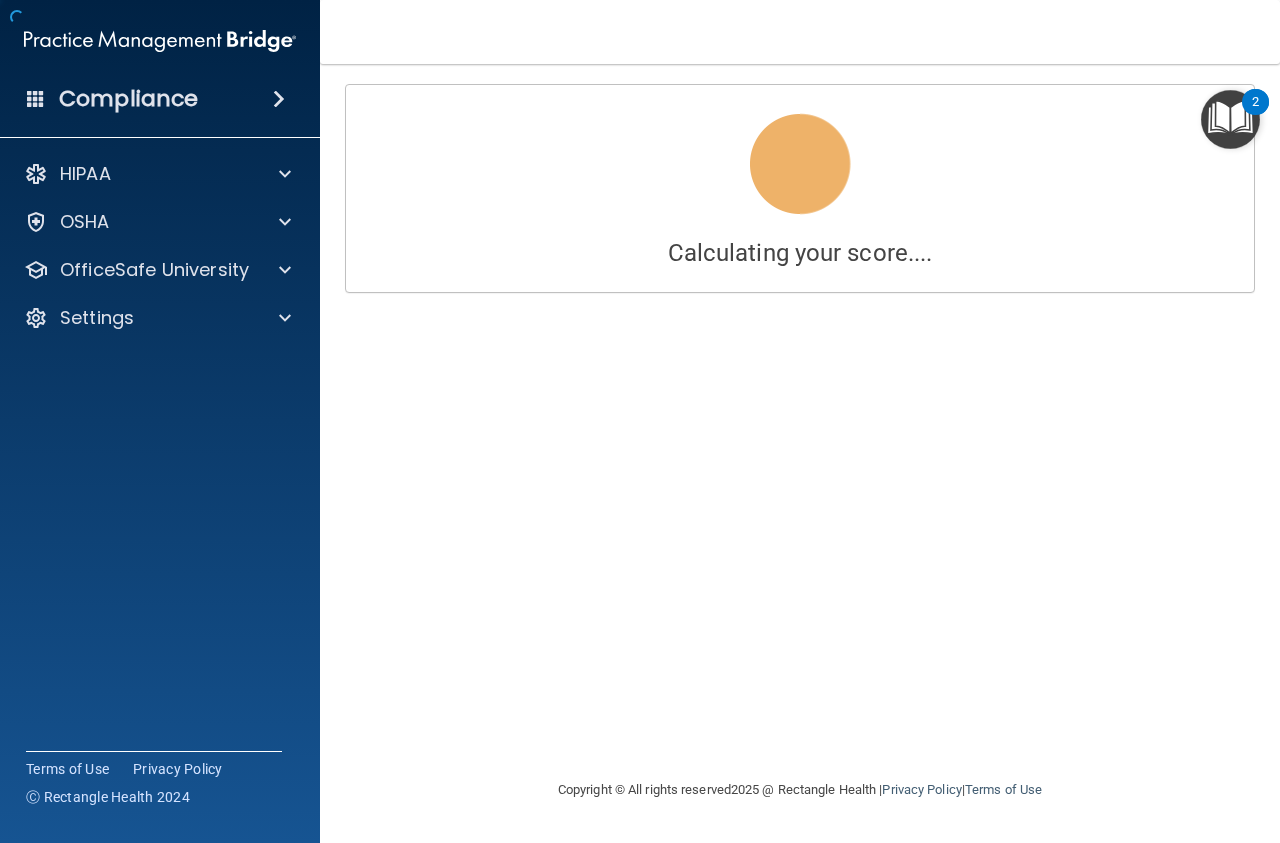 scroll, scrollTop: 0, scrollLeft: 0, axis: both 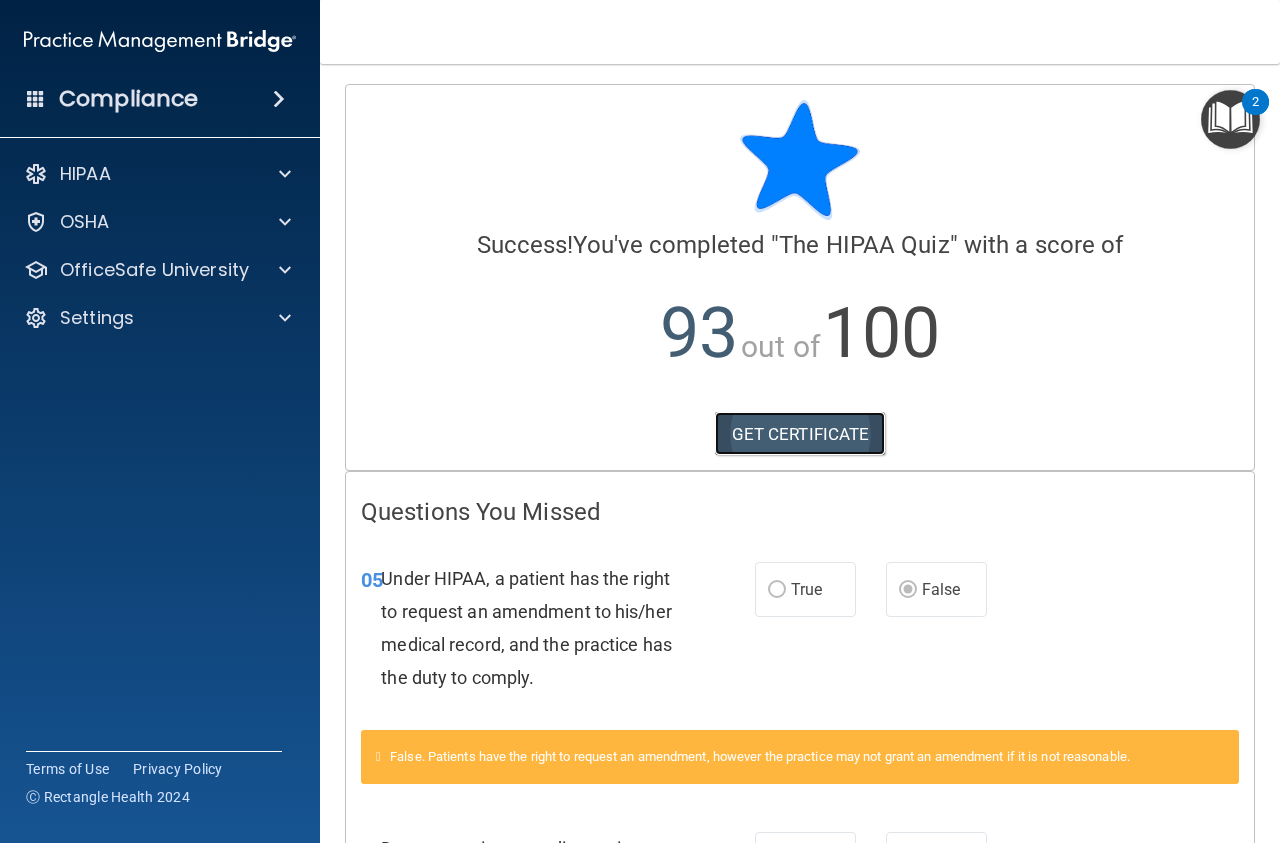 click on "GET CERTIFICATE" at bounding box center (800, 434) 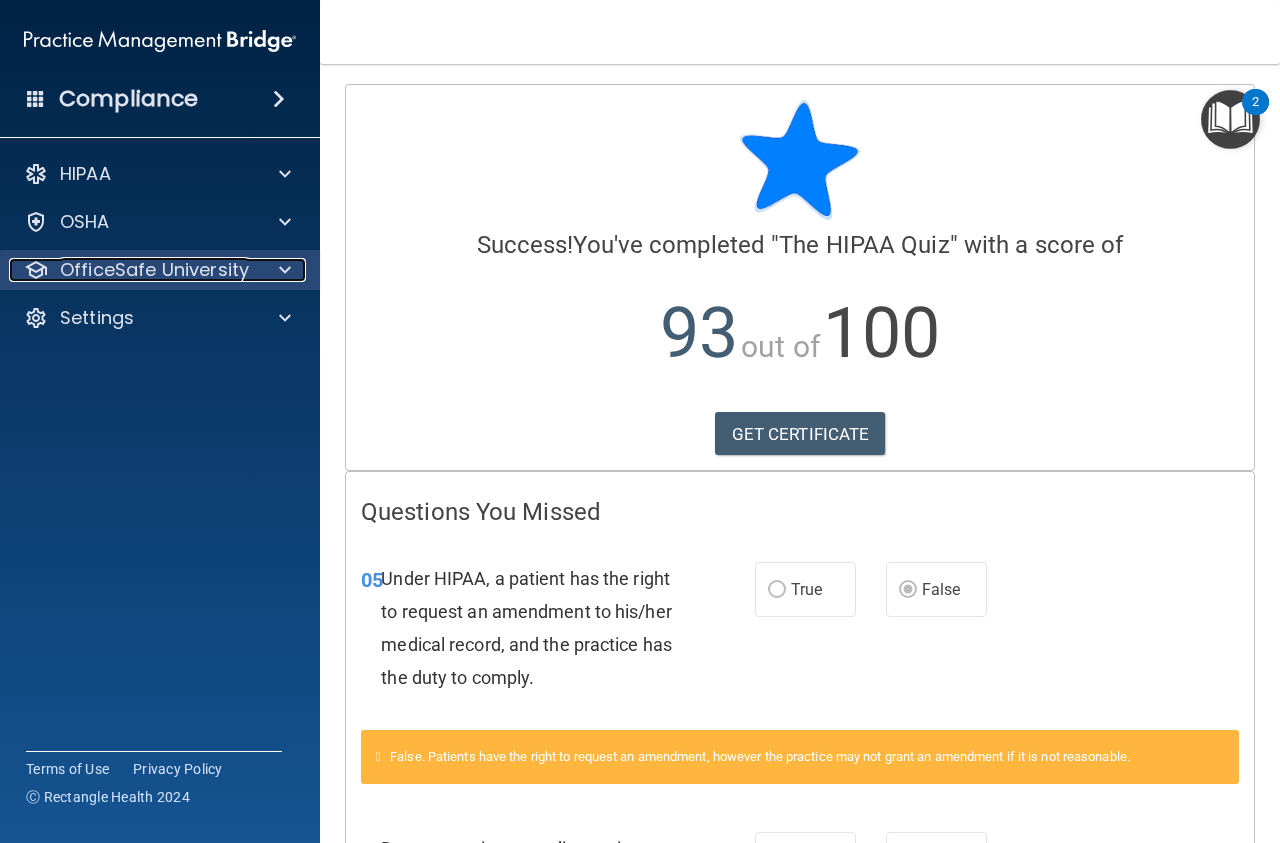 click on "OfficeSafe University" at bounding box center [154, 270] 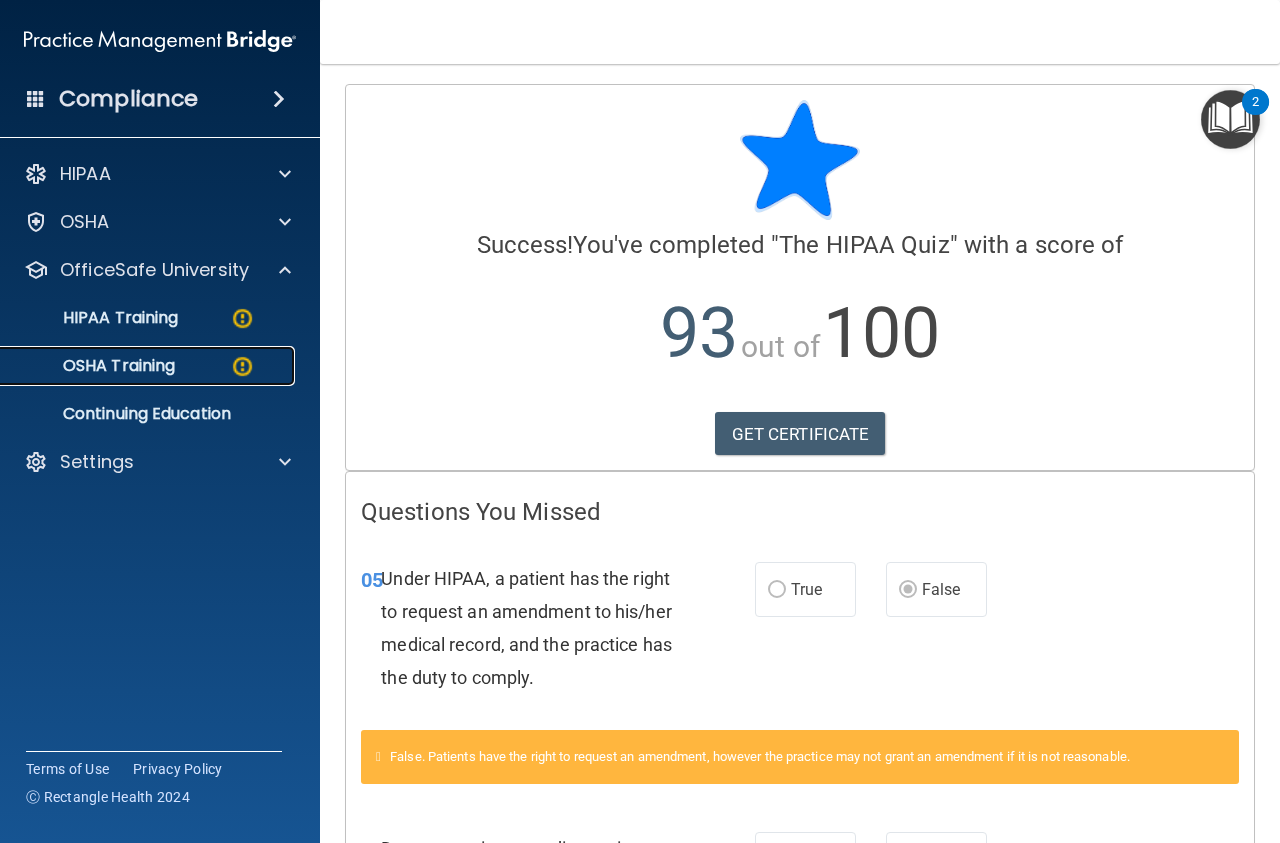 click on "OSHA Training" at bounding box center [94, 366] 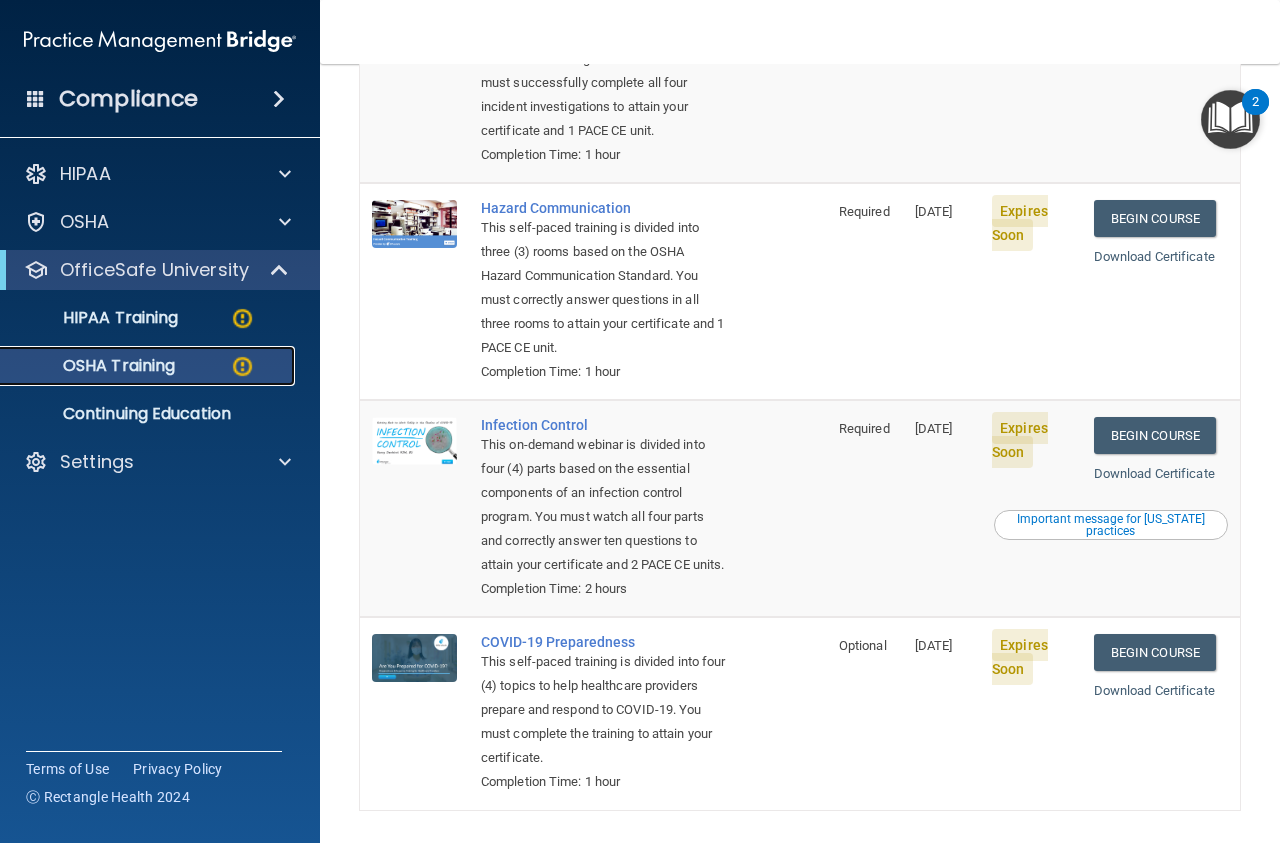 scroll, scrollTop: 437, scrollLeft: 0, axis: vertical 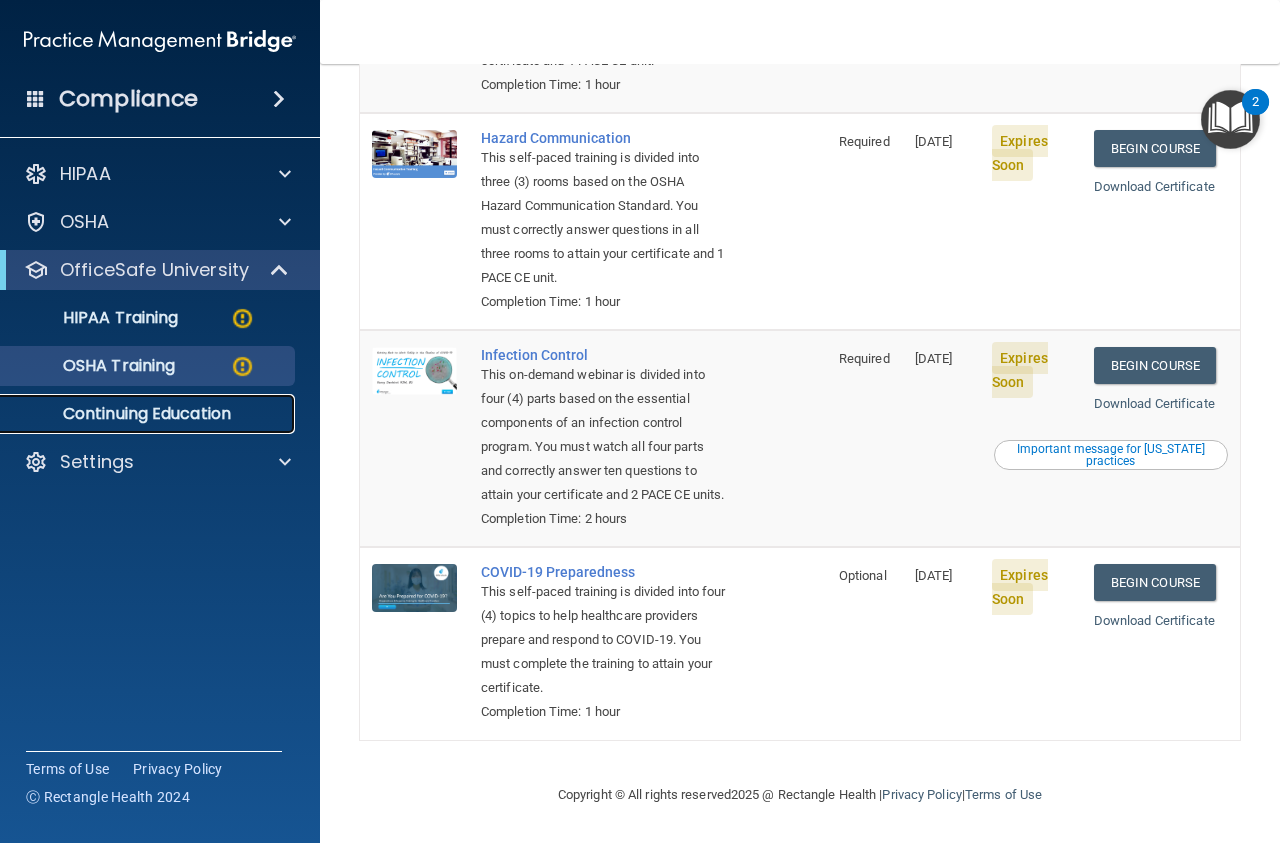 click on "Continuing Education" at bounding box center [149, 414] 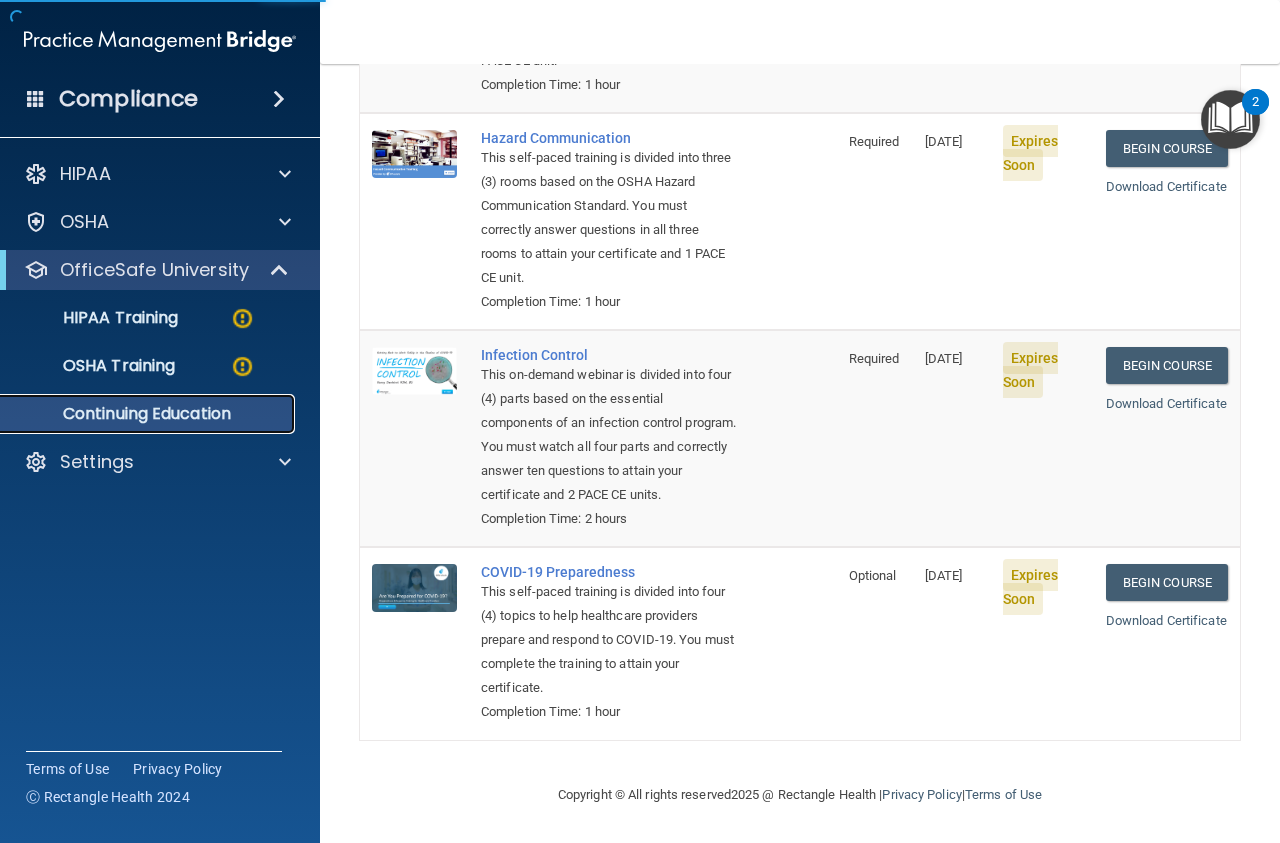 scroll, scrollTop: 175, scrollLeft: 0, axis: vertical 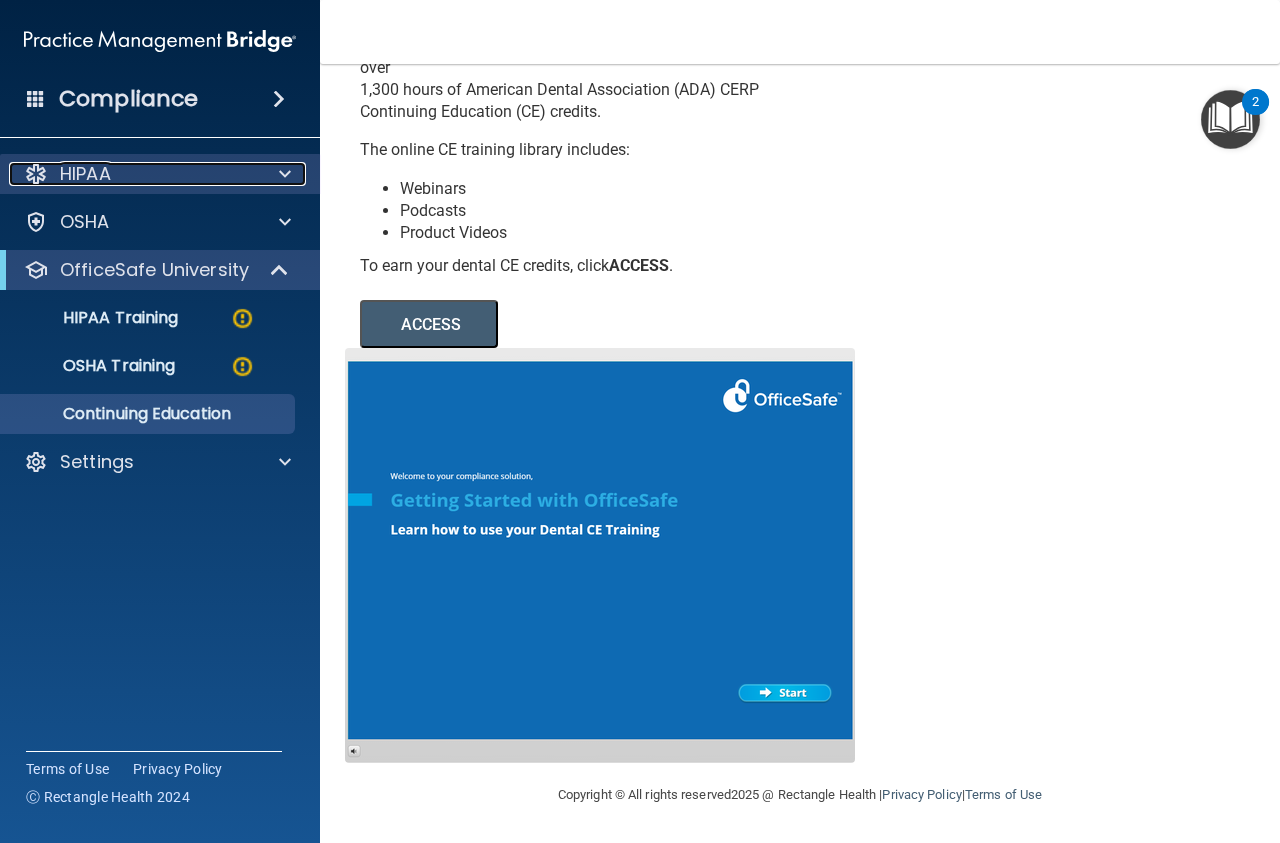 click on "HIPAA" at bounding box center (133, 174) 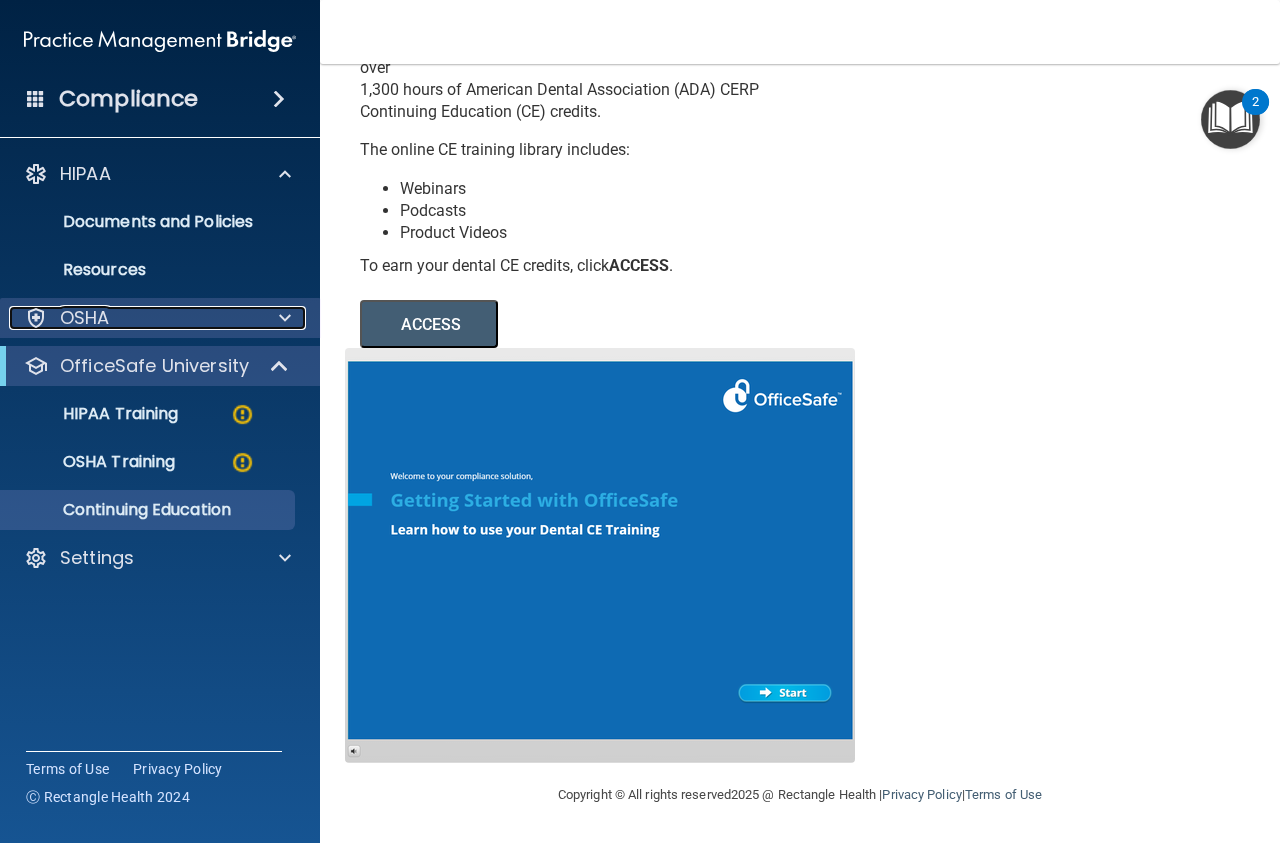 click on "OSHA" at bounding box center (133, 318) 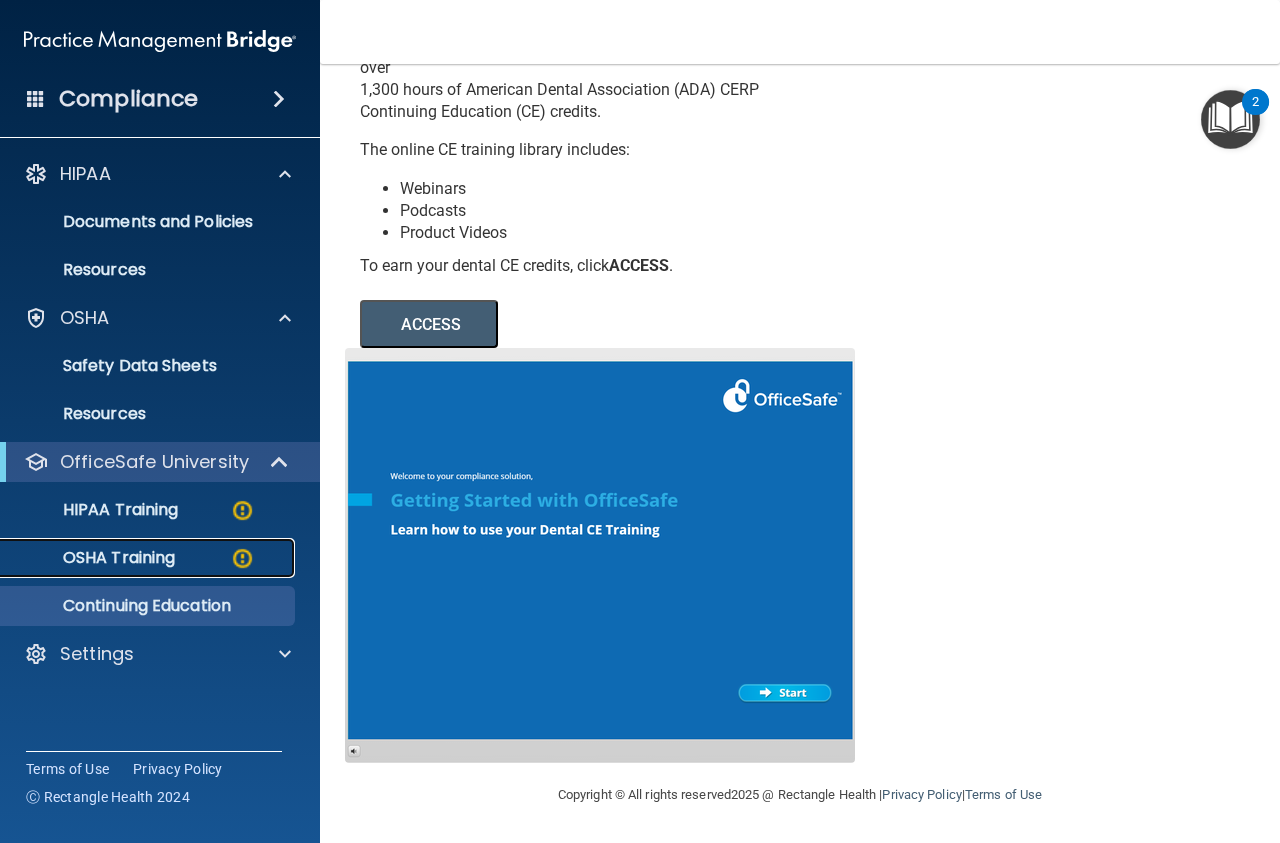 click at bounding box center (242, 558) 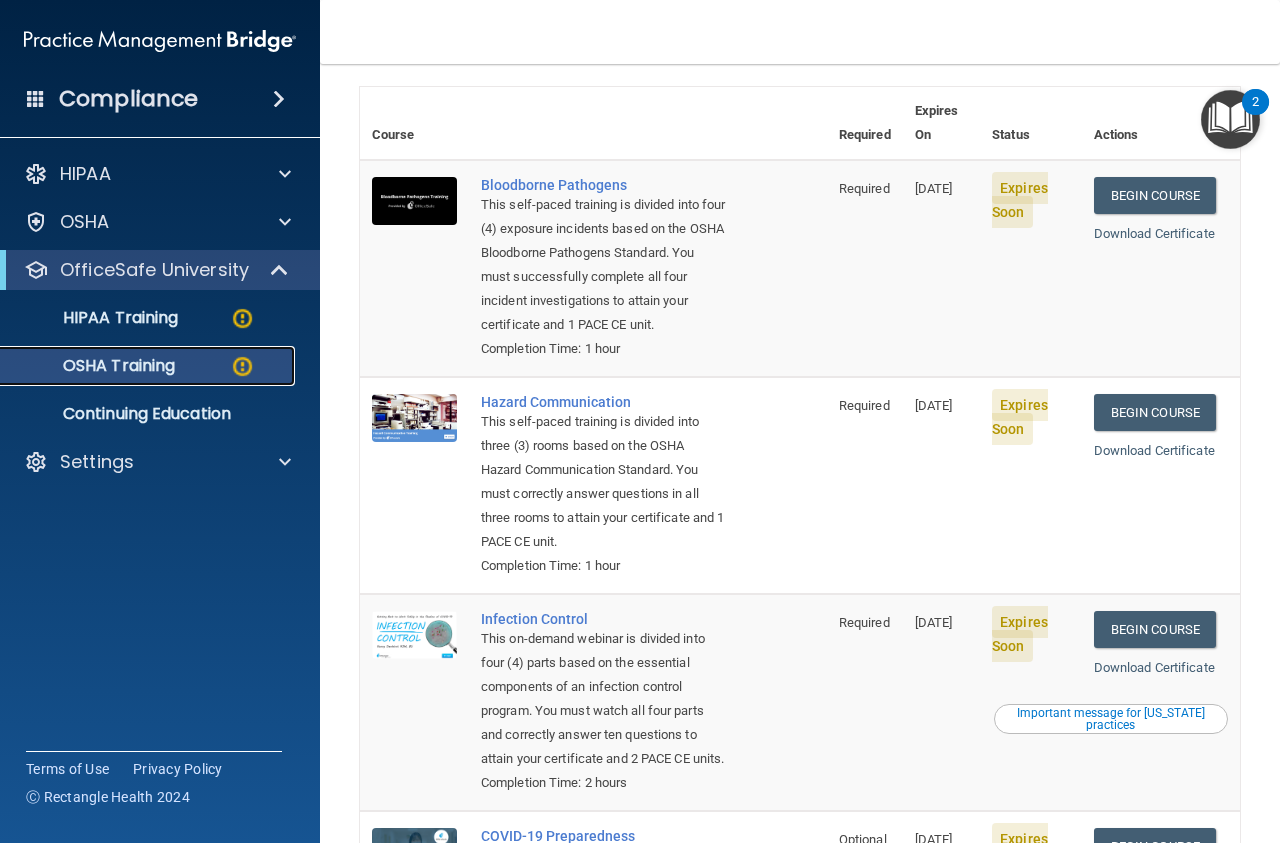 scroll, scrollTop: 0, scrollLeft: 0, axis: both 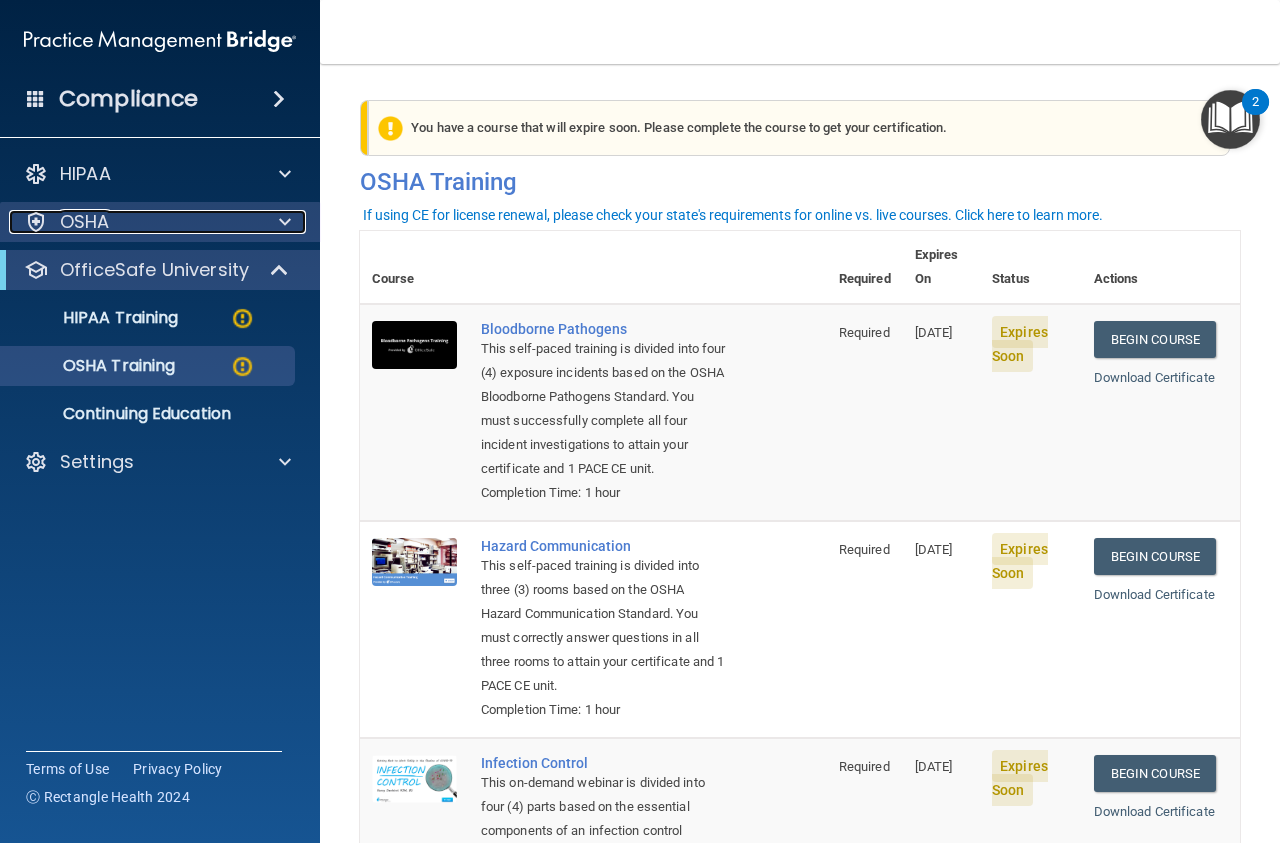 click at bounding box center [285, 222] 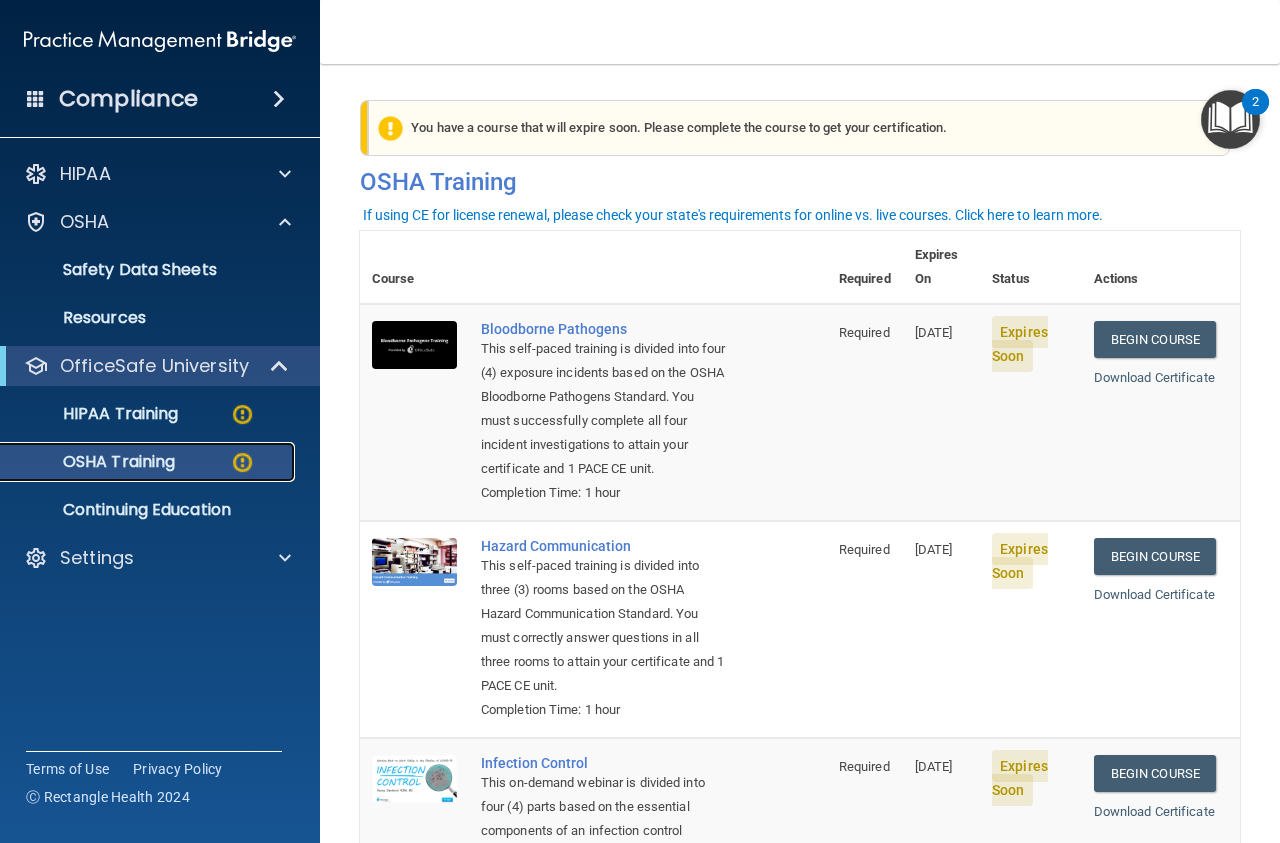 click at bounding box center (242, 462) 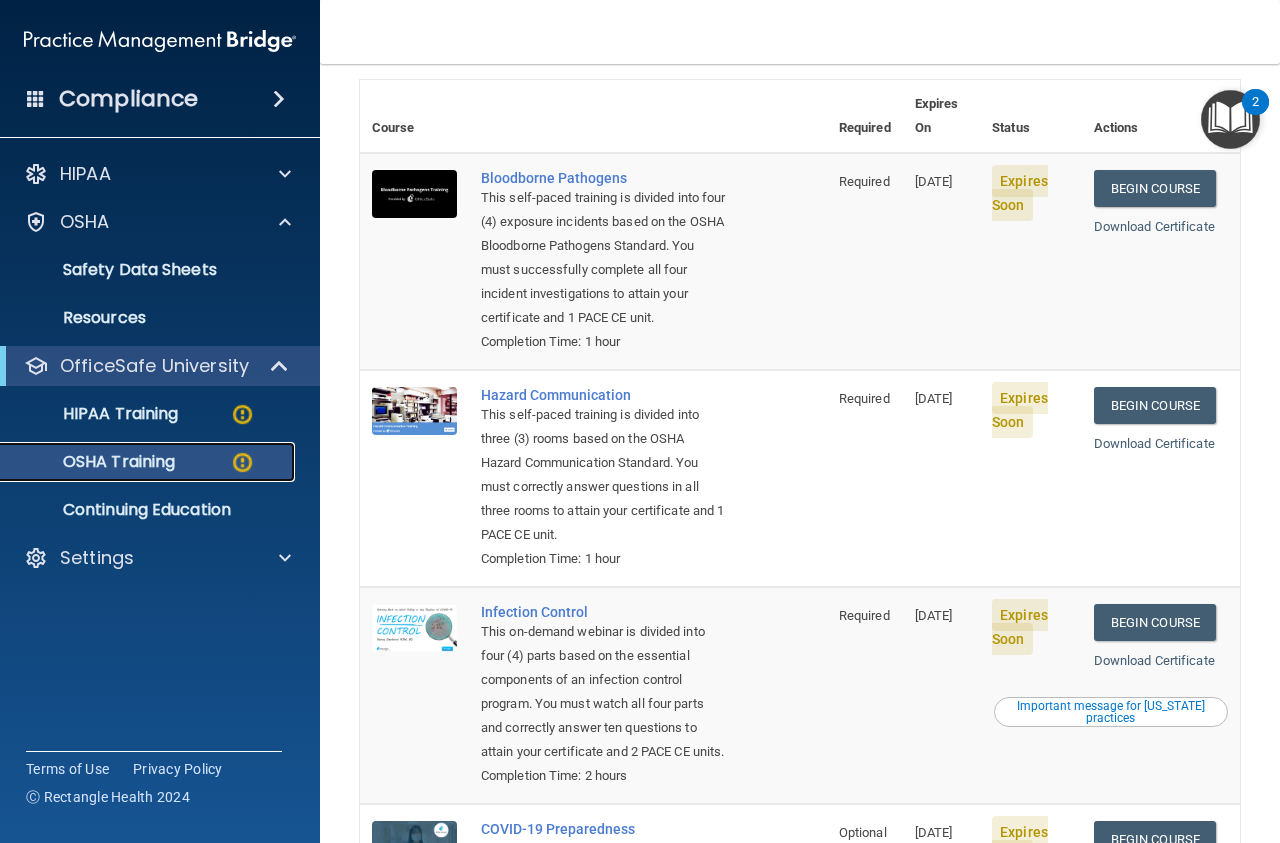 scroll, scrollTop: 144, scrollLeft: 0, axis: vertical 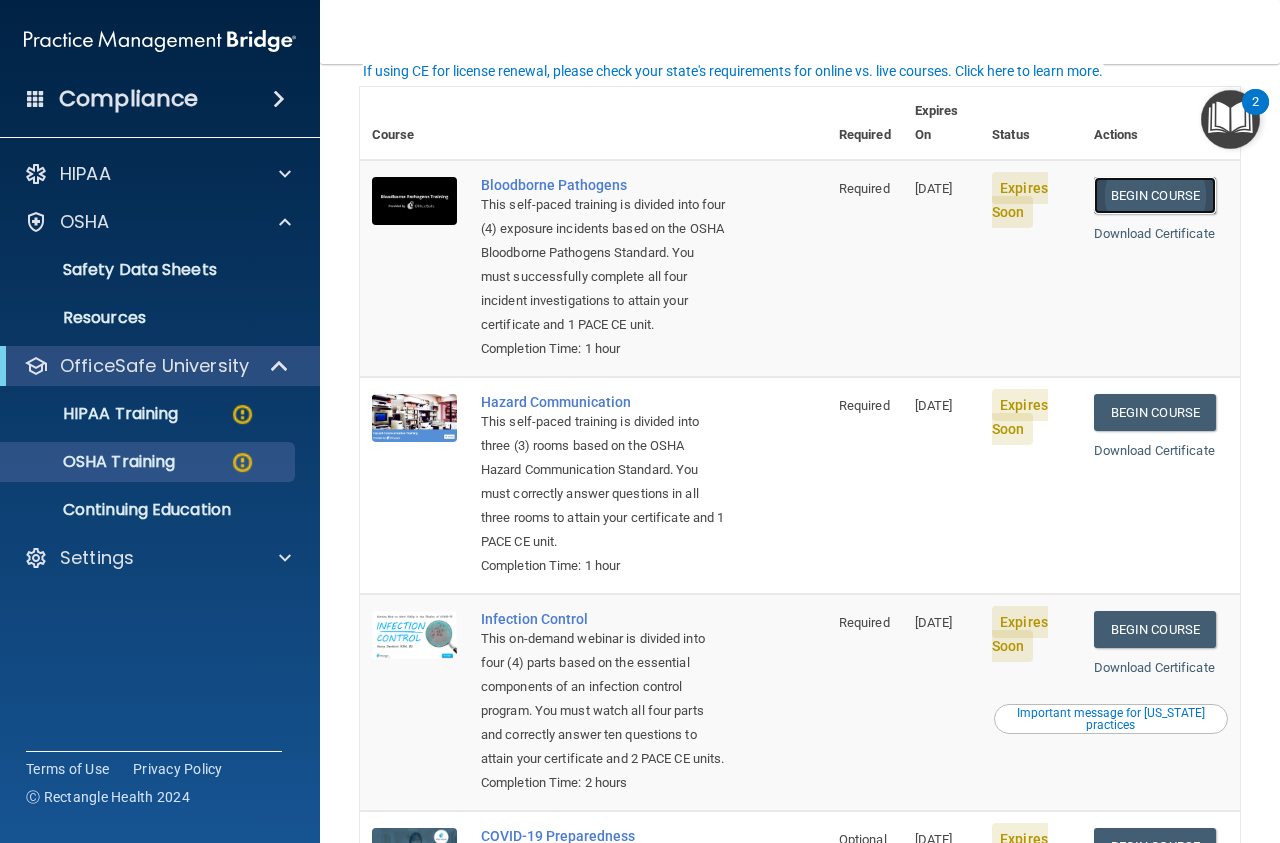 click on "Begin Course" at bounding box center (1155, 195) 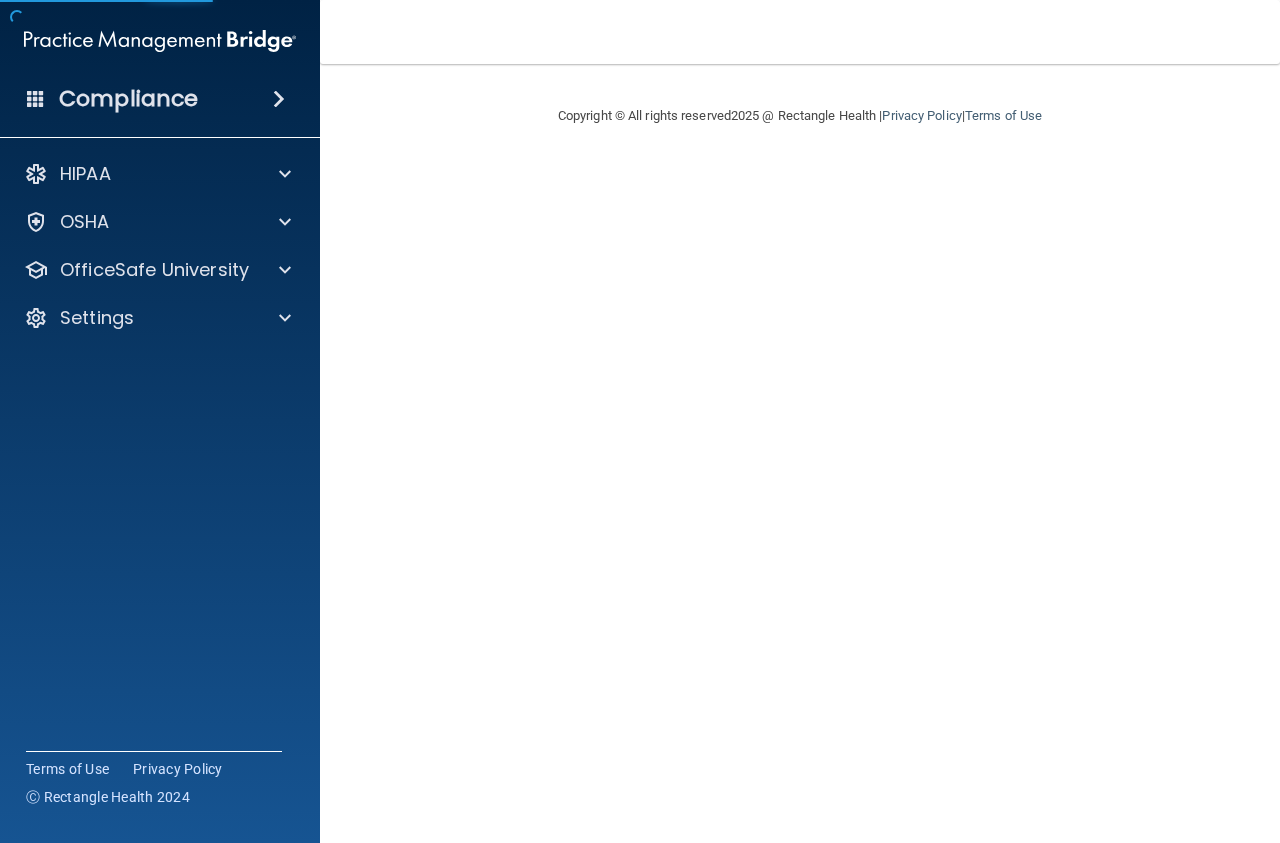 scroll, scrollTop: 0, scrollLeft: 0, axis: both 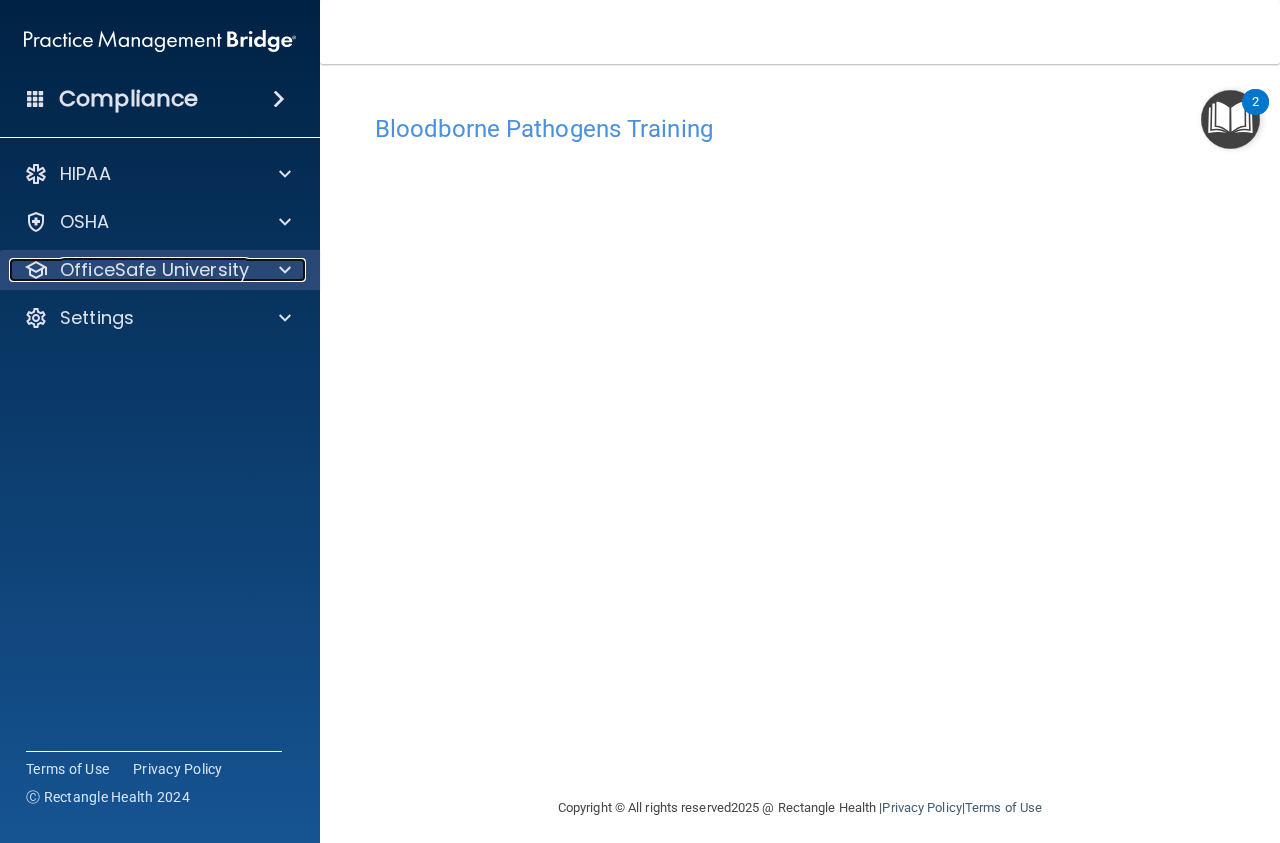 click at bounding box center (285, 270) 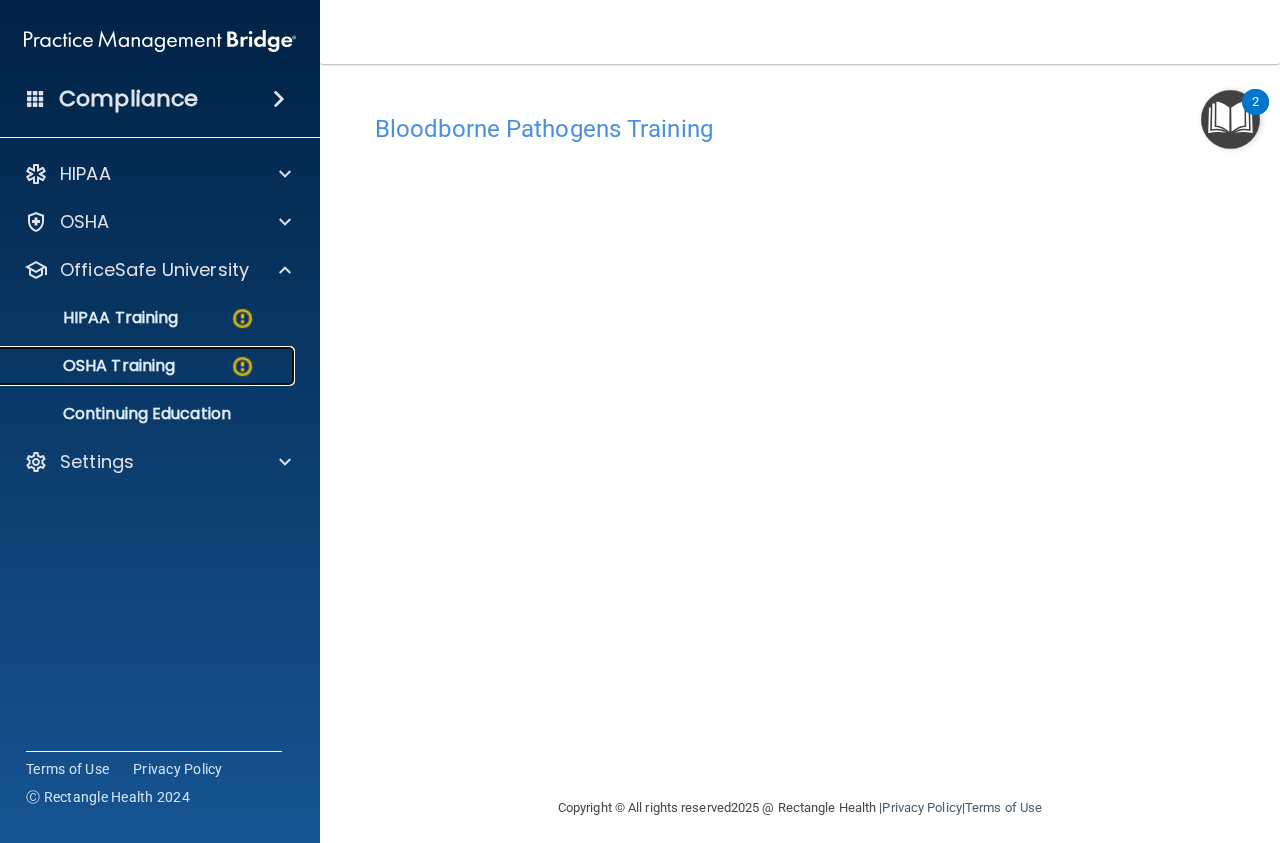 click at bounding box center (242, 366) 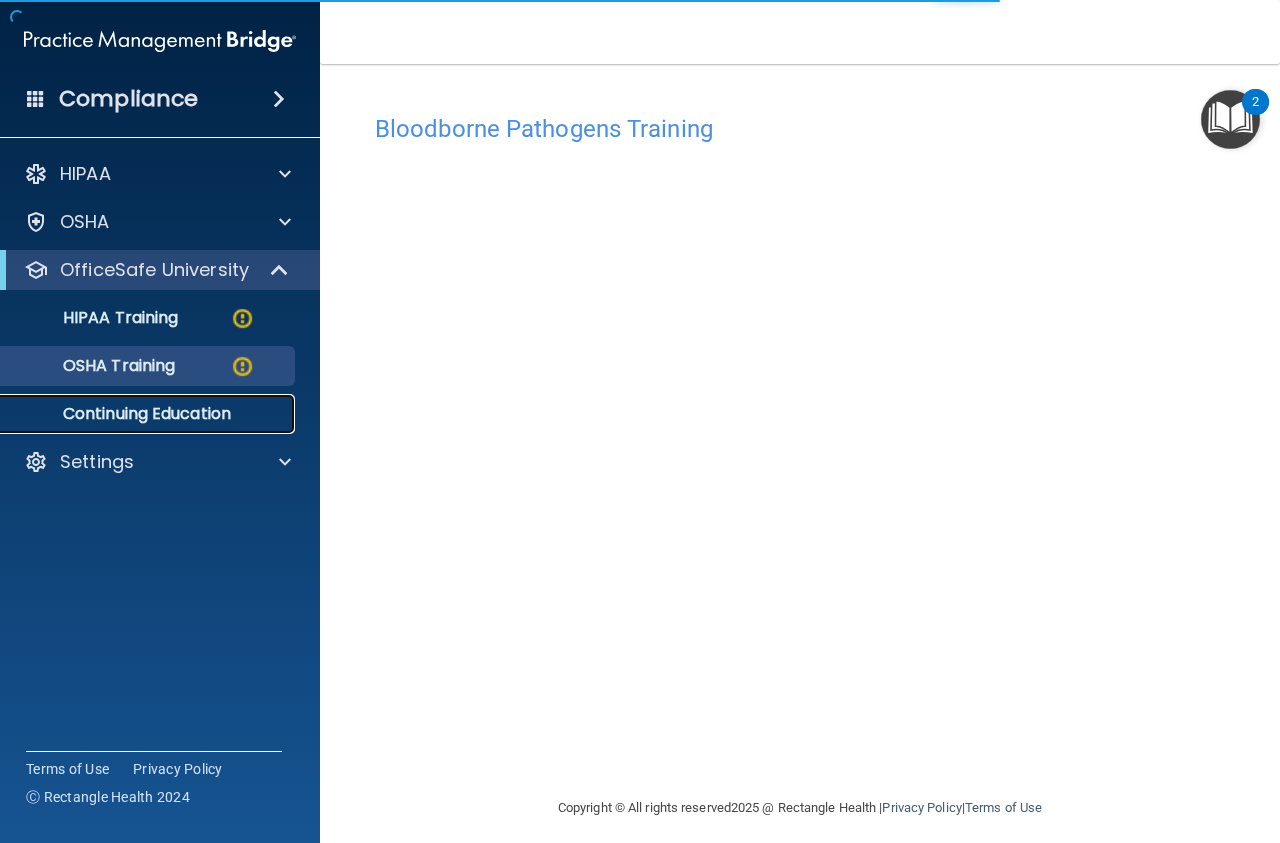click on "Continuing Education" at bounding box center [149, 414] 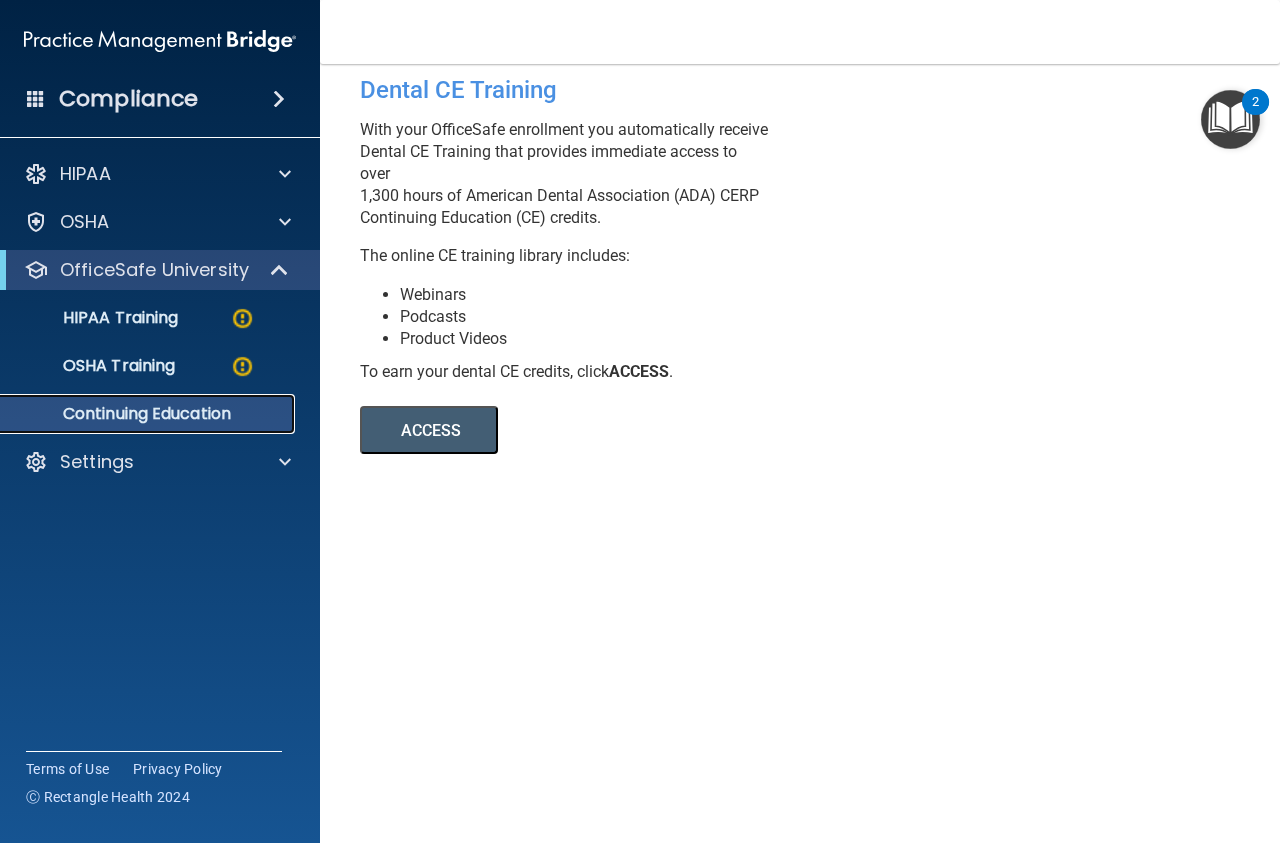 scroll, scrollTop: 17, scrollLeft: 0, axis: vertical 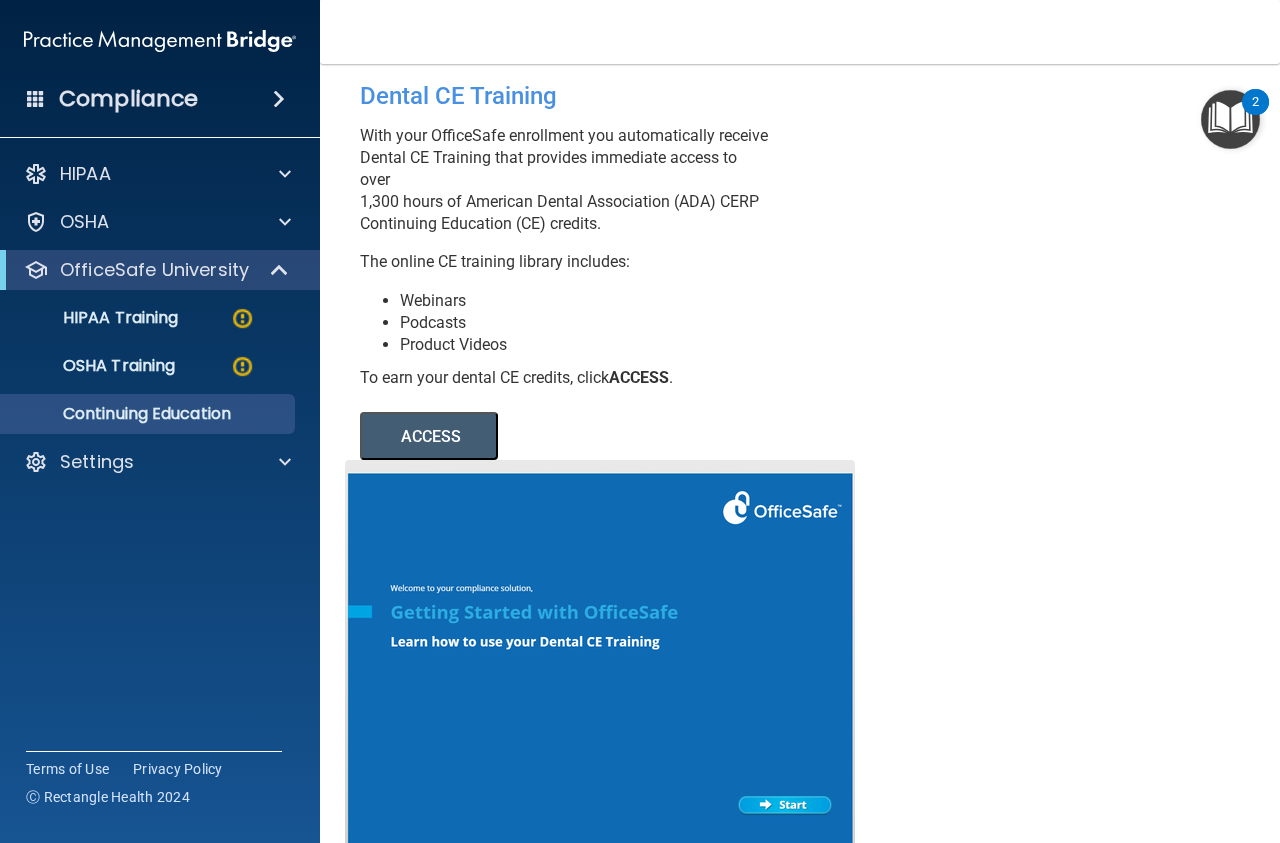 click on "ACCESS" at bounding box center (429, 436) 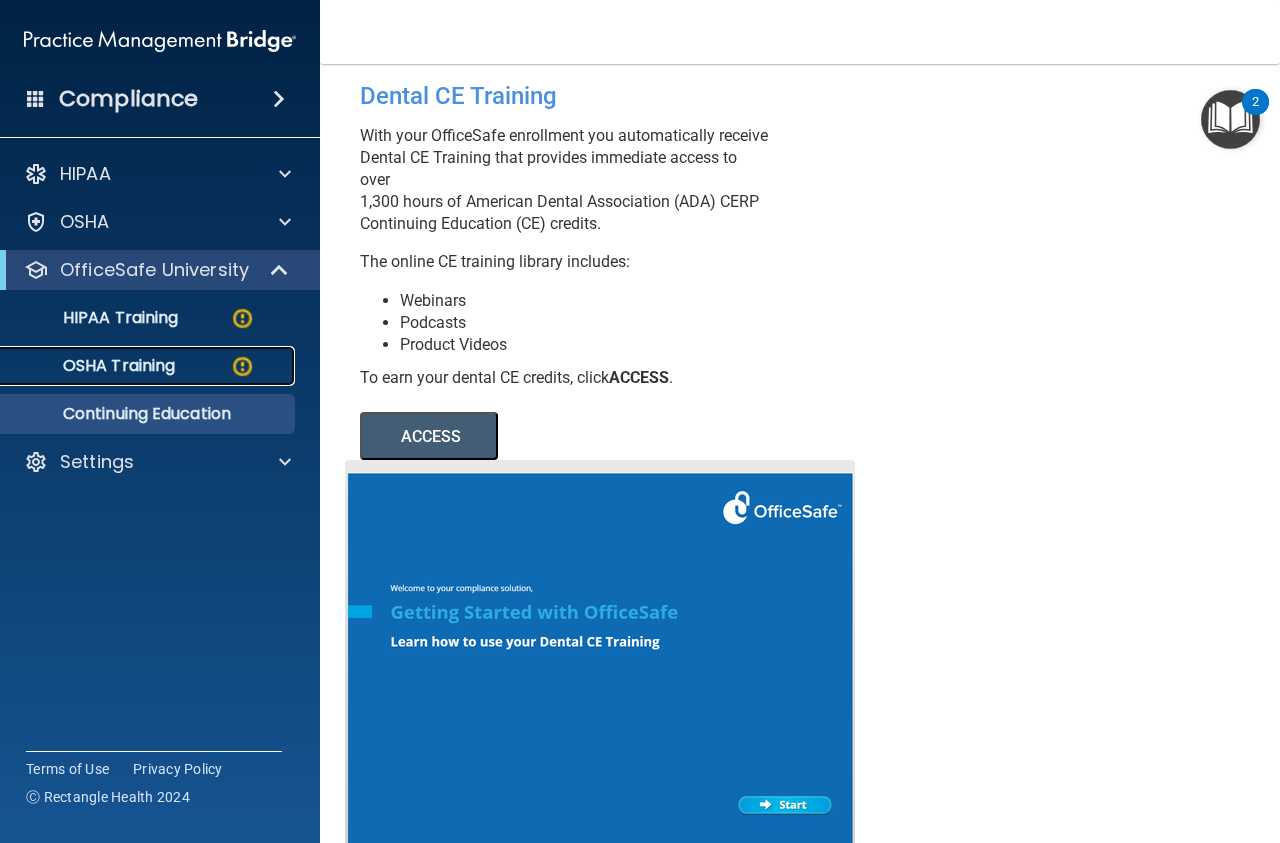 click on "OSHA Training" at bounding box center (149, 366) 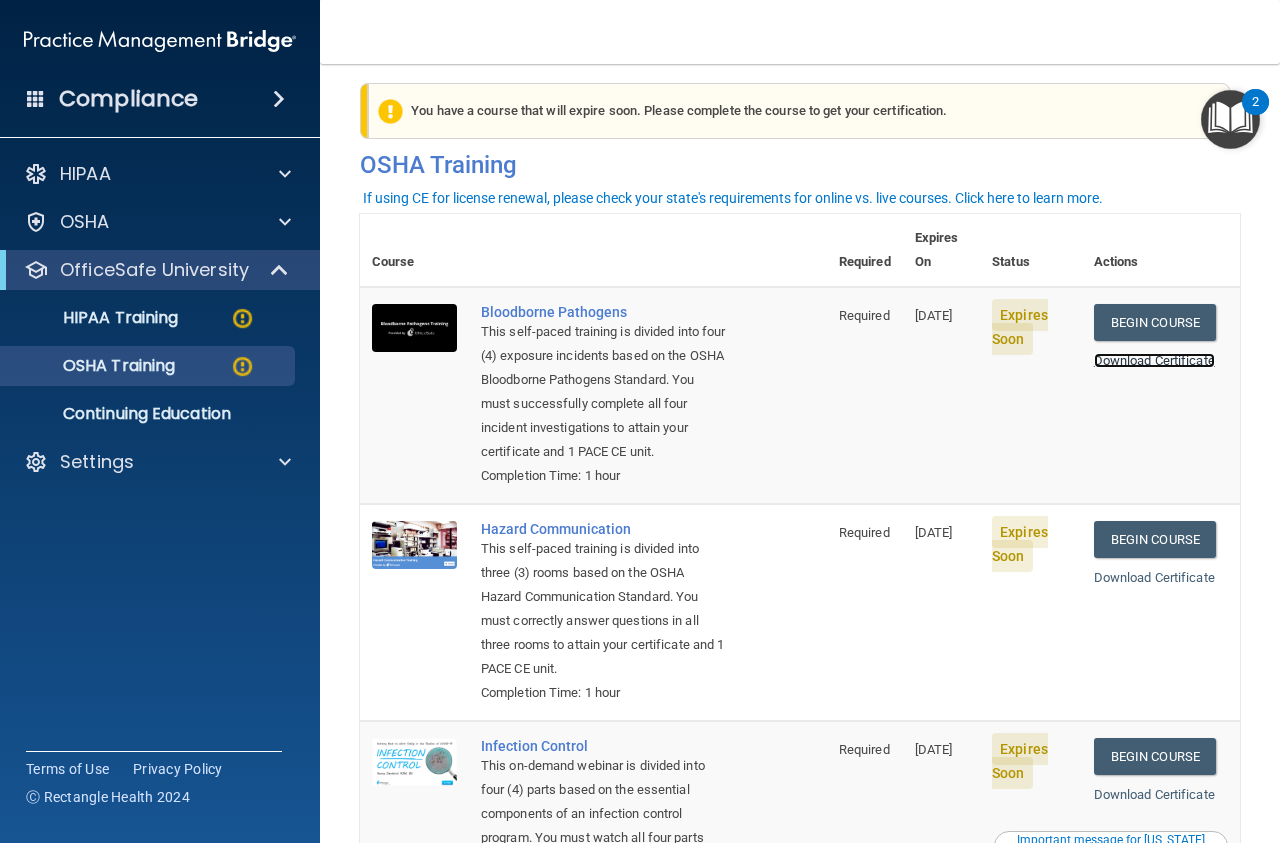 click on "Download Certificate" at bounding box center (1154, 360) 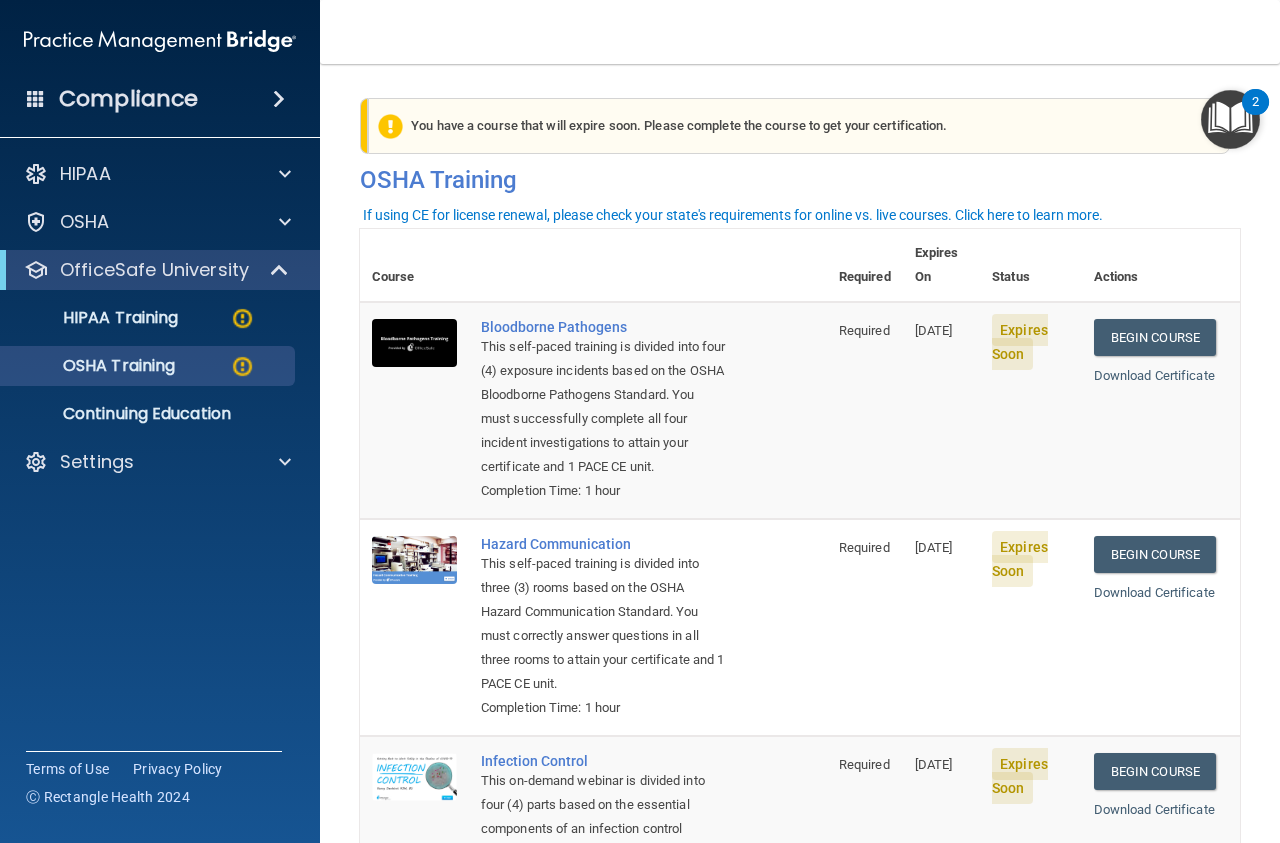 scroll, scrollTop: 0, scrollLeft: 0, axis: both 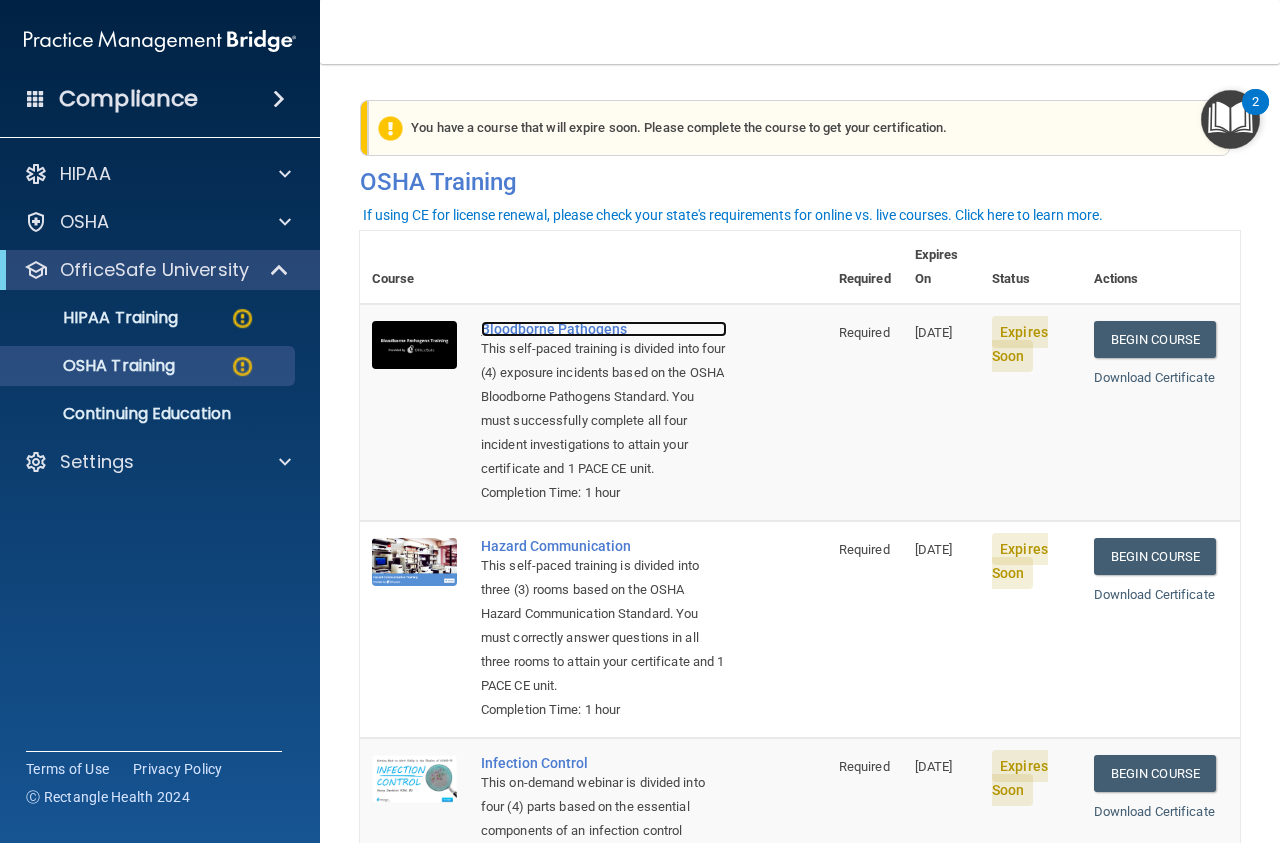 click on "Bloodborne Pathogens" at bounding box center (604, 329) 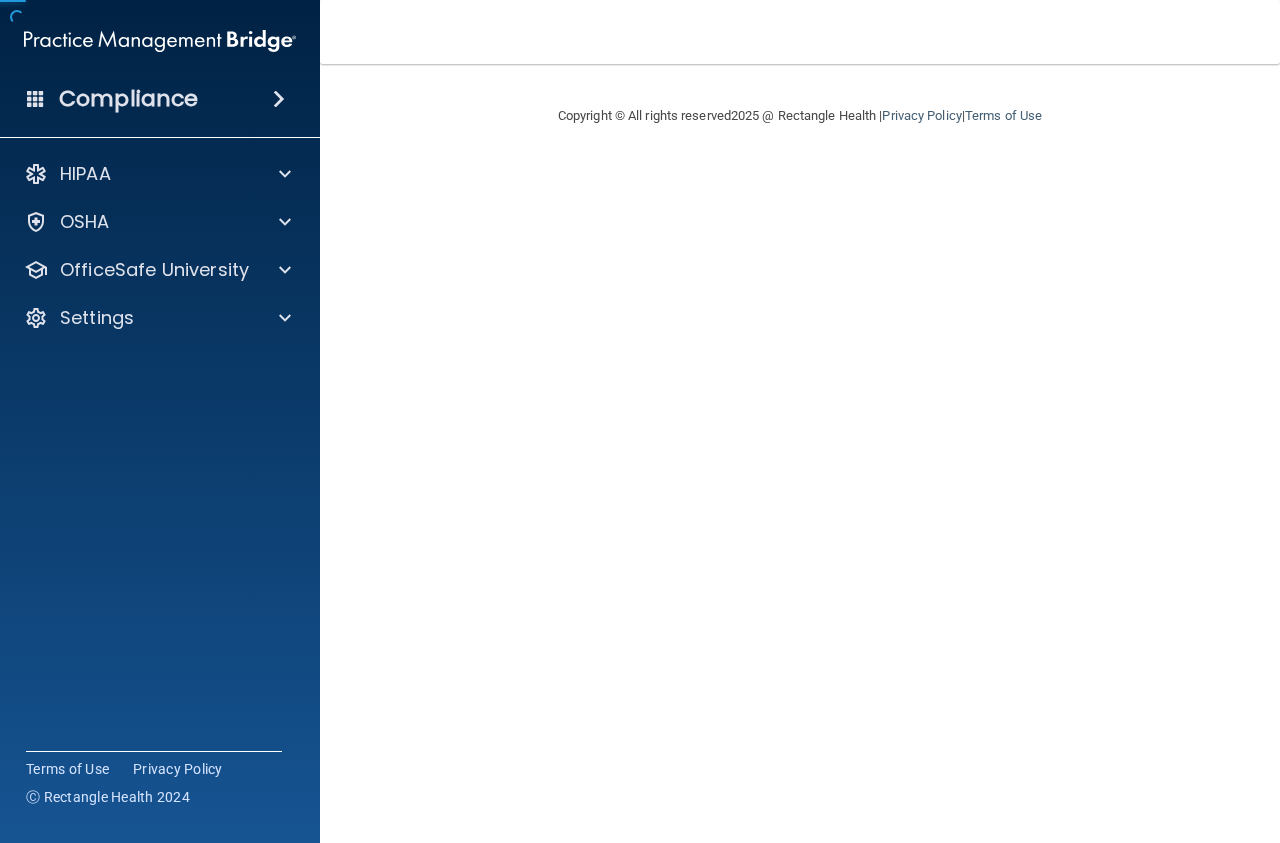 scroll, scrollTop: 0, scrollLeft: 0, axis: both 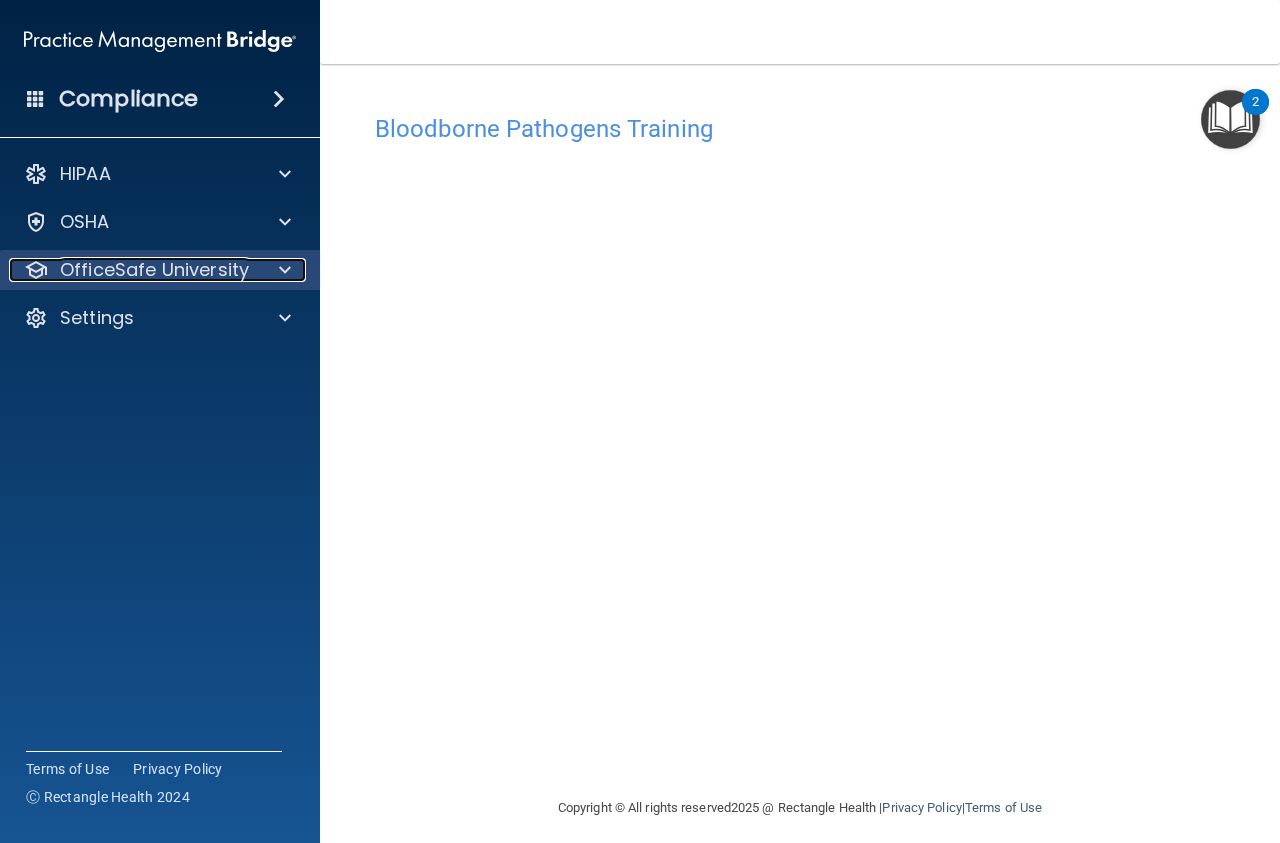click at bounding box center [285, 270] 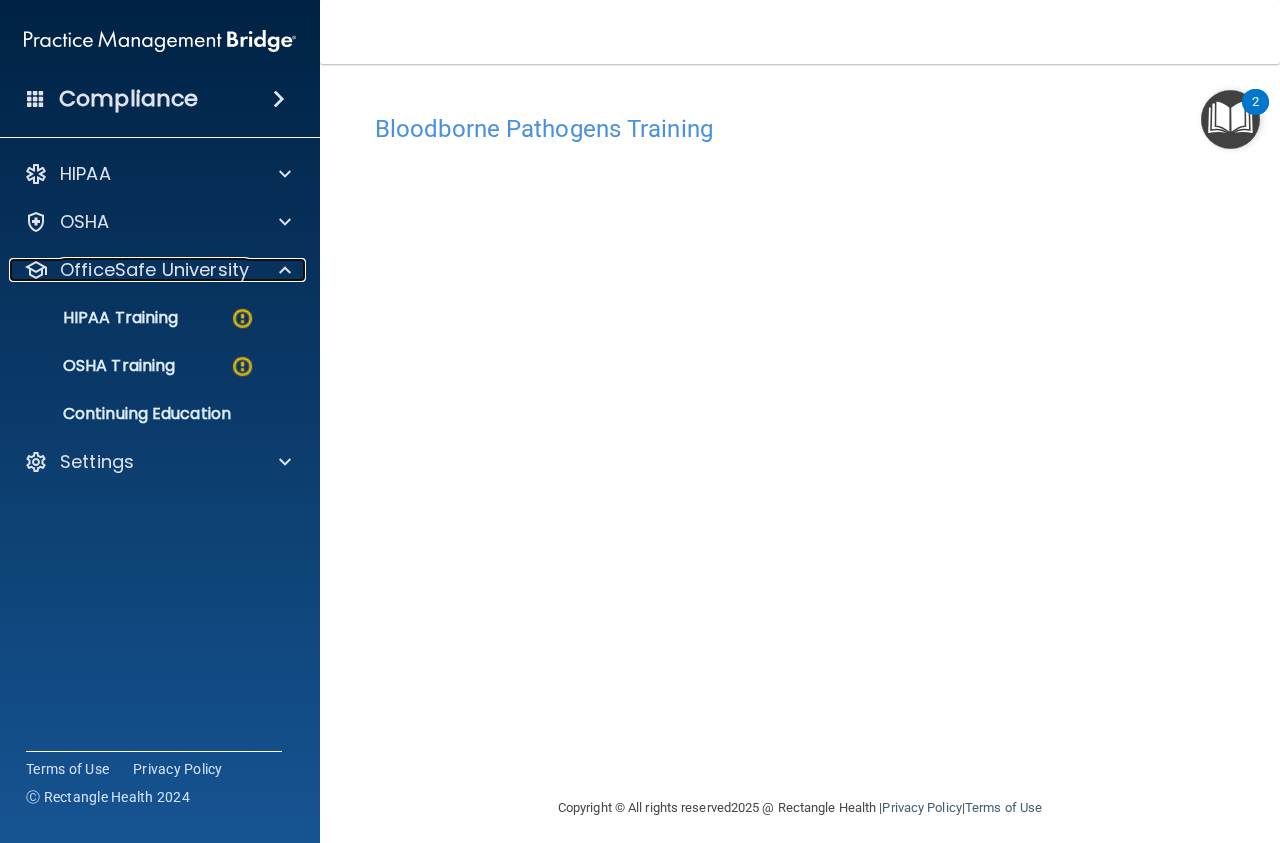 scroll, scrollTop: 13, scrollLeft: 0, axis: vertical 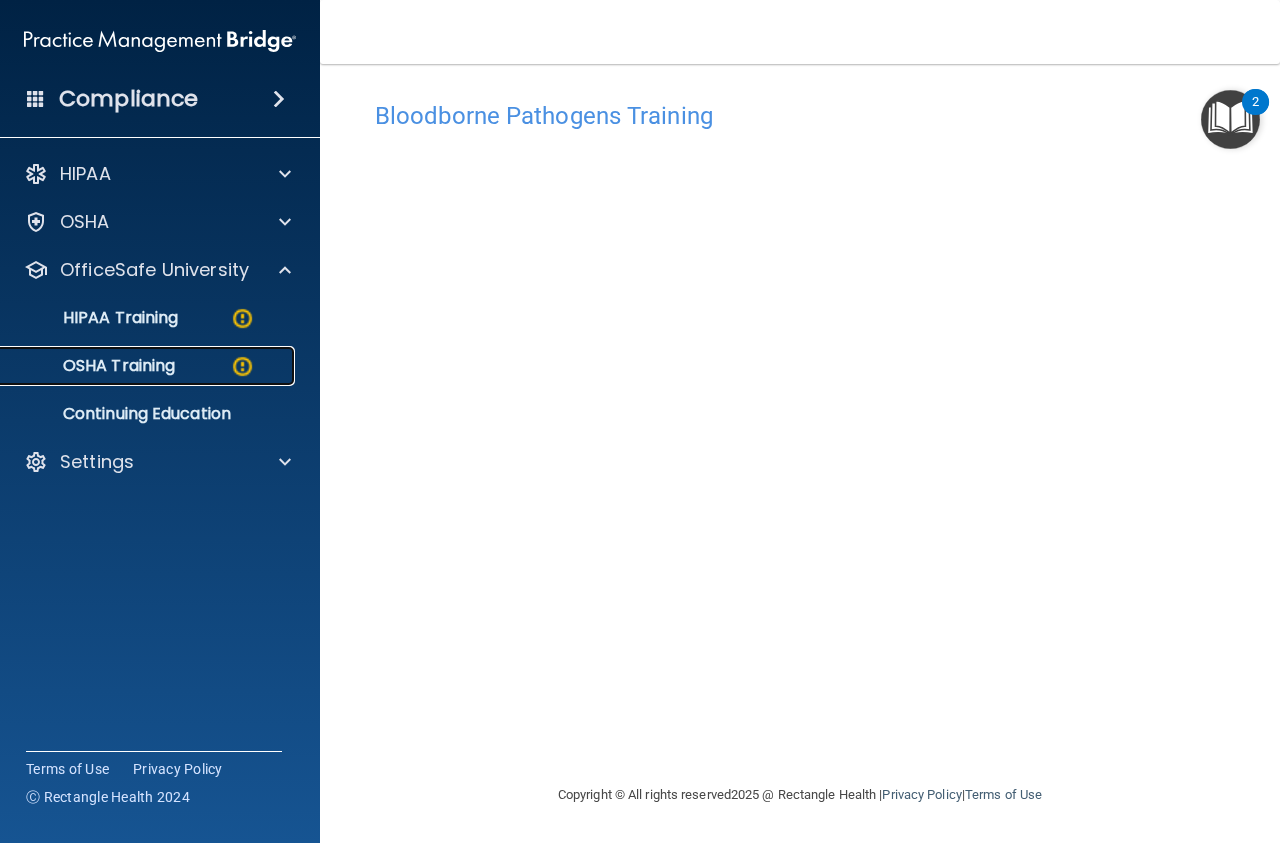 click on "OSHA Training" at bounding box center [149, 366] 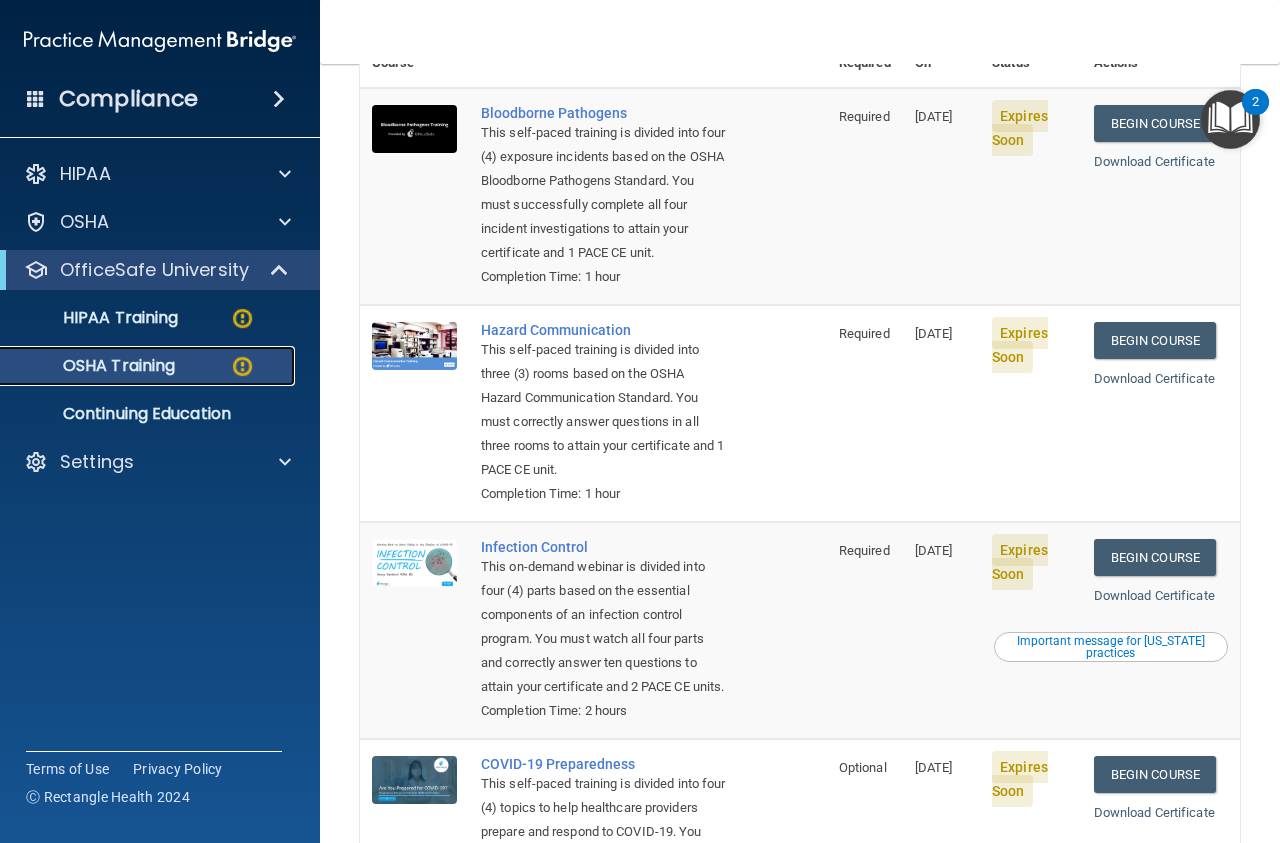 scroll, scrollTop: 189, scrollLeft: 0, axis: vertical 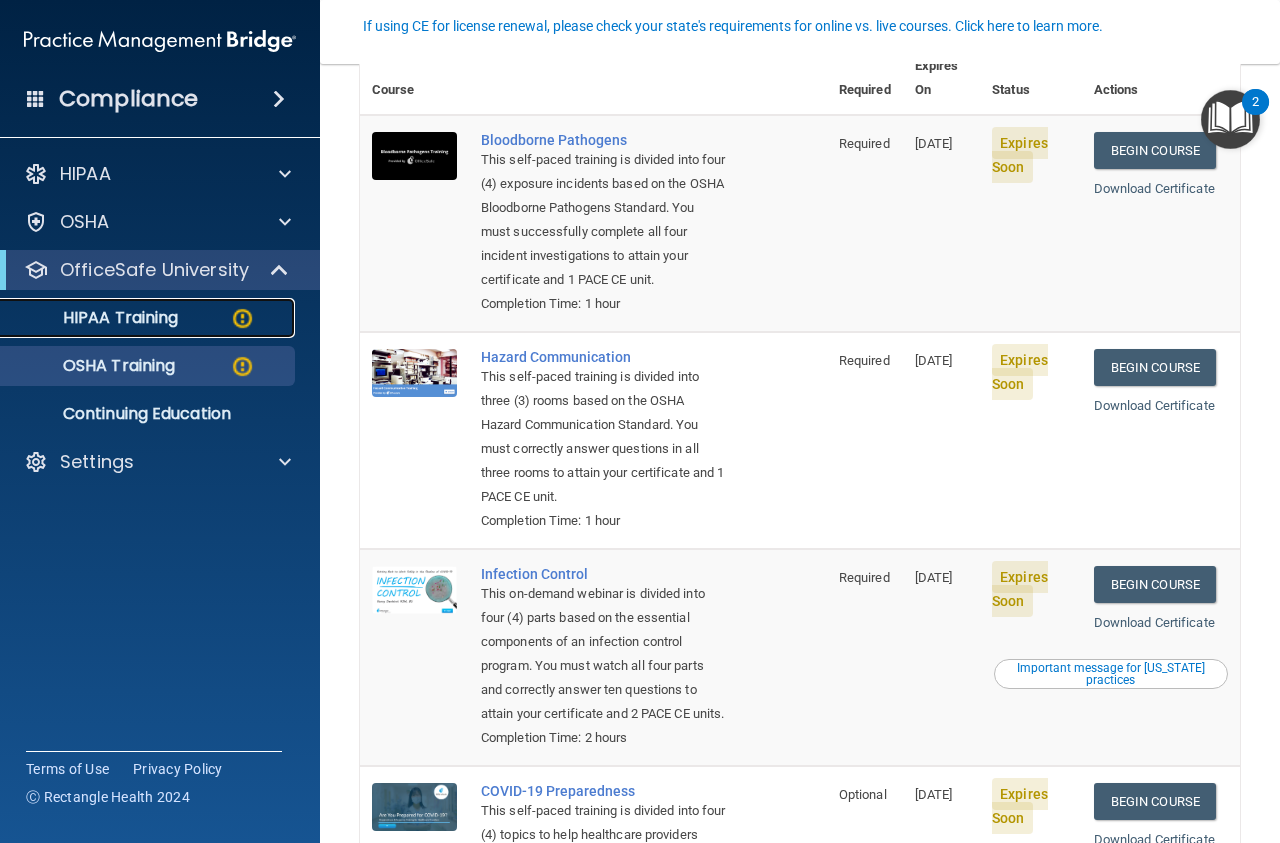 click at bounding box center [242, 318] 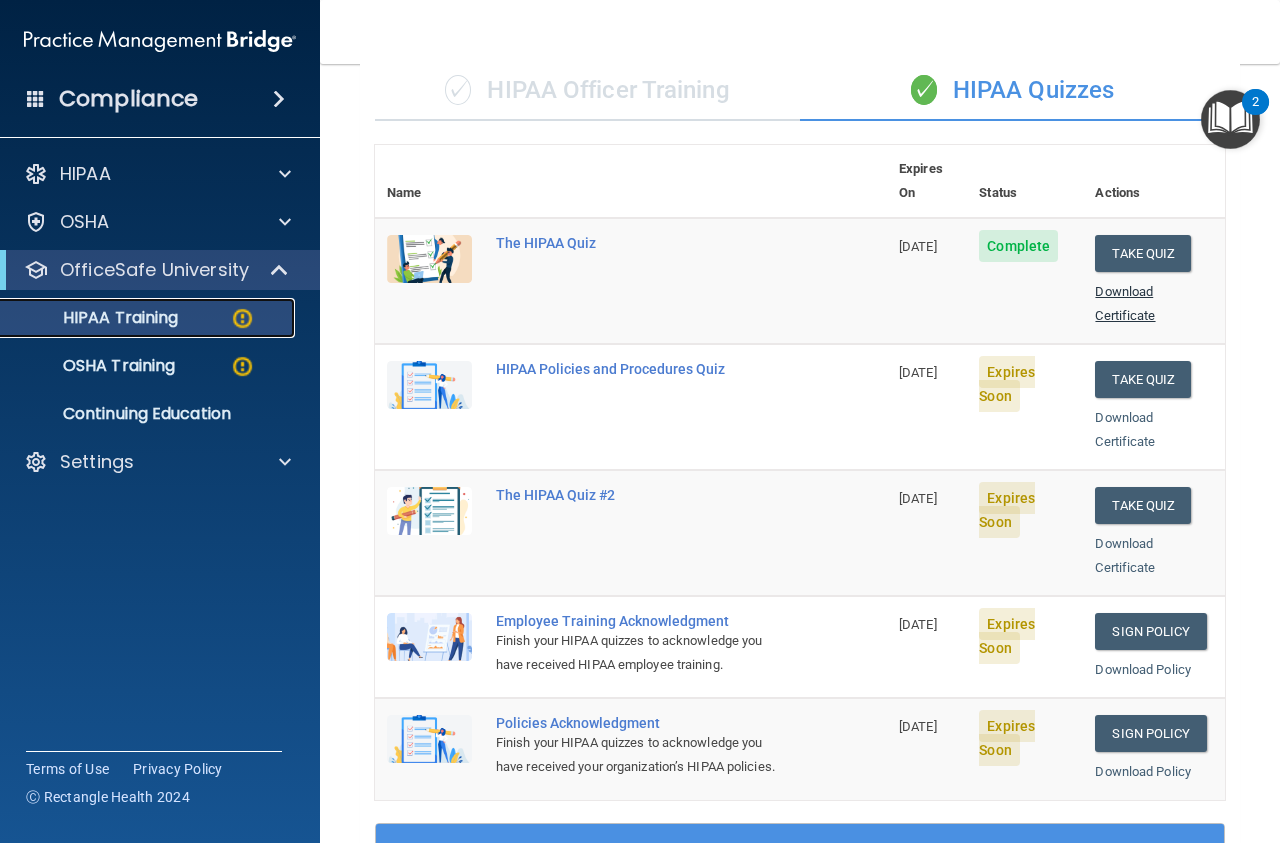 scroll, scrollTop: 99, scrollLeft: 0, axis: vertical 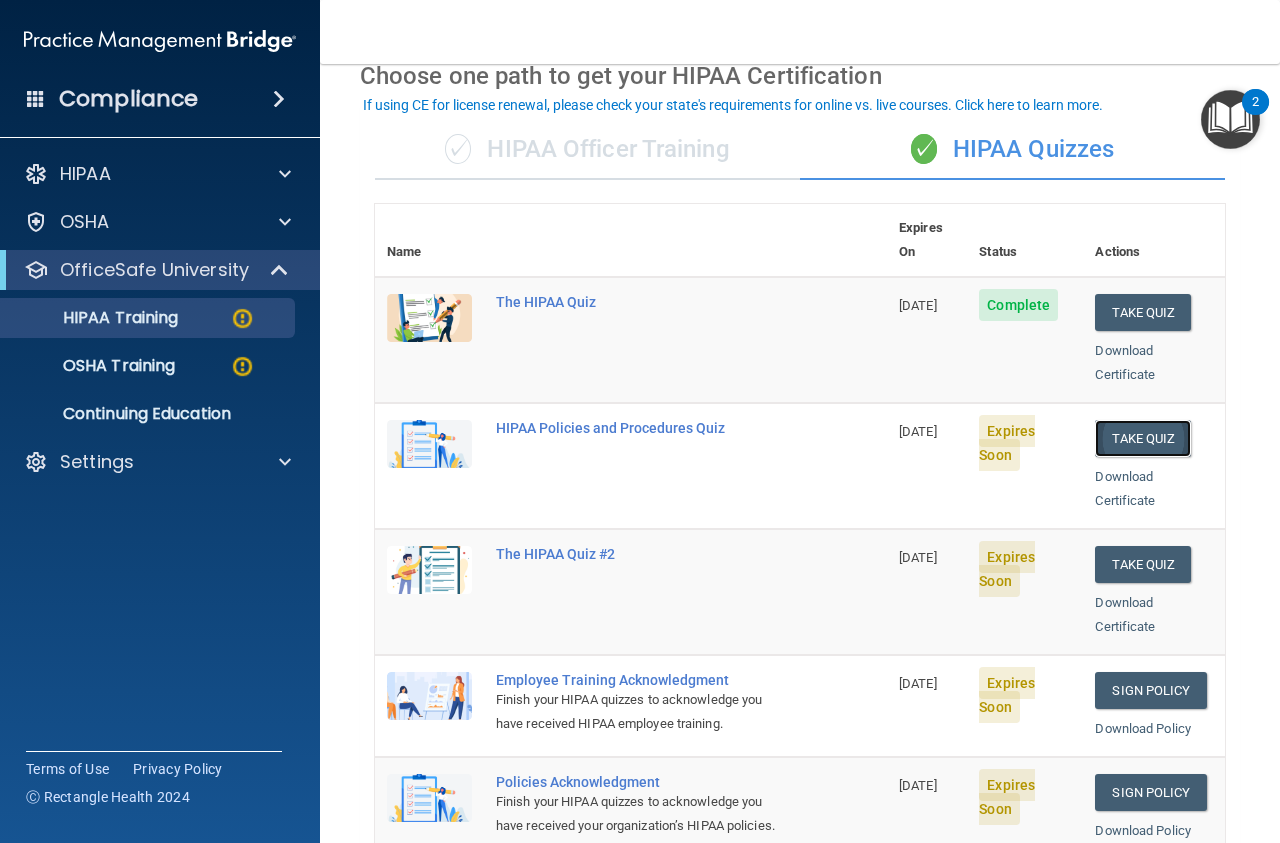 click on "Take Quiz" at bounding box center (1143, 438) 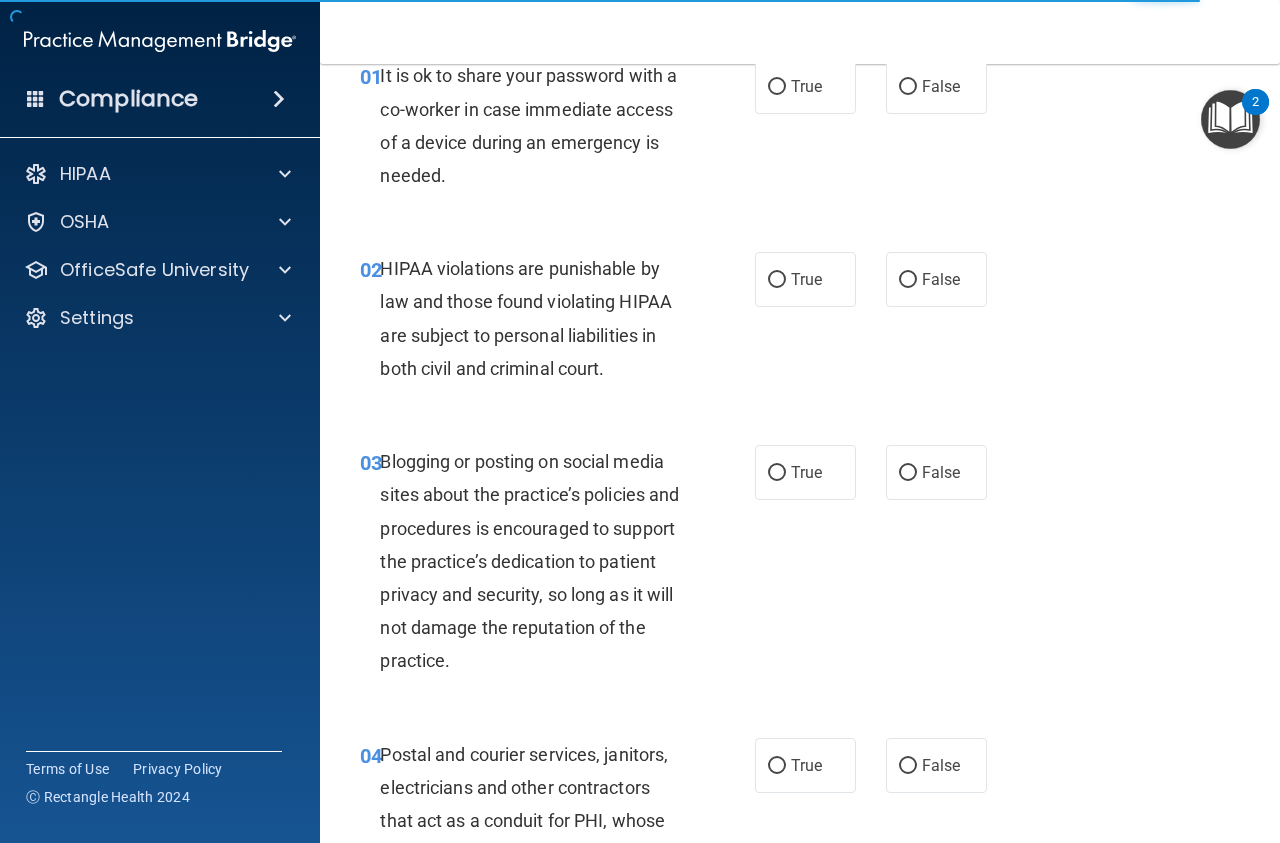 scroll, scrollTop: 0, scrollLeft: 0, axis: both 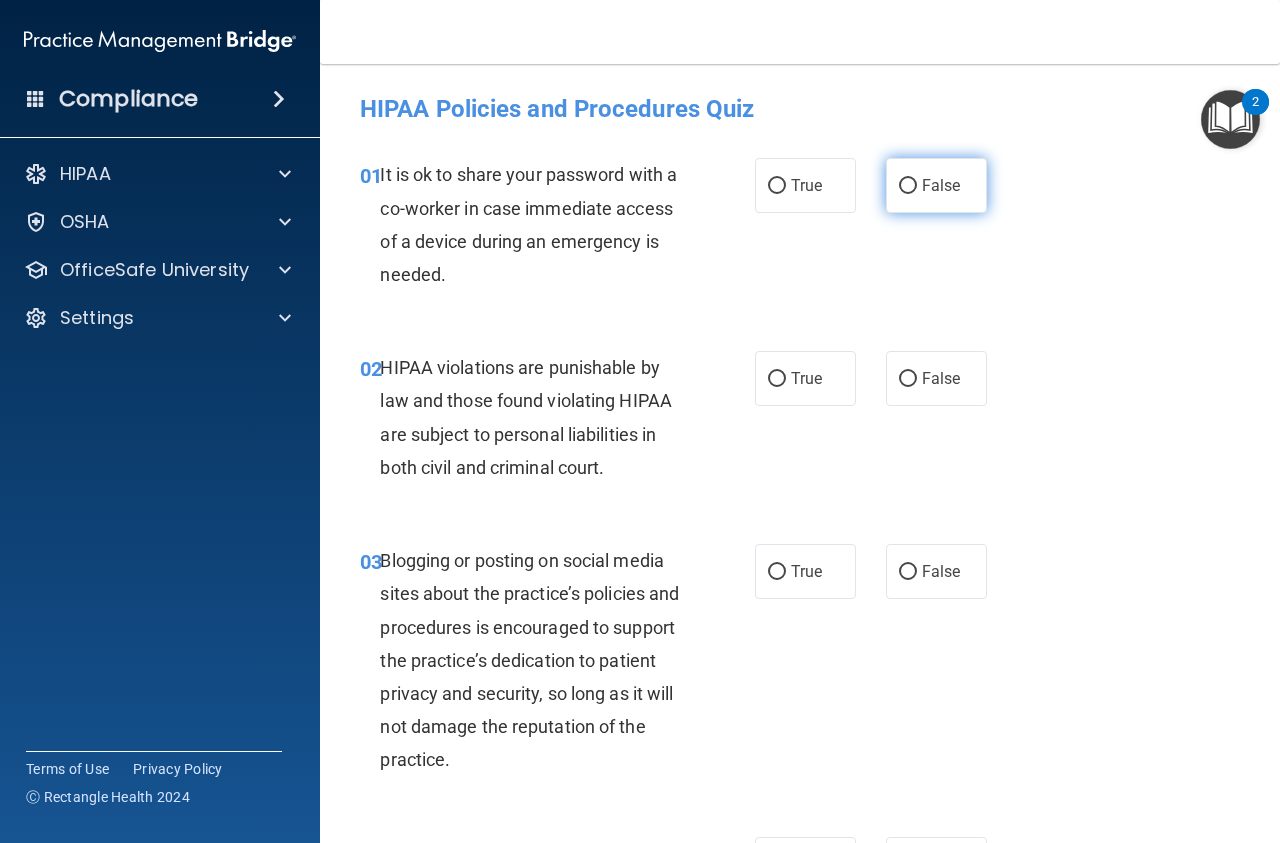 click on "False" at bounding box center [908, 186] 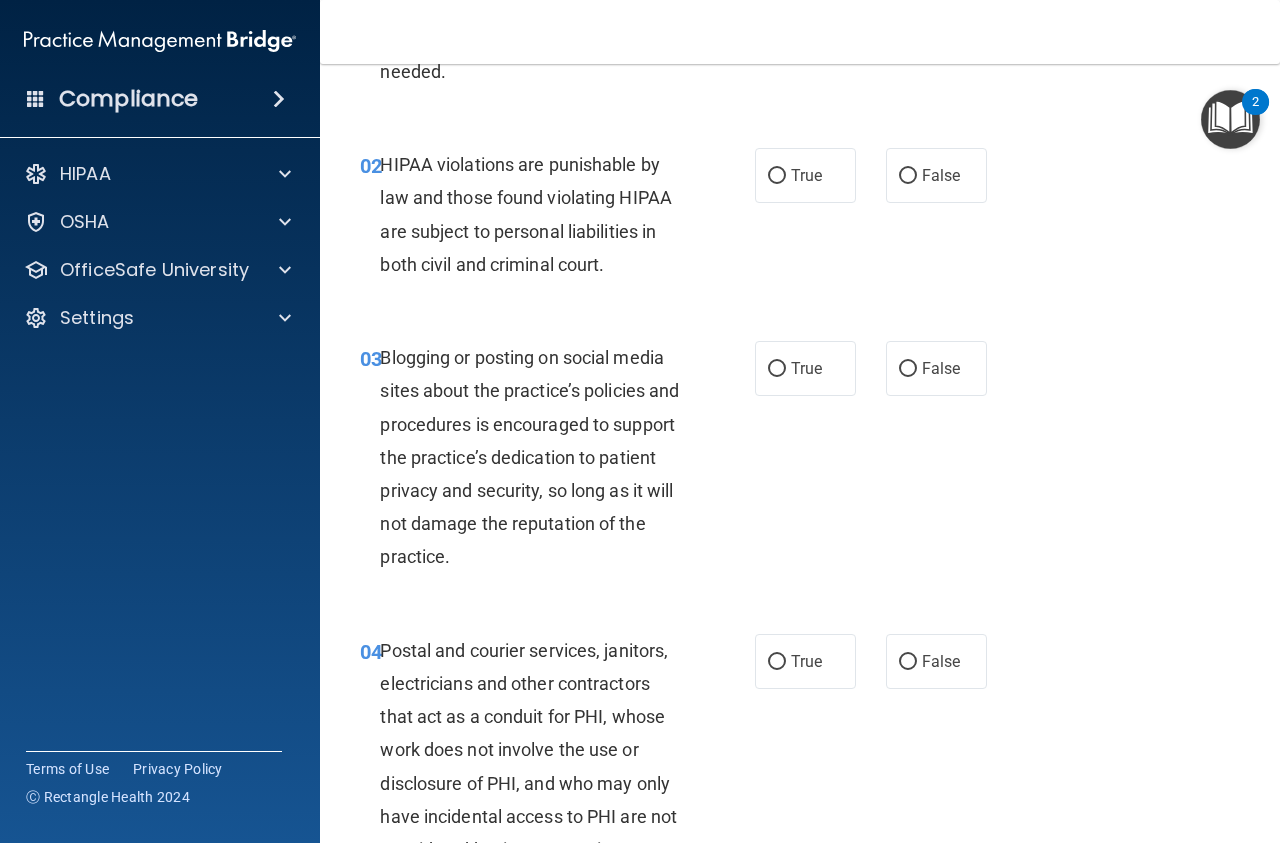 scroll, scrollTop: 112, scrollLeft: 0, axis: vertical 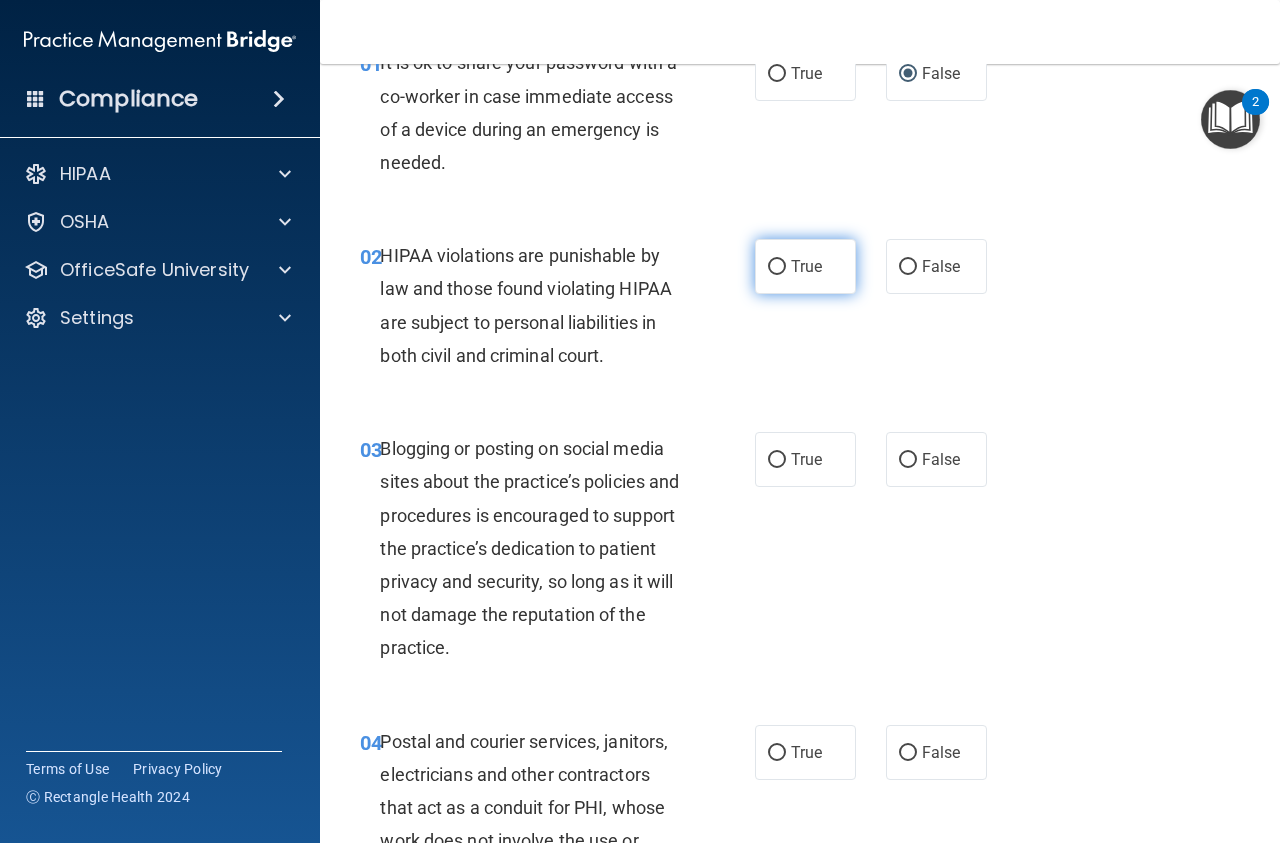 click on "True" at bounding box center [777, 267] 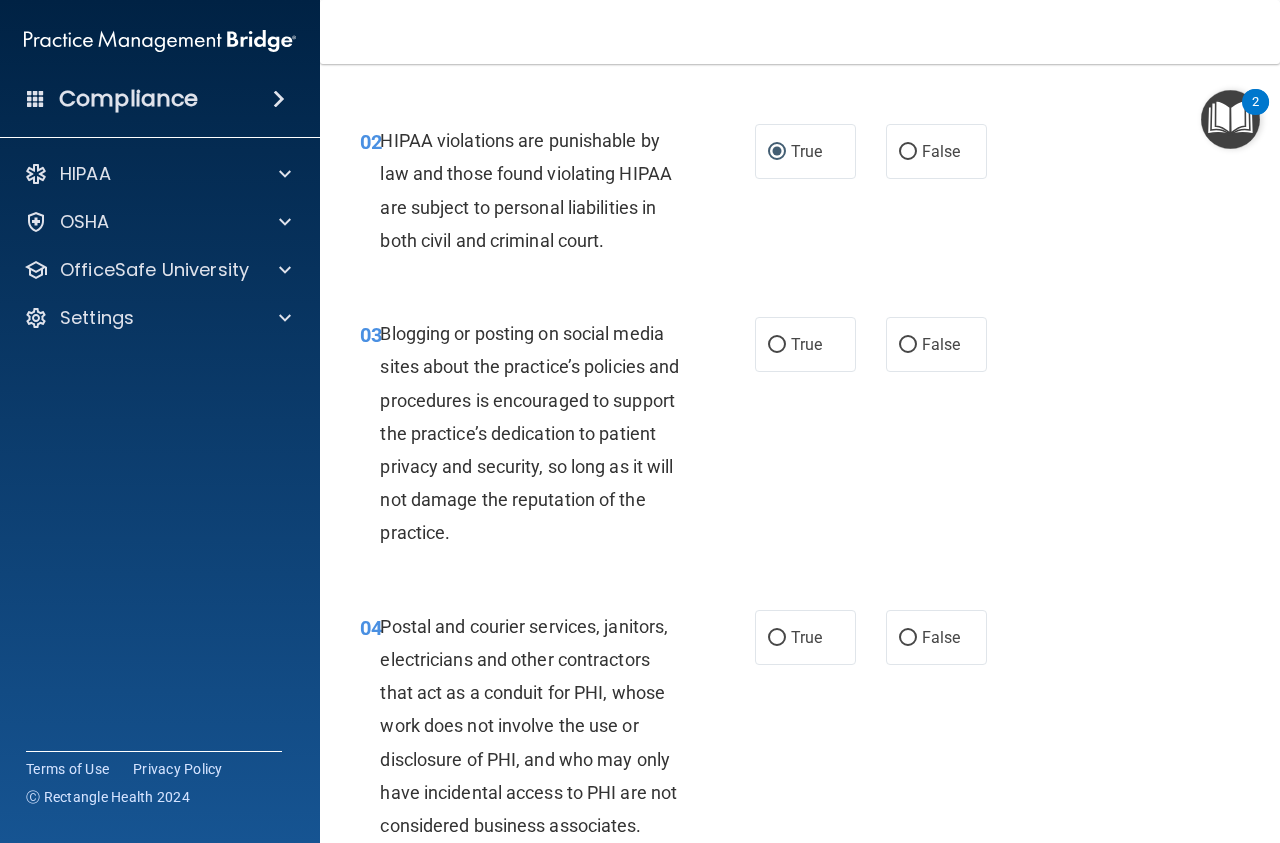 scroll, scrollTop: 248, scrollLeft: 0, axis: vertical 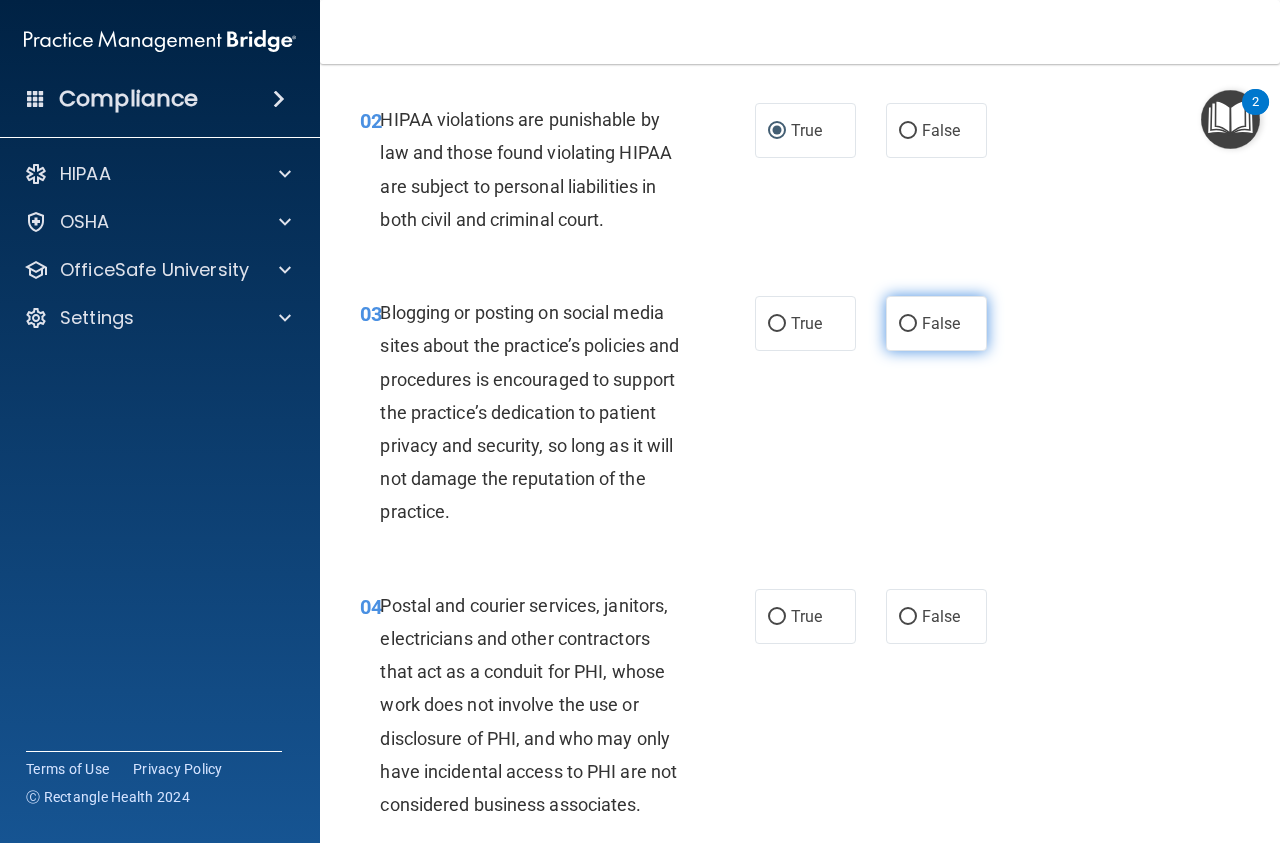 click on "False" at bounding box center (908, 324) 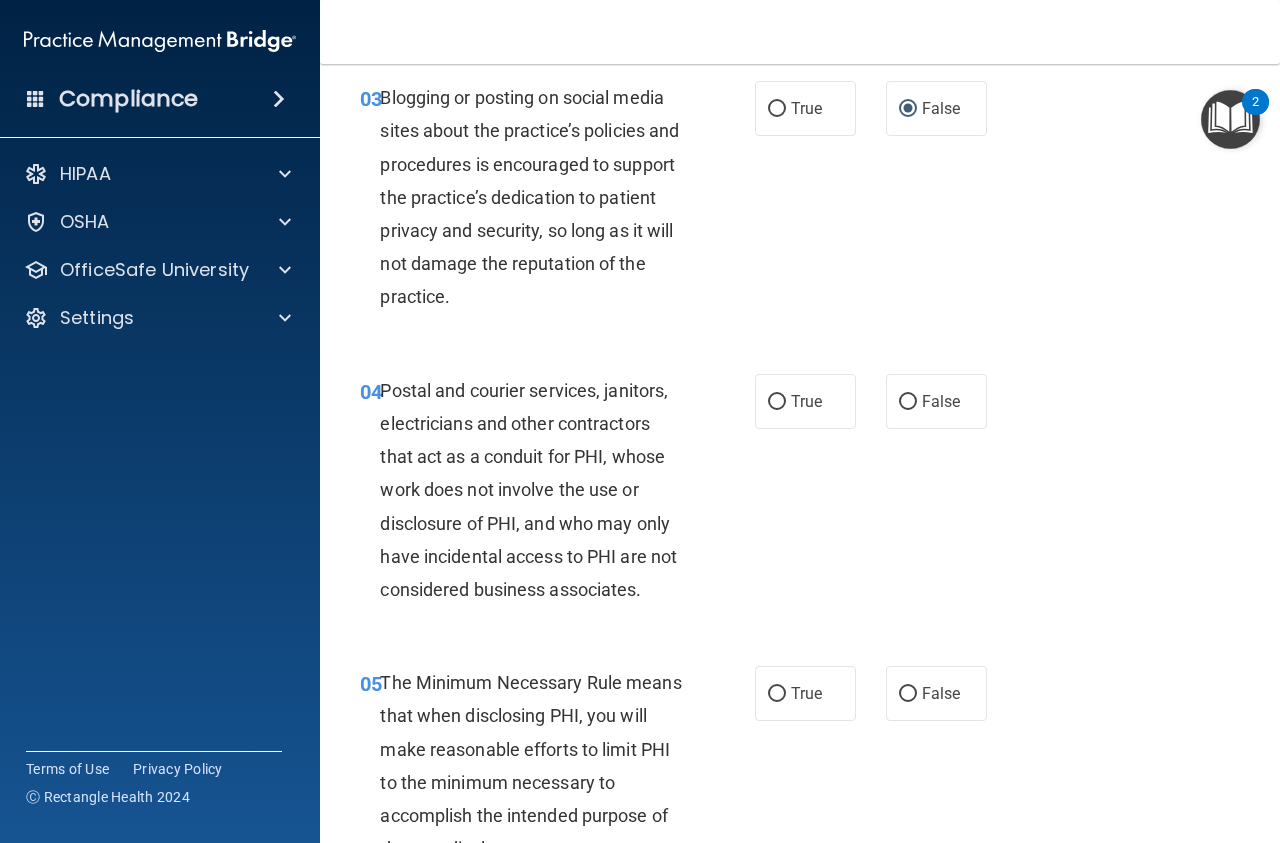 scroll, scrollTop: 473, scrollLeft: 0, axis: vertical 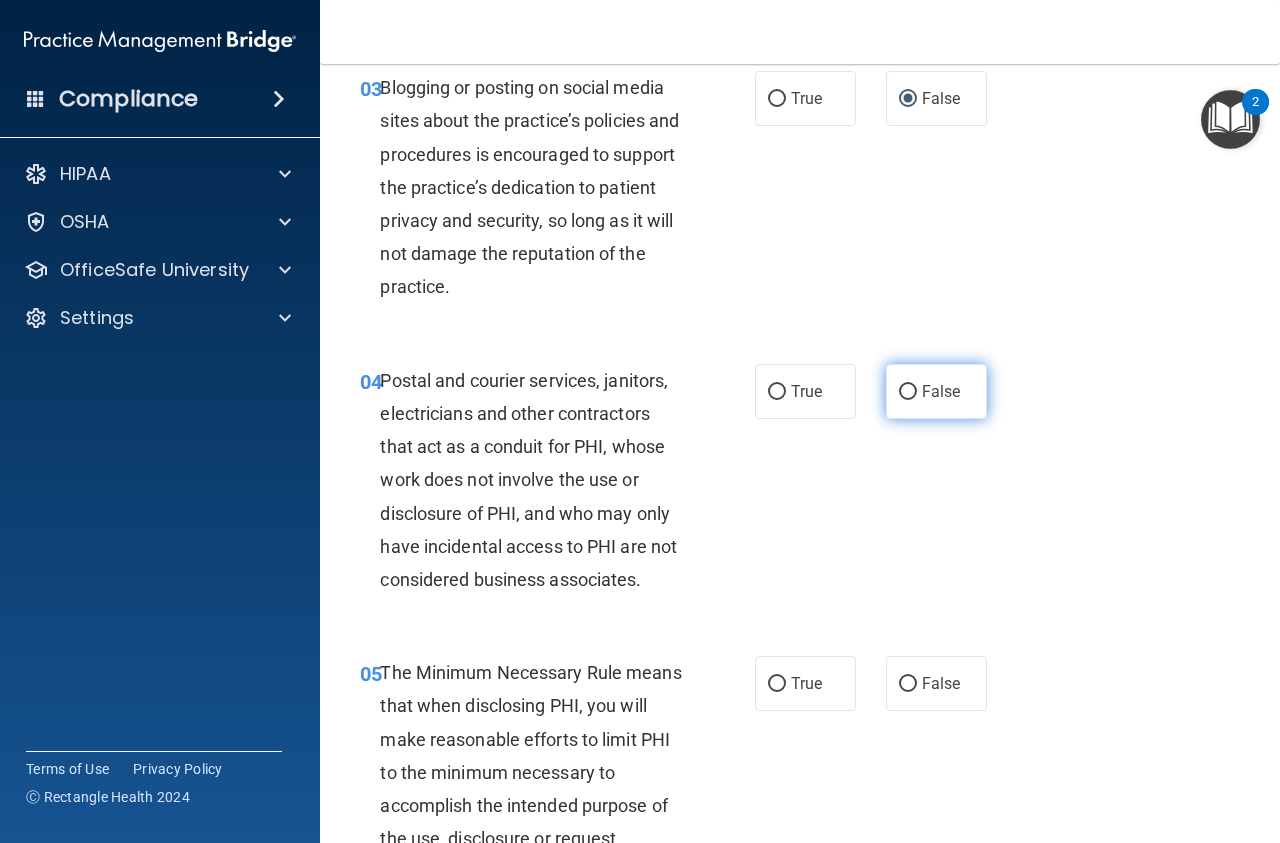 click on "False" at bounding box center [936, 391] 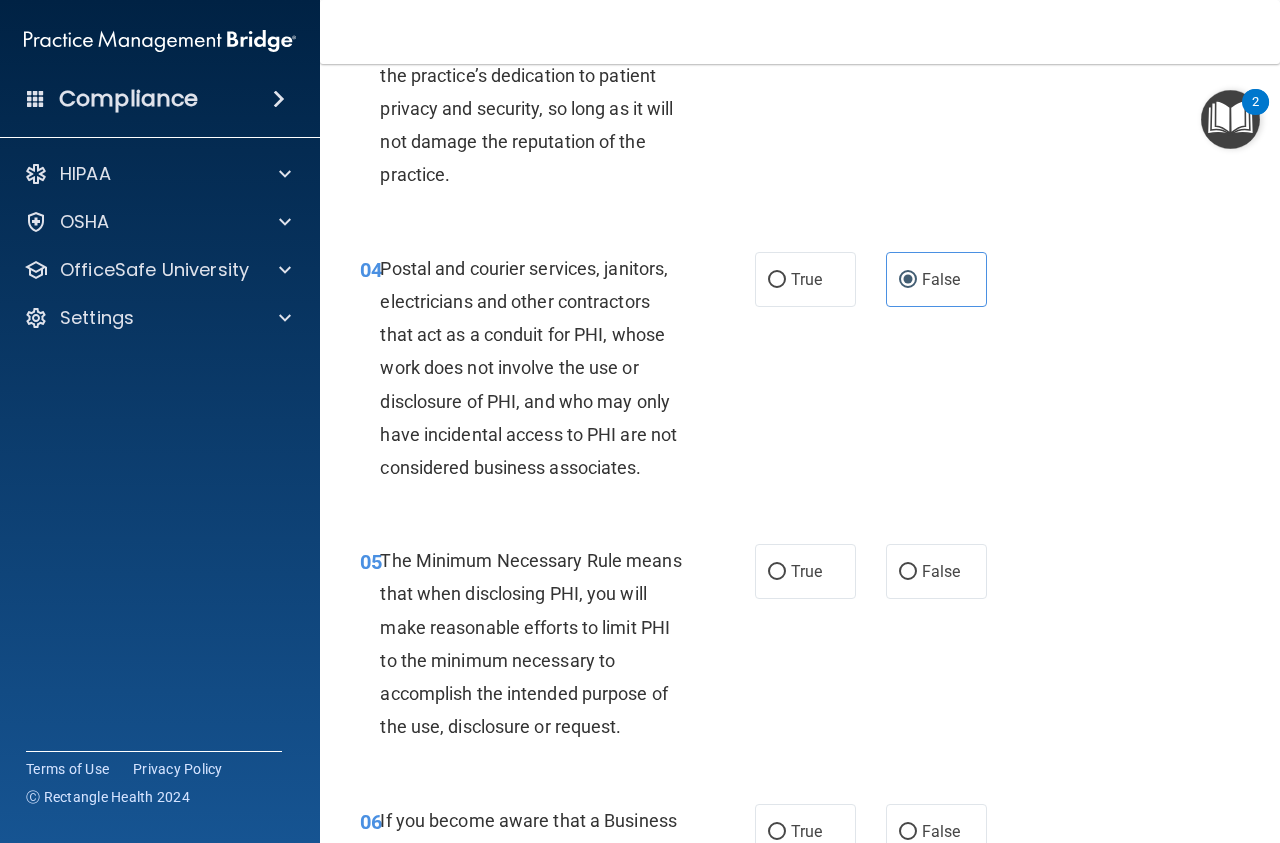 scroll, scrollTop: 675, scrollLeft: 0, axis: vertical 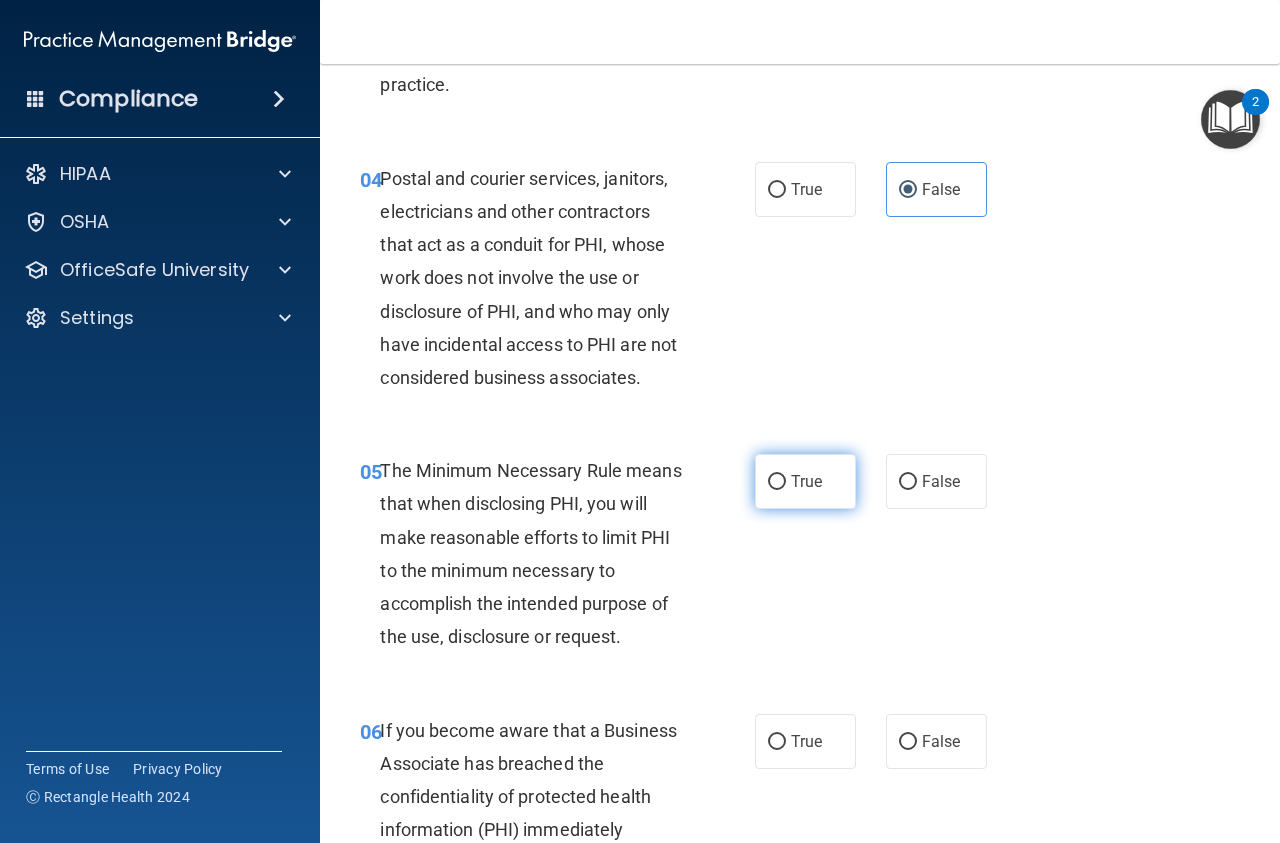 click on "True" at bounding box center (777, 482) 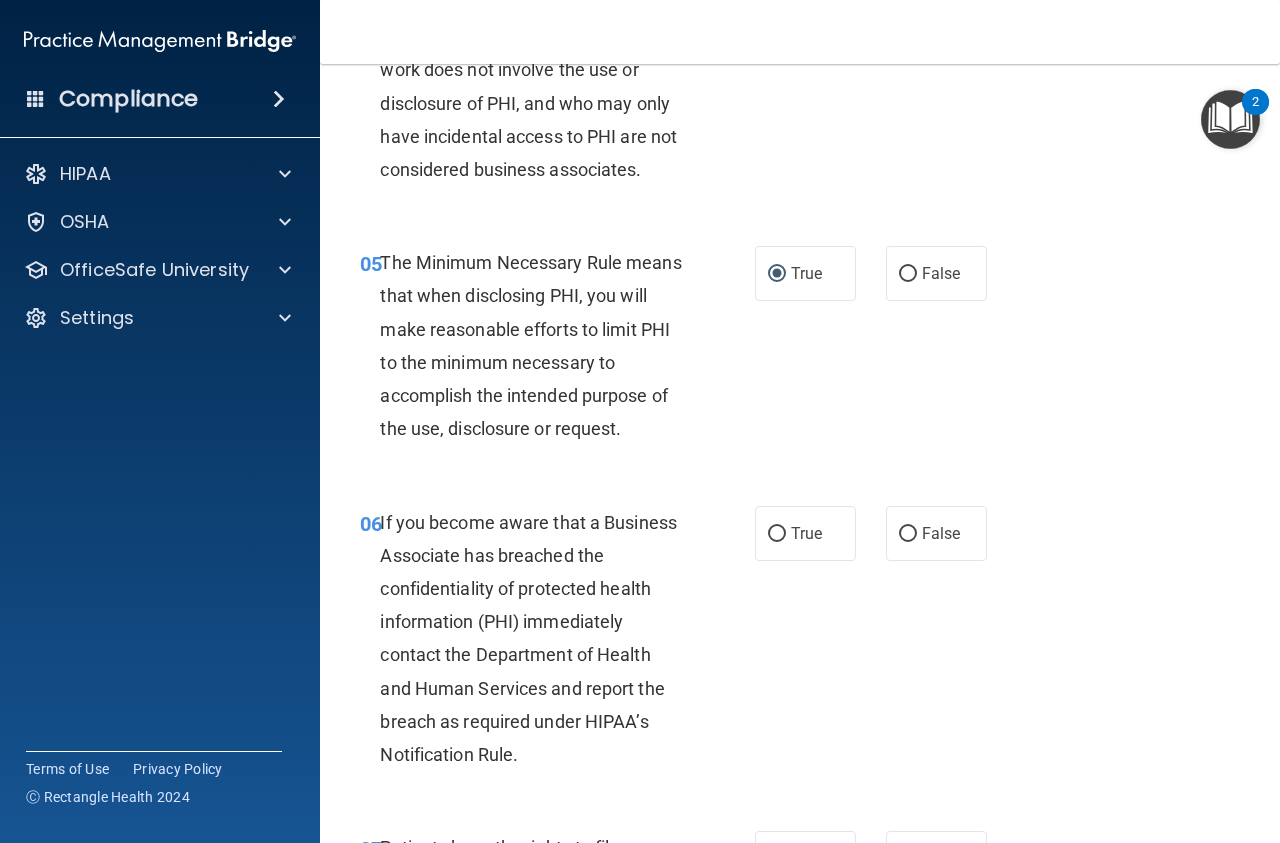 scroll, scrollTop: 968, scrollLeft: 0, axis: vertical 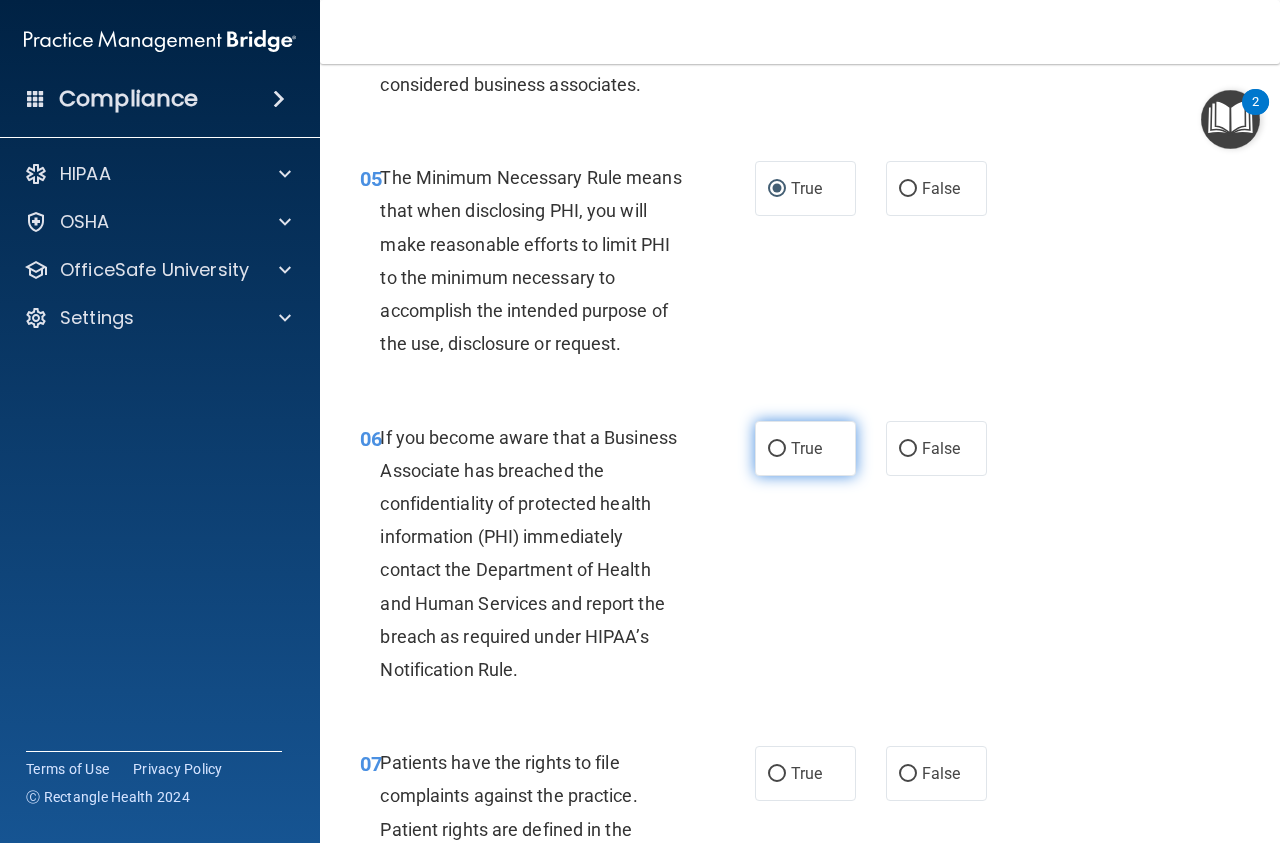 click on "True" at bounding box center [777, 449] 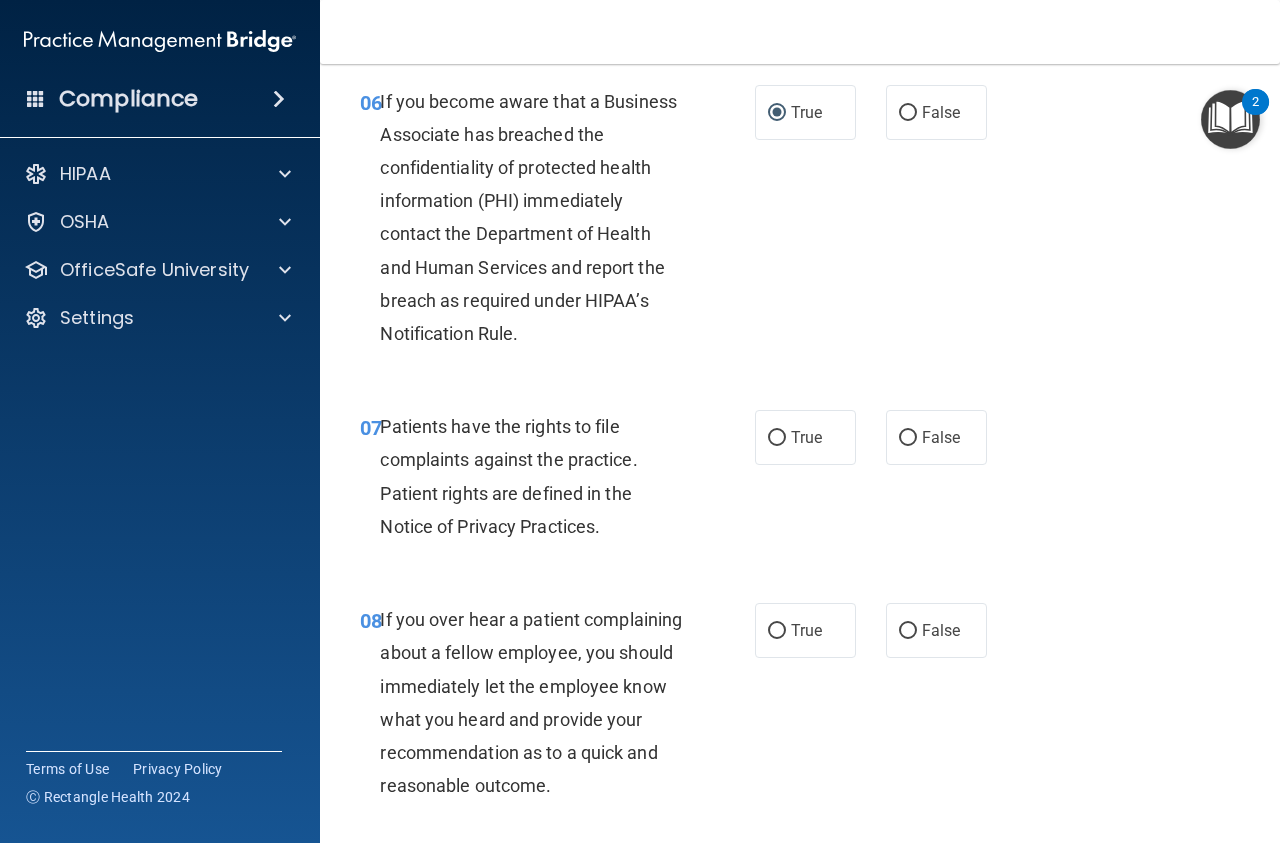 scroll, scrollTop: 1305, scrollLeft: 0, axis: vertical 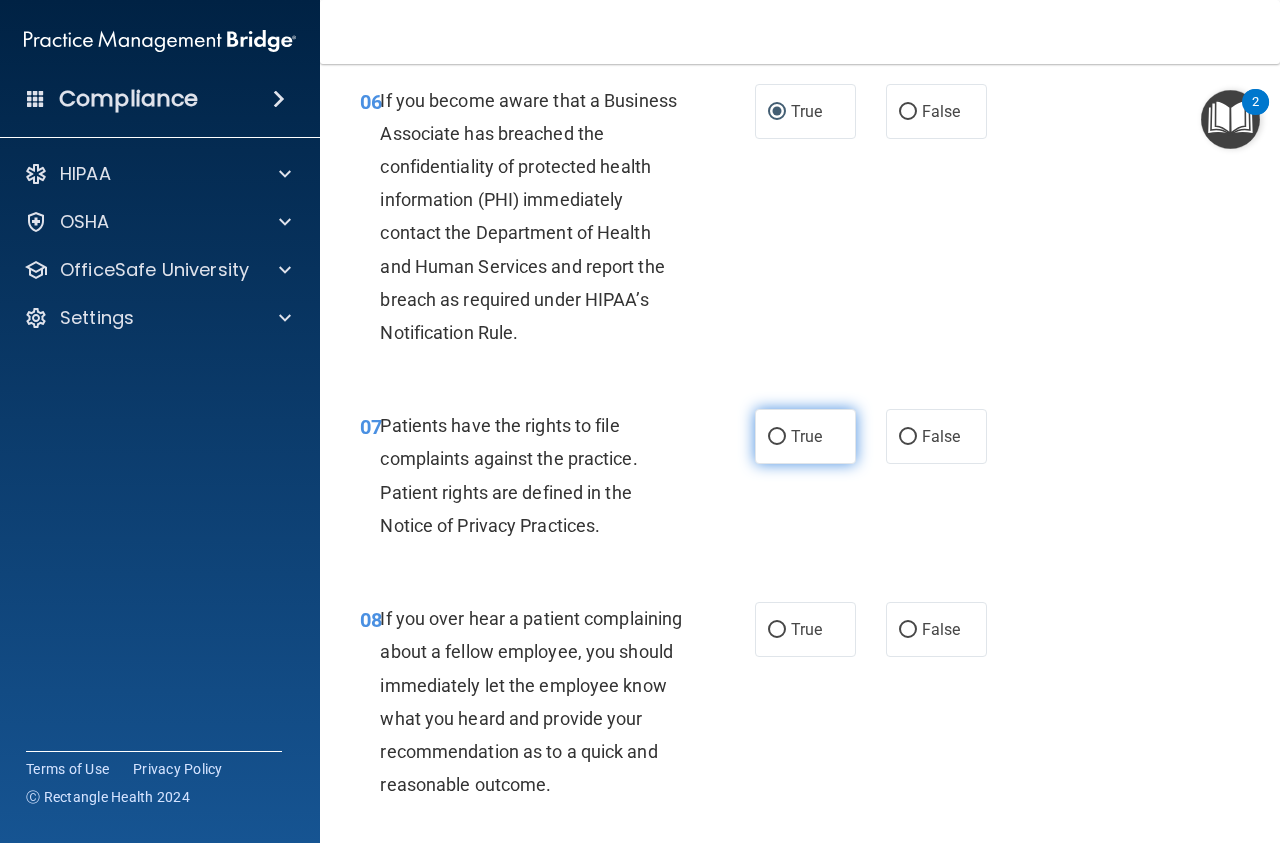 click on "True" at bounding box center (777, 437) 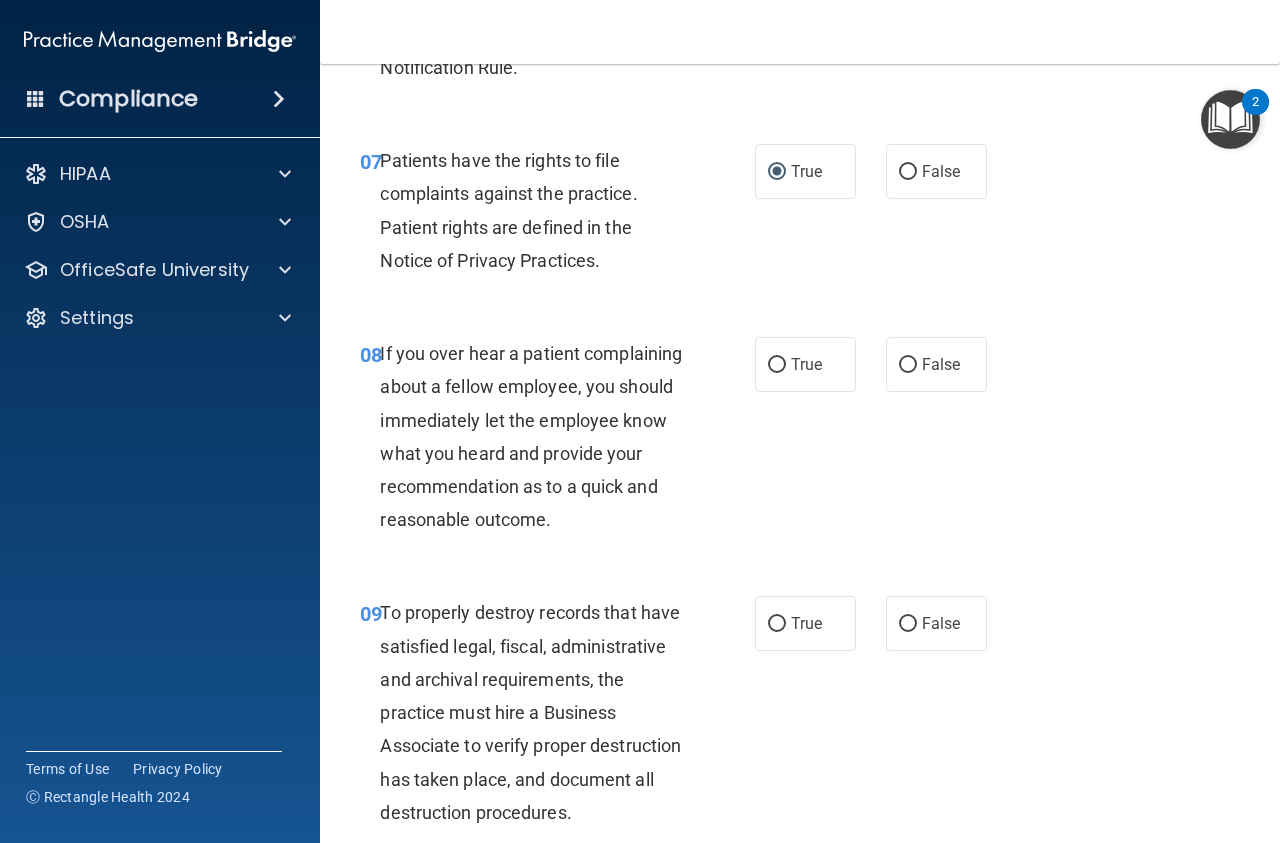 scroll, scrollTop: 1575, scrollLeft: 0, axis: vertical 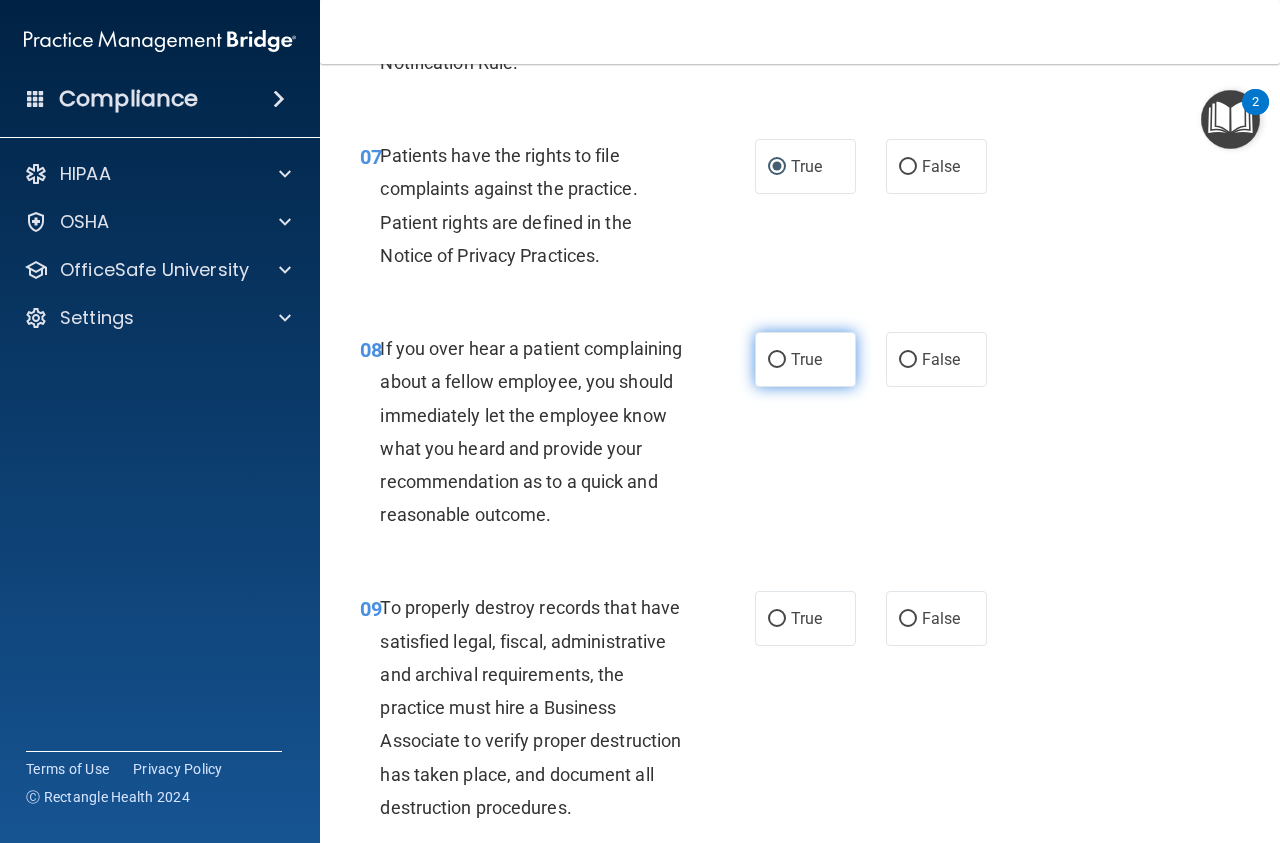 click on "True" at bounding box center [777, 360] 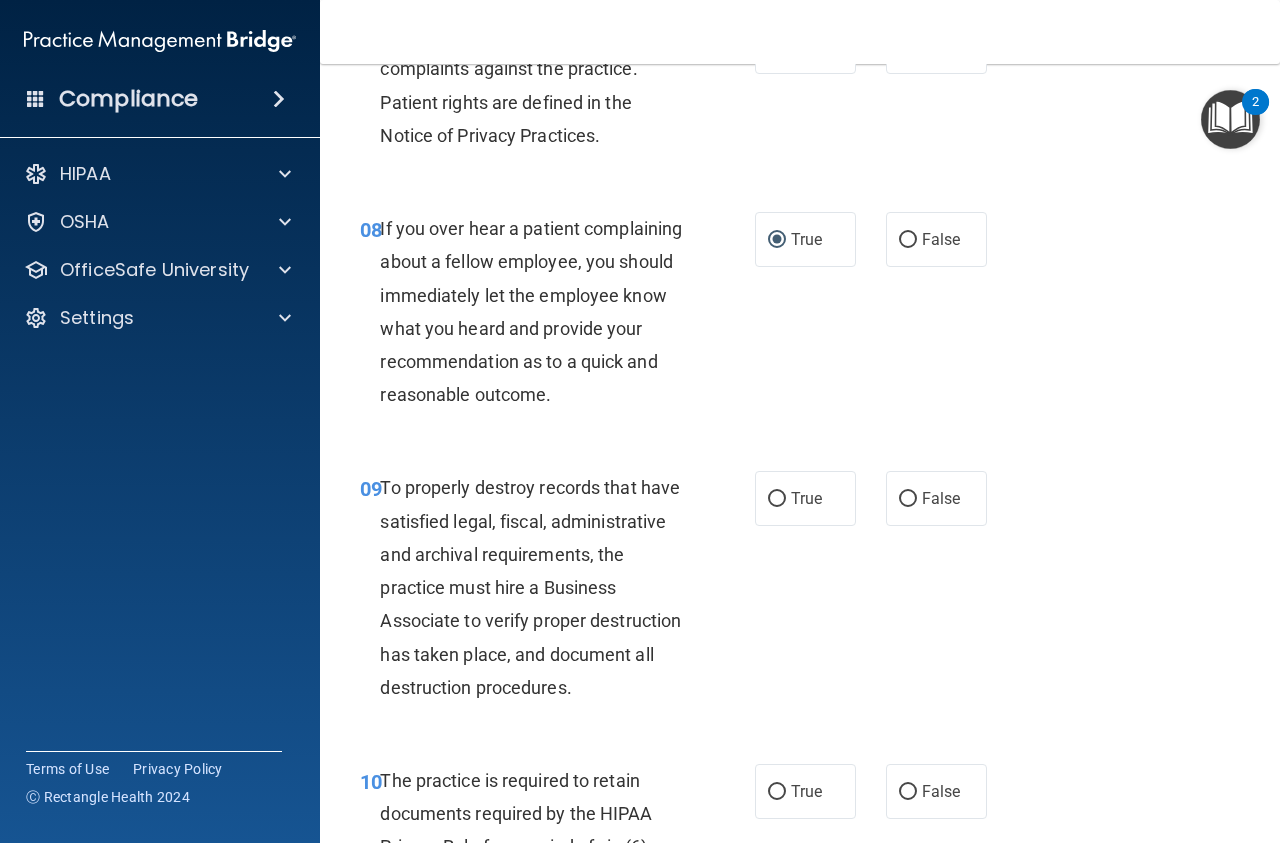 scroll, scrollTop: 1710, scrollLeft: 0, axis: vertical 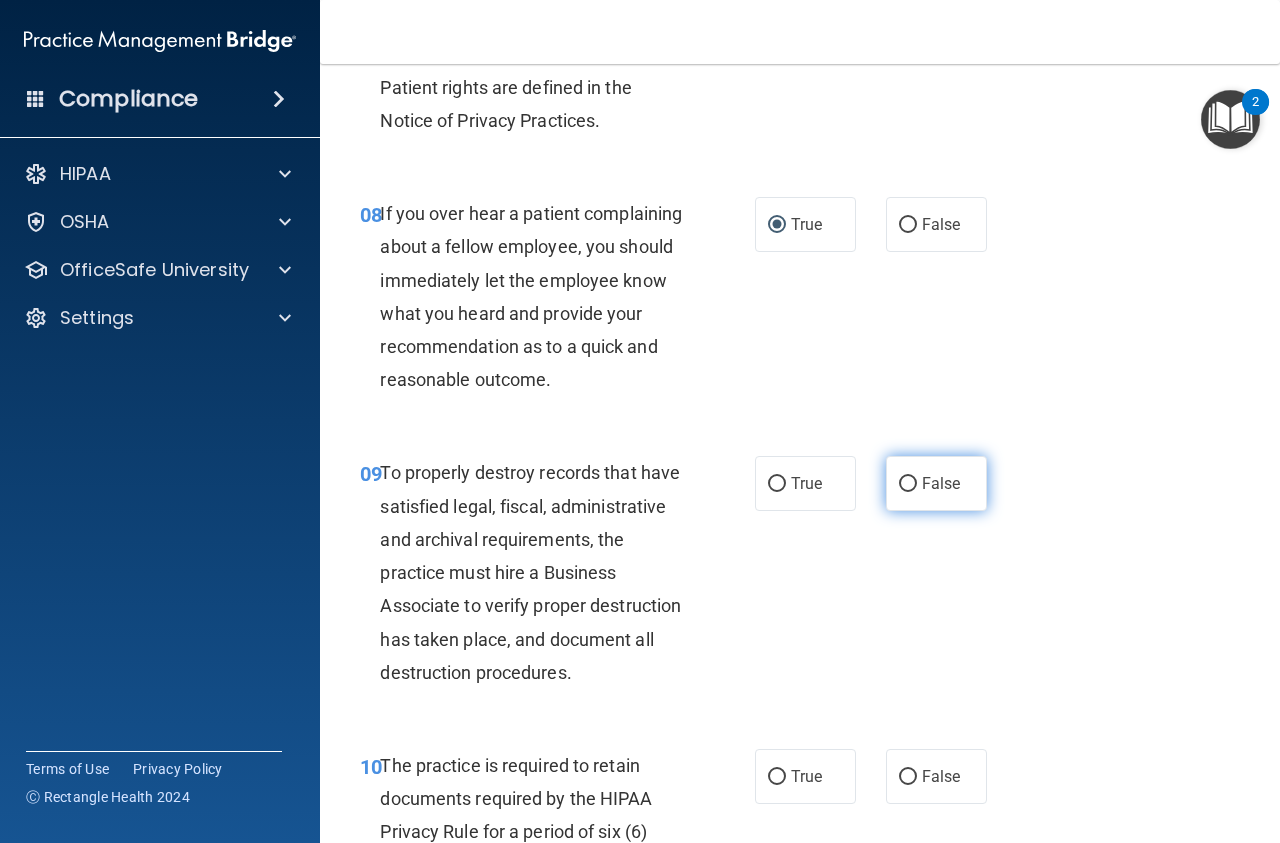 click on "False" at bounding box center [941, 483] 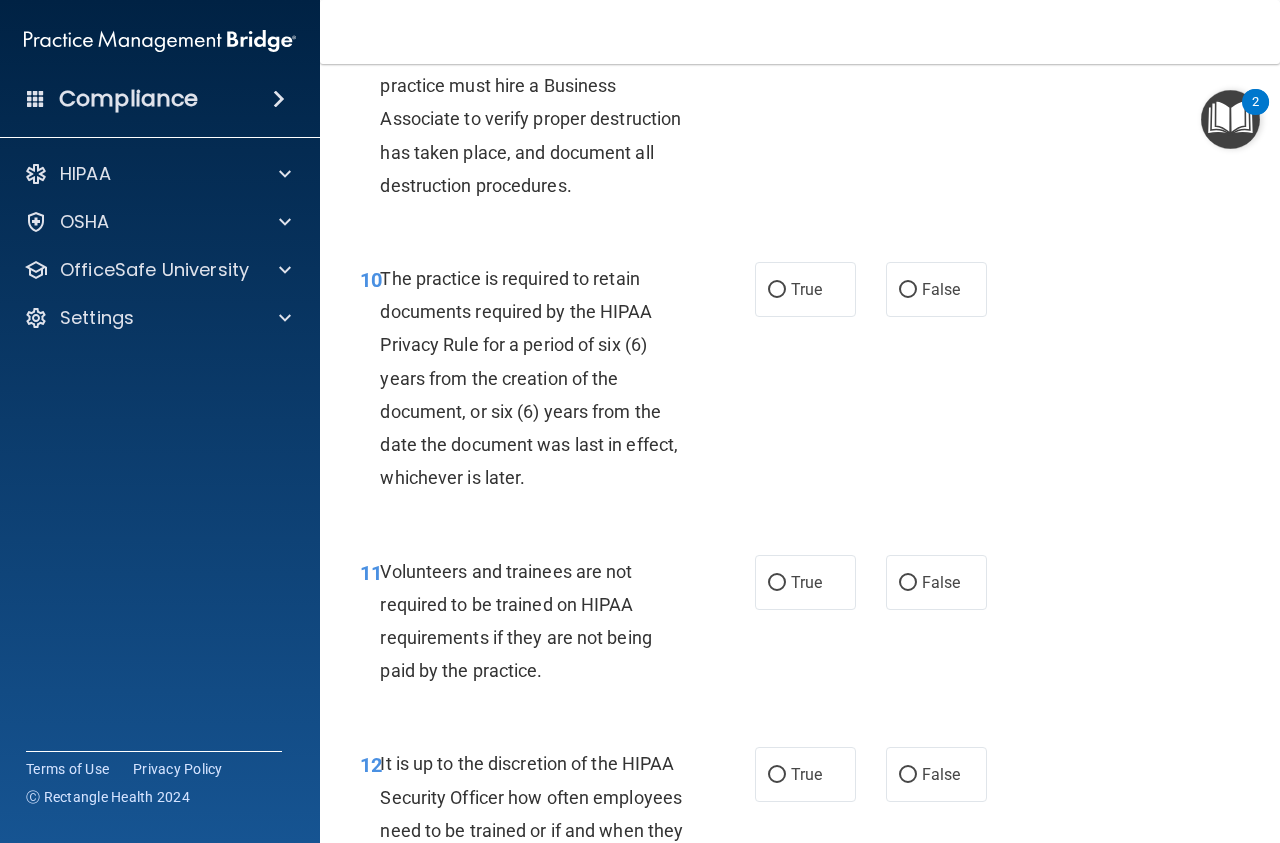 scroll, scrollTop: 2205, scrollLeft: 0, axis: vertical 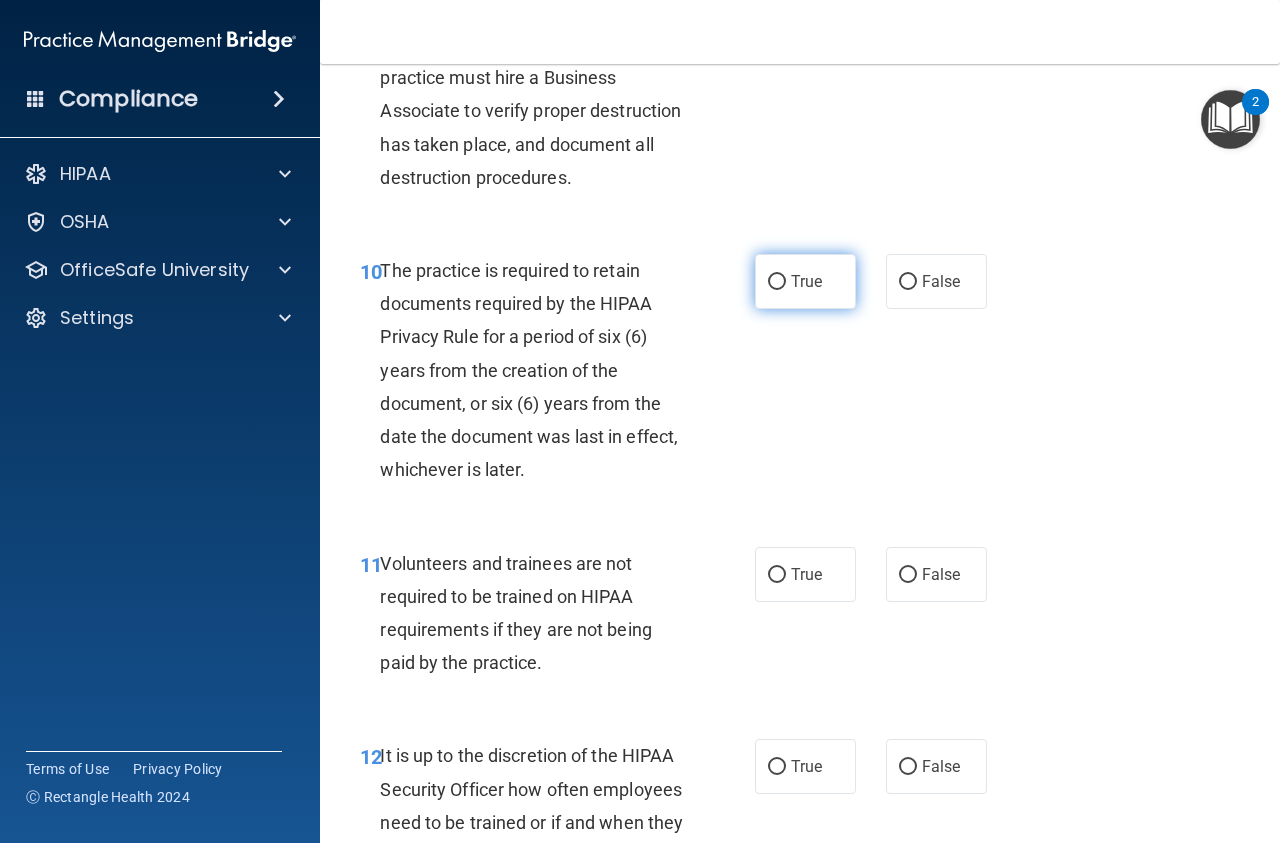 click on "True" at bounding box center (777, 282) 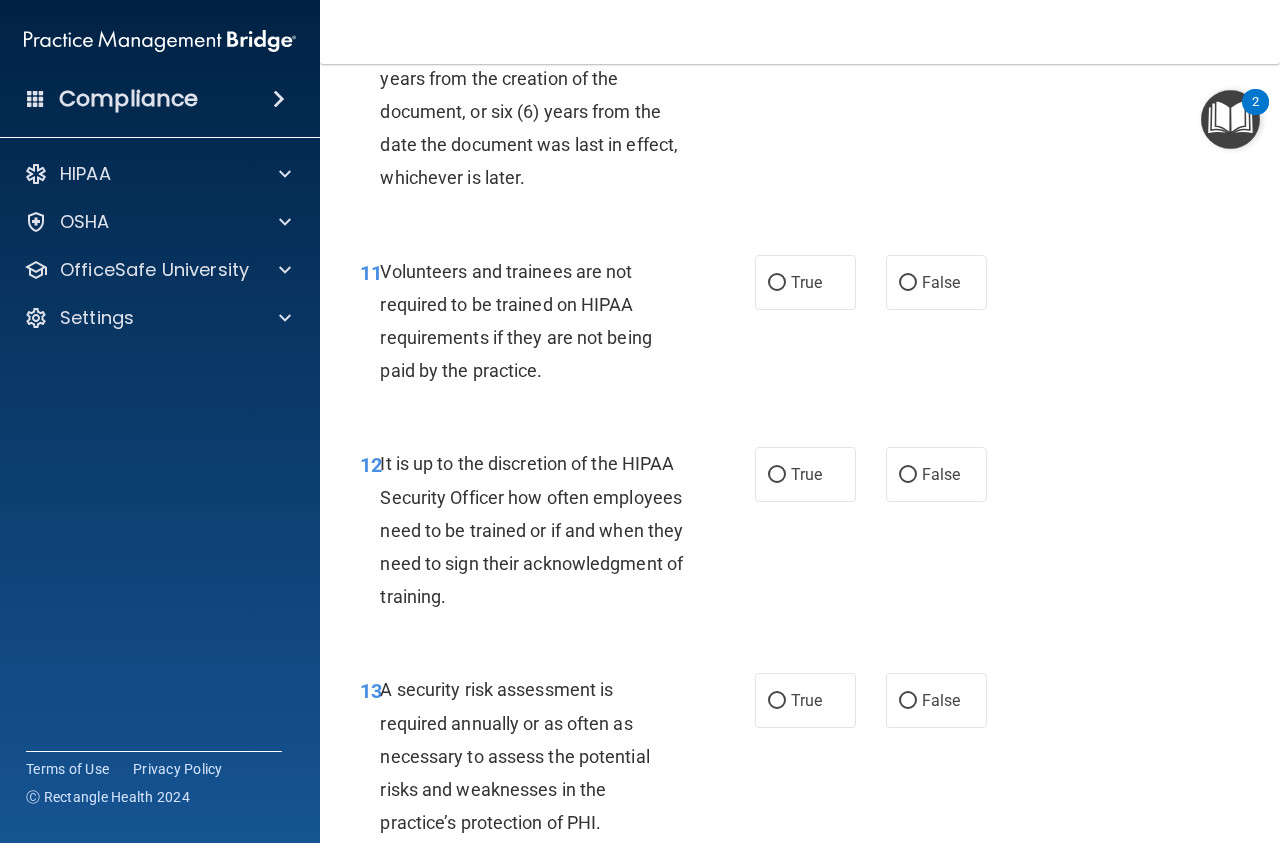 scroll, scrollTop: 2498, scrollLeft: 0, axis: vertical 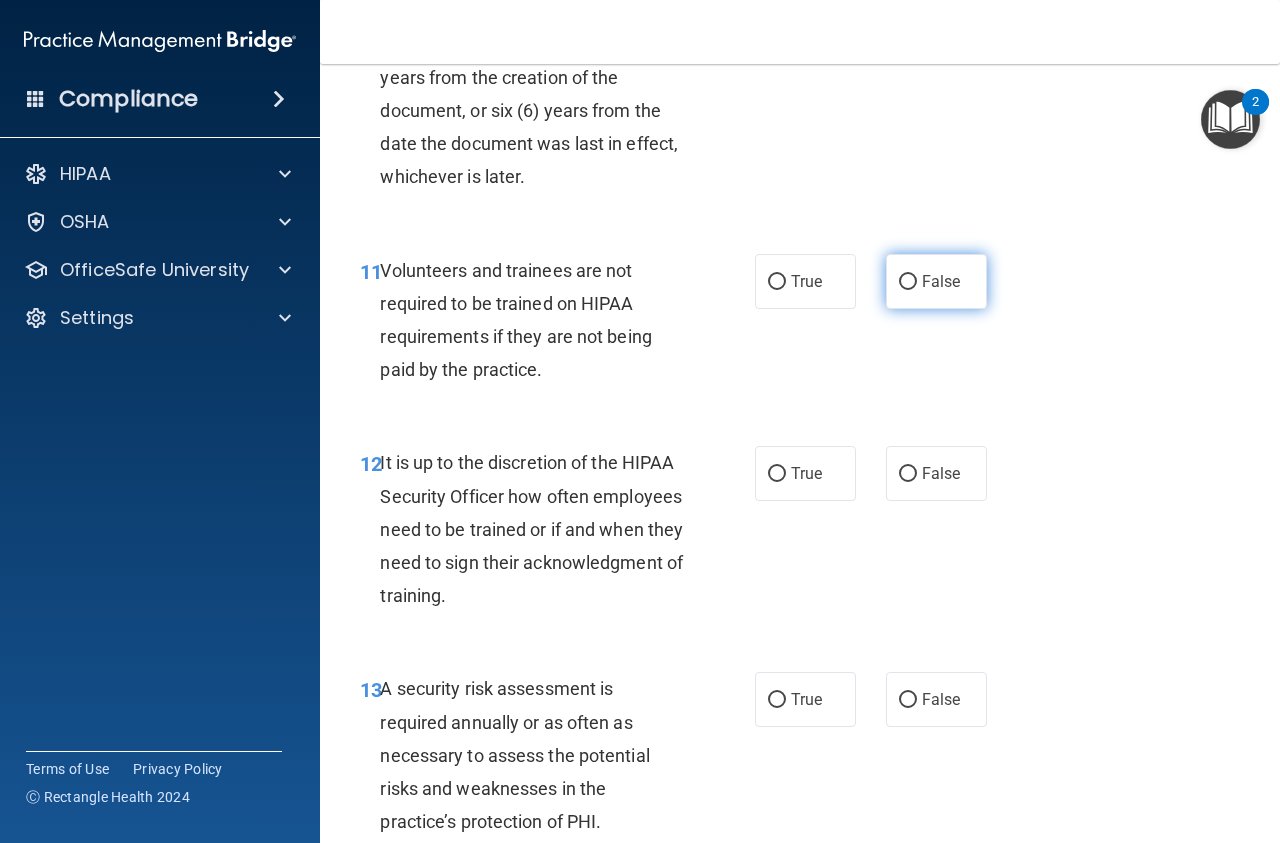 click on "False" at bounding box center [908, 282] 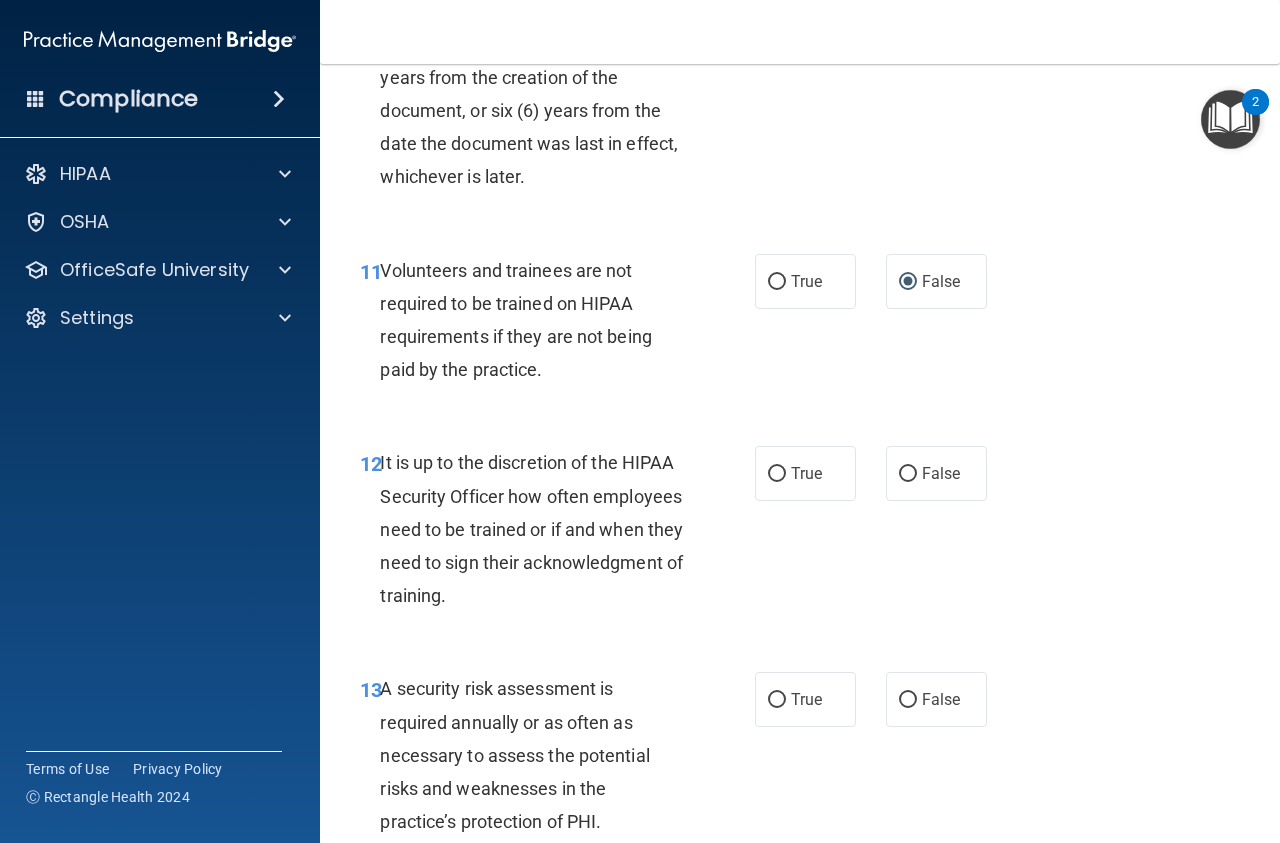 scroll, scrollTop: 2655, scrollLeft: 0, axis: vertical 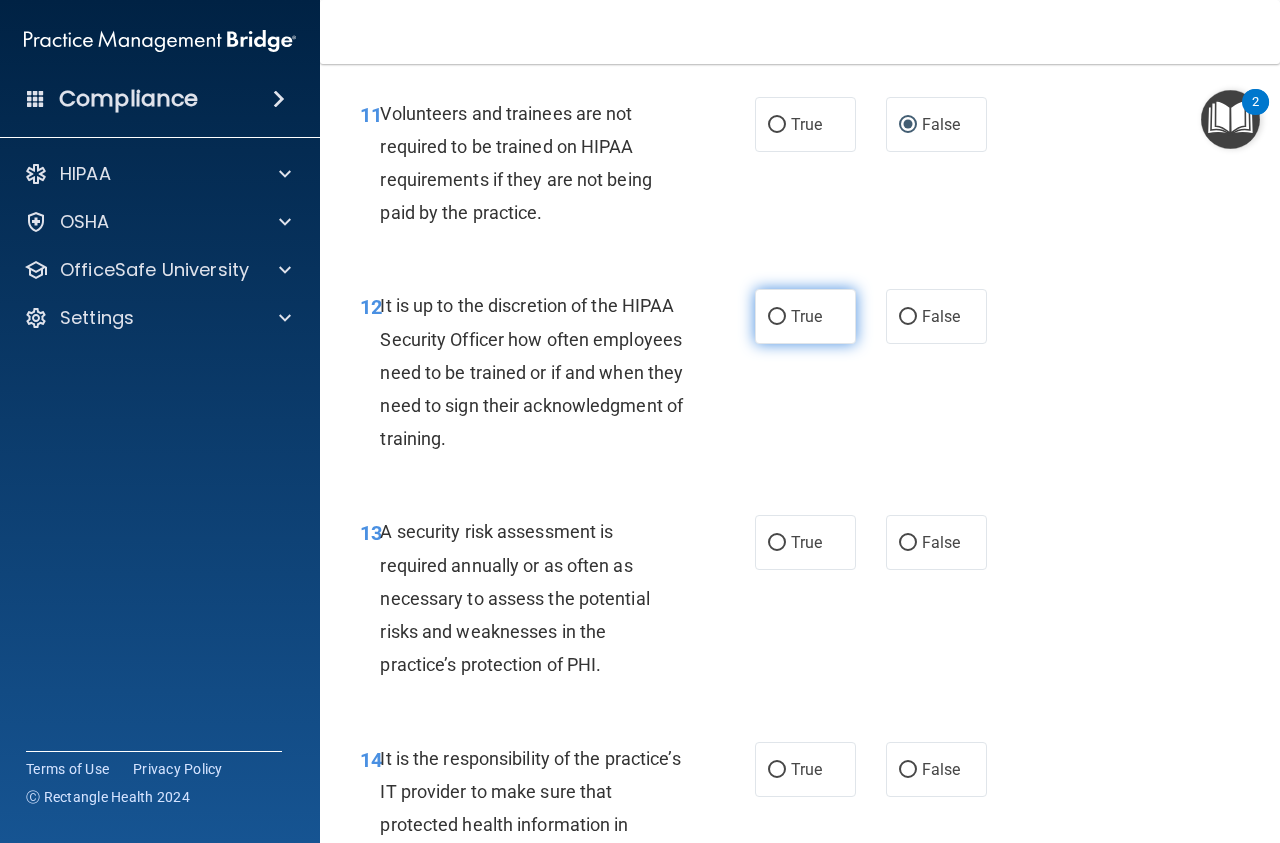 click on "True" at bounding box center [777, 317] 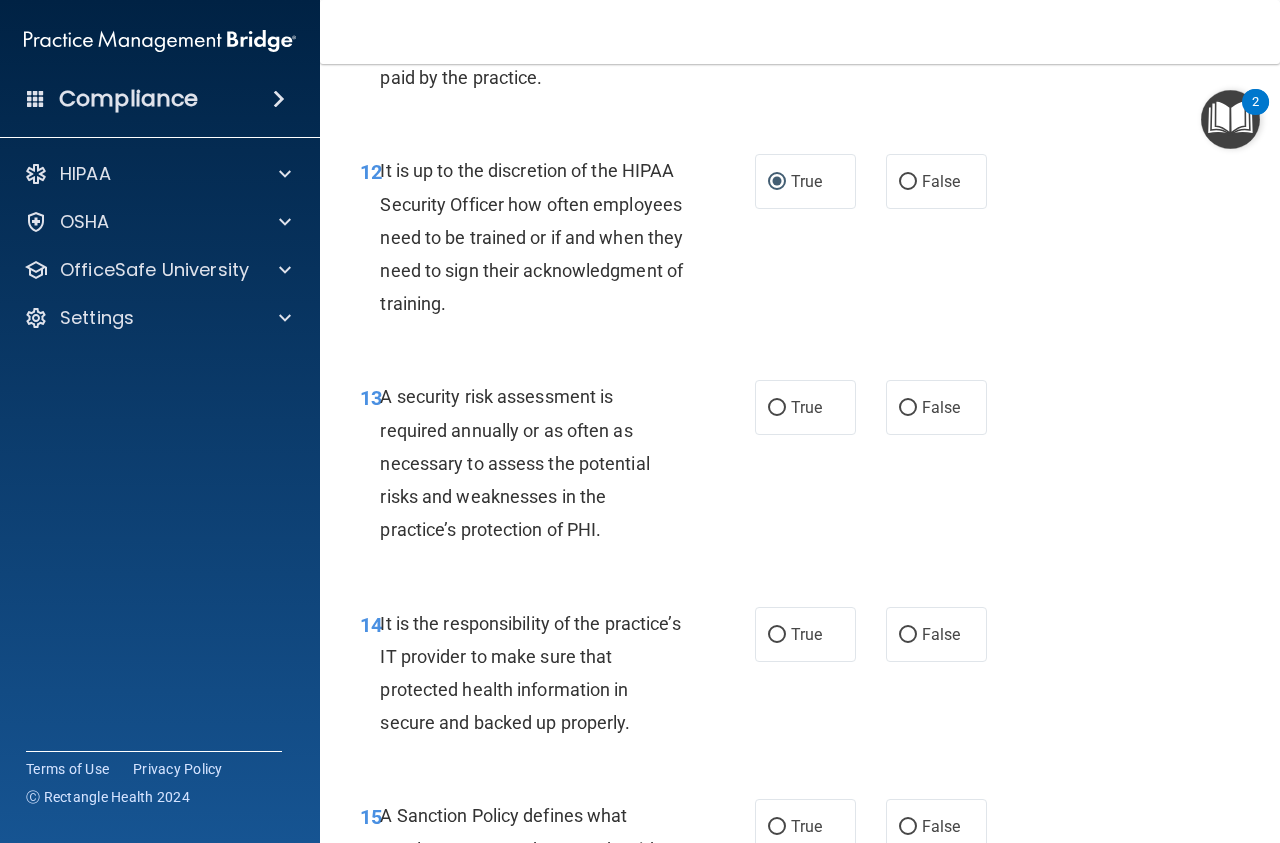 scroll, scrollTop: 2948, scrollLeft: 0, axis: vertical 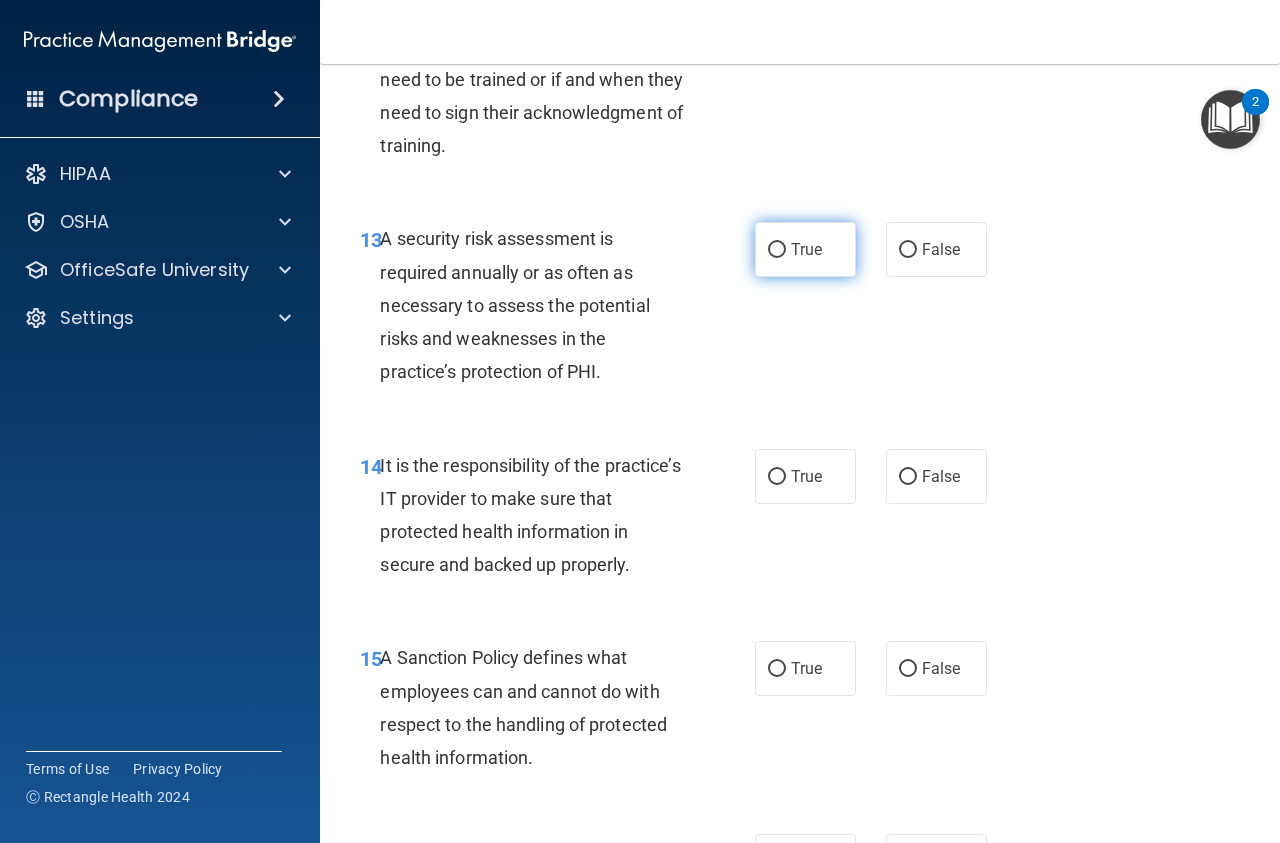 click on "True" at bounding box center (777, 250) 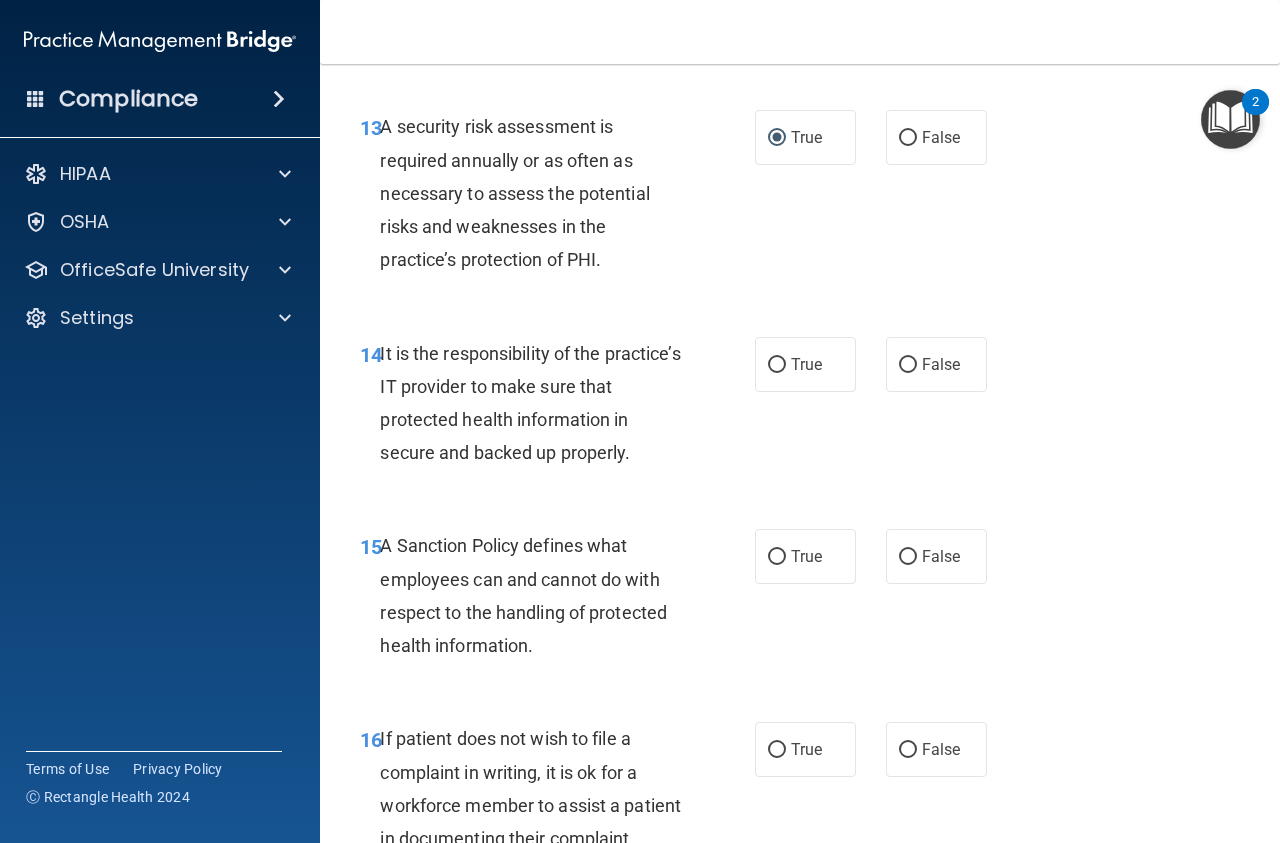 scroll, scrollTop: 3128, scrollLeft: 0, axis: vertical 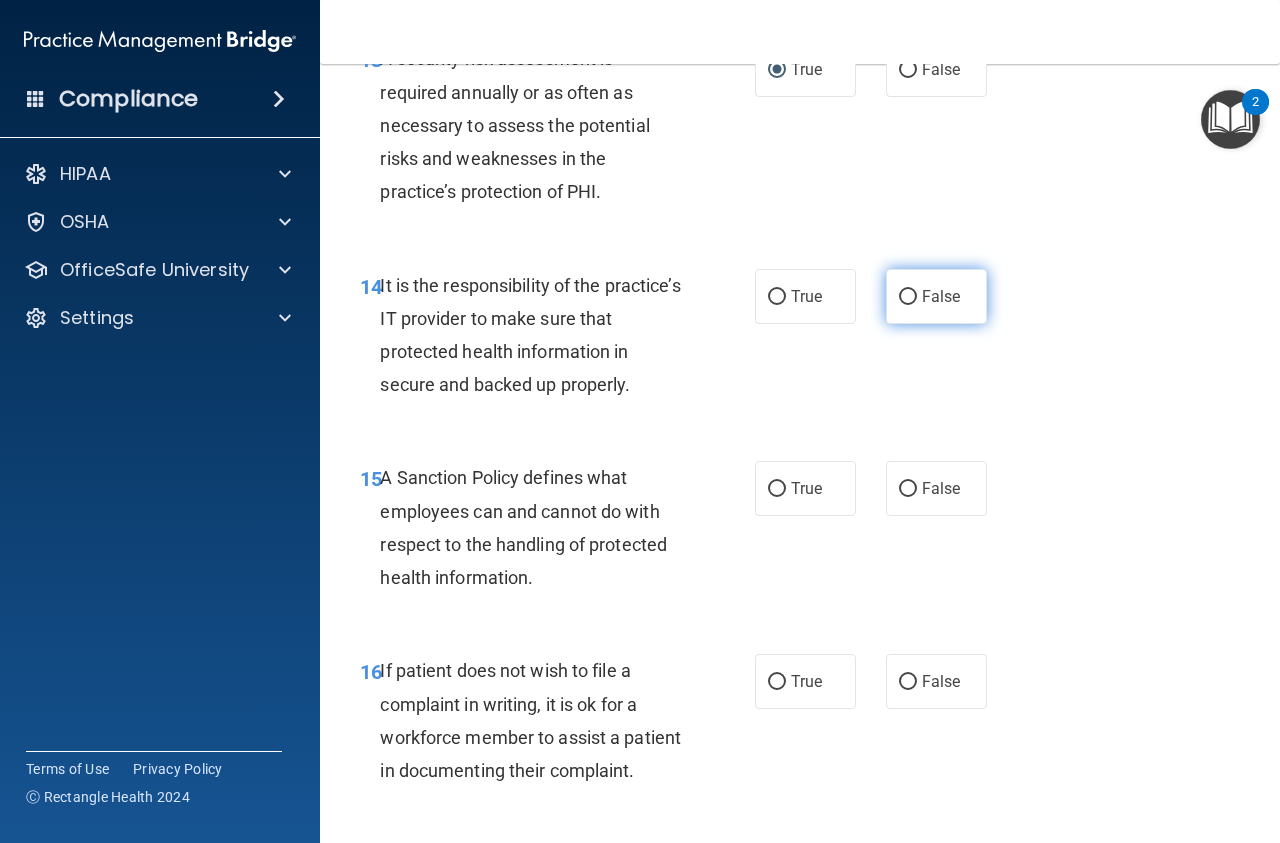 click on "False" at bounding box center [908, 297] 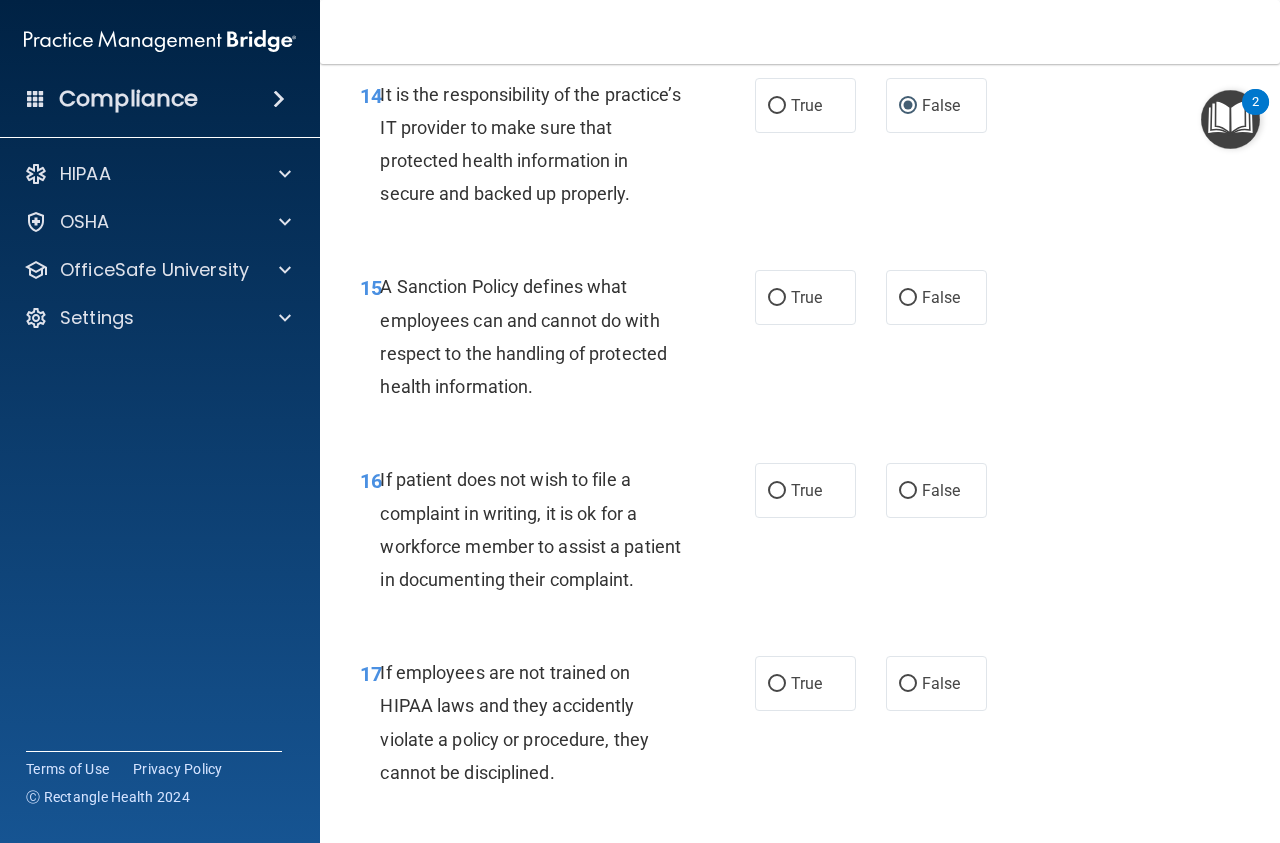 scroll, scrollTop: 3330, scrollLeft: 0, axis: vertical 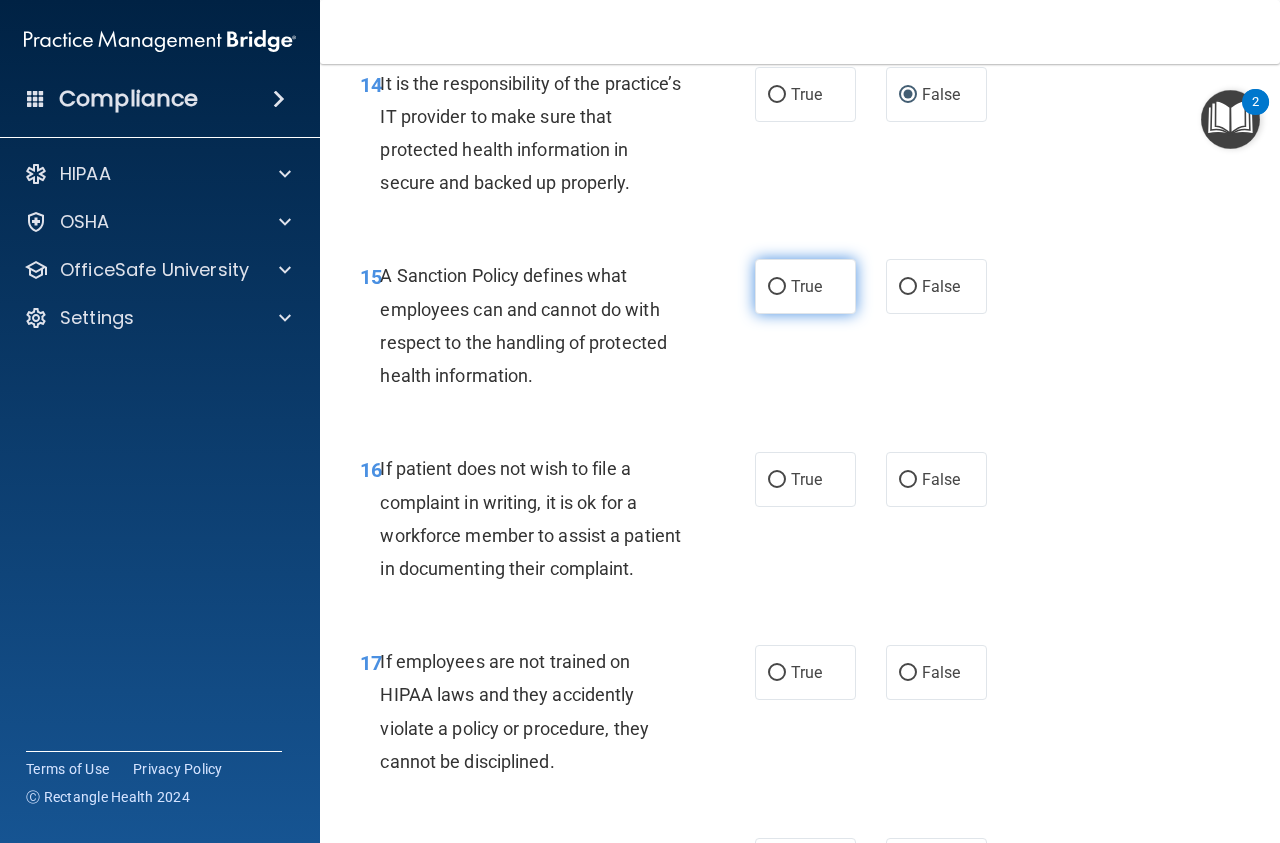 click on "True" at bounding box center [777, 287] 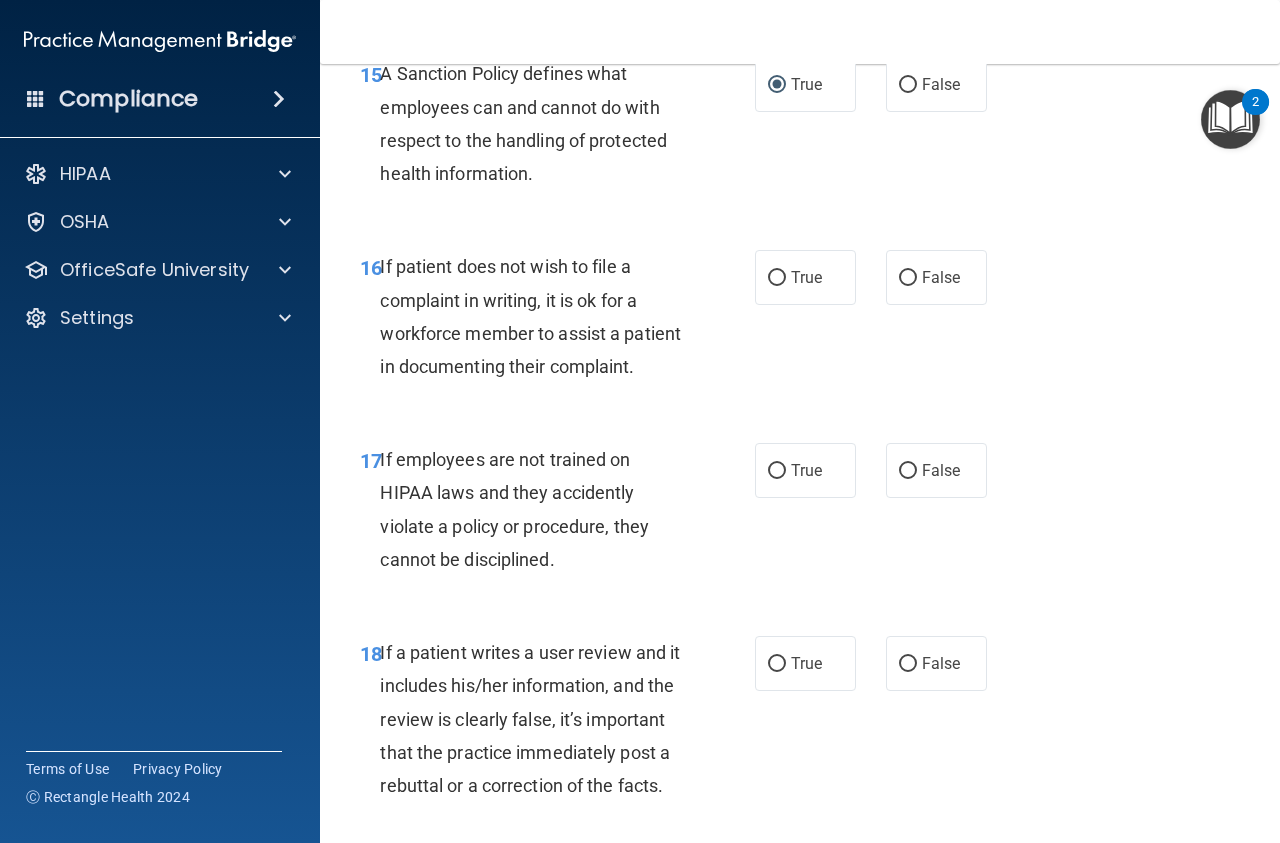 scroll, scrollTop: 3533, scrollLeft: 0, axis: vertical 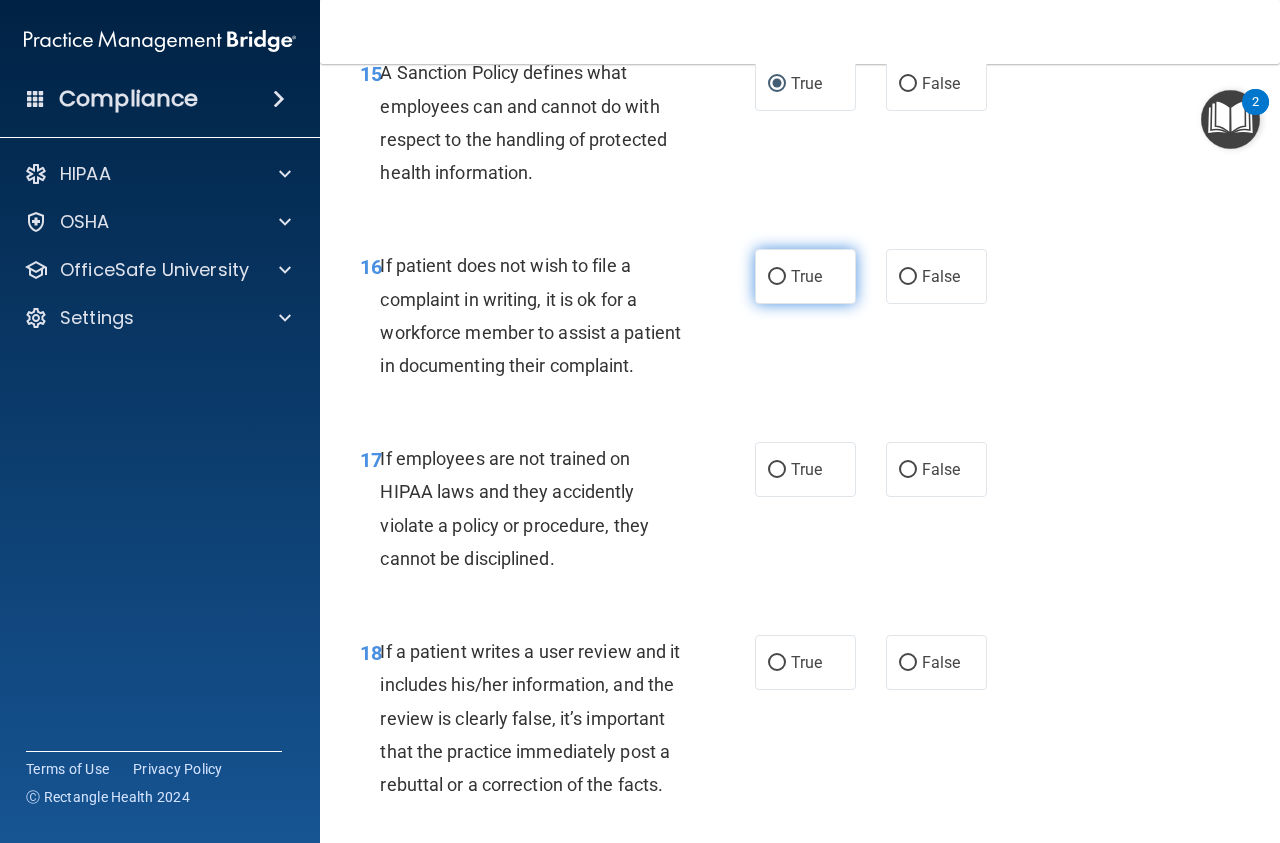 click on "True" at bounding box center [777, 277] 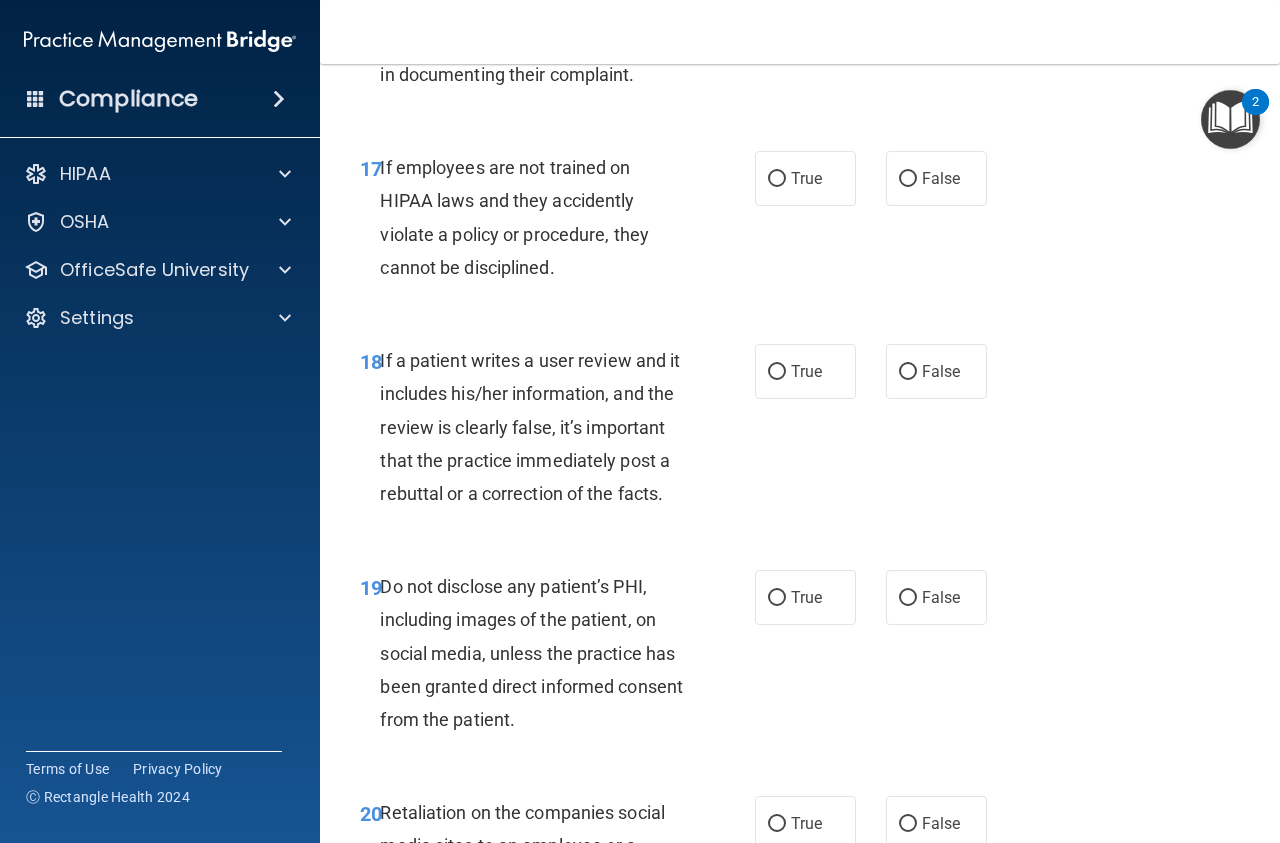 scroll, scrollTop: 3825, scrollLeft: 0, axis: vertical 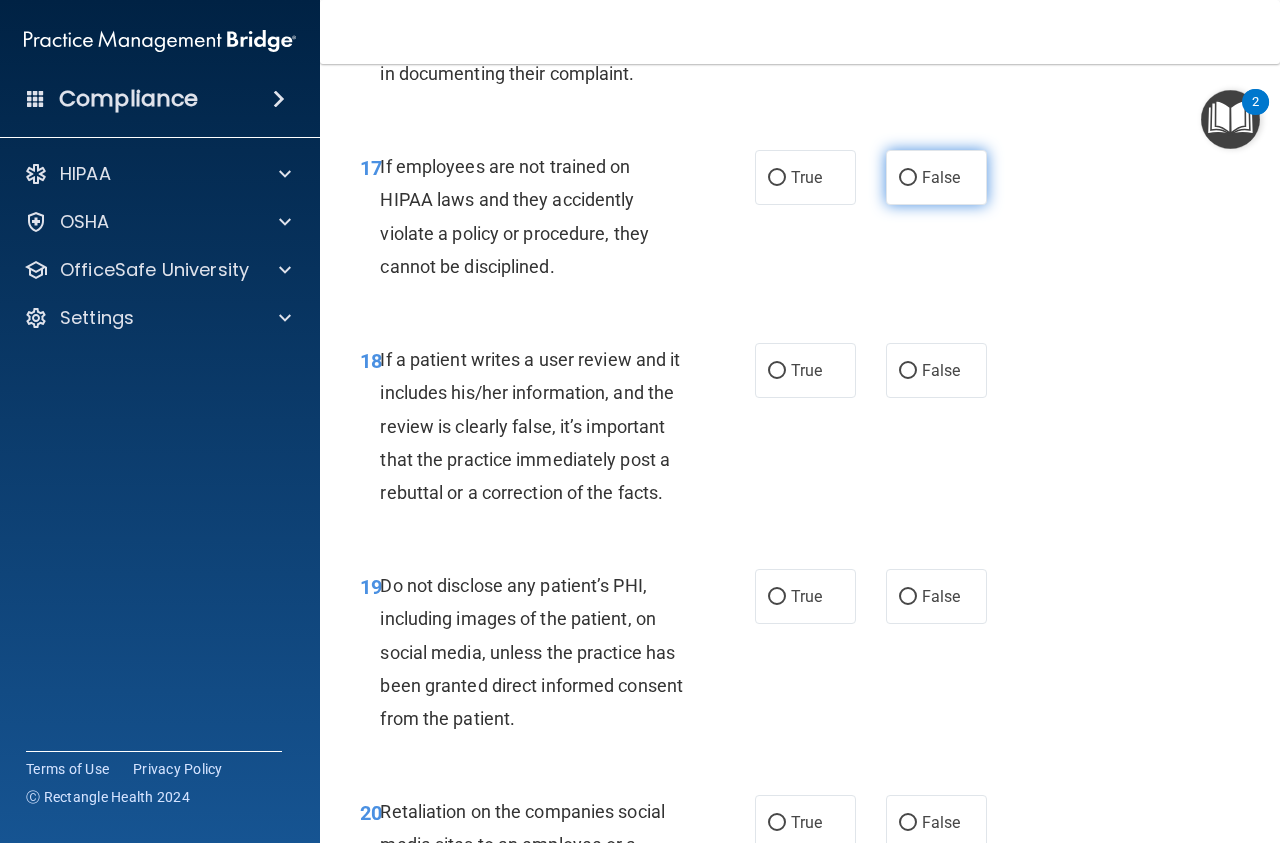 click on "False" at bounding box center (908, 178) 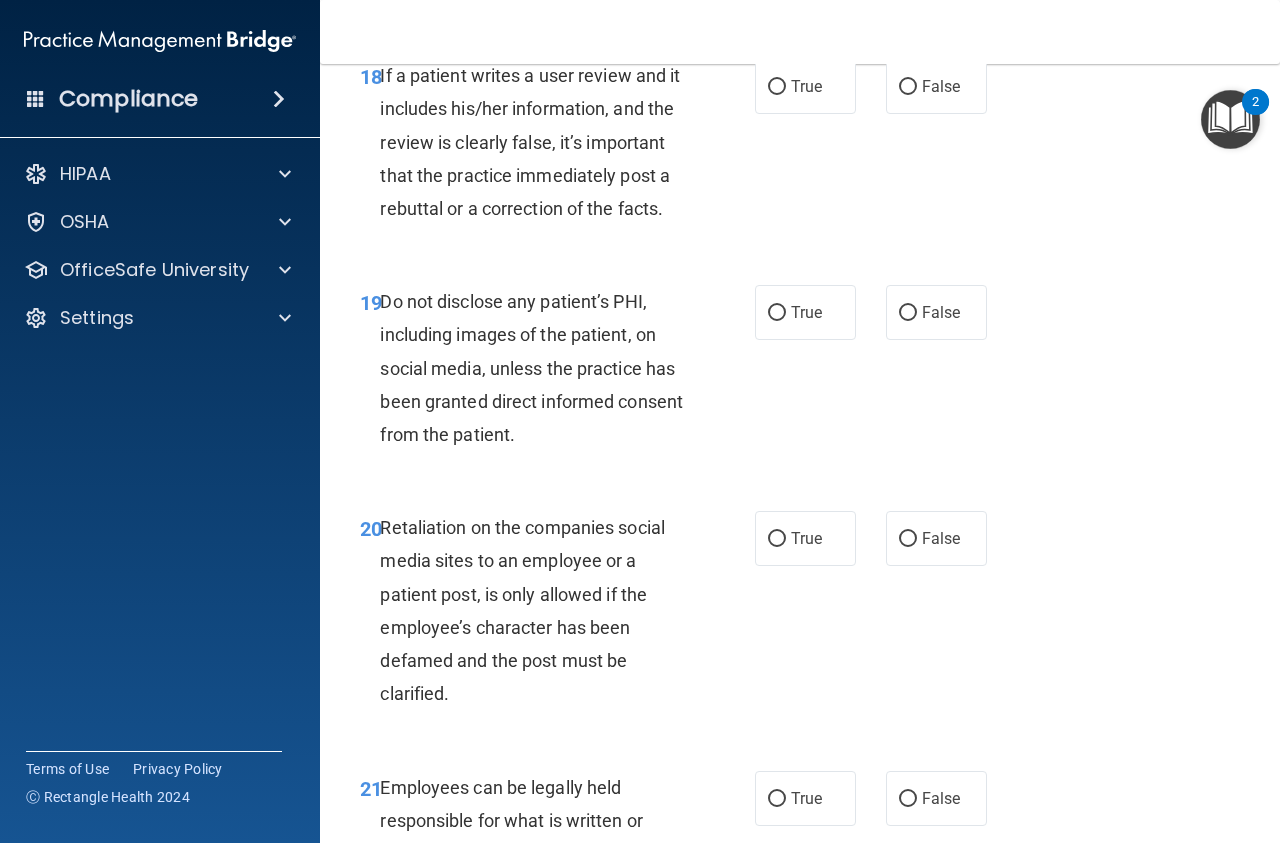scroll, scrollTop: 4118, scrollLeft: 0, axis: vertical 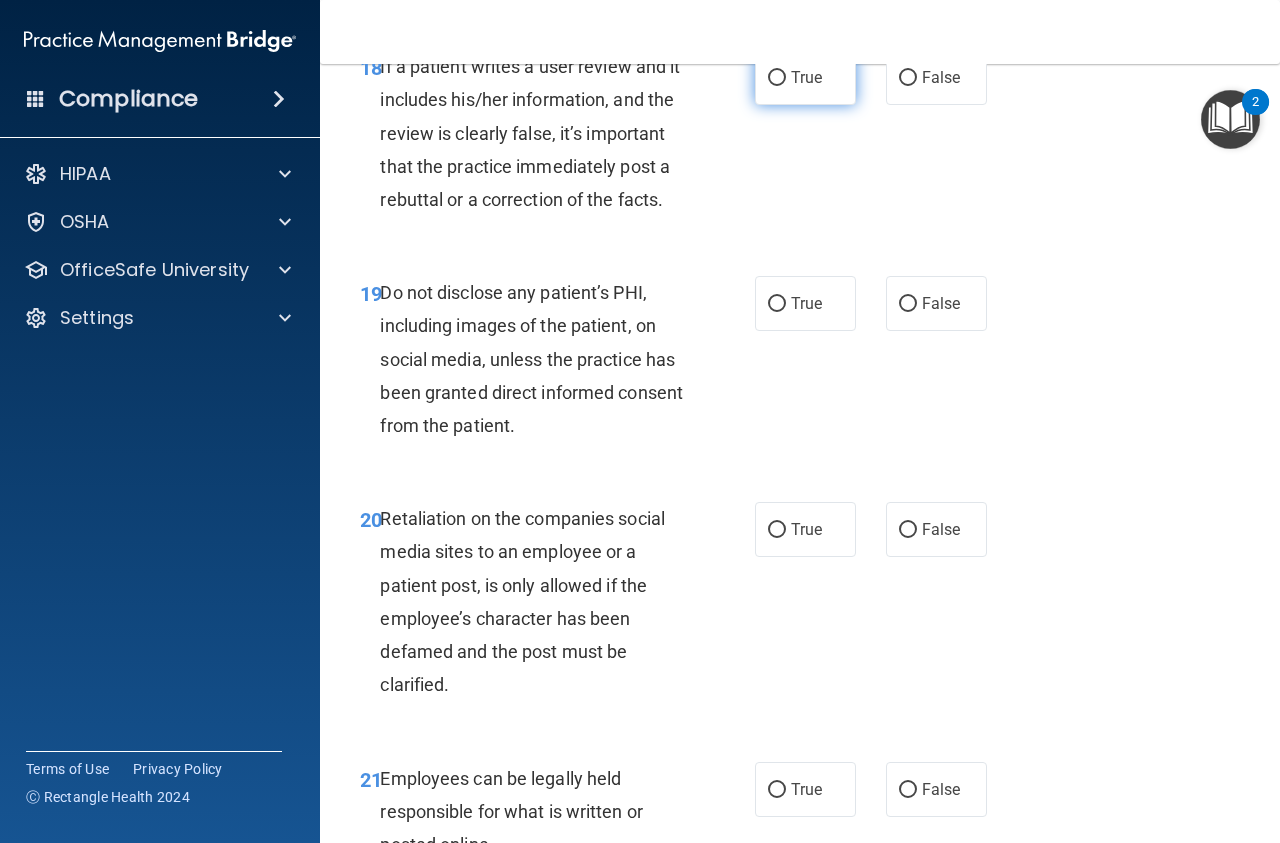 click on "True" at bounding box center [777, 78] 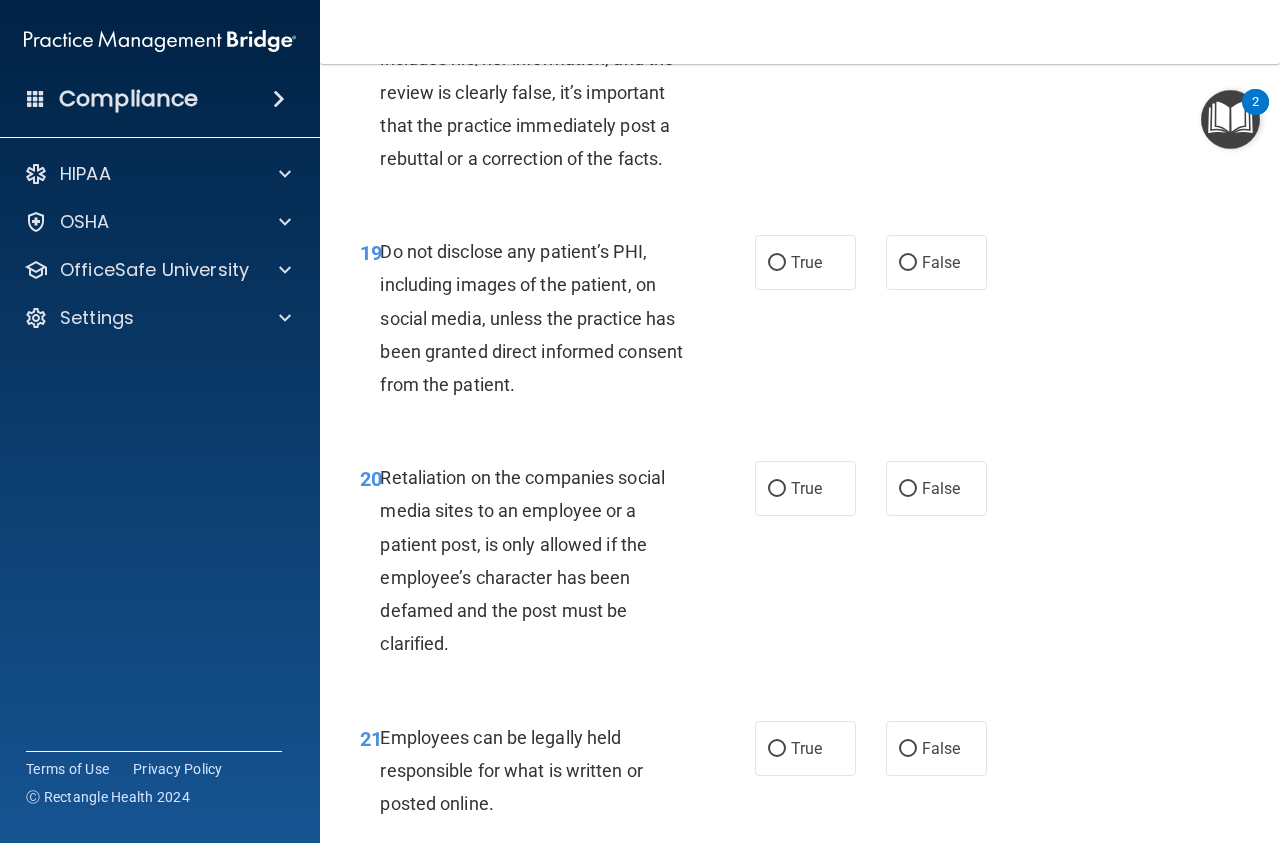 scroll, scrollTop: 4208, scrollLeft: 0, axis: vertical 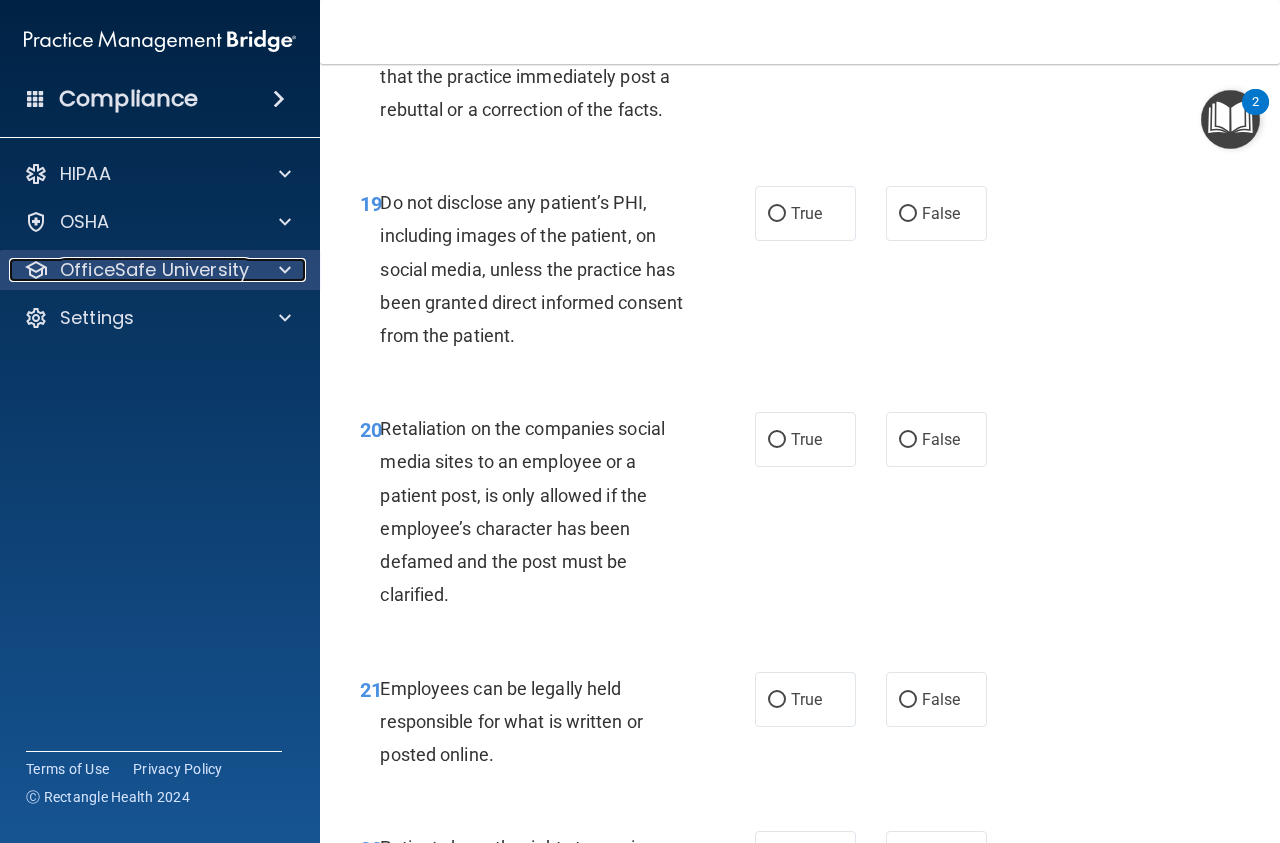 click at bounding box center [282, 270] 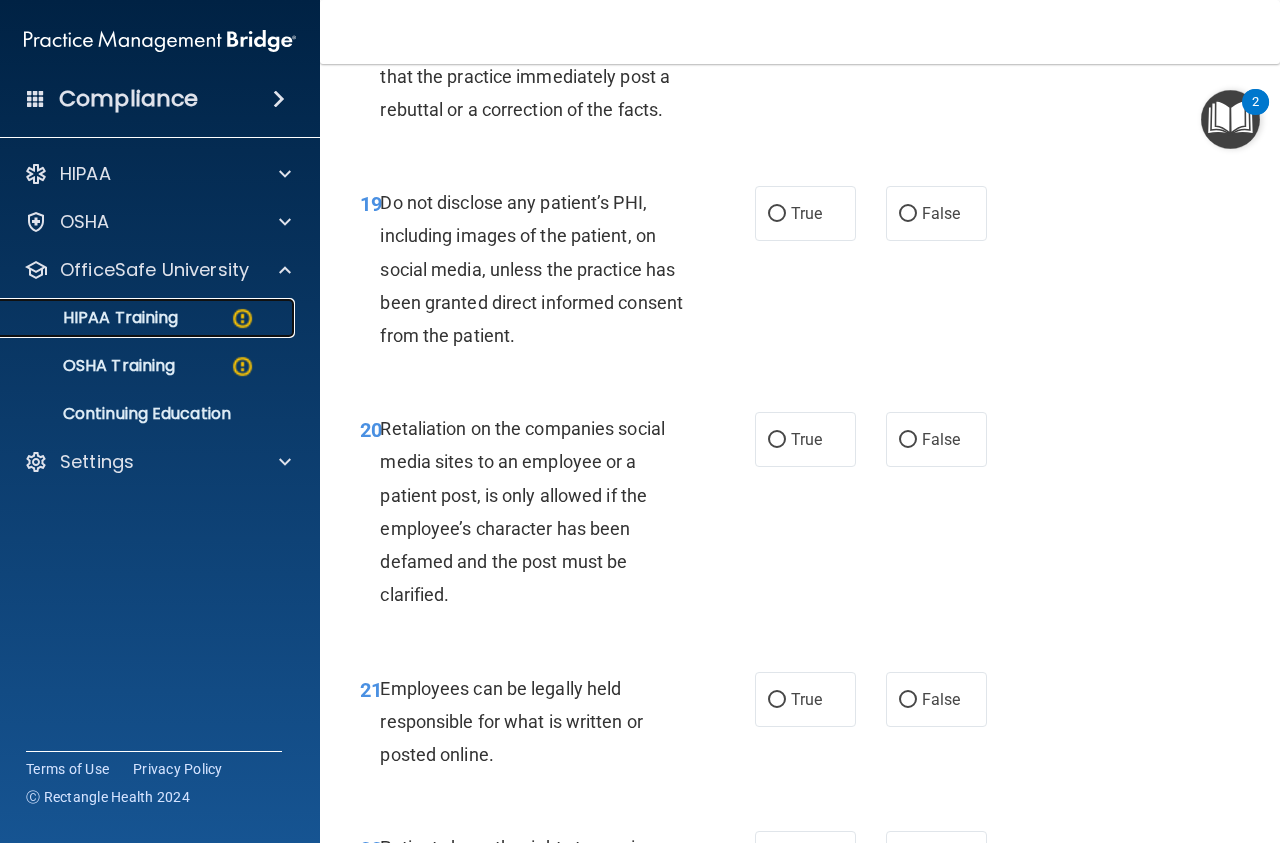 click on "HIPAA Training" at bounding box center (95, 318) 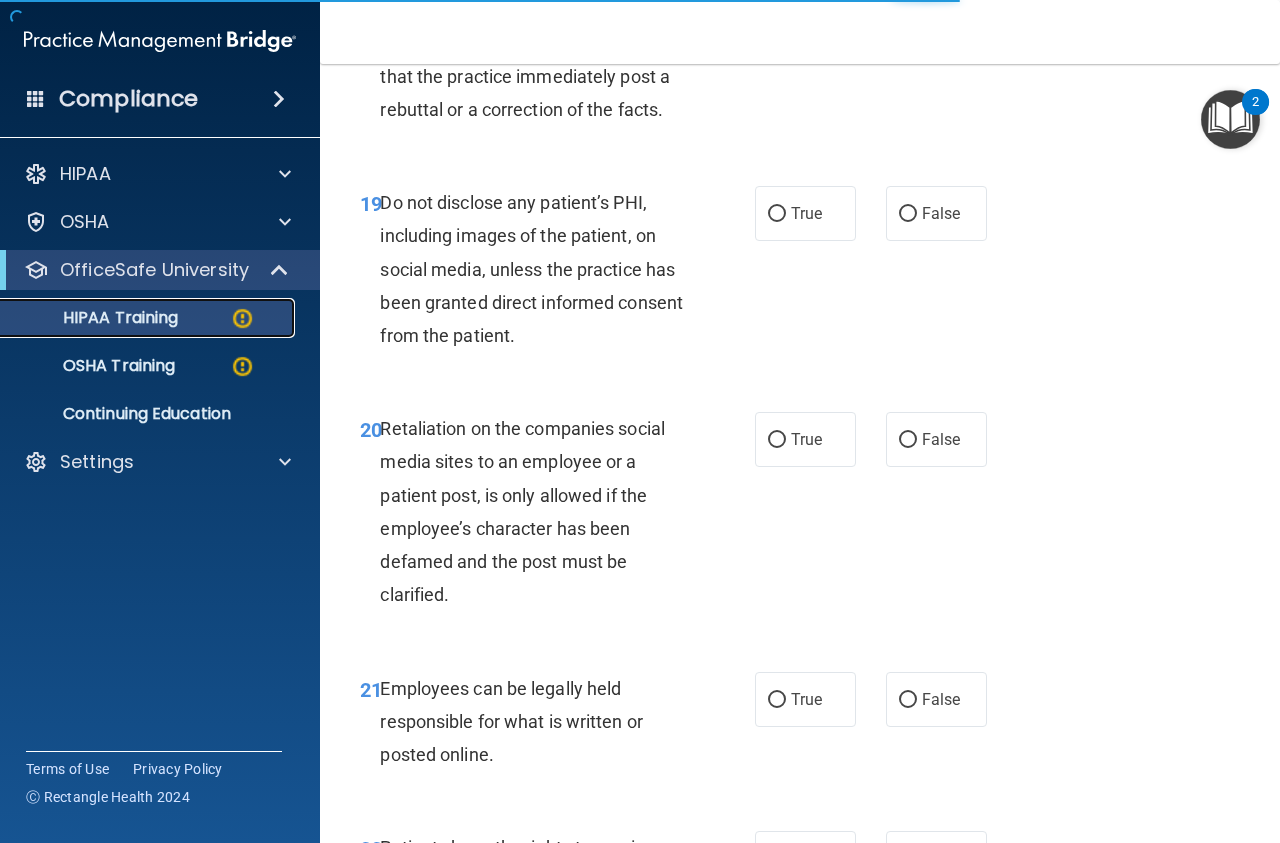 scroll, scrollTop: 755, scrollLeft: 0, axis: vertical 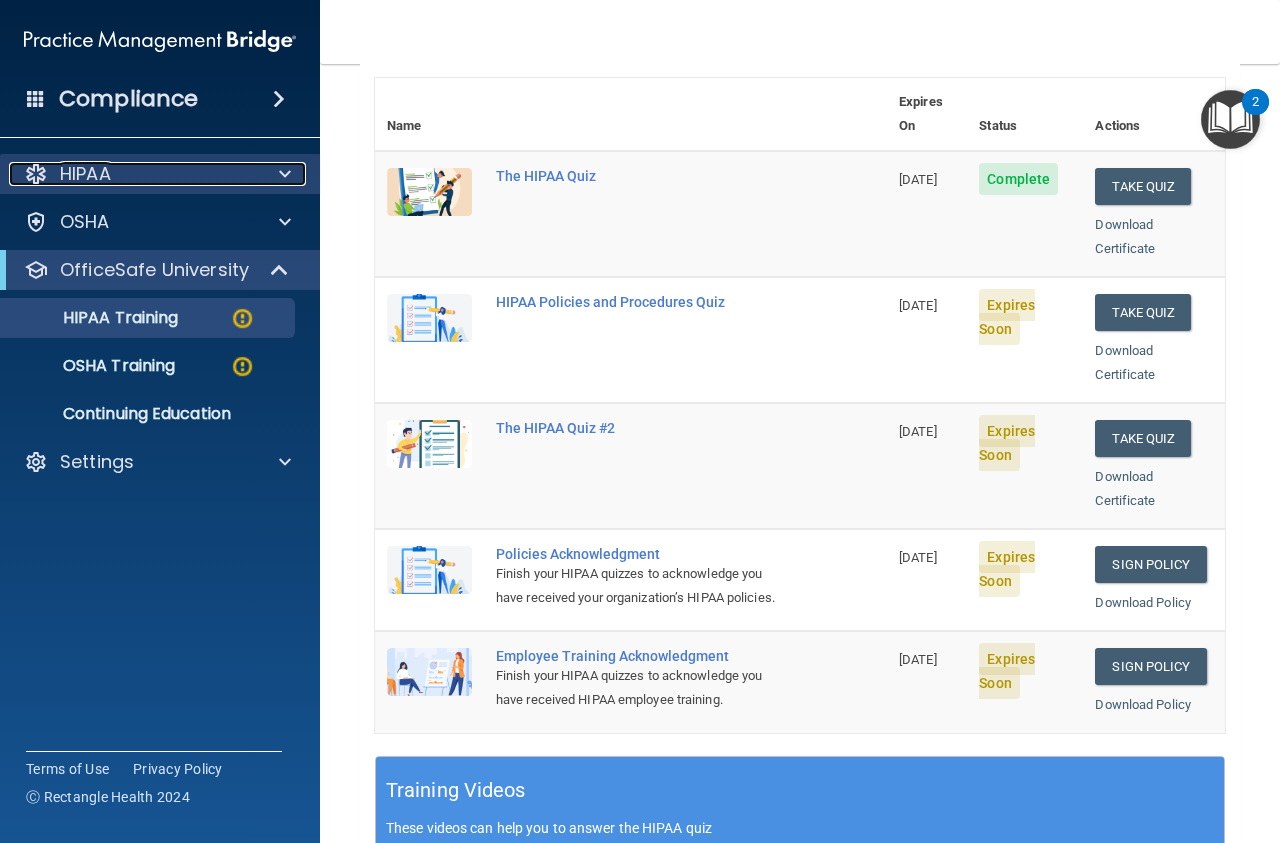 click at bounding box center [282, 174] 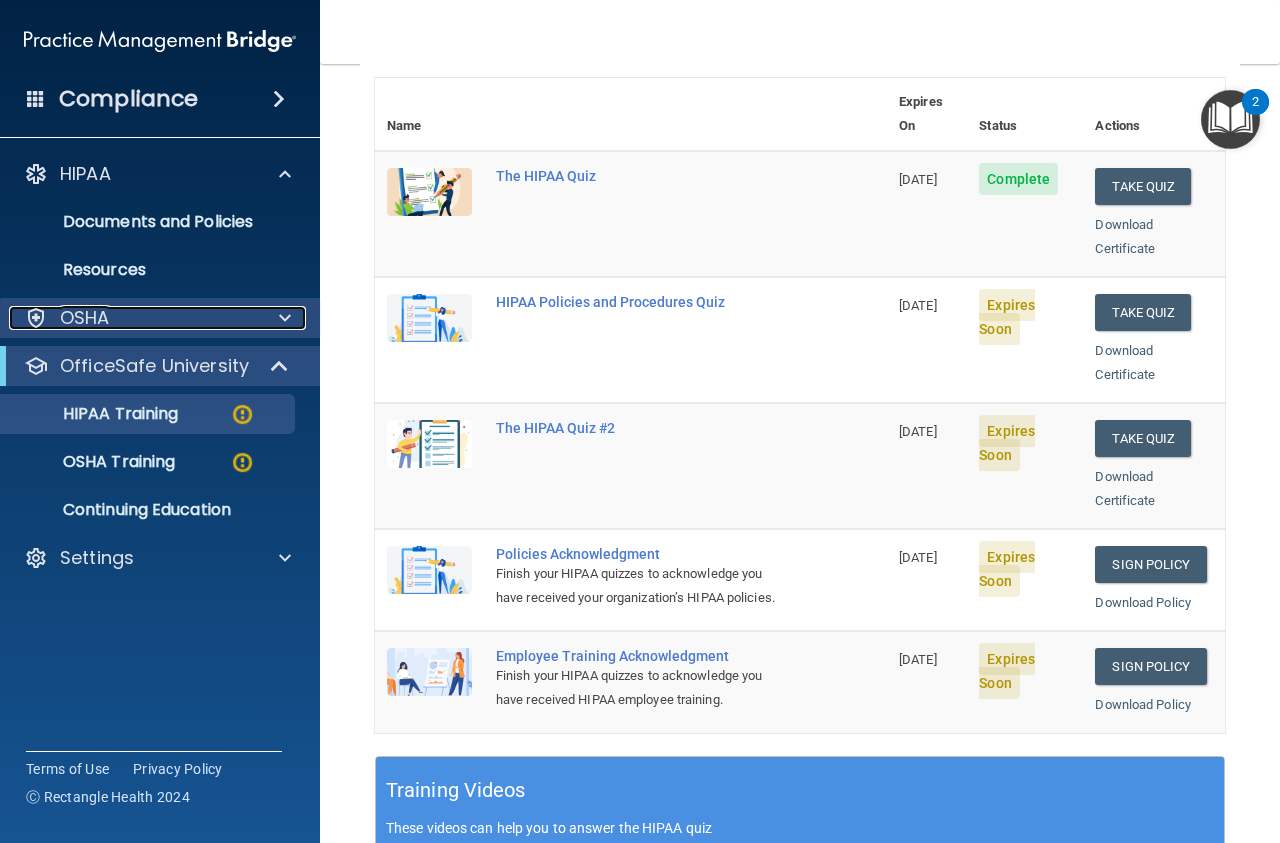click at bounding box center (282, 318) 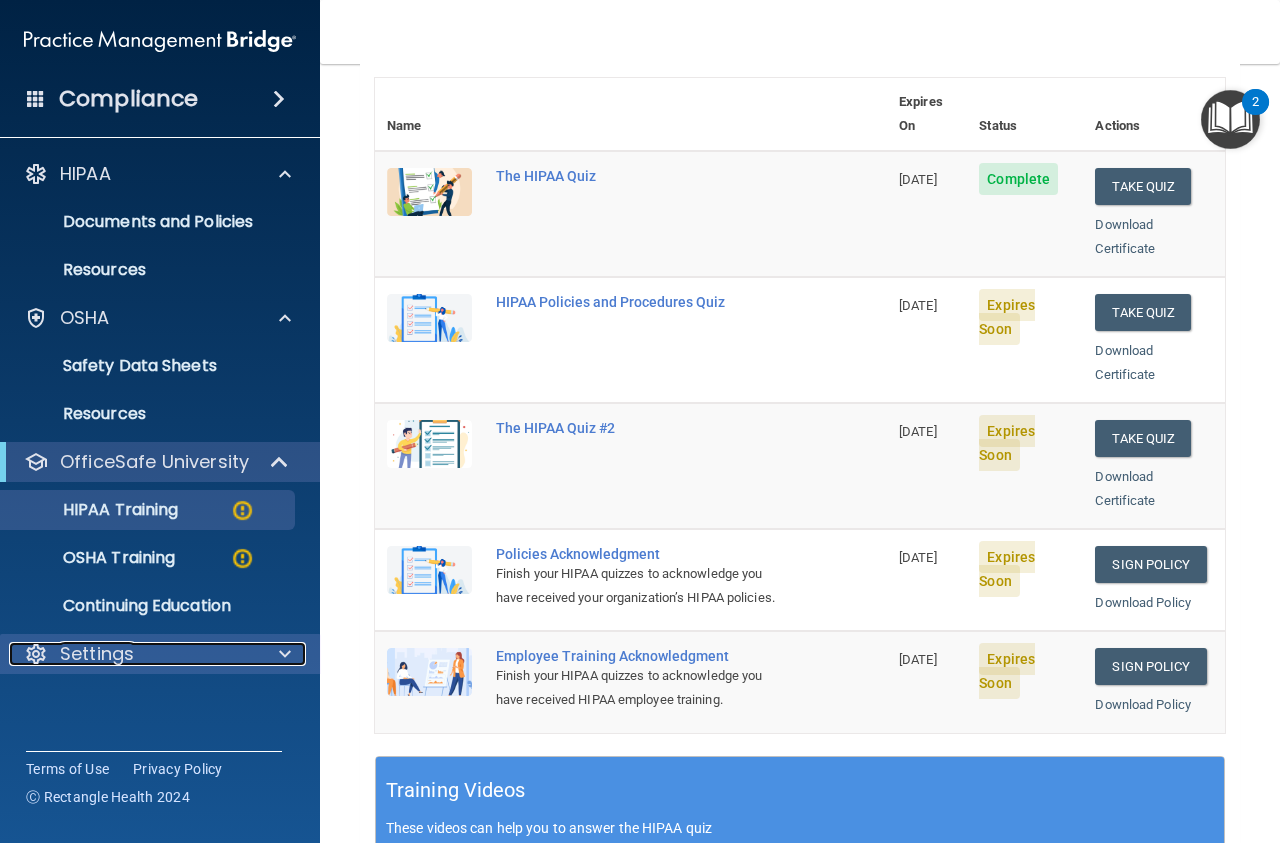 click at bounding box center [282, 654] 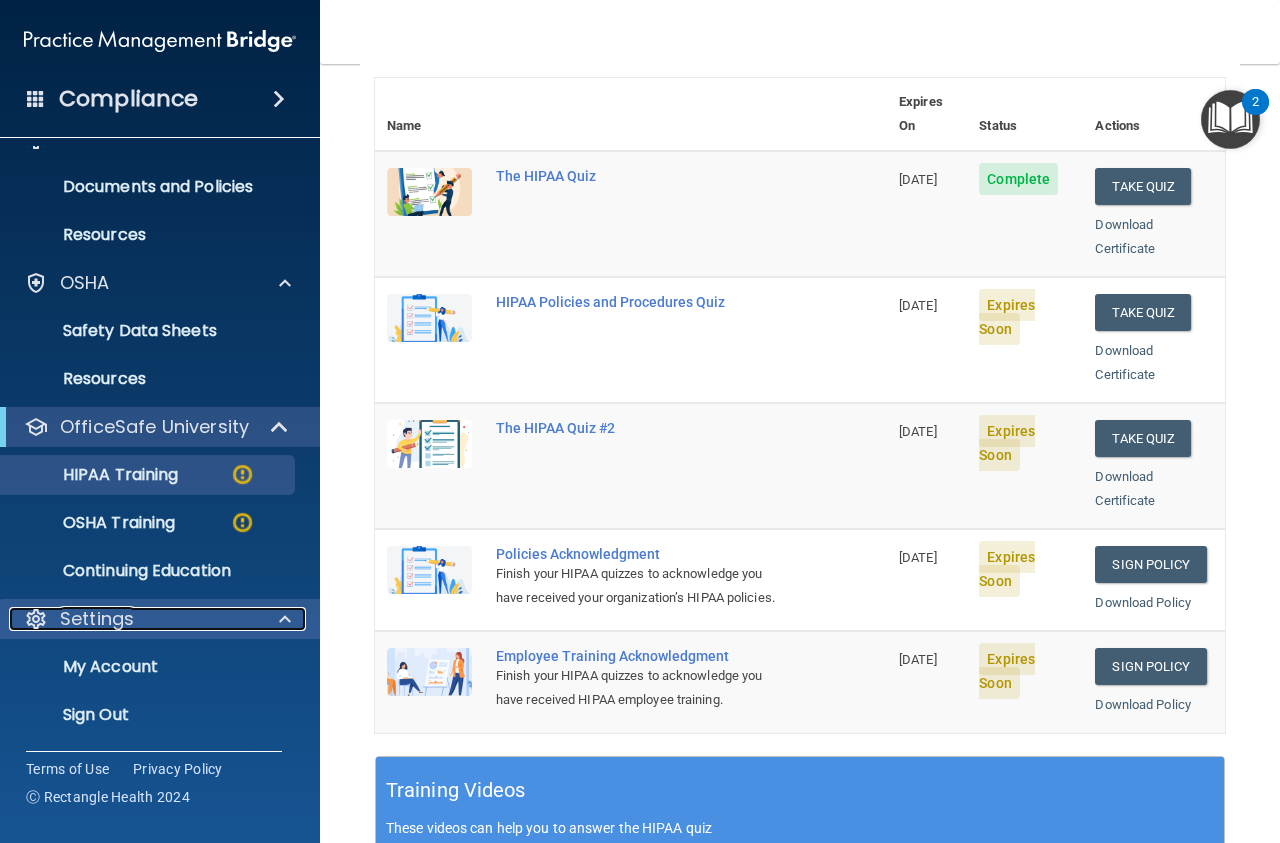 scroll, scrollTop: 0, scrollLeft: 0, axis: both 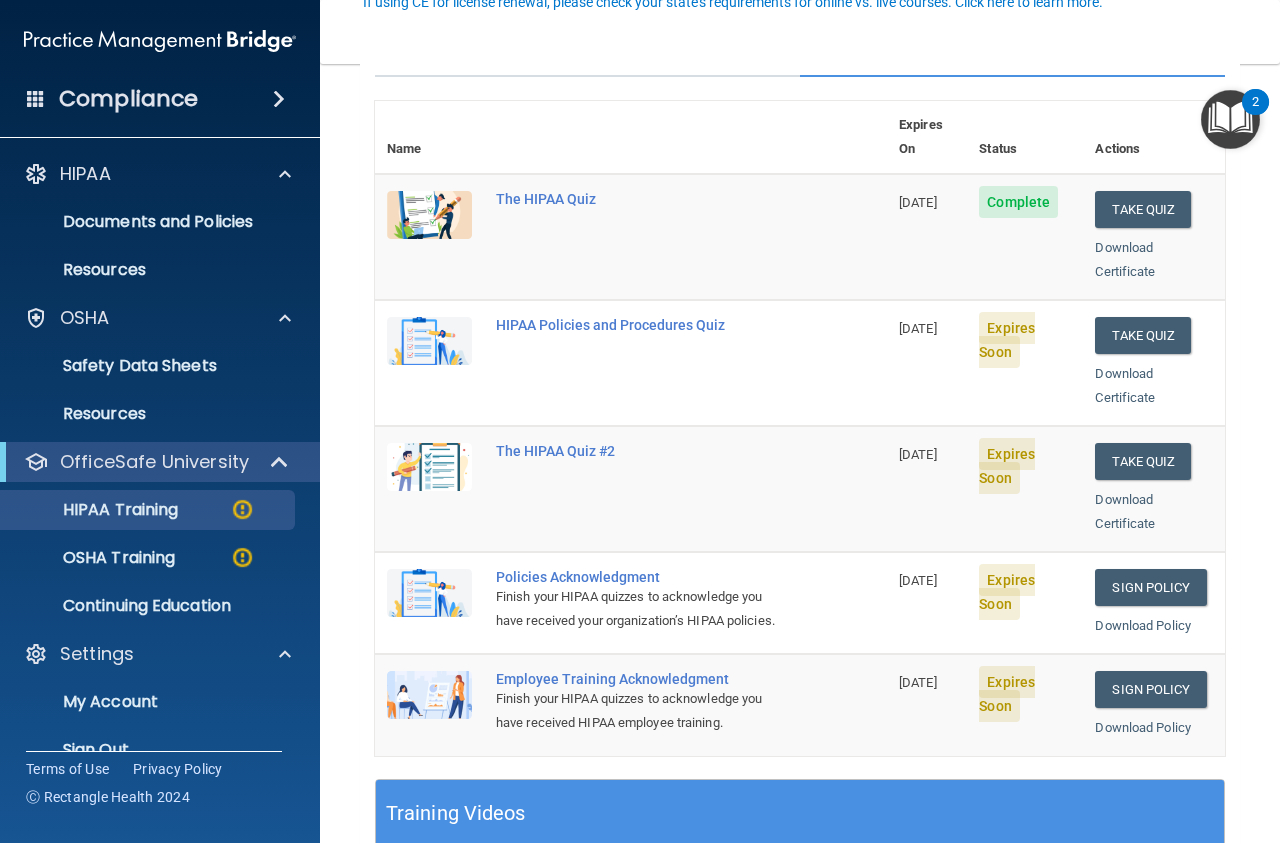 click at bounding box center (1230, 119) 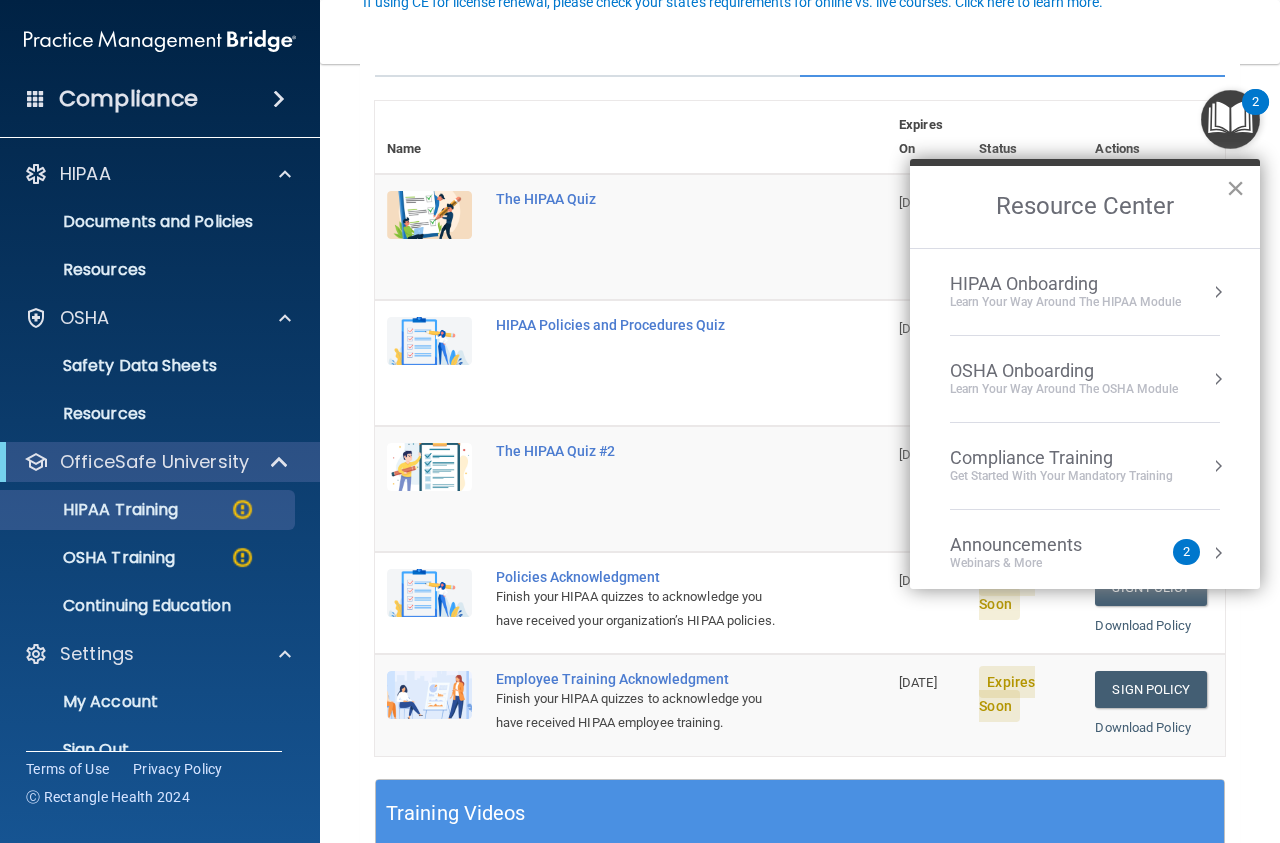 click on "×" at bounding box center (1235, 188) 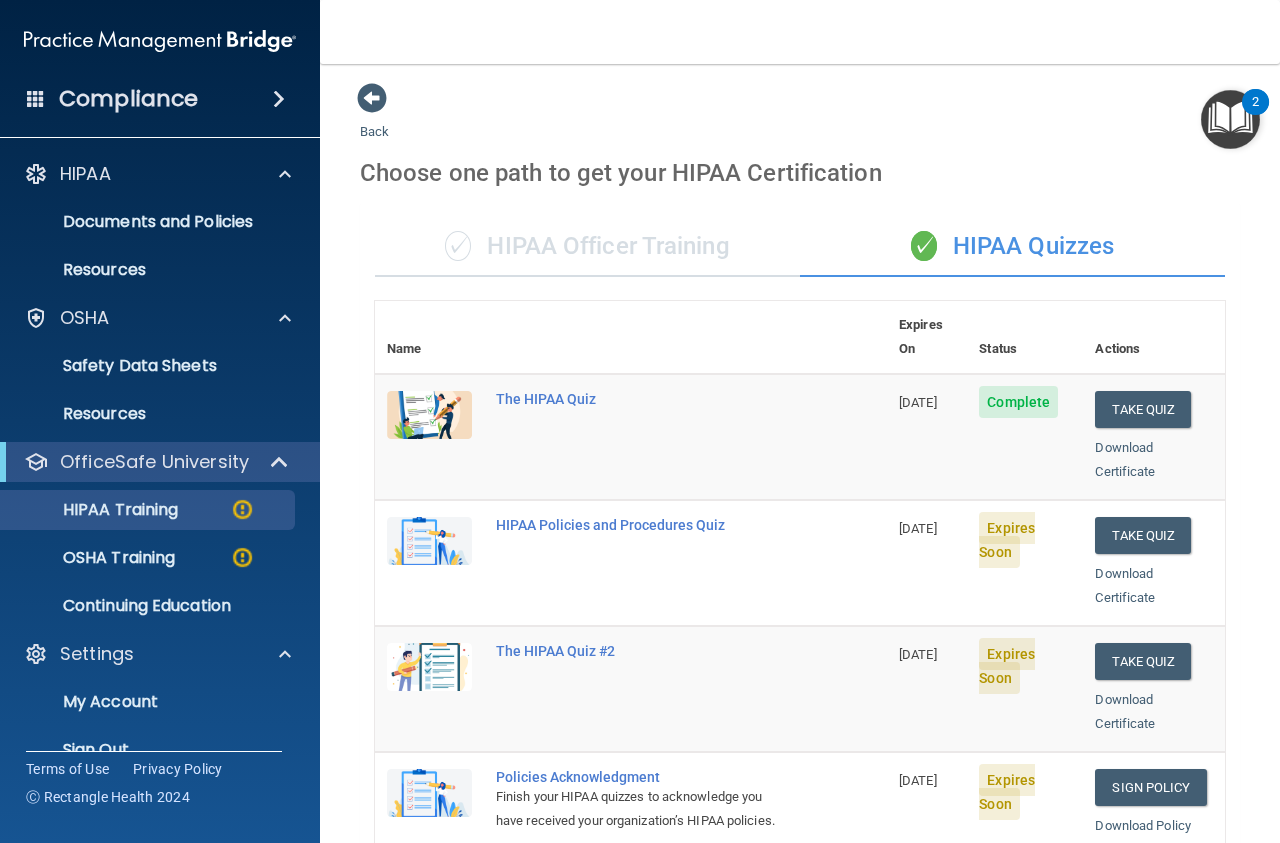 scroll, scrollTop: 0, scrollLeft: 0, axis: both 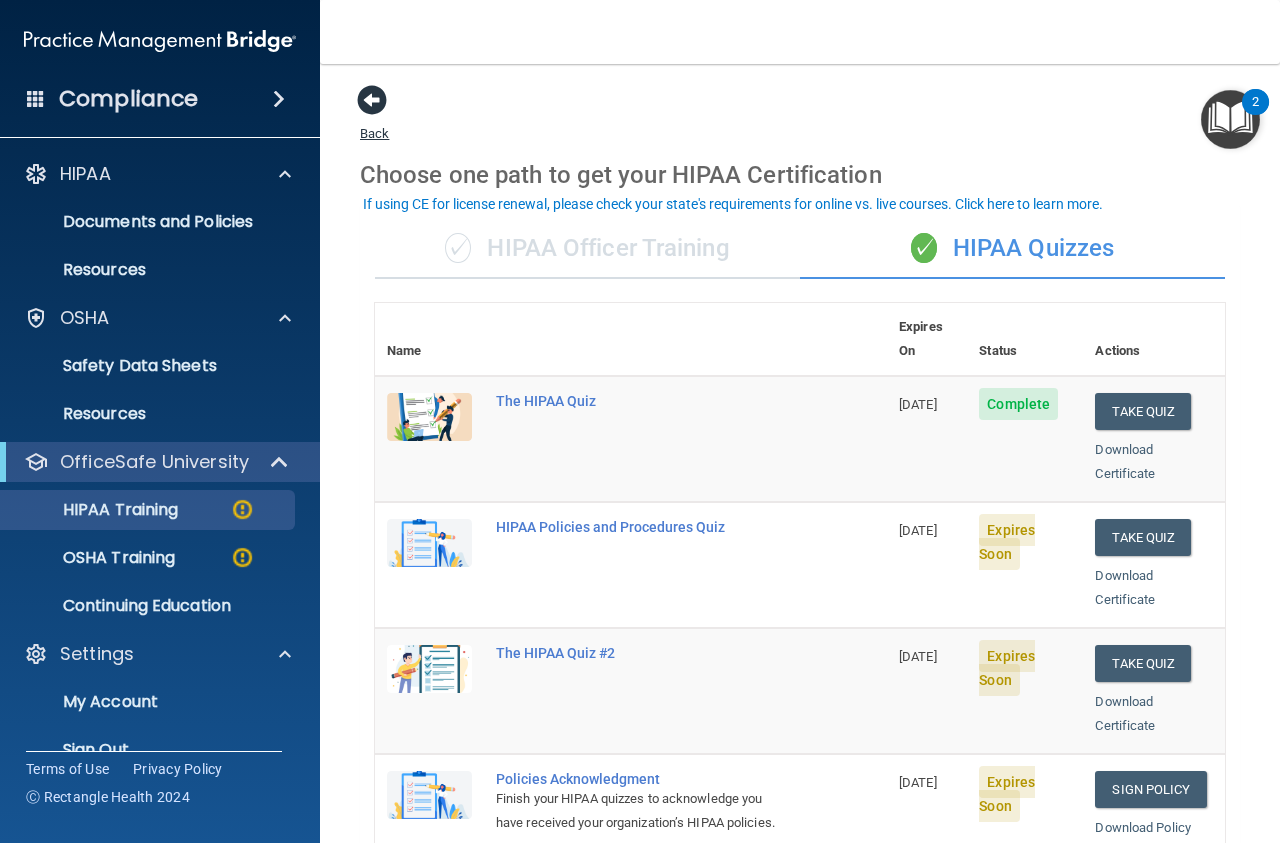 click at bounding box center [372, 100] 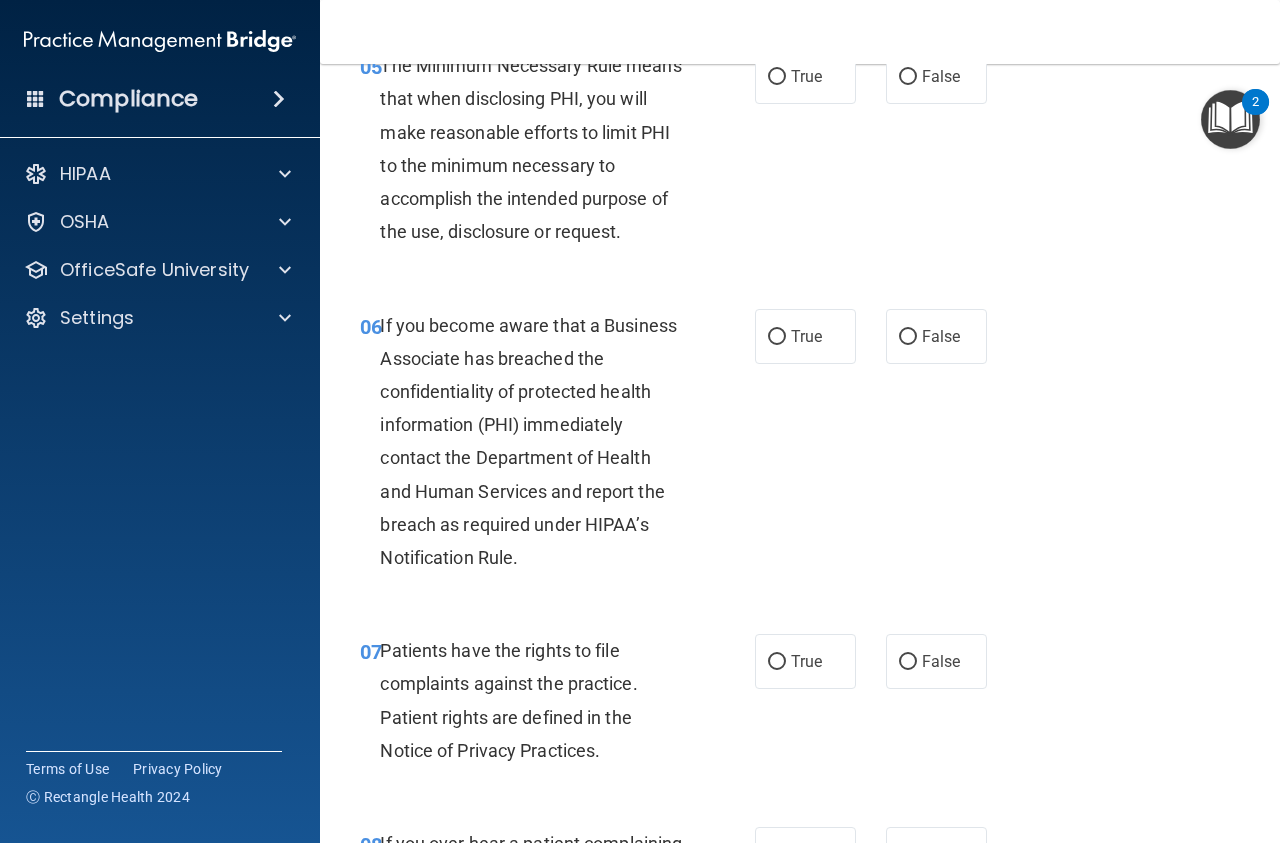 scroll, scrollTop: 720, scrollLeft: 0, axis: vertical 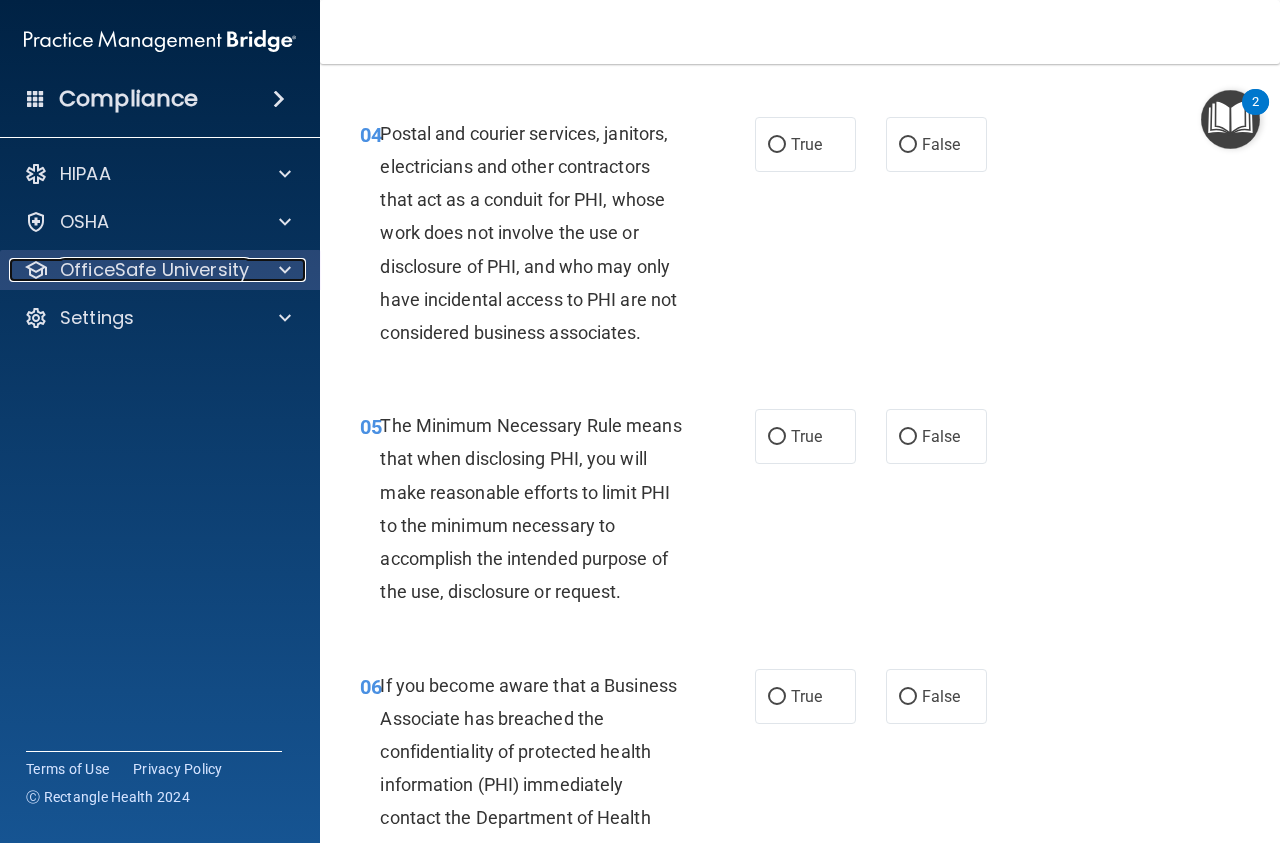 click at bounding box center [285, 270] 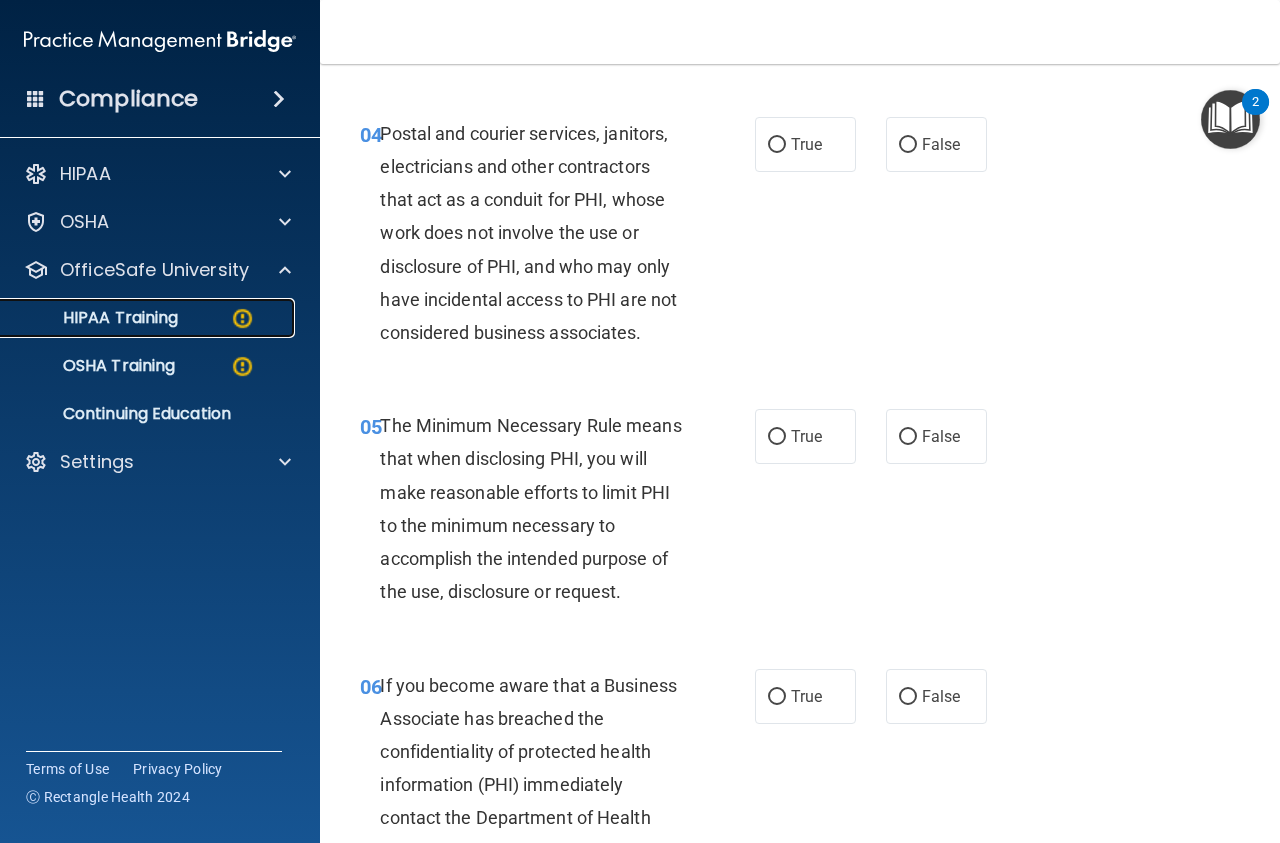 click on "HIPAA Training" at bounding box center [95, 318] 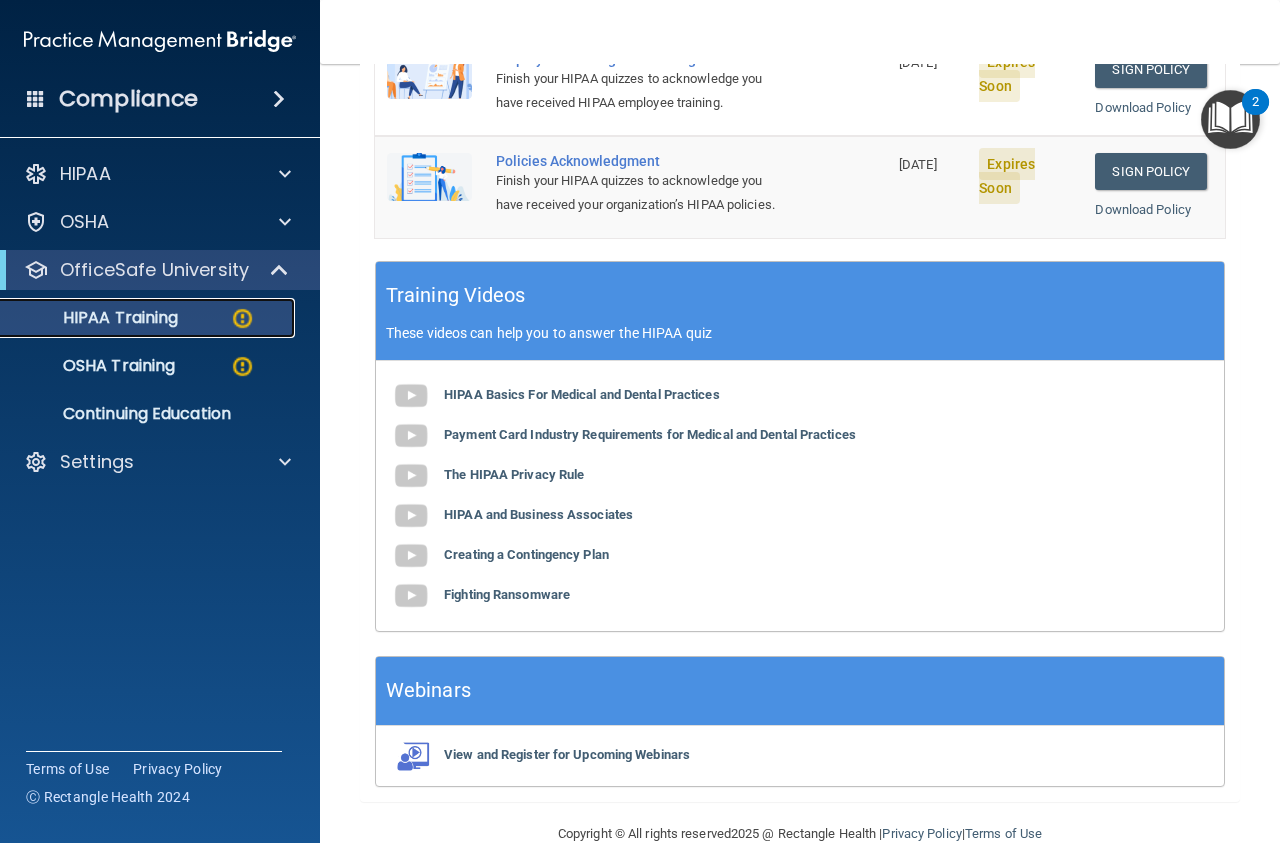 scroll, scrollTop: 755, scrollLeft: 0, axis: vertical 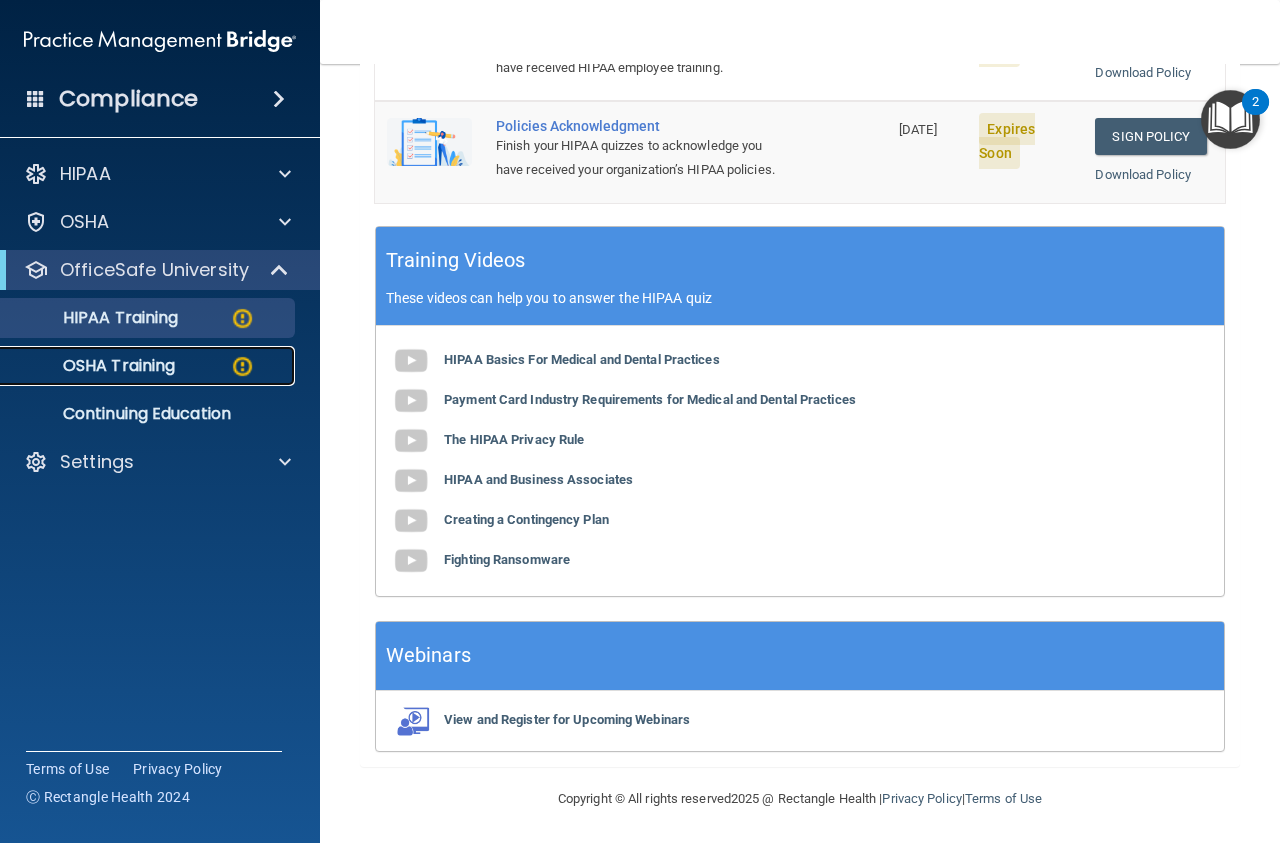 click on "OSHA Training" at bounding box center [94, 366] 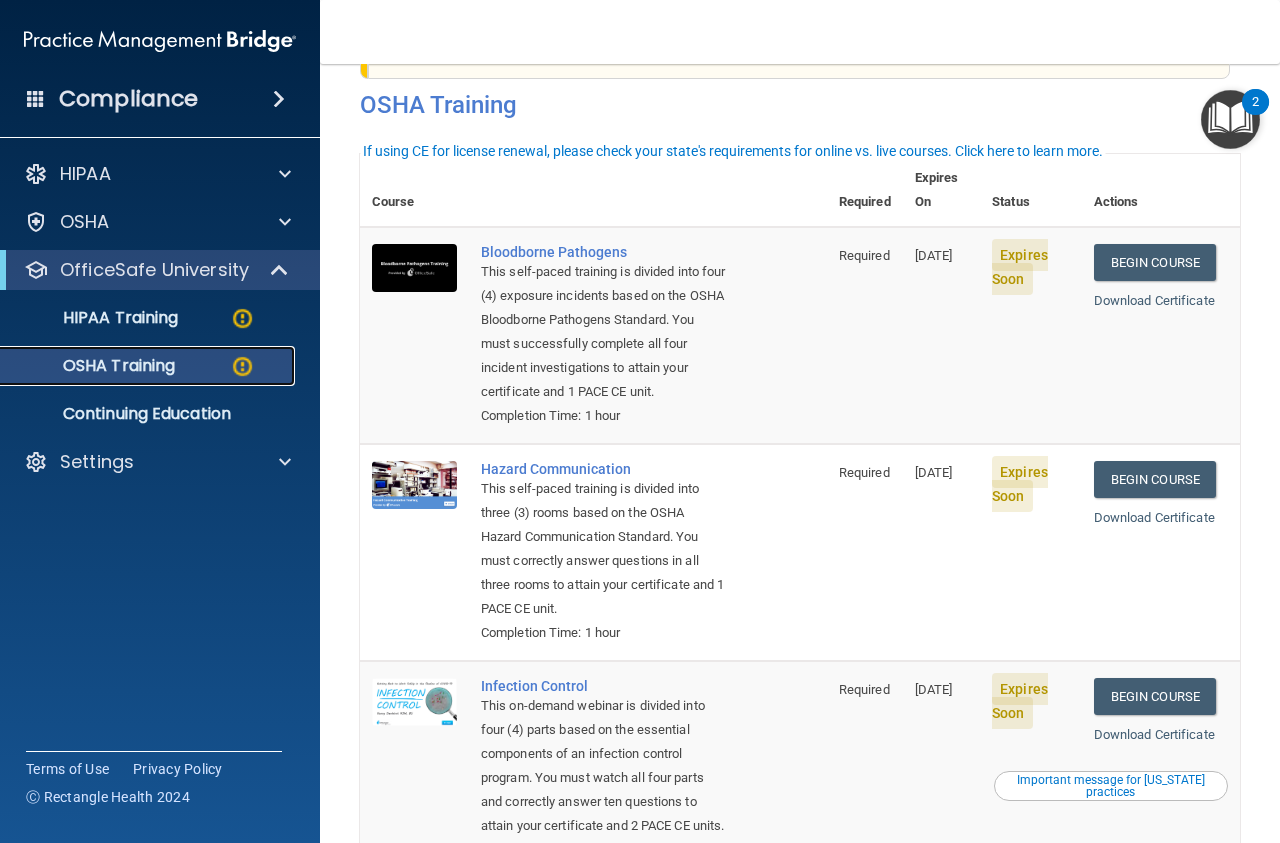 scroll, scrollTop: 54, scrollLeft: 0, axis: vertical 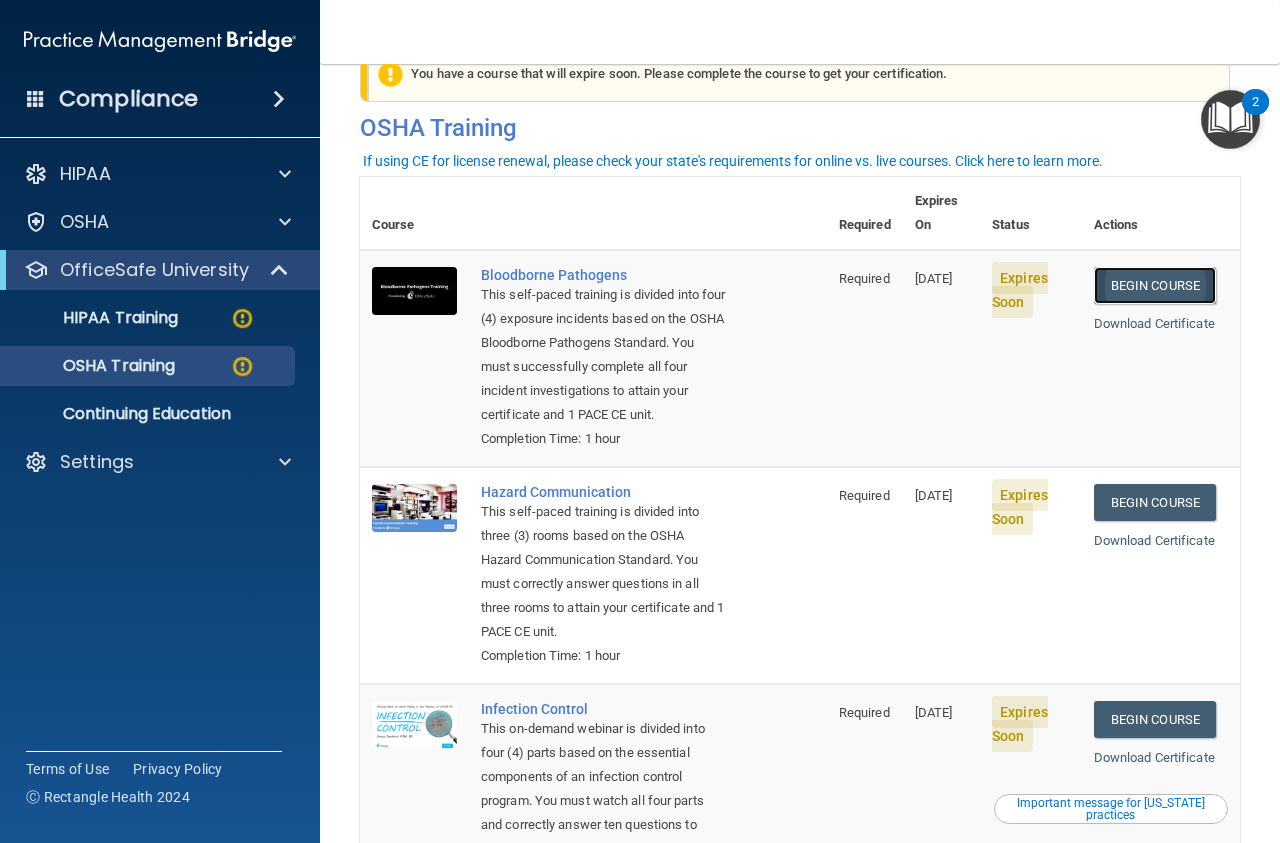 click on "Begin Course" at bounding box center [1155, 285] 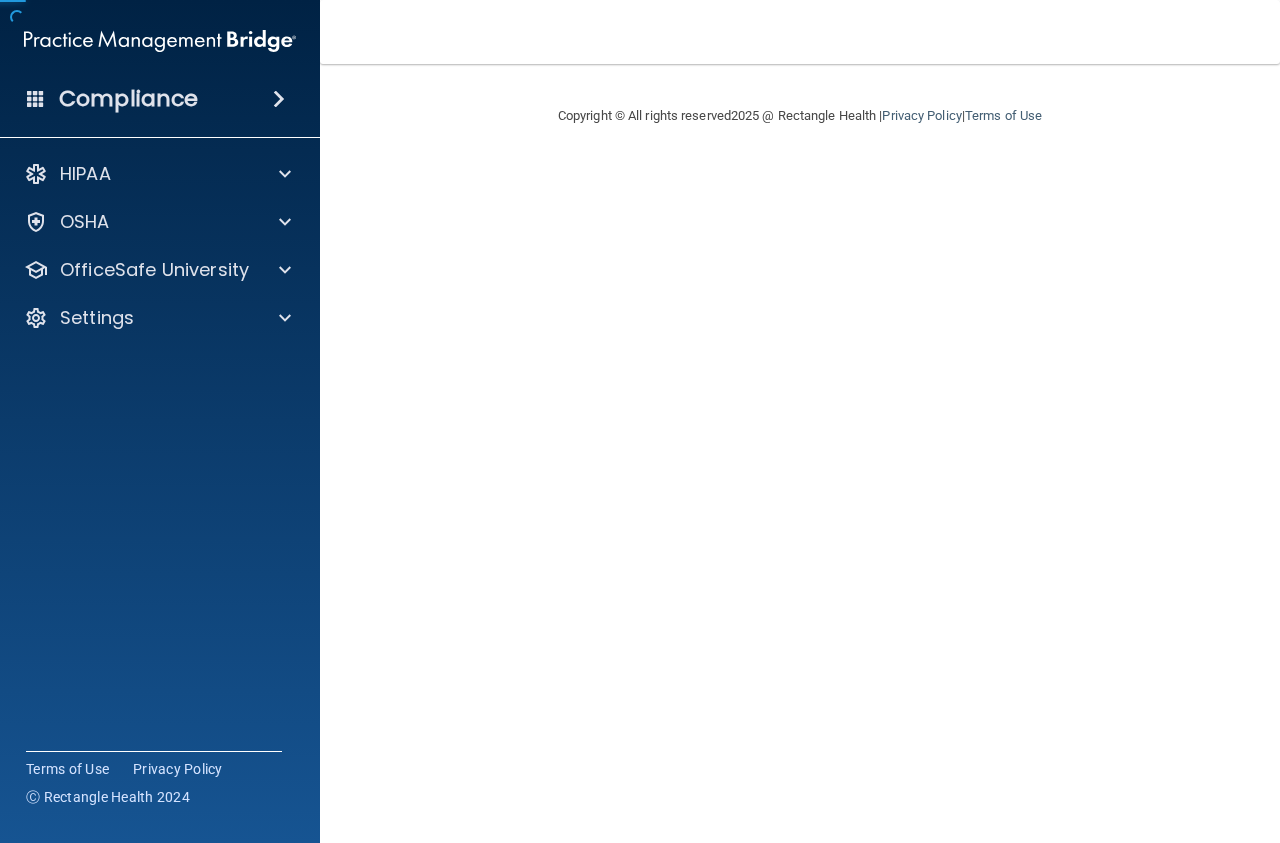 scroll, scrollTop: 0, scrollLeft: 0, axis: both 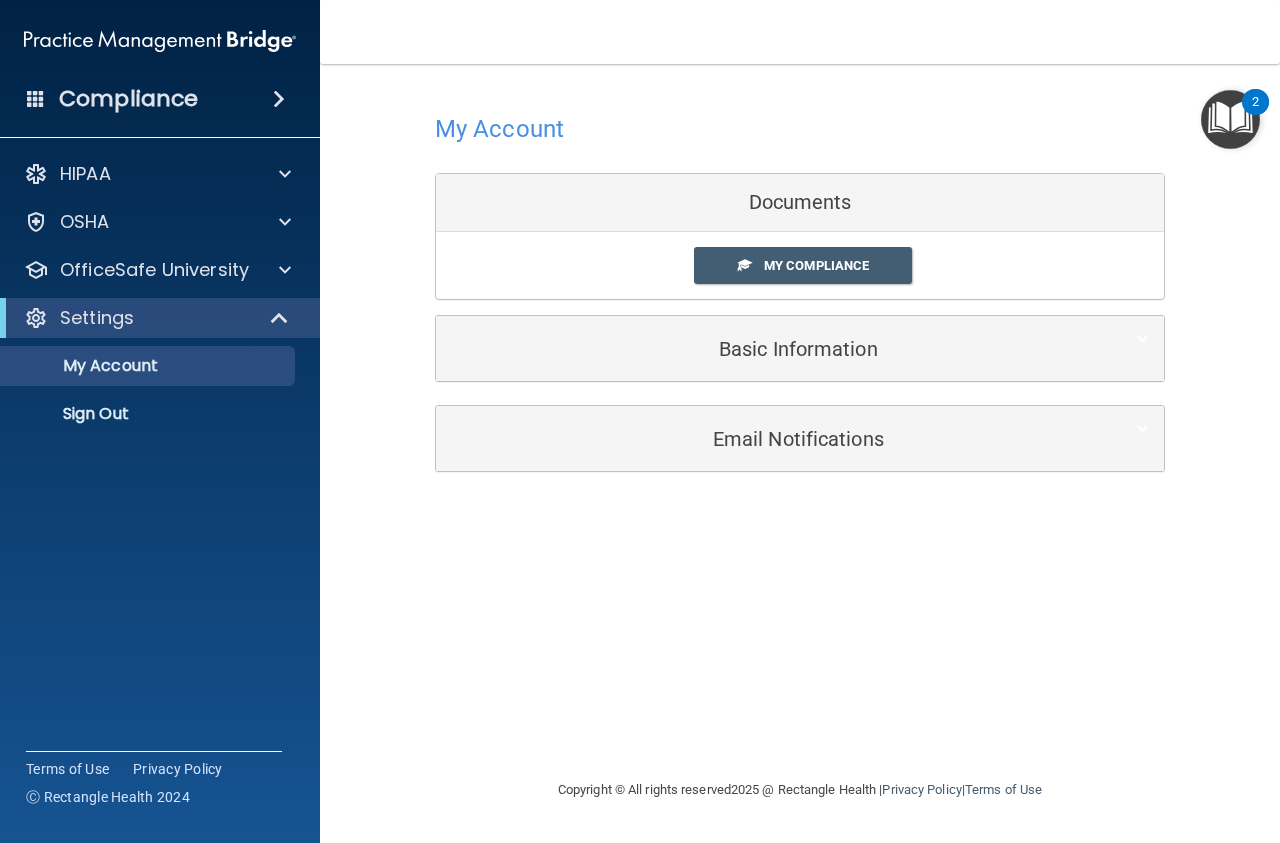 click on "Documents" at bounding box center (800, 203) 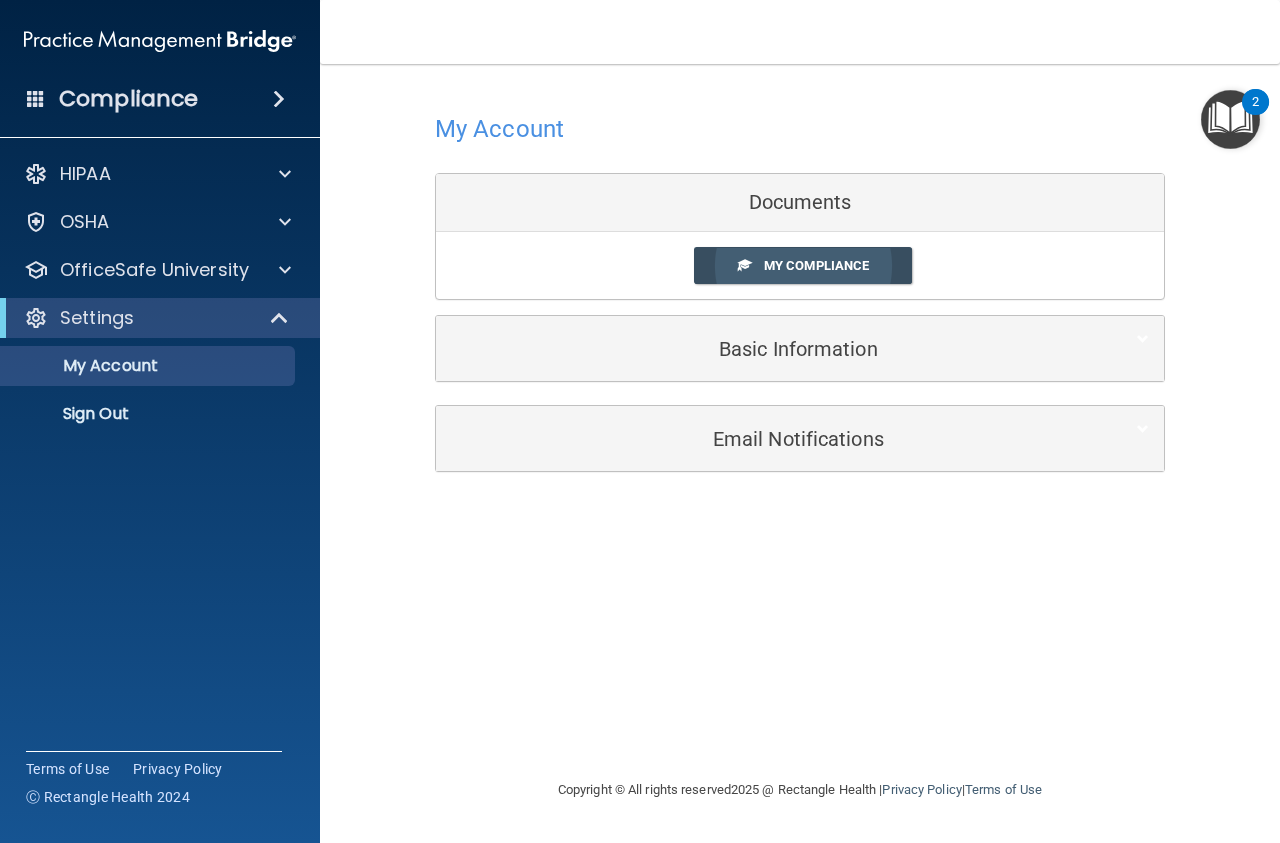 click on "My Compliance" at bounding box center [816, 265] 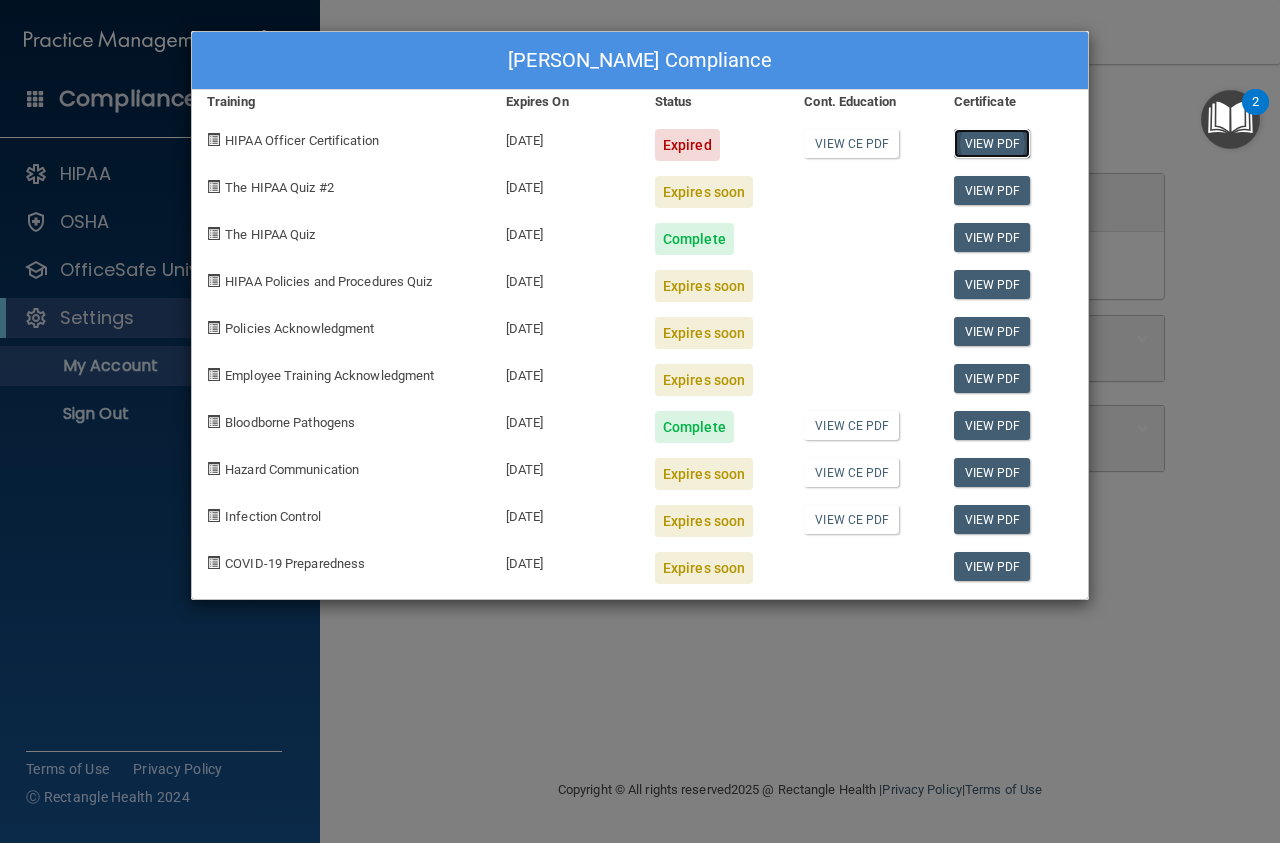 click on "View PDF" at bounding box center (992, 143) 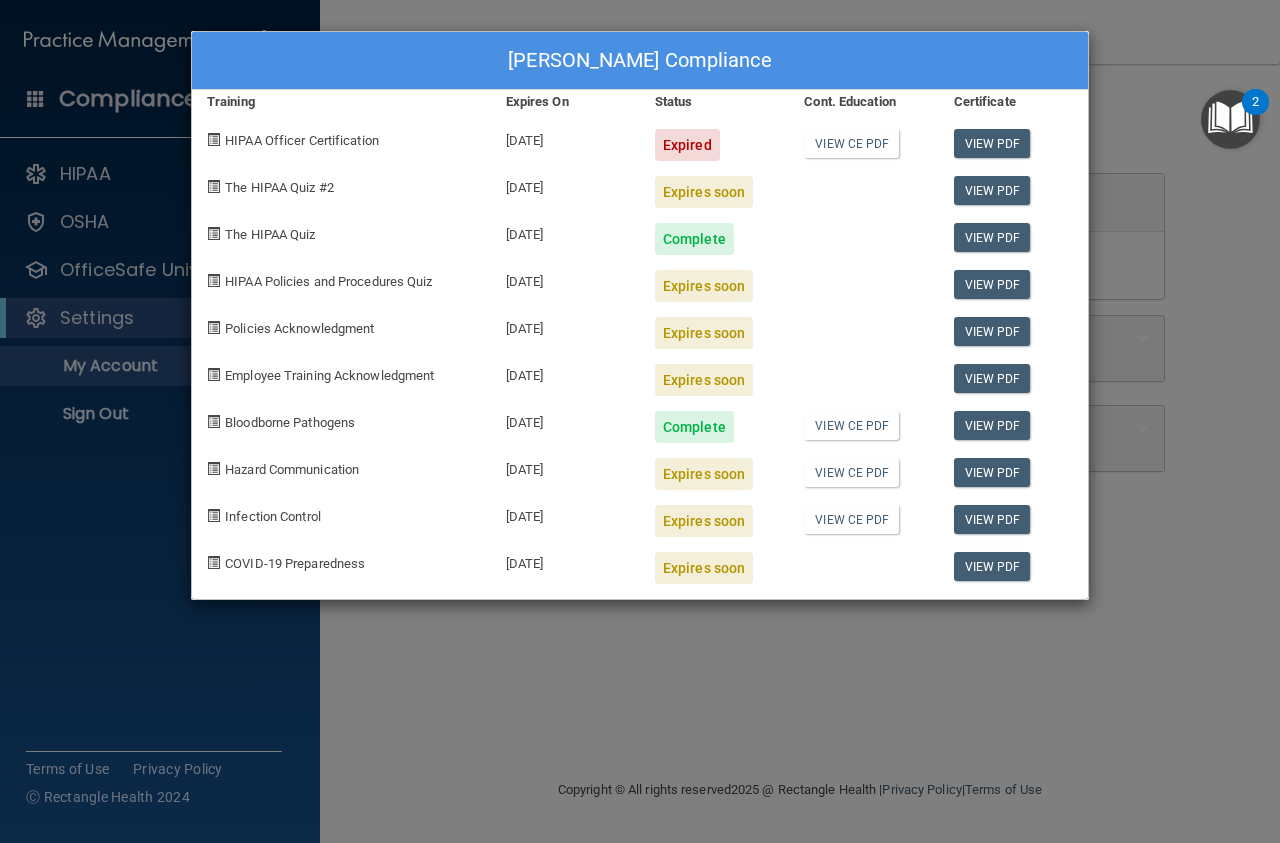 click on "Sylvia Goulet's Compliance      Training   Expires On   Status   Cont. Education   Certificate         HIPAA Officer Certification      07/15/2025       Expired        View CE PDF       View PDF         The HIPAA Quiz #2      07/23/2025       Expires soon              View PDF         The HIPAA Quiz      07/16/2026       Complete              View PDF         HIPAA Policies and Procedures Quiz      07/23/2025       Expires soon              View PDF         Policies Acknowledgment      07/24/2025       Expires soon              View PDF         Employee Training Acknowledgment      07/24/2025       Expires soon              View PDF         Bloodborne Pathogens      07/16/2026       Complete        View CE PDF       View PDF         Hazard Communication      07/17/2025       Expires soon        View CE PDF       View PDF         Infection Control      07/17/2025       Expires soon        View CE PDF       View PDF         COVID-19 Preparedness      07/17/2025       Expires soon              View PDF" at bounding box center [640, 421] 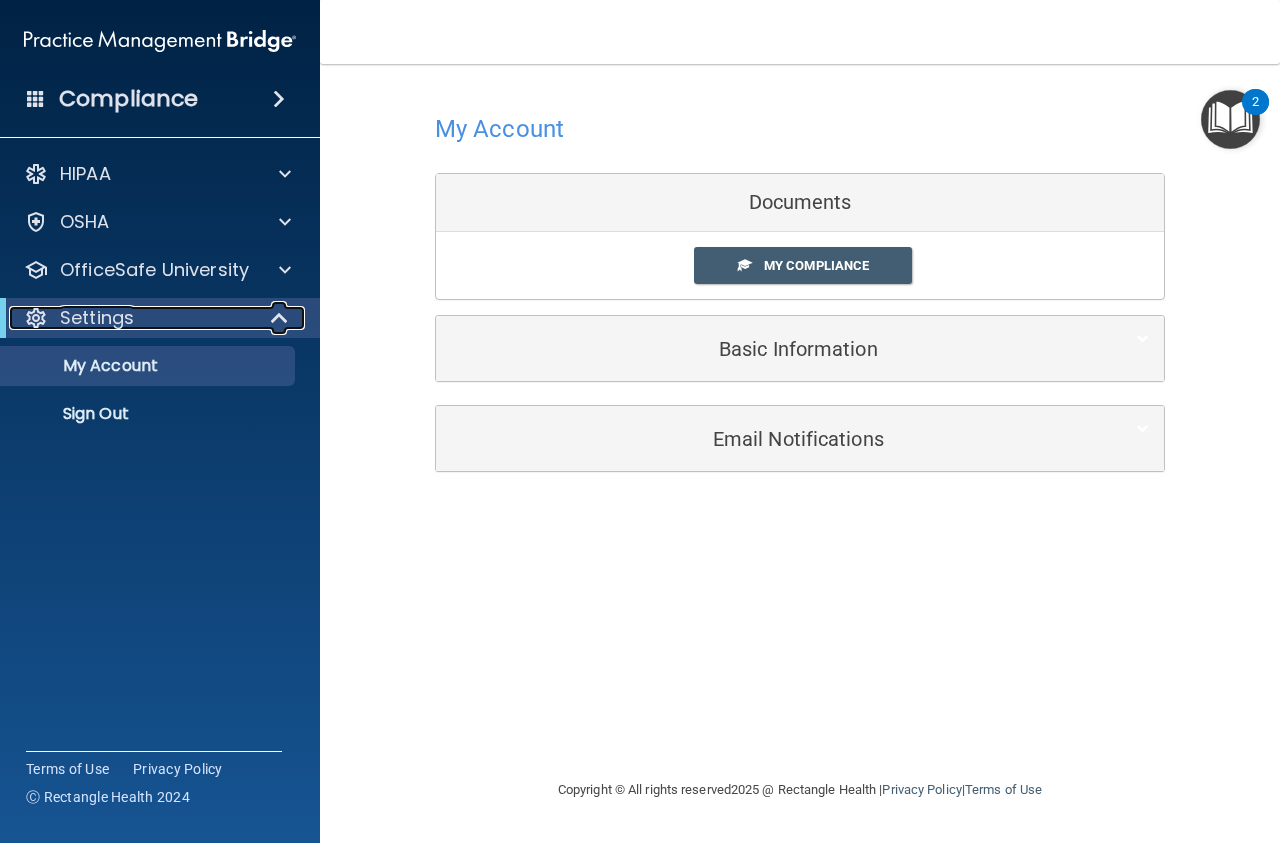 click at bounding box center (280, 318) 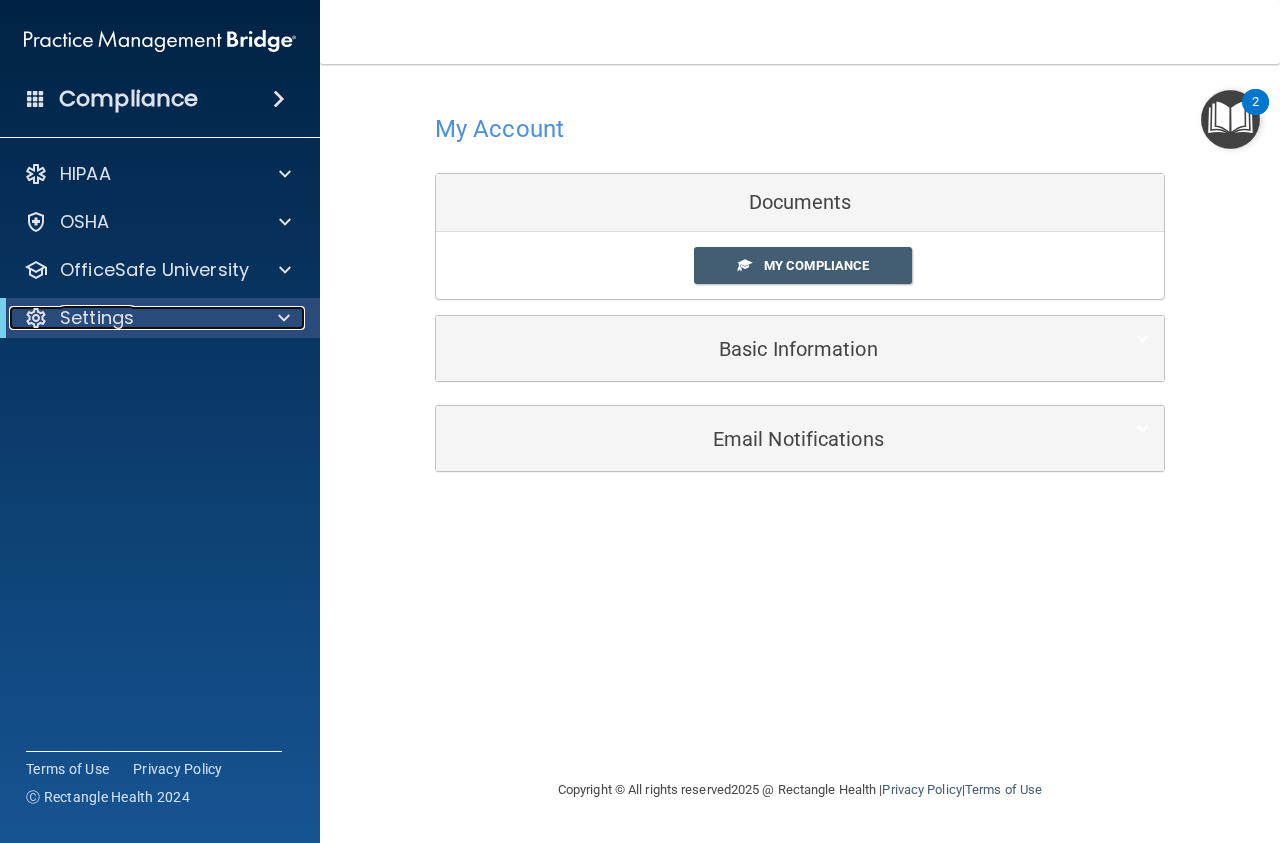 click at bounding box center (284, 318) 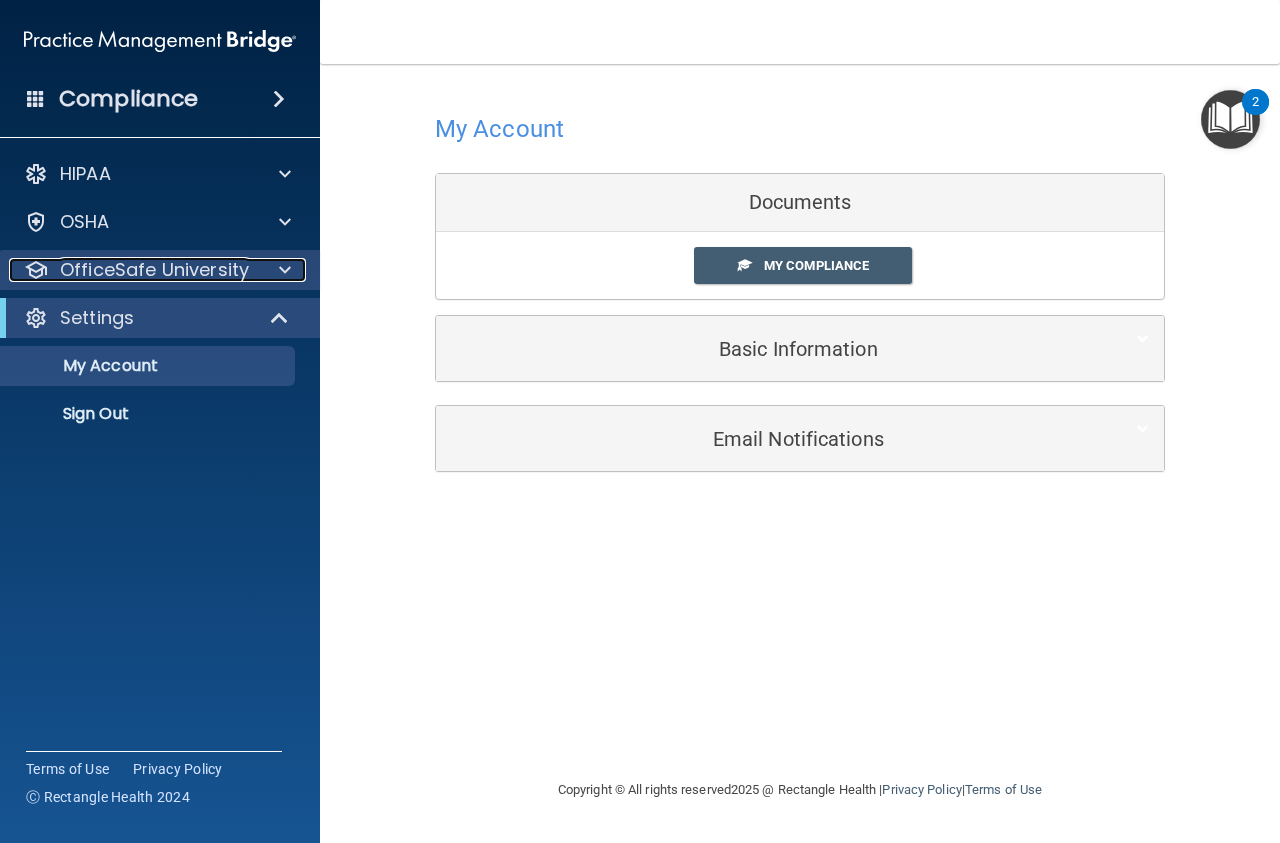 click at bounding box center [282, 270] 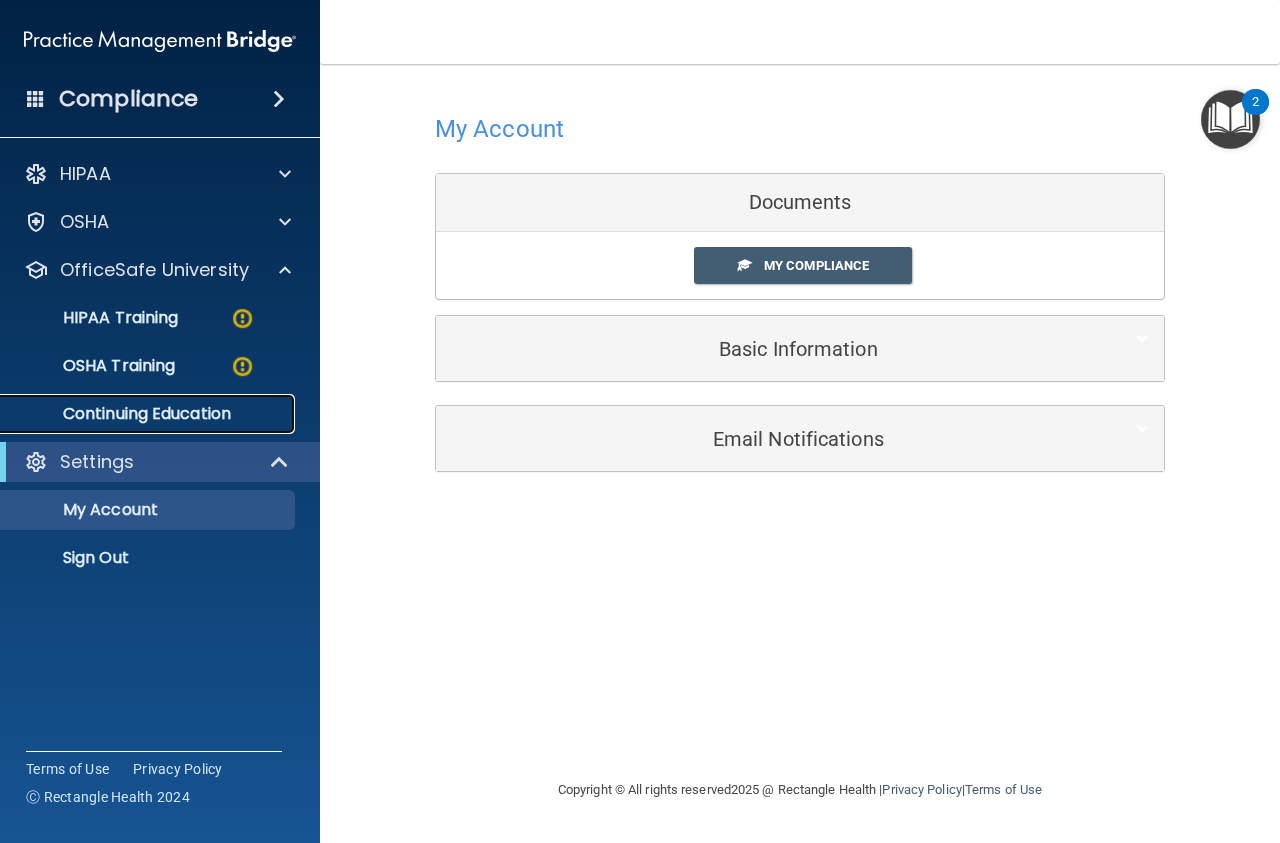 click on "Continuing Education" at bounding box center (149, 414) 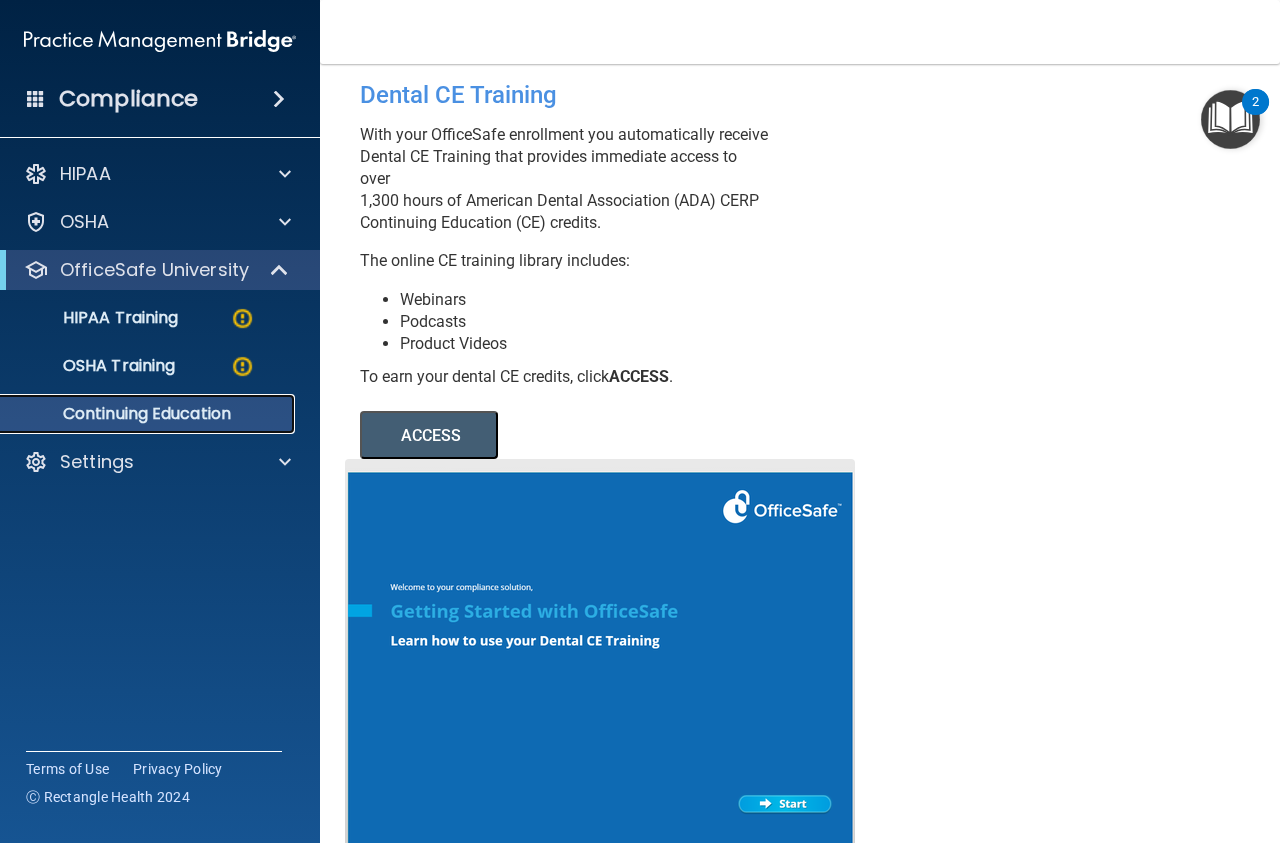 scroll, scrollTop: 17, scrollLeft: 0, axis: vertical 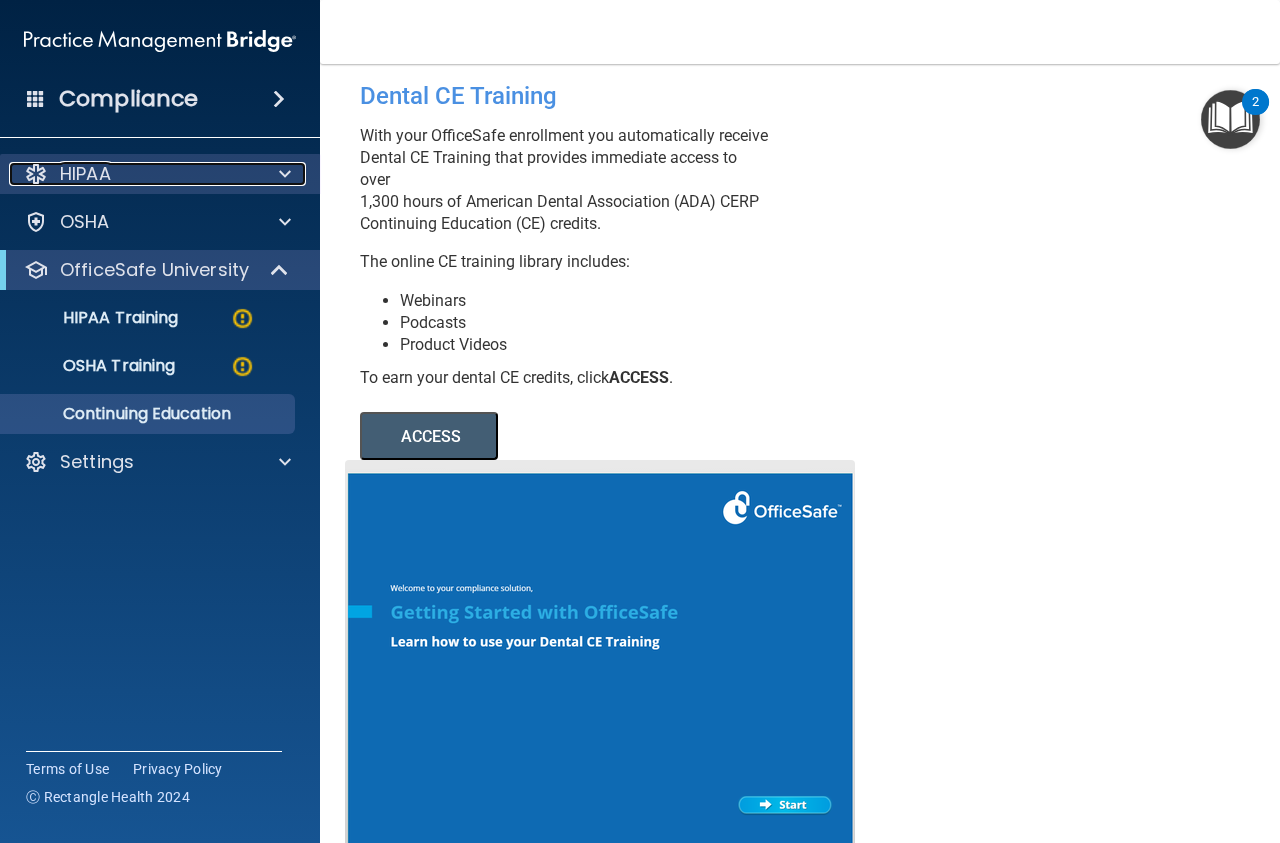 click on "HIPAA" at bounding box center (133, 174) 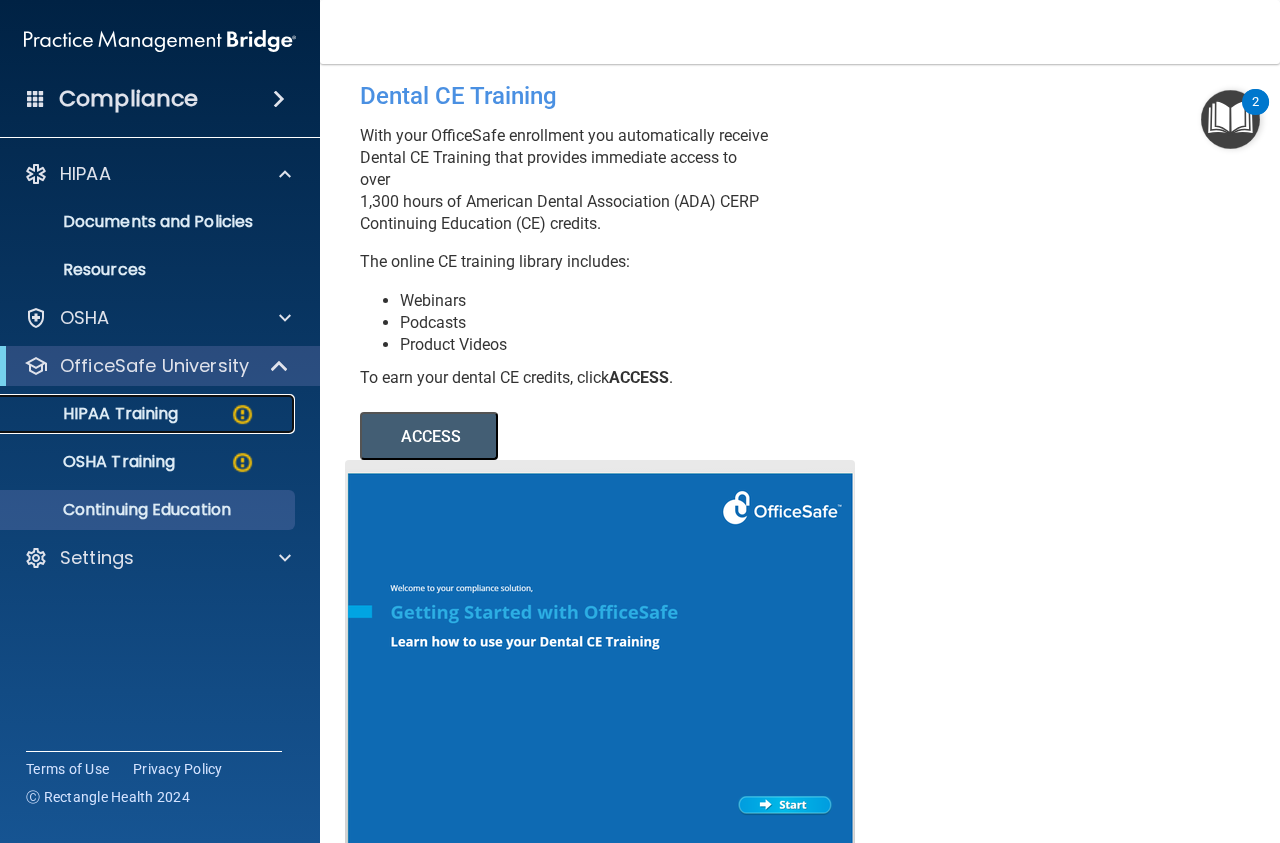 click on "HIPAA Training" at bounding box center [149, 414] 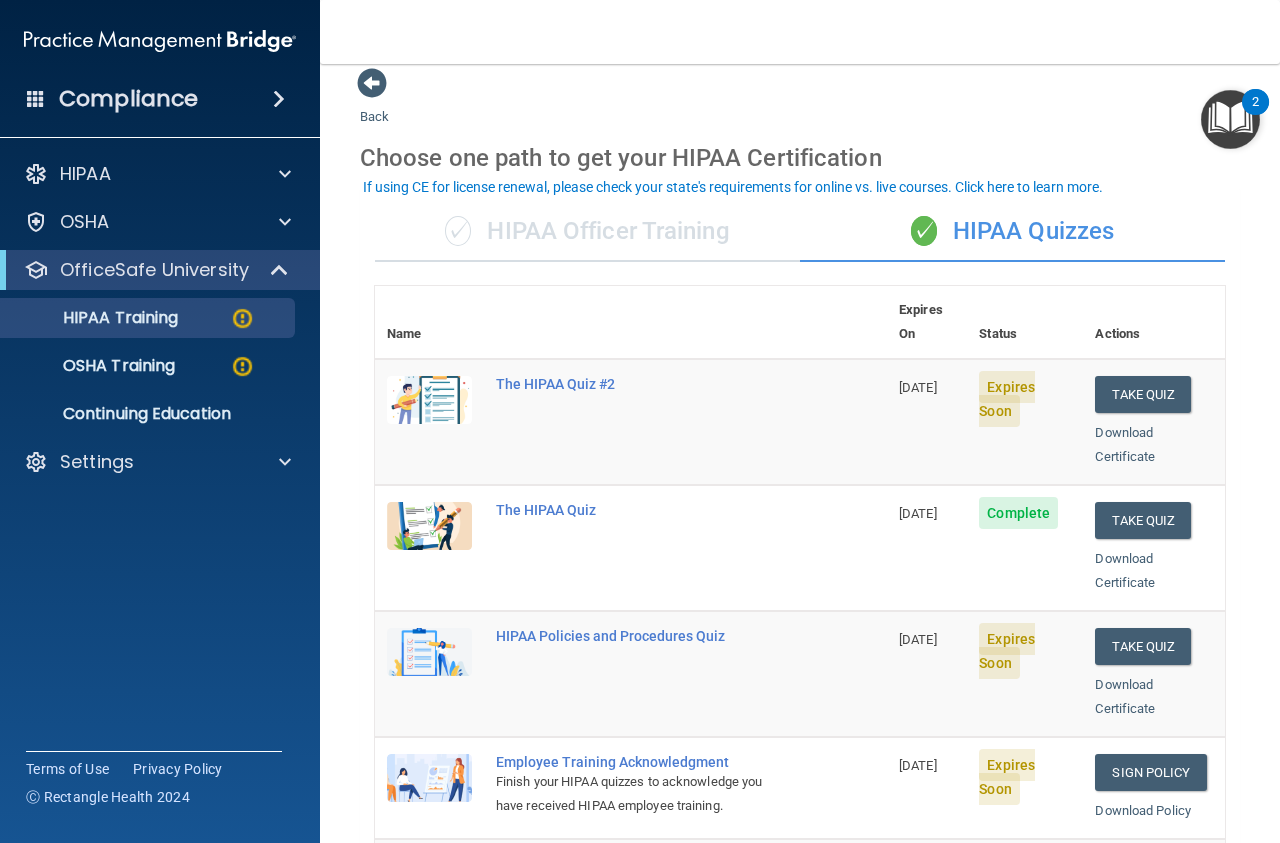 scroll, scrollTop: 18, scrollLeft: 0, axis: vertical 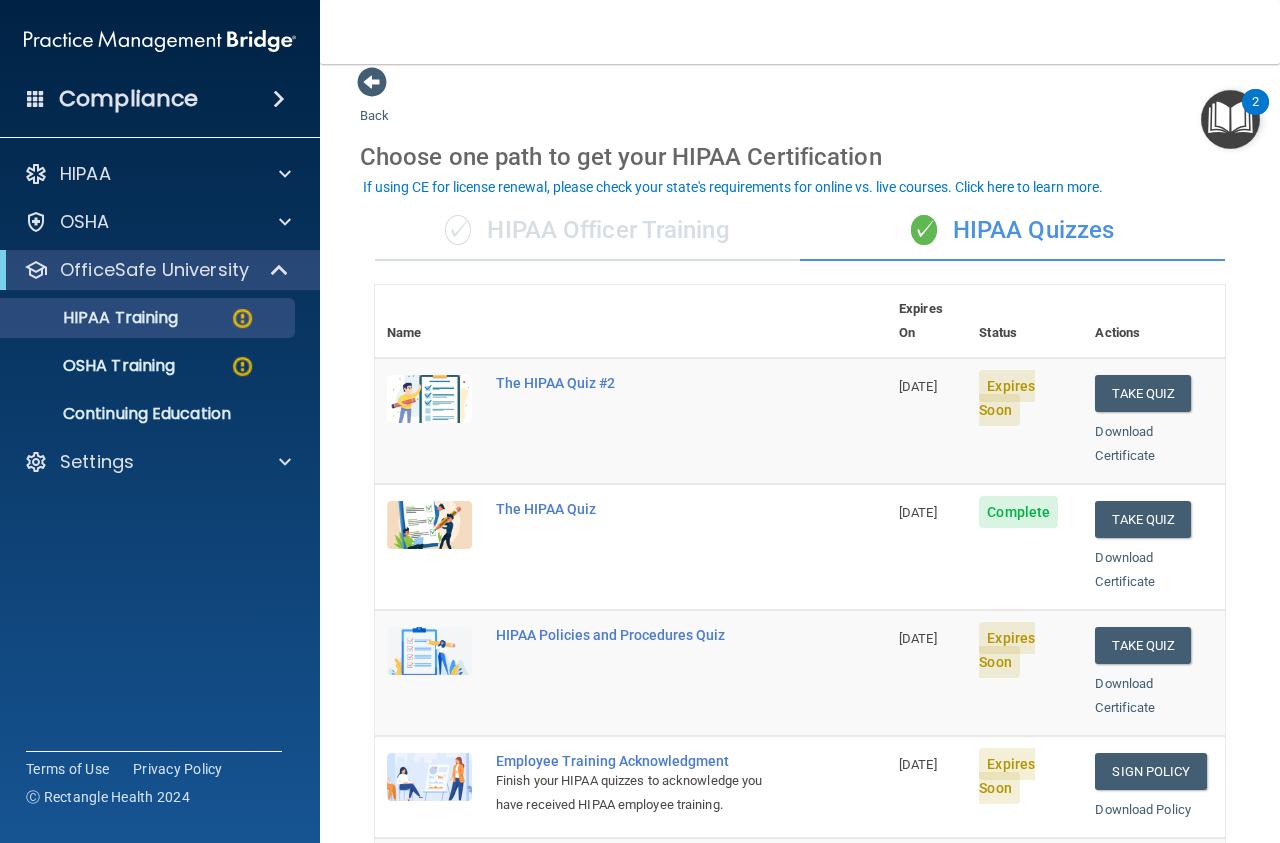 click on "✓   HIPAA Officer Training" at bounding box center [587, 231] 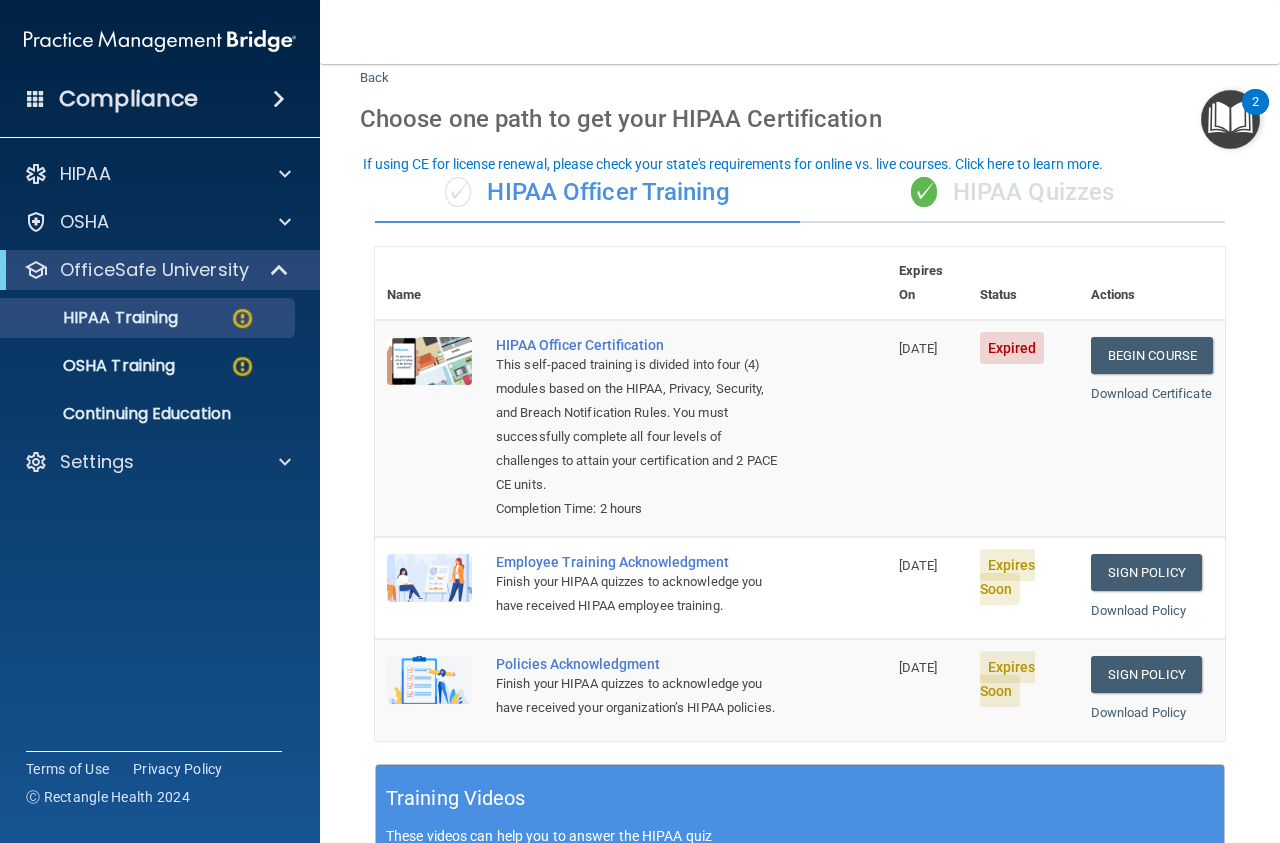 scroll, scrollTop: 40, scrollLeft: 0, axis: vertical 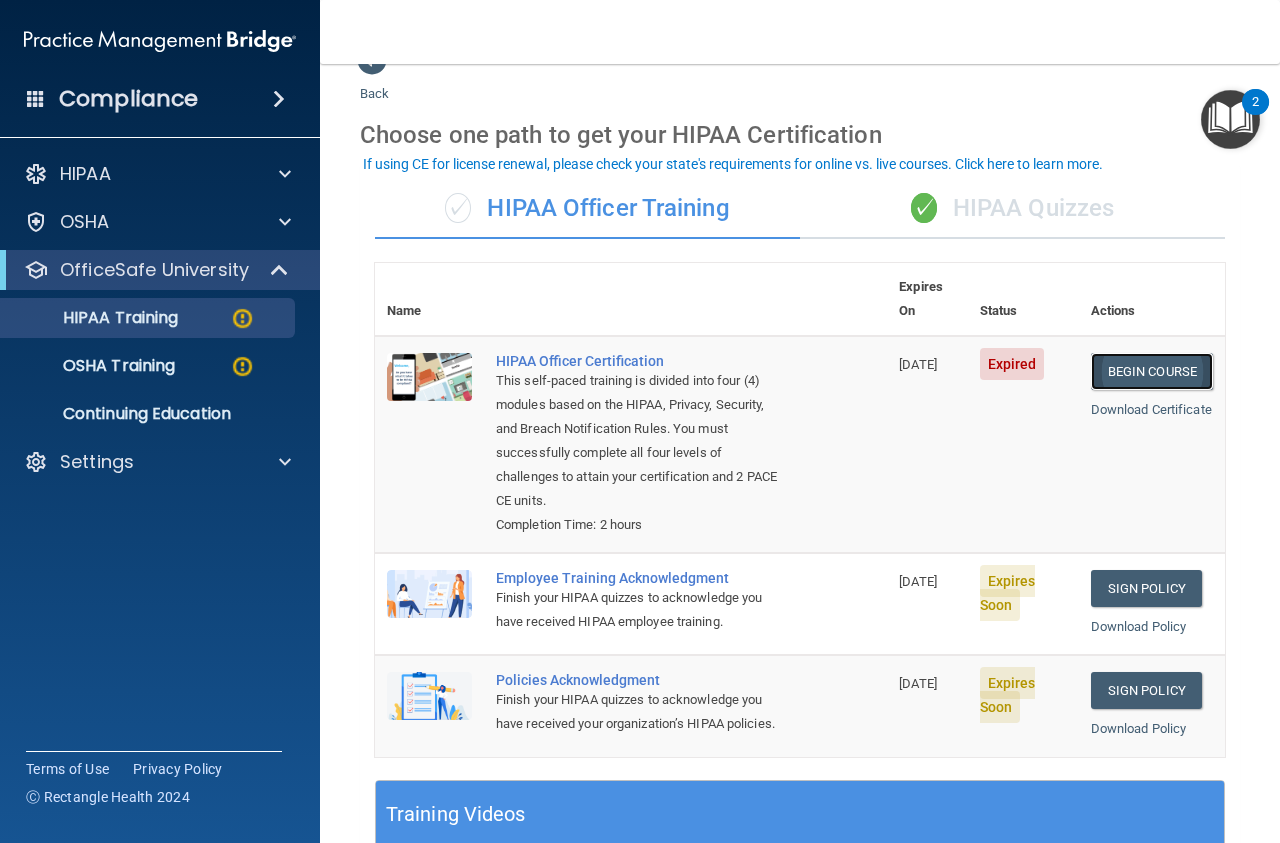 click on "Begin Course" at bounding box center (1152, 371) 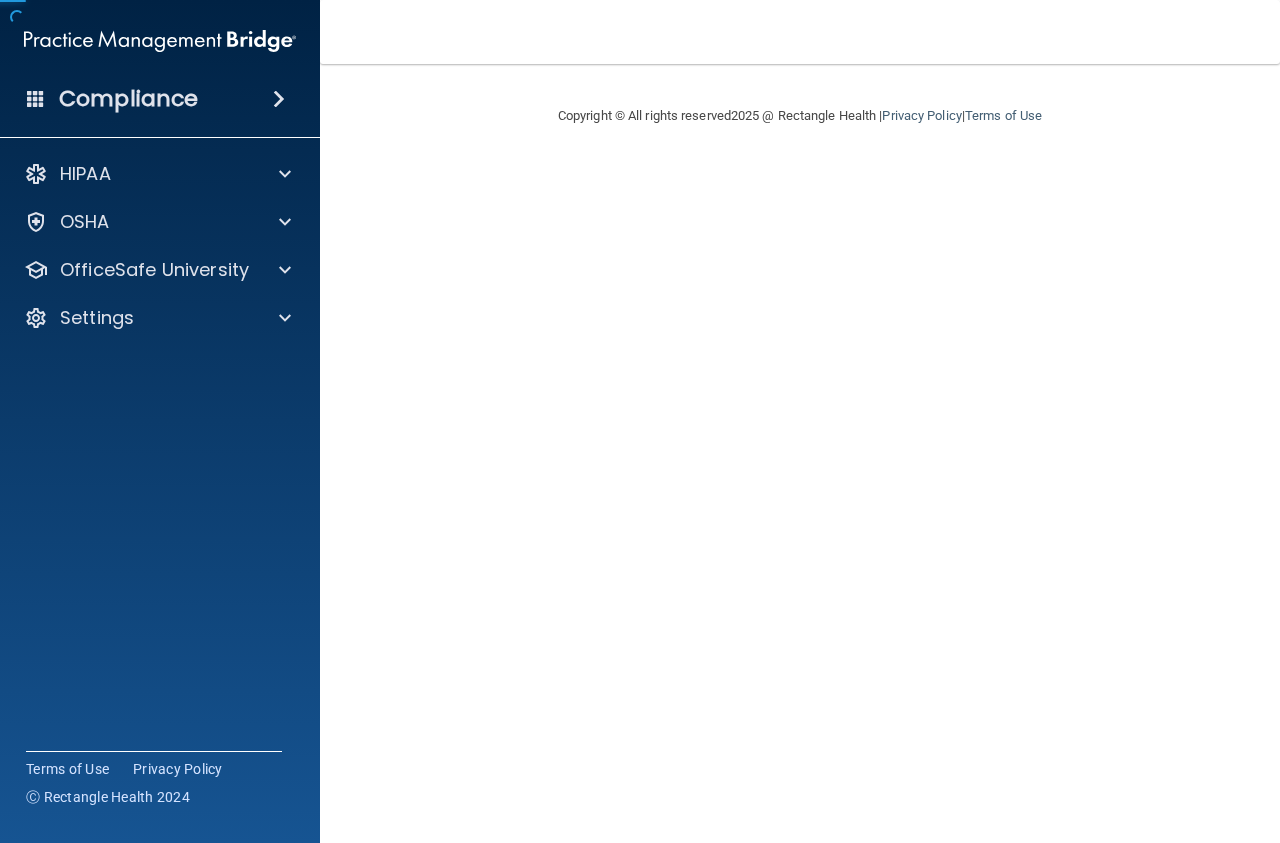 scroll, scrollTop: 0, scrollLeft: 0, axis: both 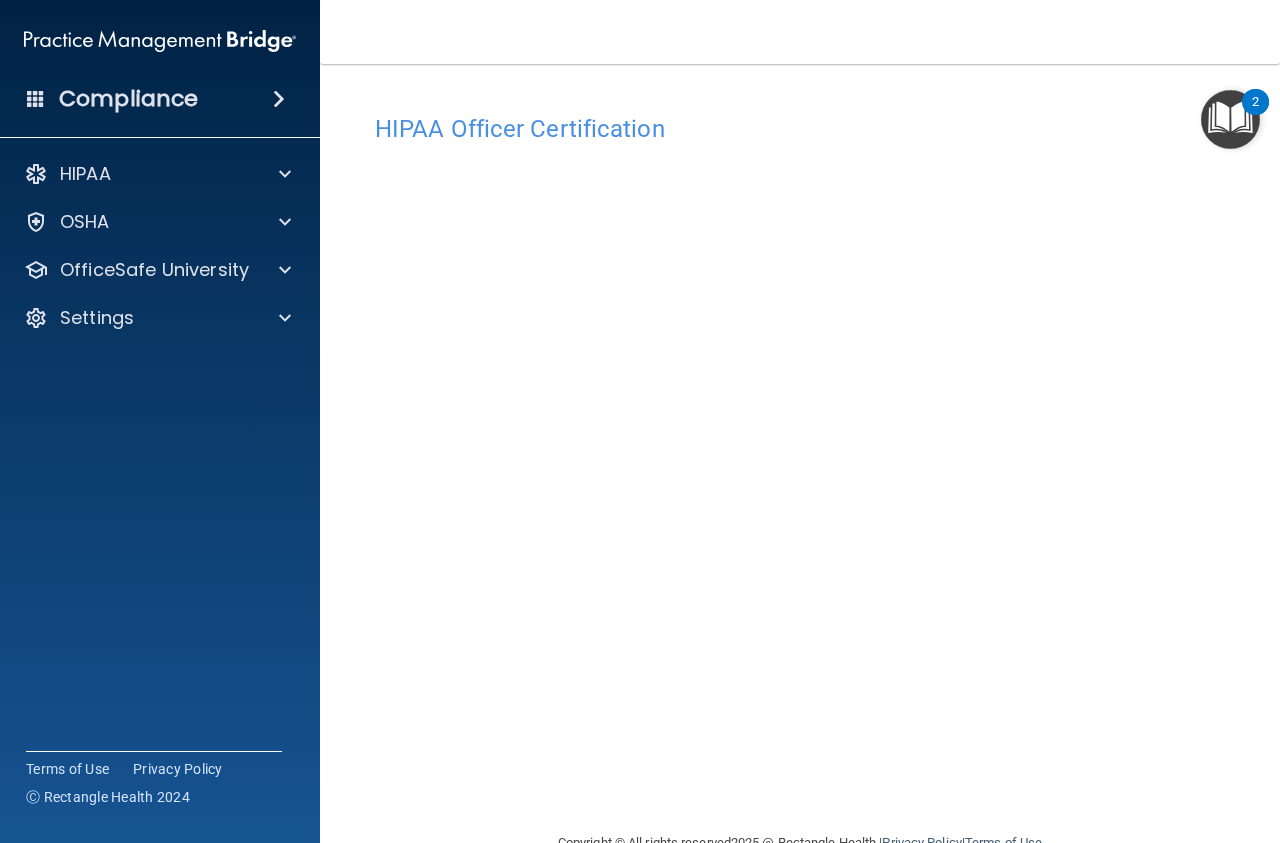 click on "Copyright © All rights reserved  2025 @ Rectangle Health |  Privacy Policy  |  Terms of Use" at bounding box center (800, 843) 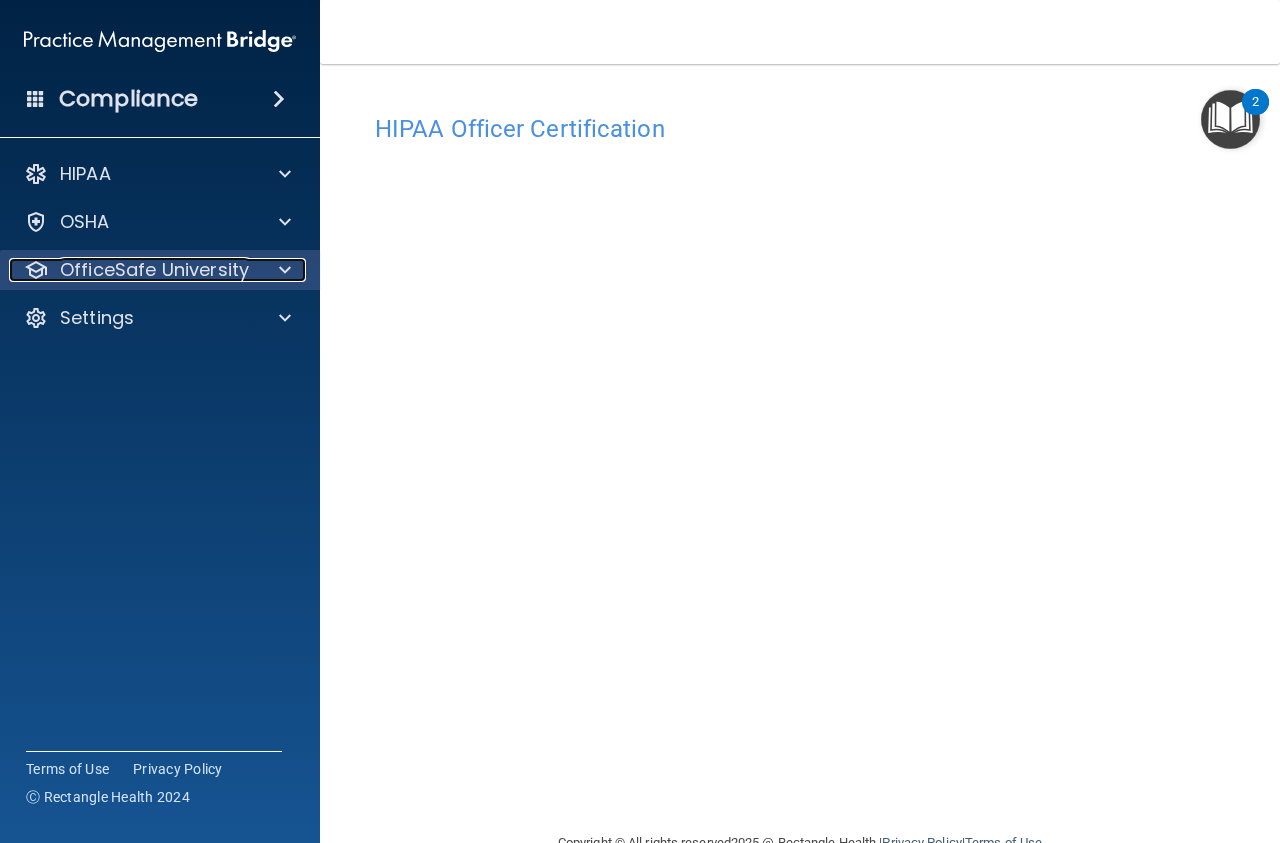 click on "OfficeSafe University" at bounding box center [133, 270] 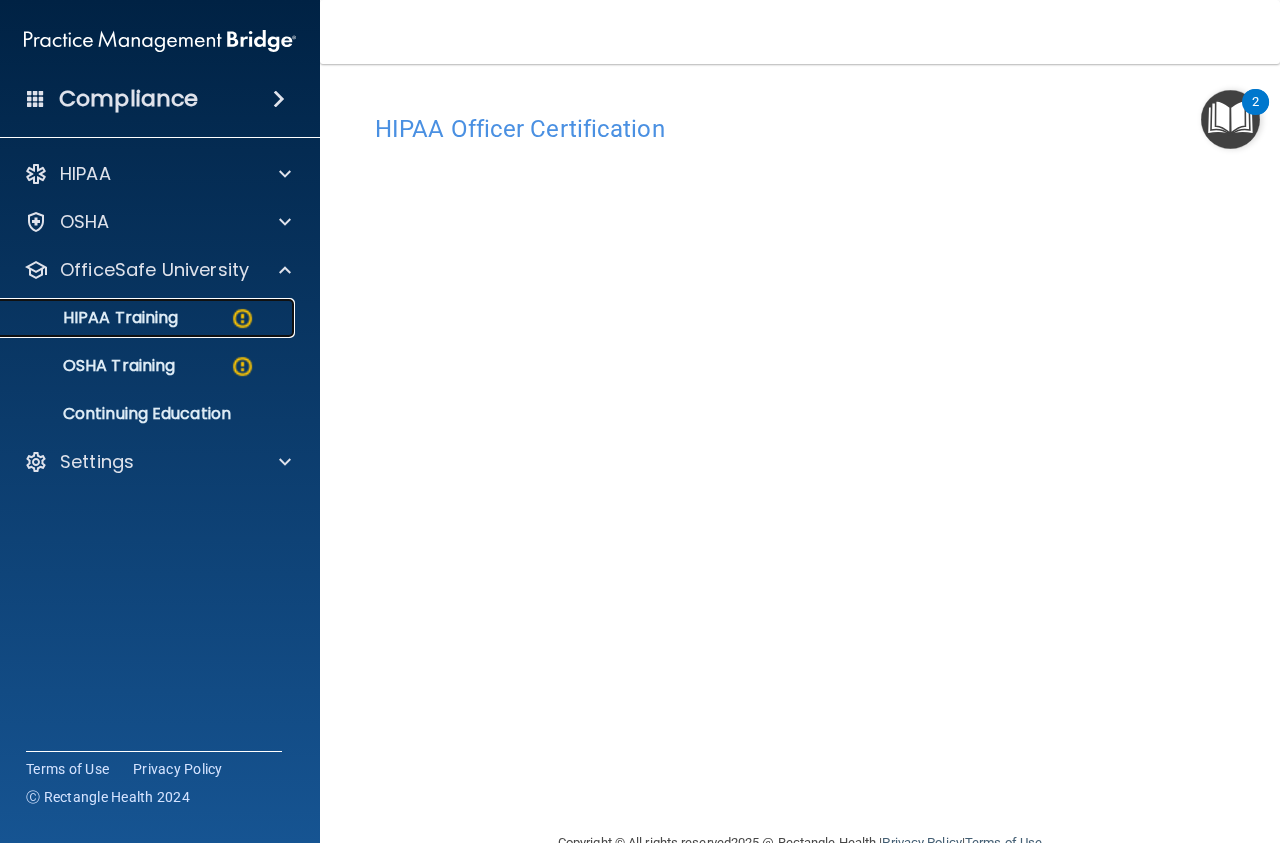 click at bounding box center [242, 318] 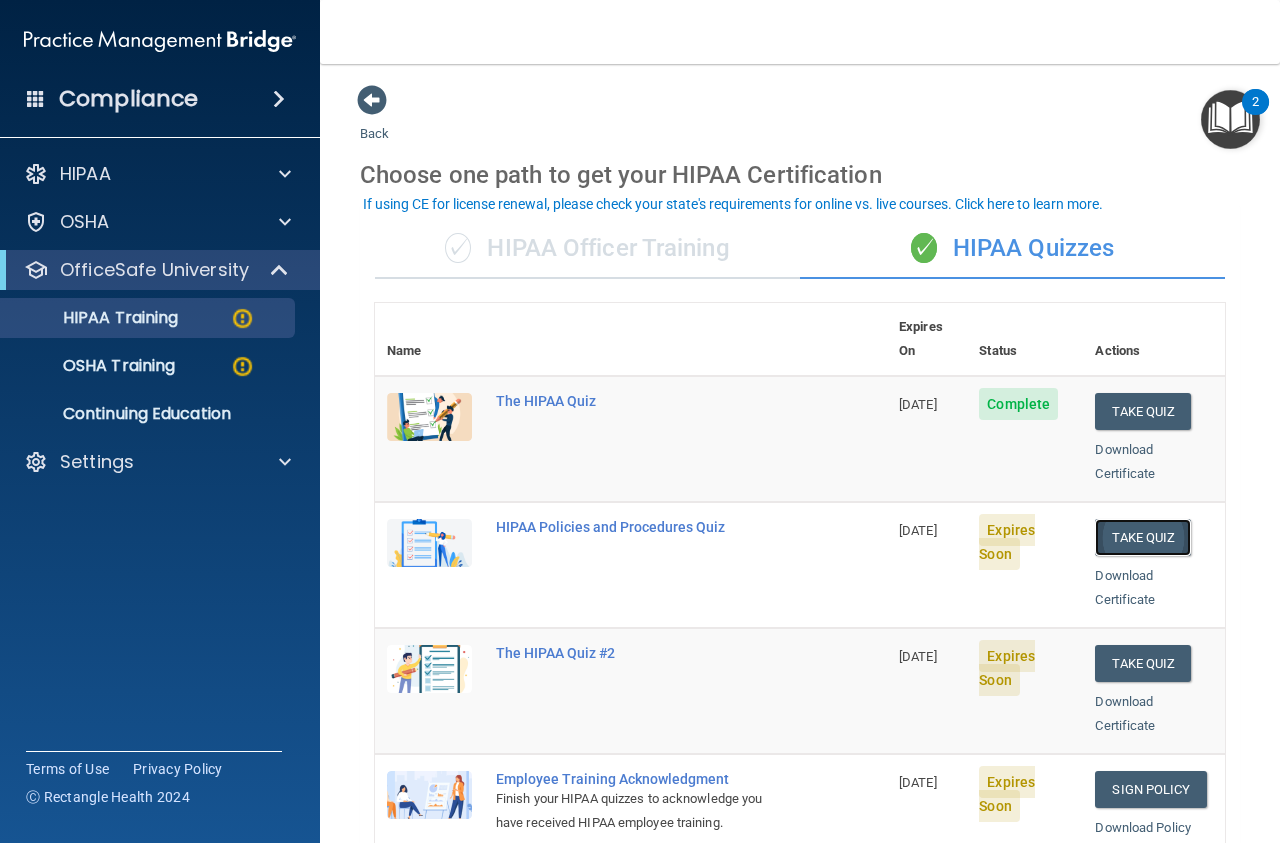 click on "Take Quiz" at bounding box center [1143, 537] 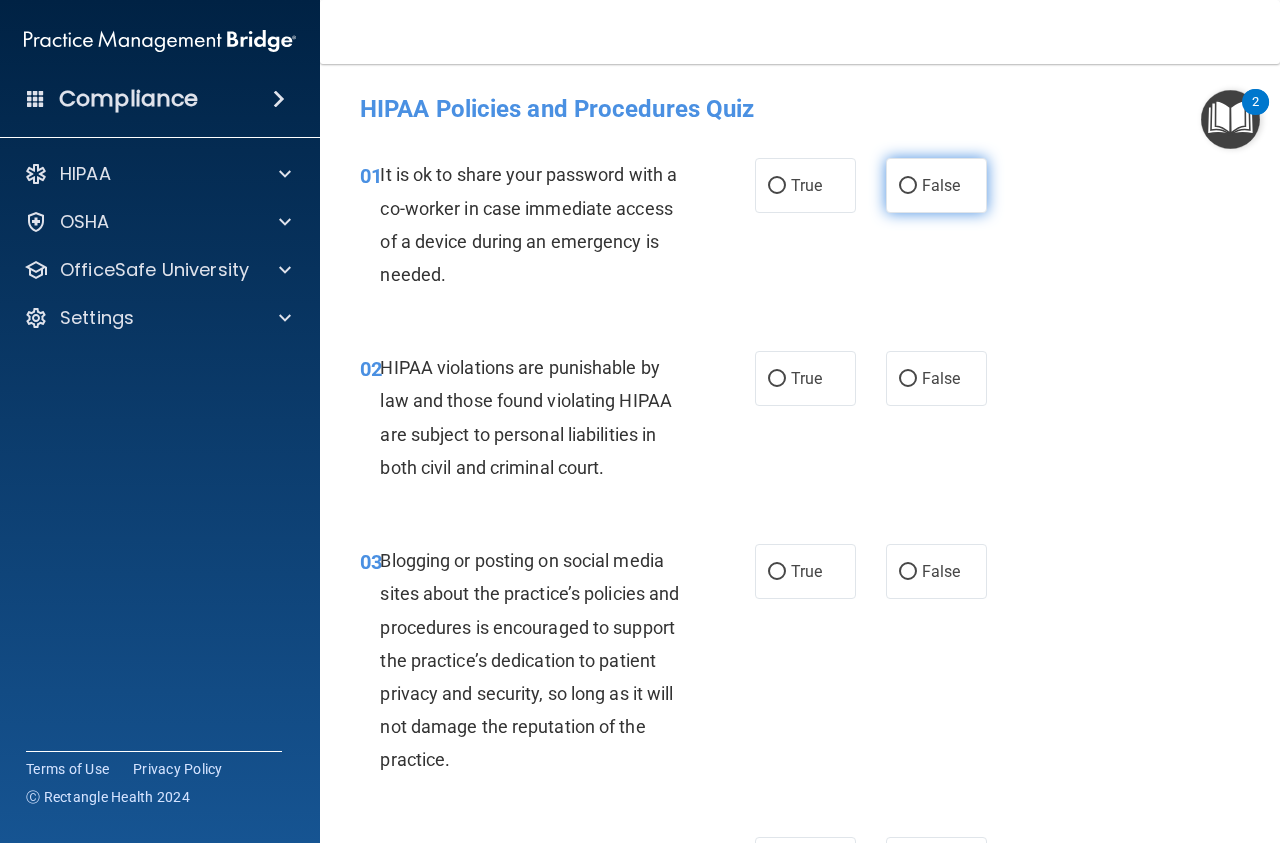 click on "False" at bounding box center [936, 185] 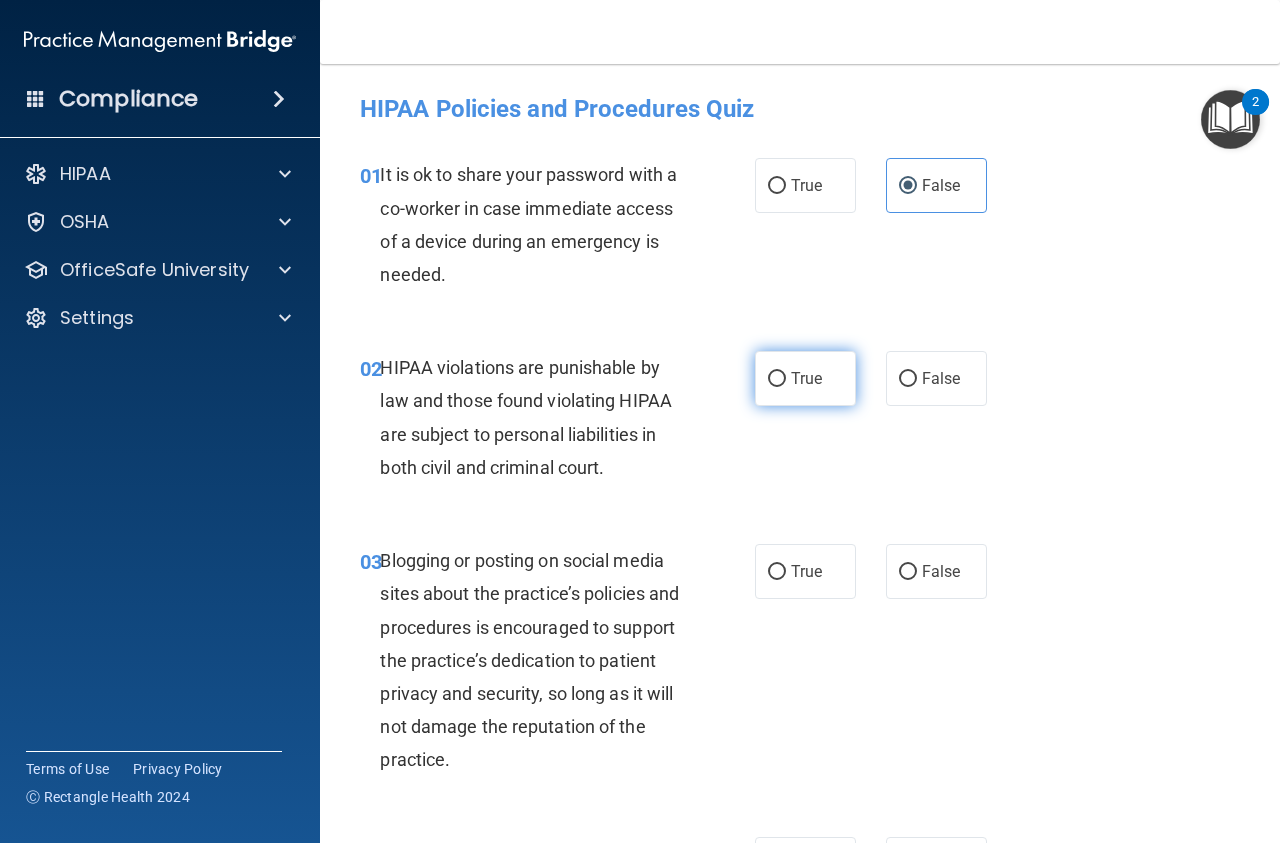 click on "True" at bounding box center [806, 378] 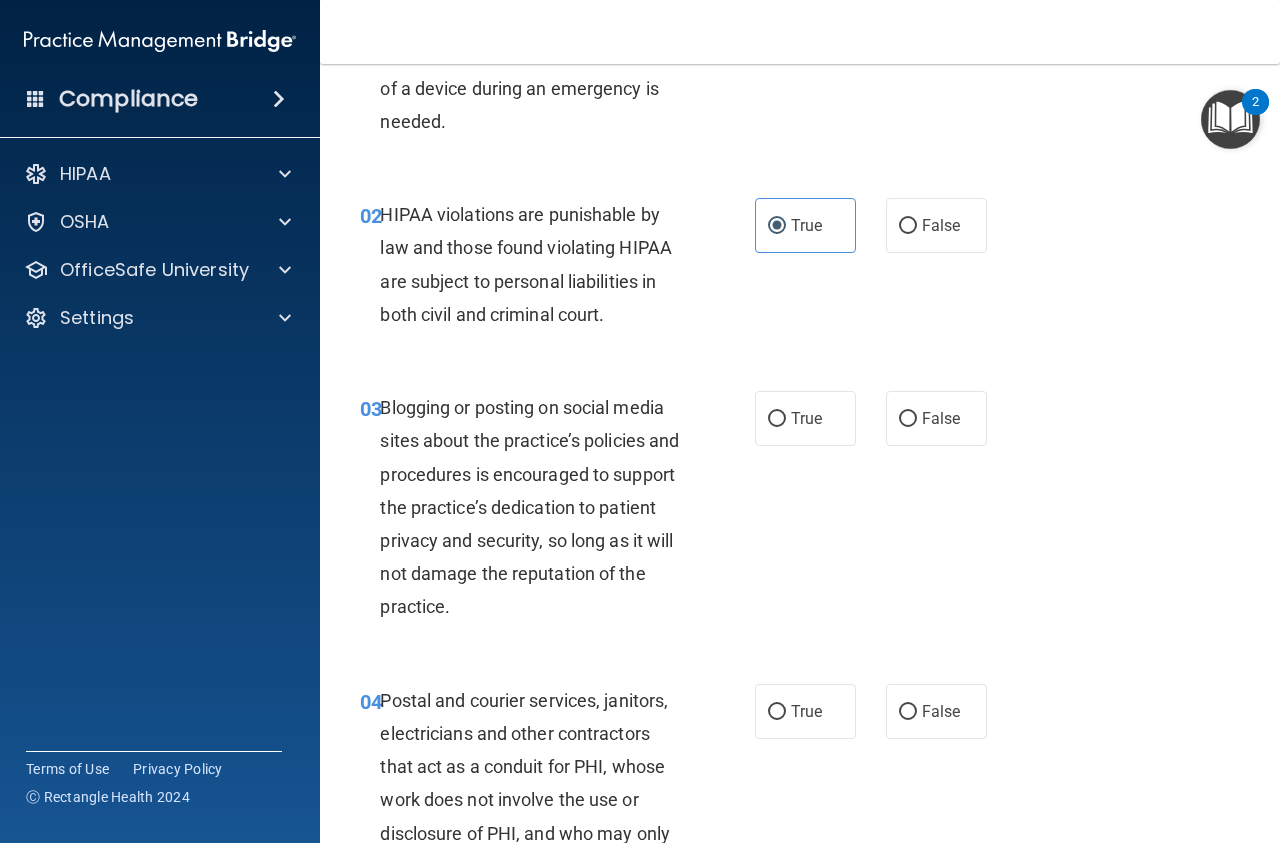 scroll, scrollTop: 180, scrollLeft: 0, axis: vertical 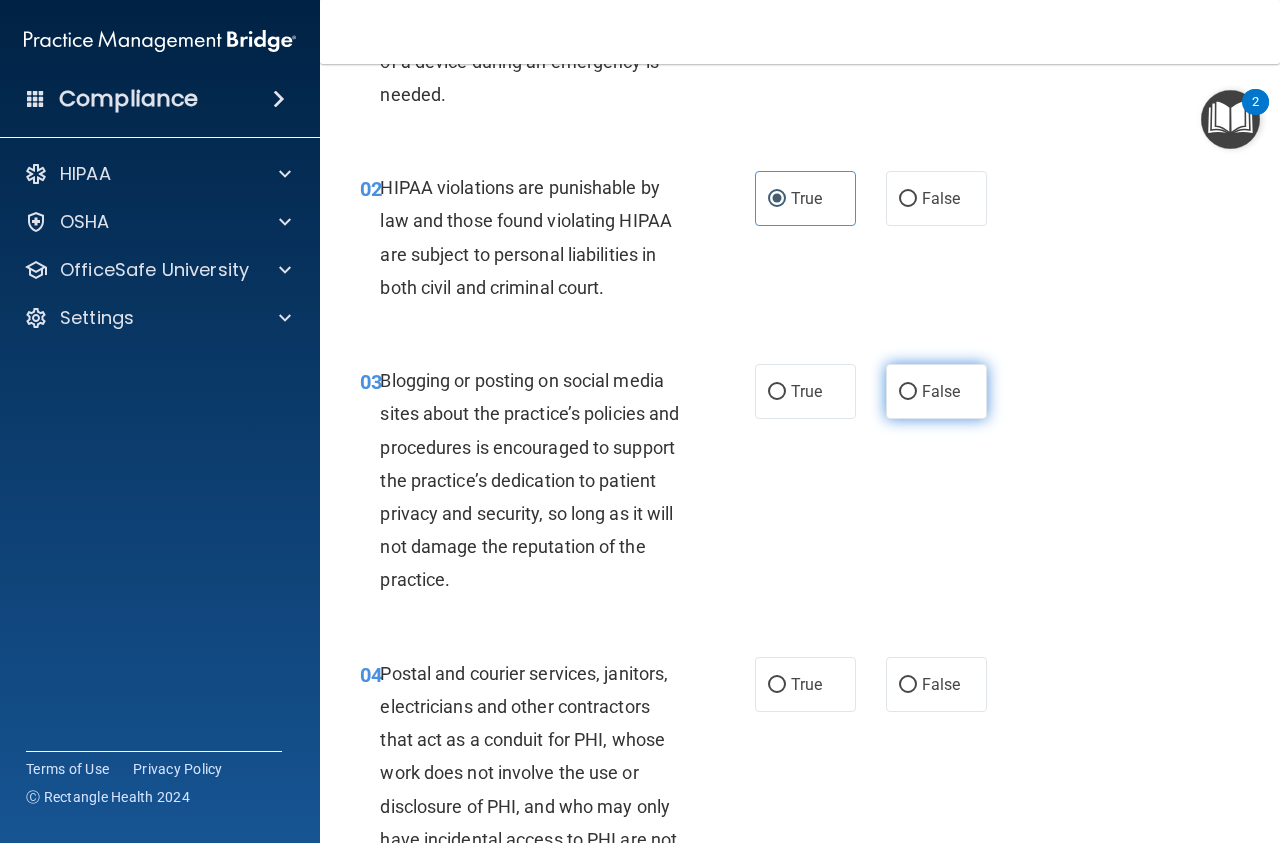 click on "False" at bounding box center (936, 391) 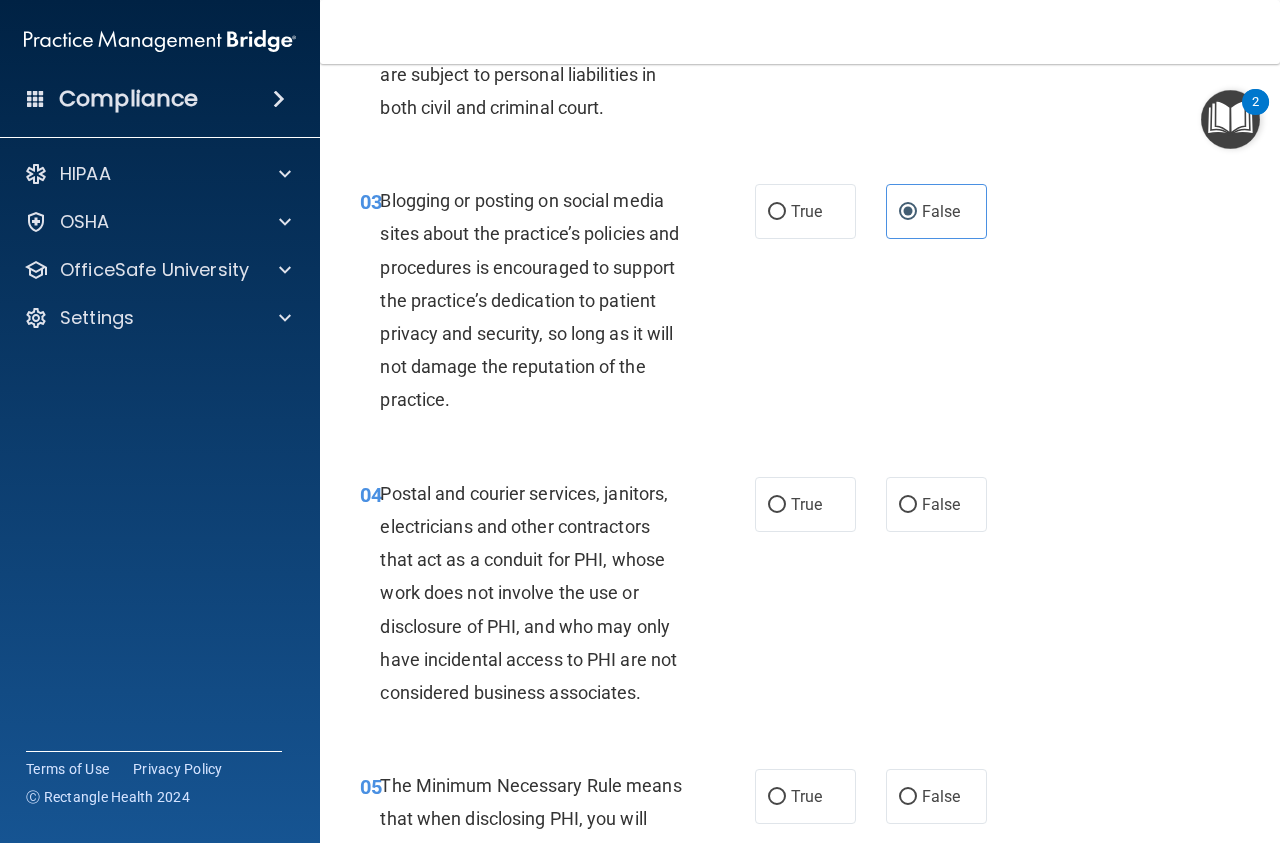 scroll, scrollTop: 383, scrollLeft: 0, axis: vertical 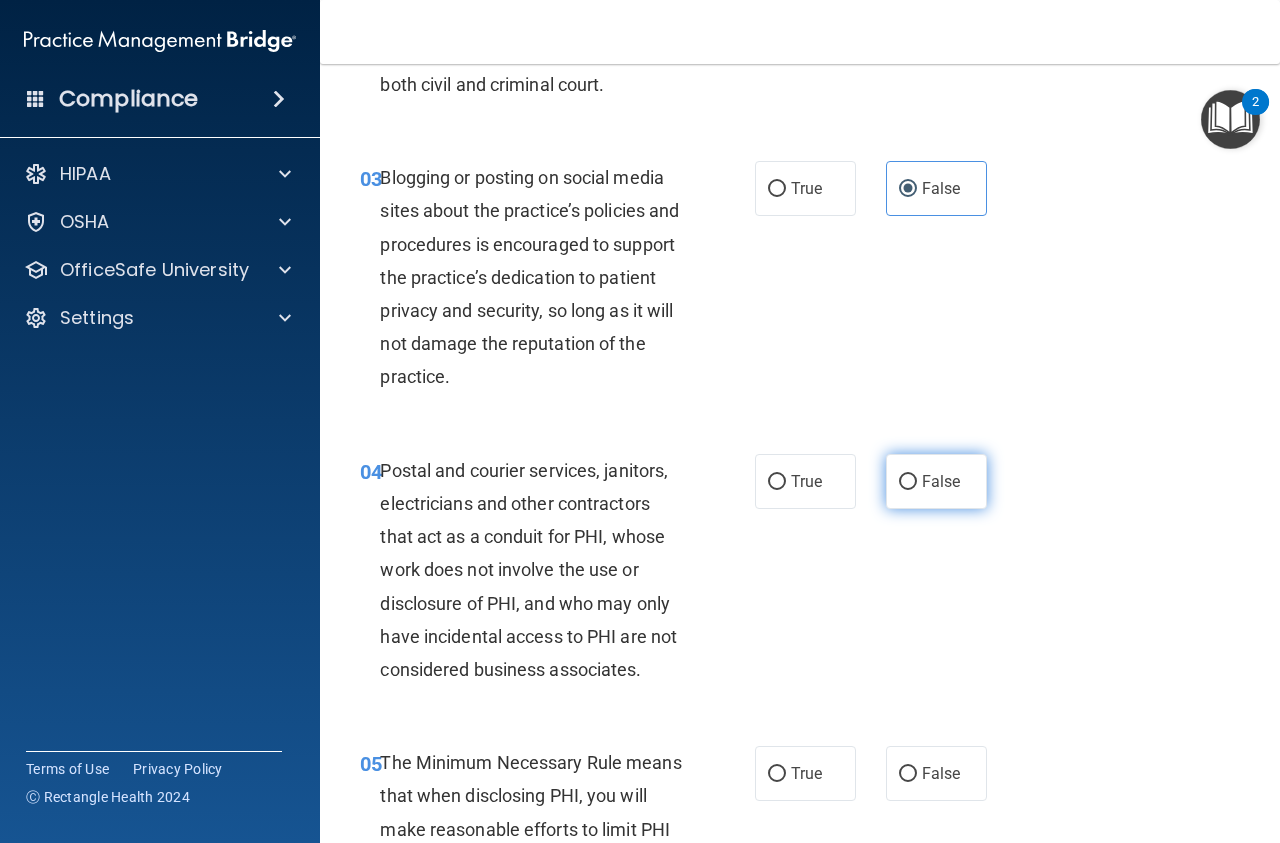 click on "False" at bounding box center (908, 482) 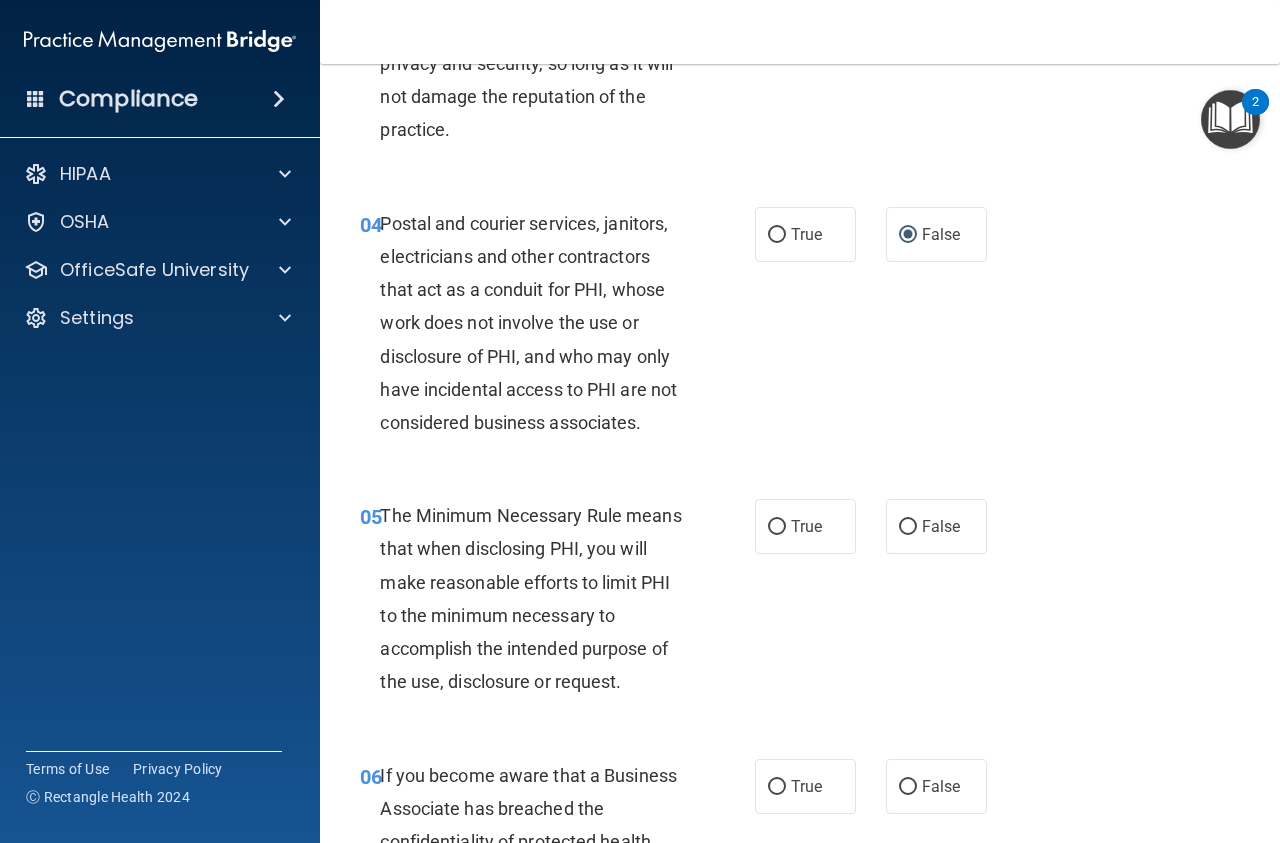 scroll, scrollTop: 810, scrollLeft: 0, axis: vertical 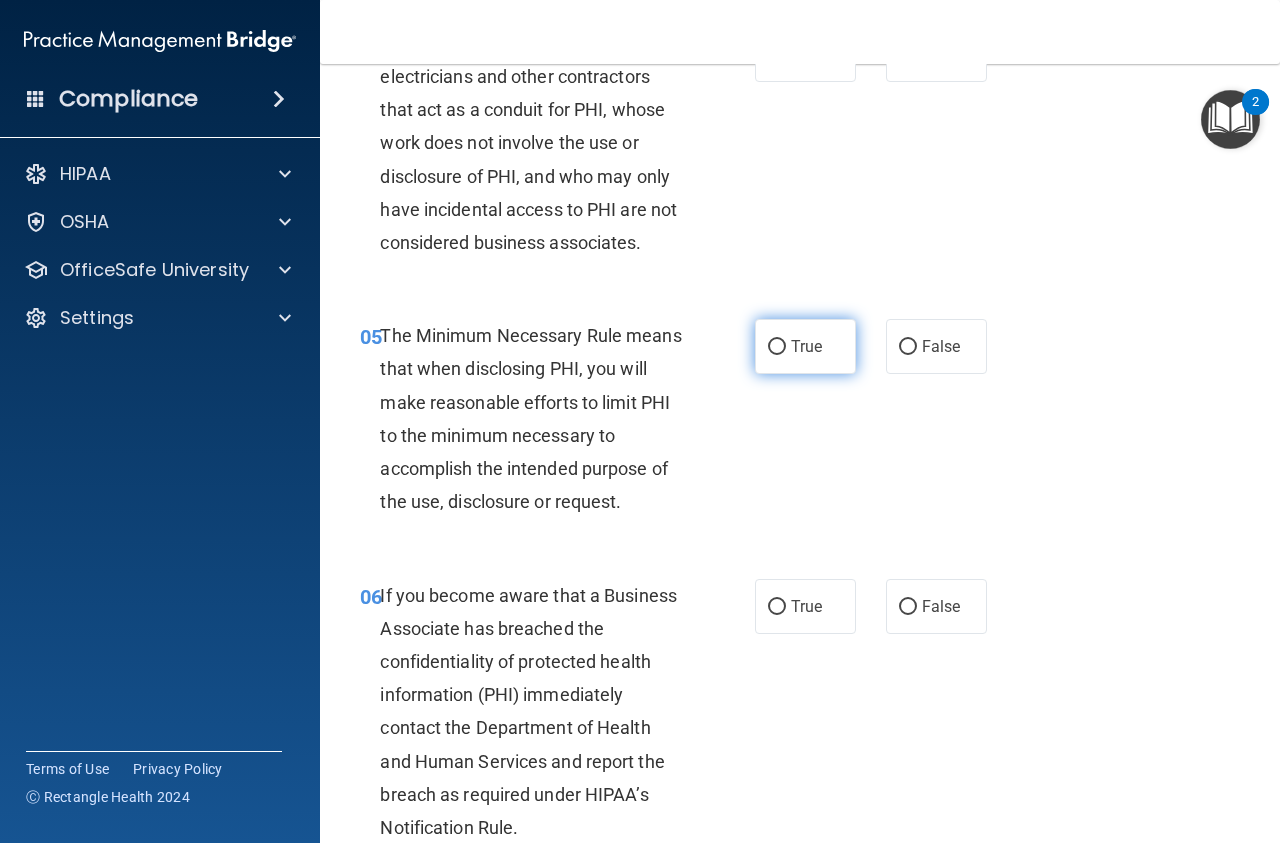 click on "True" at bounding box center [777, 347] 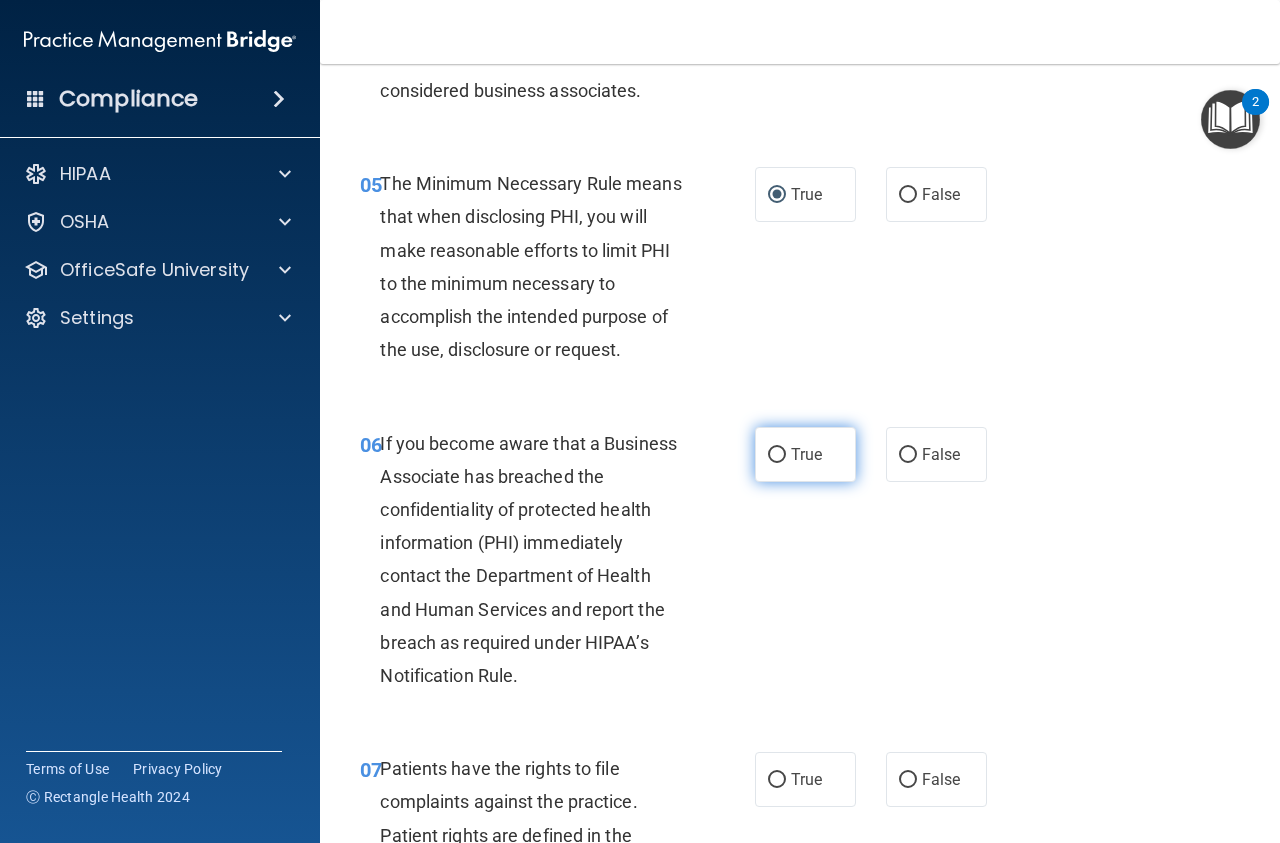 scroll, scrollTop: 968, scrollLeft: 0, axis: vertical 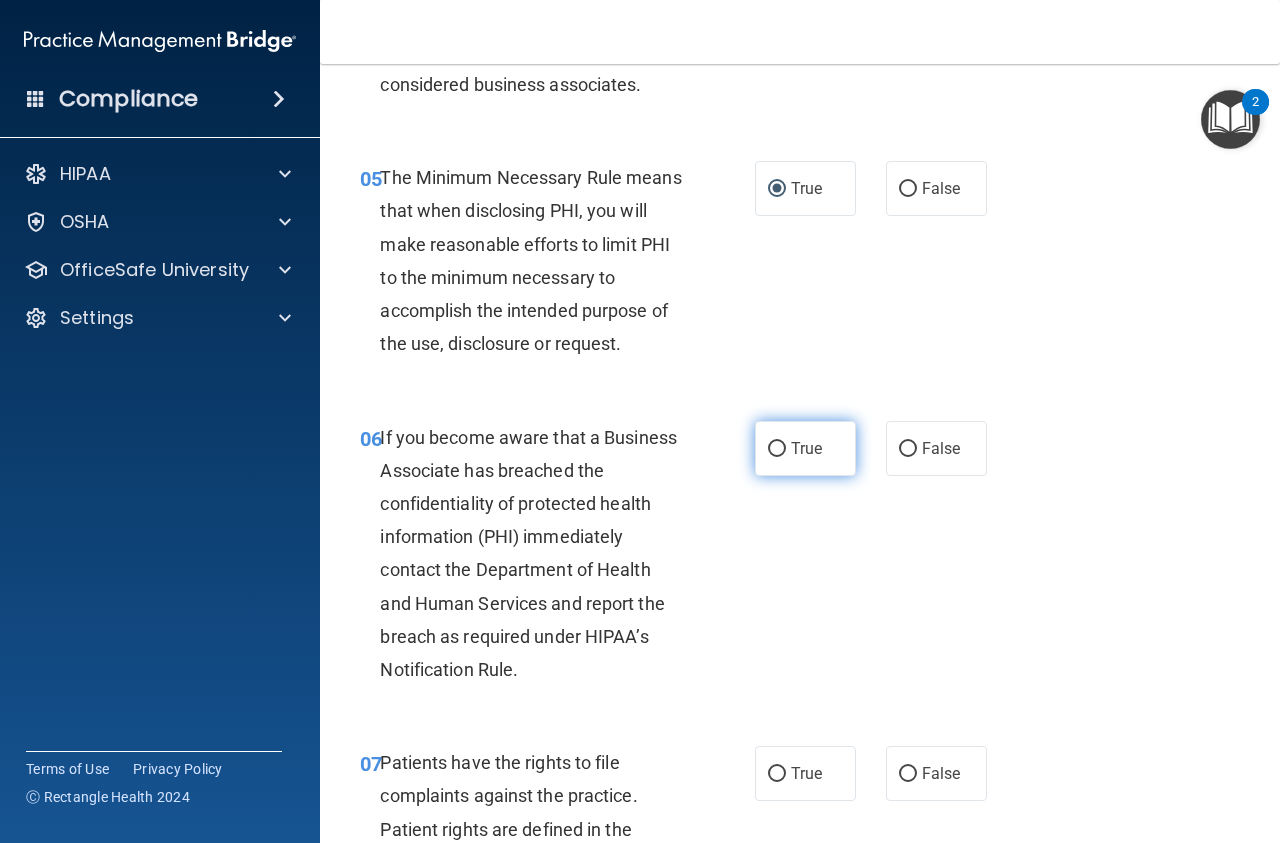click on "True" at bounding box center (805, 448) 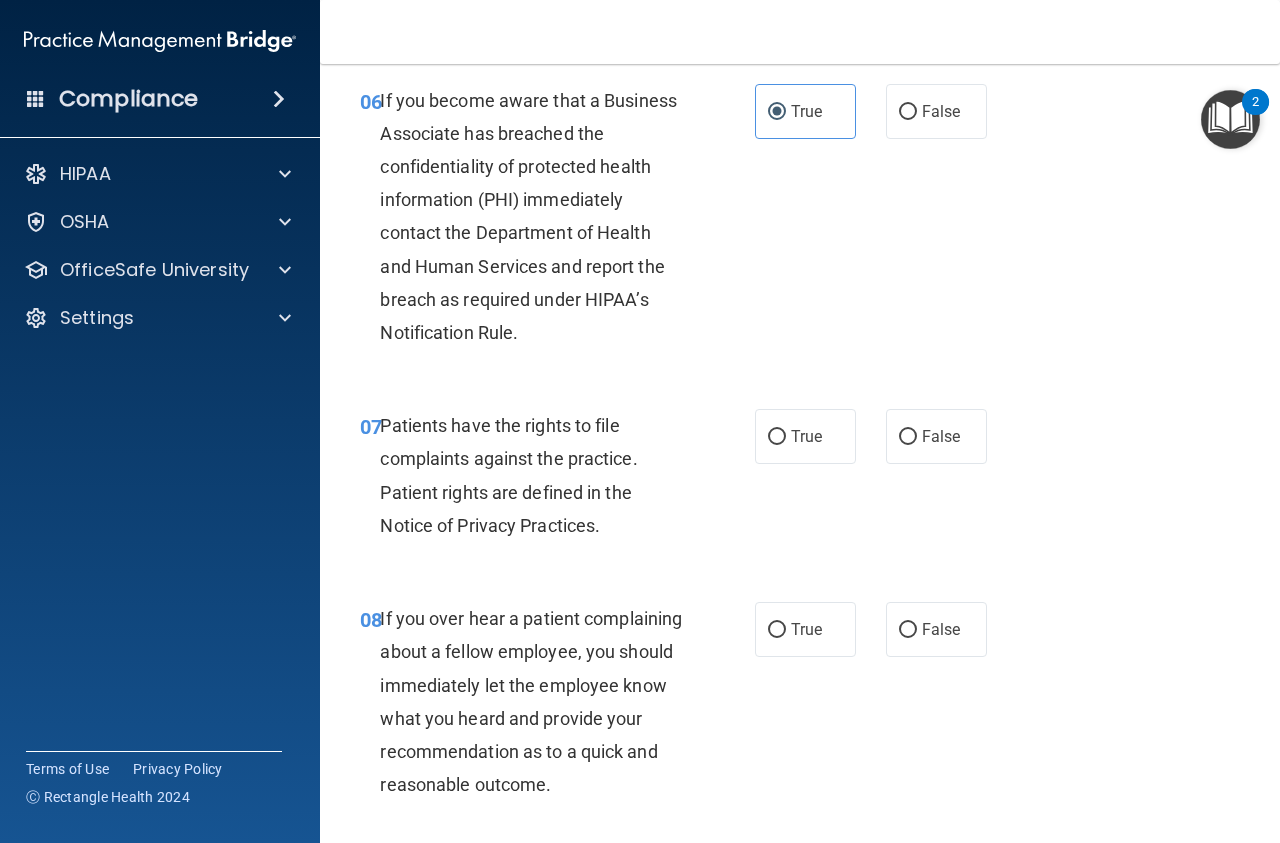 scroll, scrollTop: 1373, scrollLeft: 0, axis: vertical 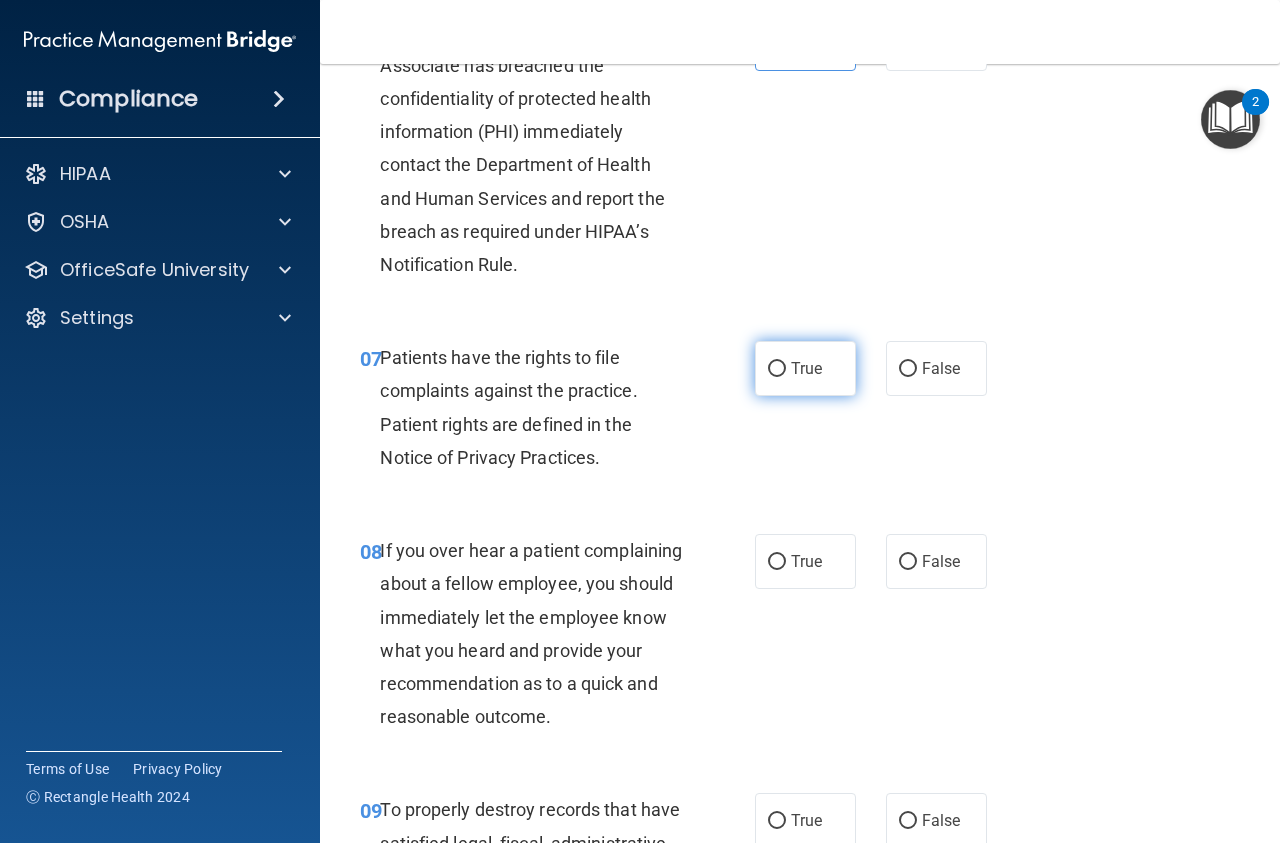 click on "True" at bounding box center (777, 369) 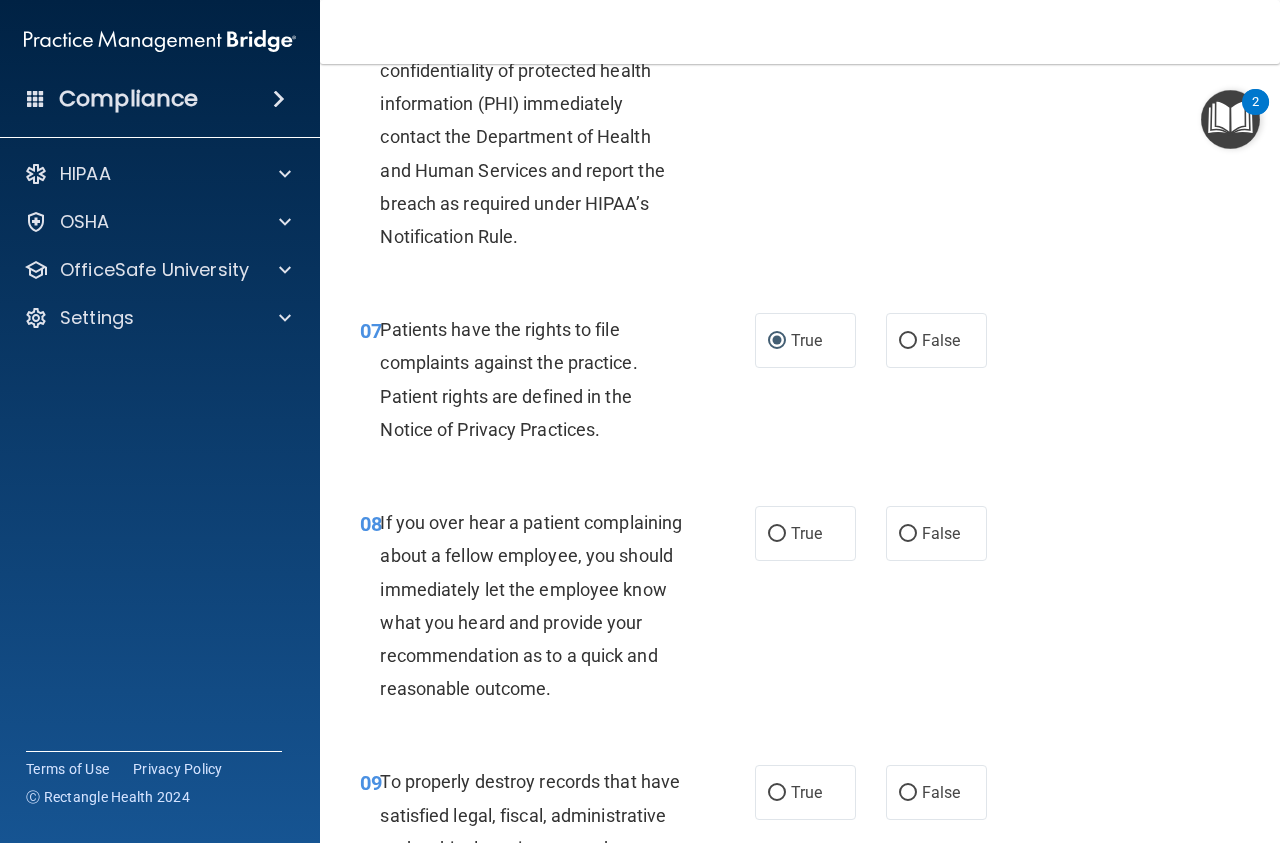 scroll, scrollTop: 1418, scrollLeft: 0, axis: vertical 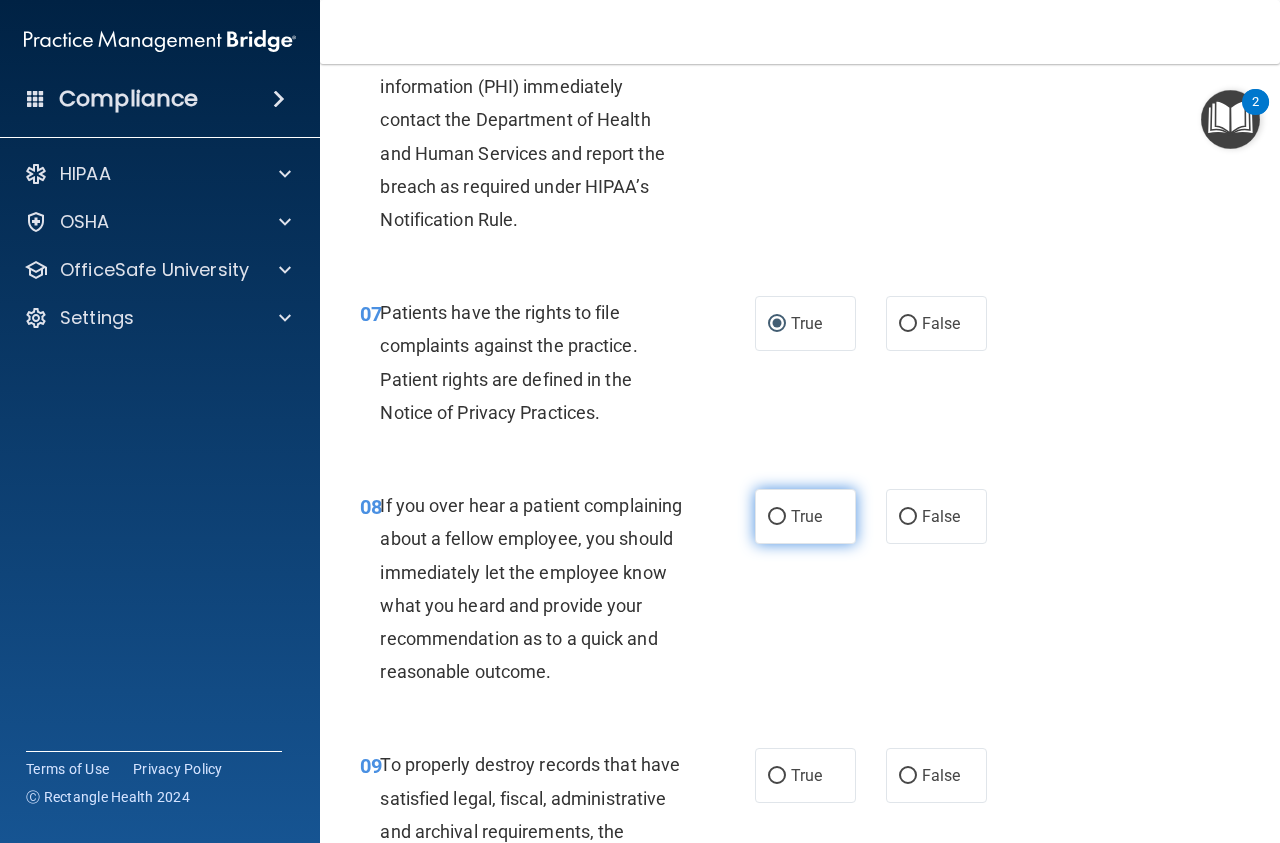 click on "True" at bounding box center [777, 517] 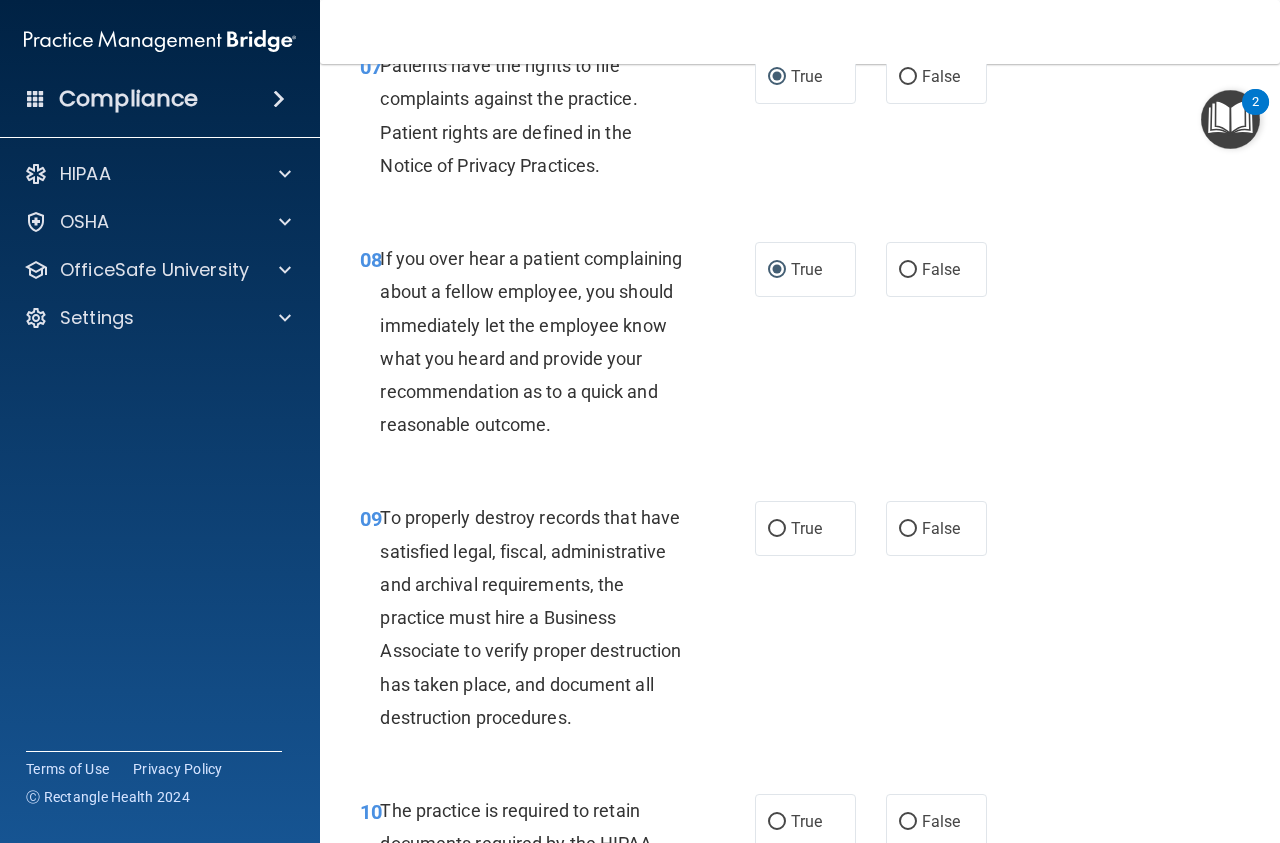 scroll, scrollTop: 1868, scrollLeft: 0, axis: vertical 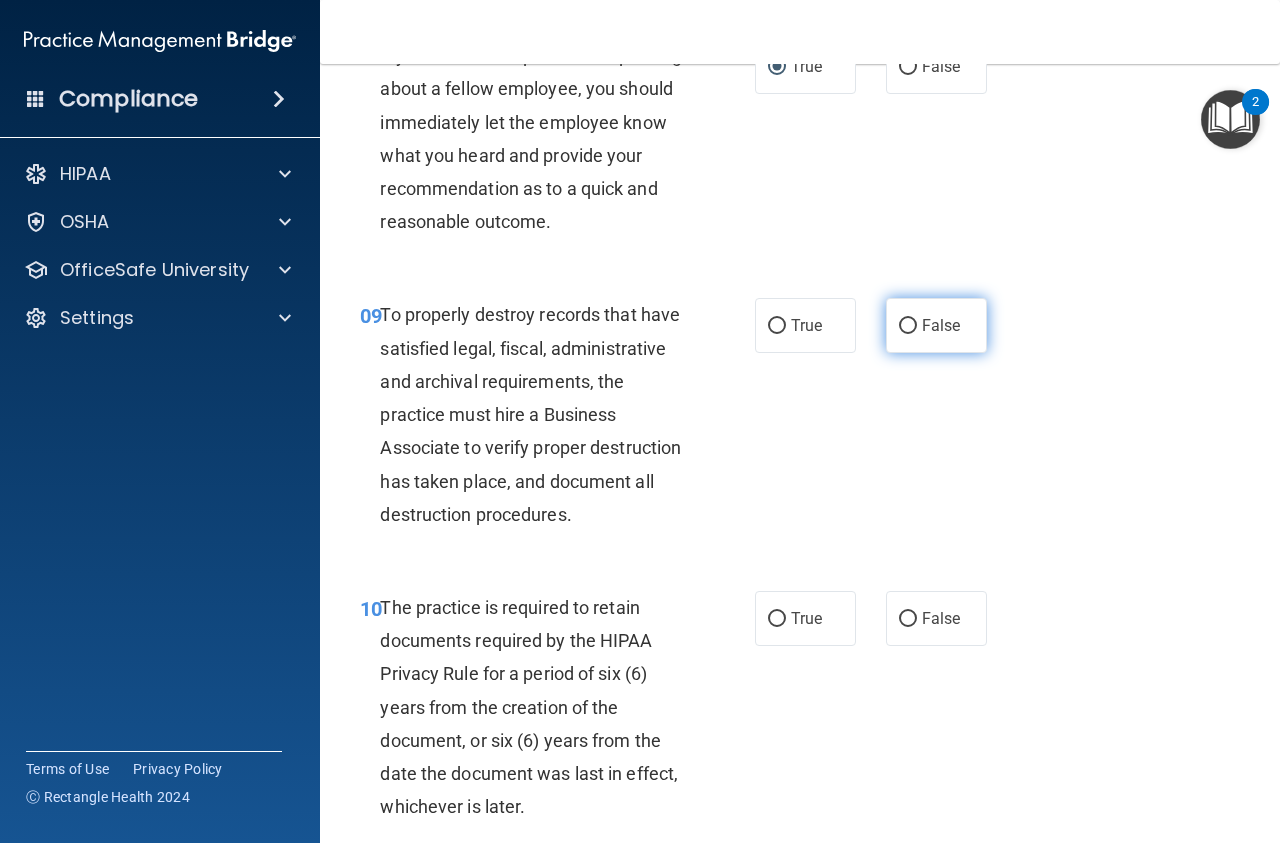 click on "False" at bounding box center [908, 326] 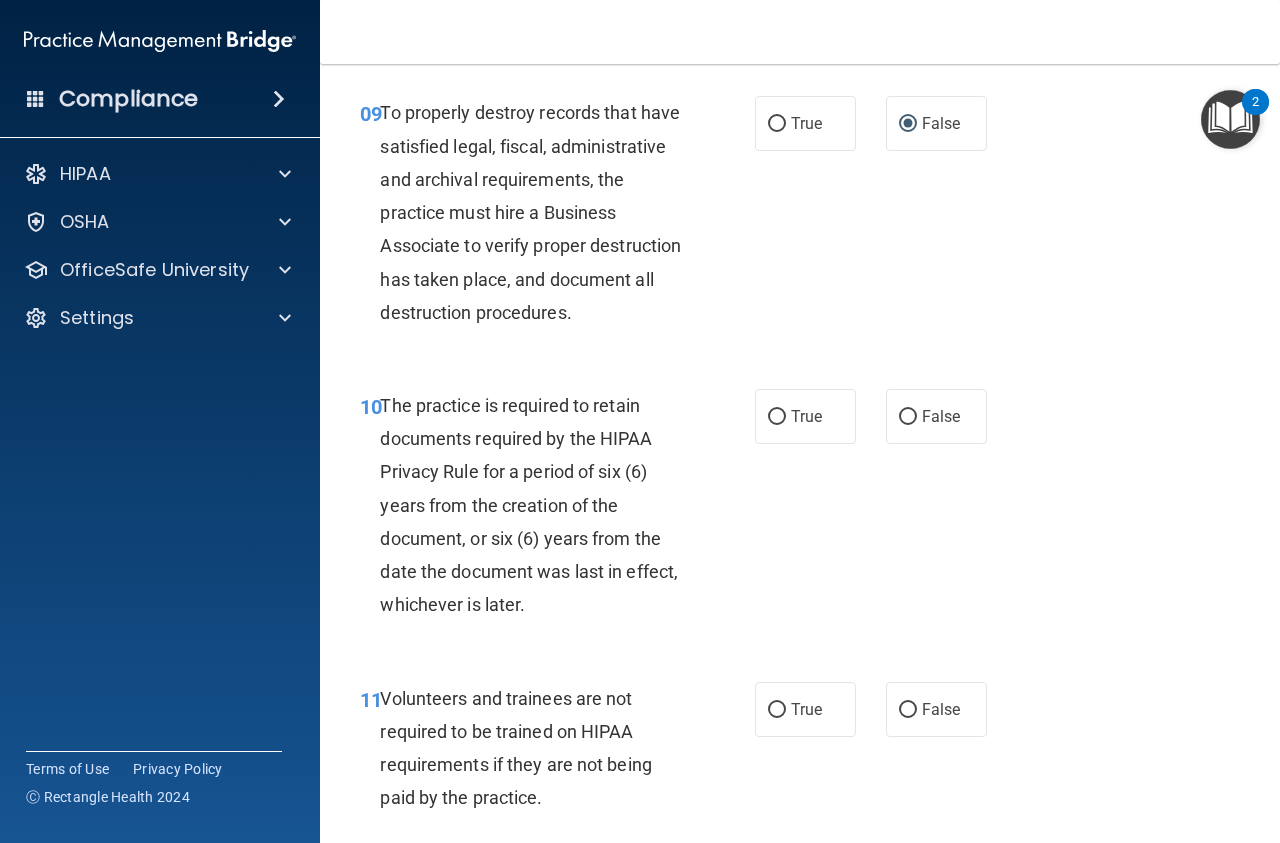 scroll, scrollTop: 2205, scrollLeft: 0, axis: vertical 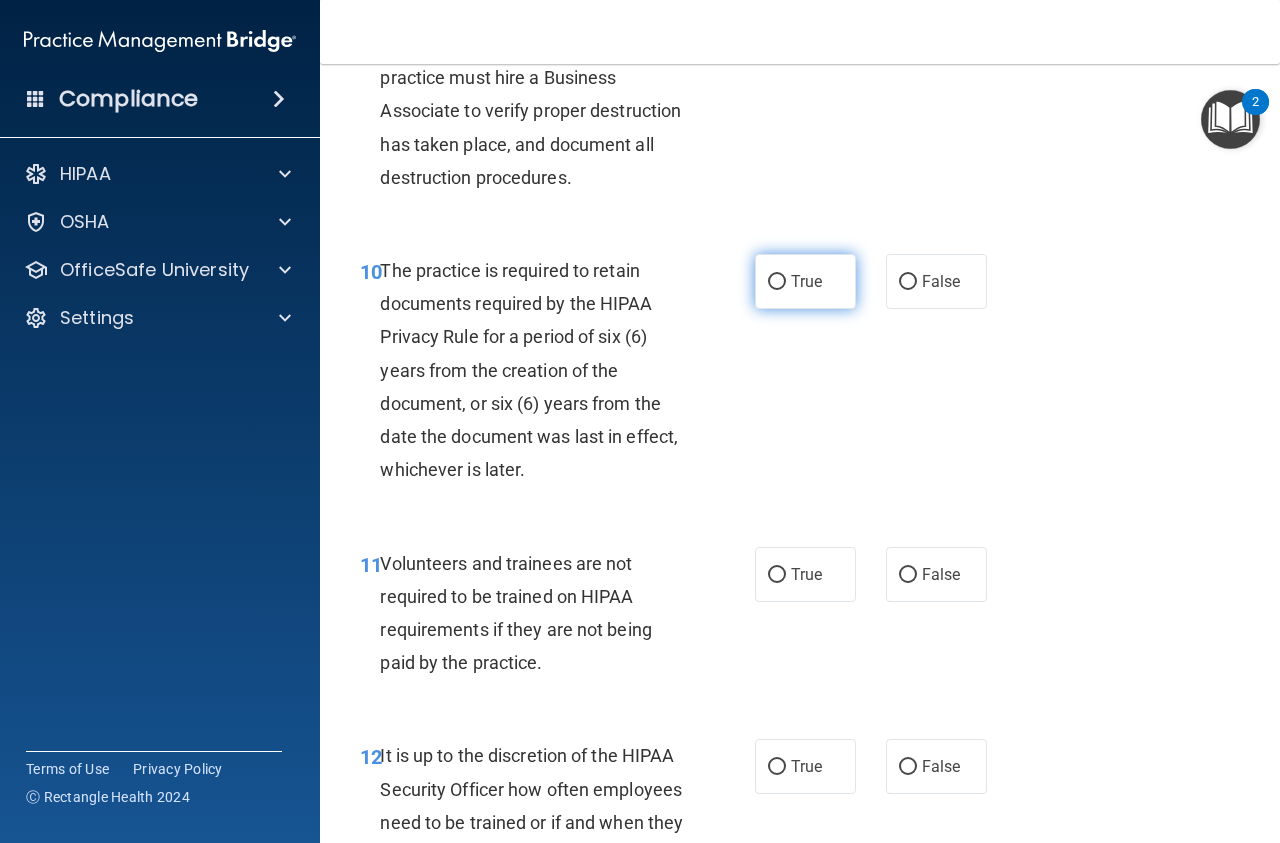click on "True" at bounding box center [777, 282] 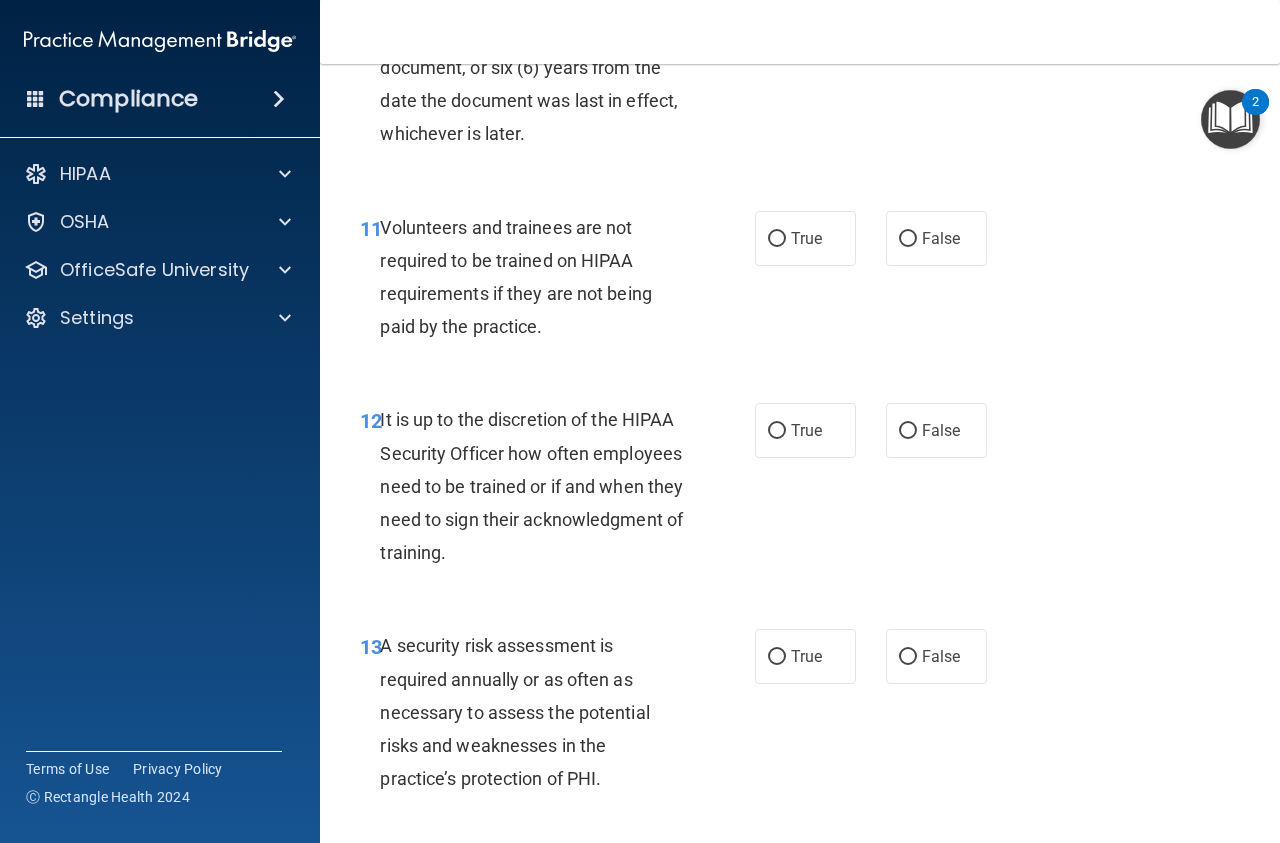 scroll, scrollTop: 2543, scrollLeft: 0, axis: vertical 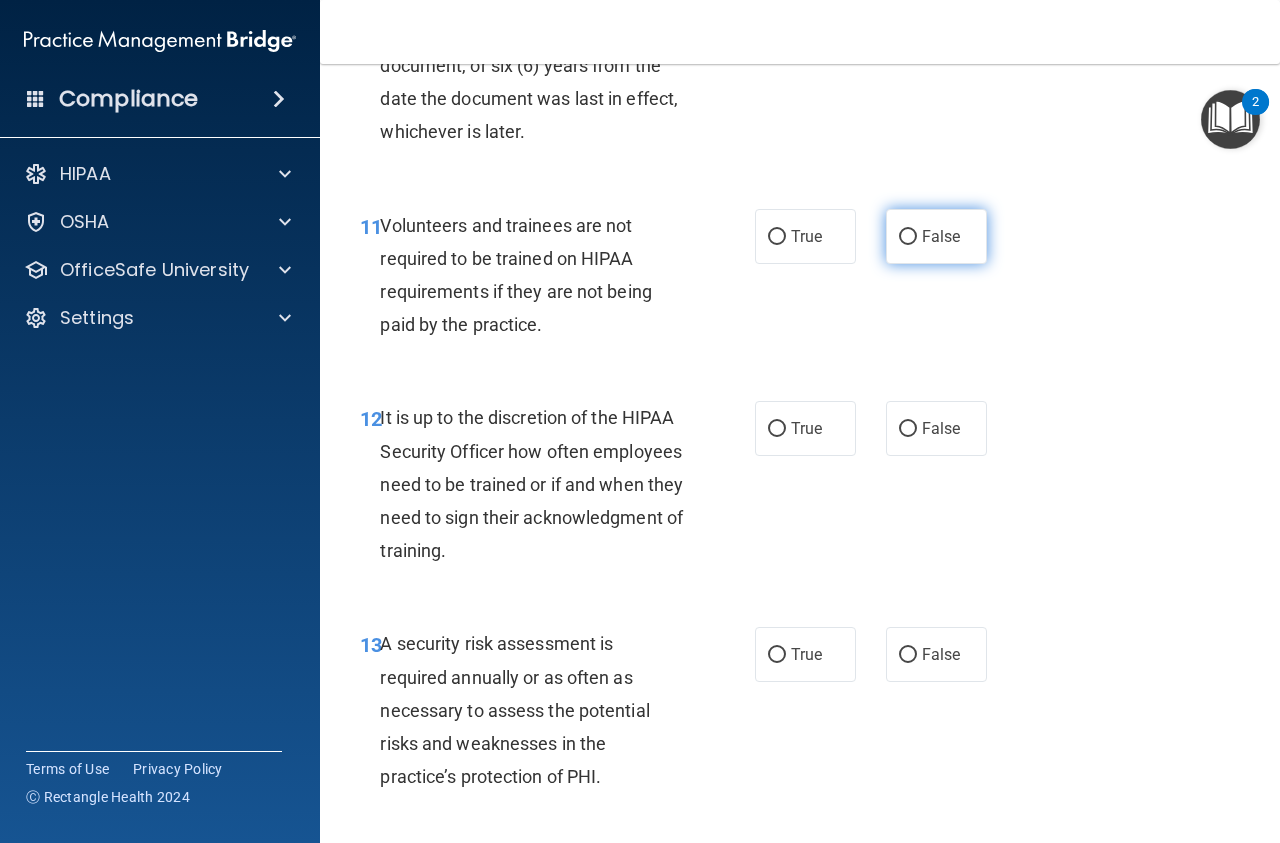 click on "False" at bounding box center (941, 236) 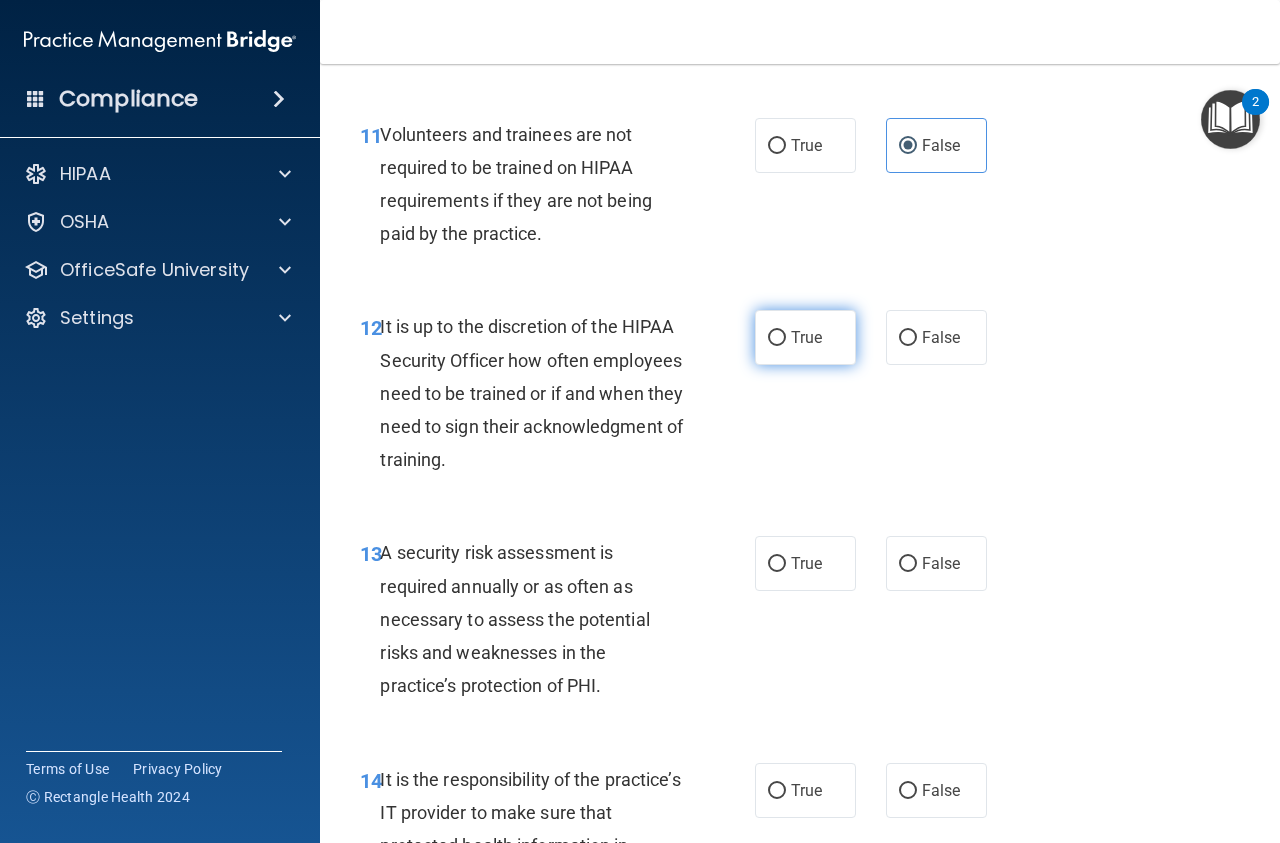 scroll, scrollTop: 2655, scrollLeft: 0, axis: vertical 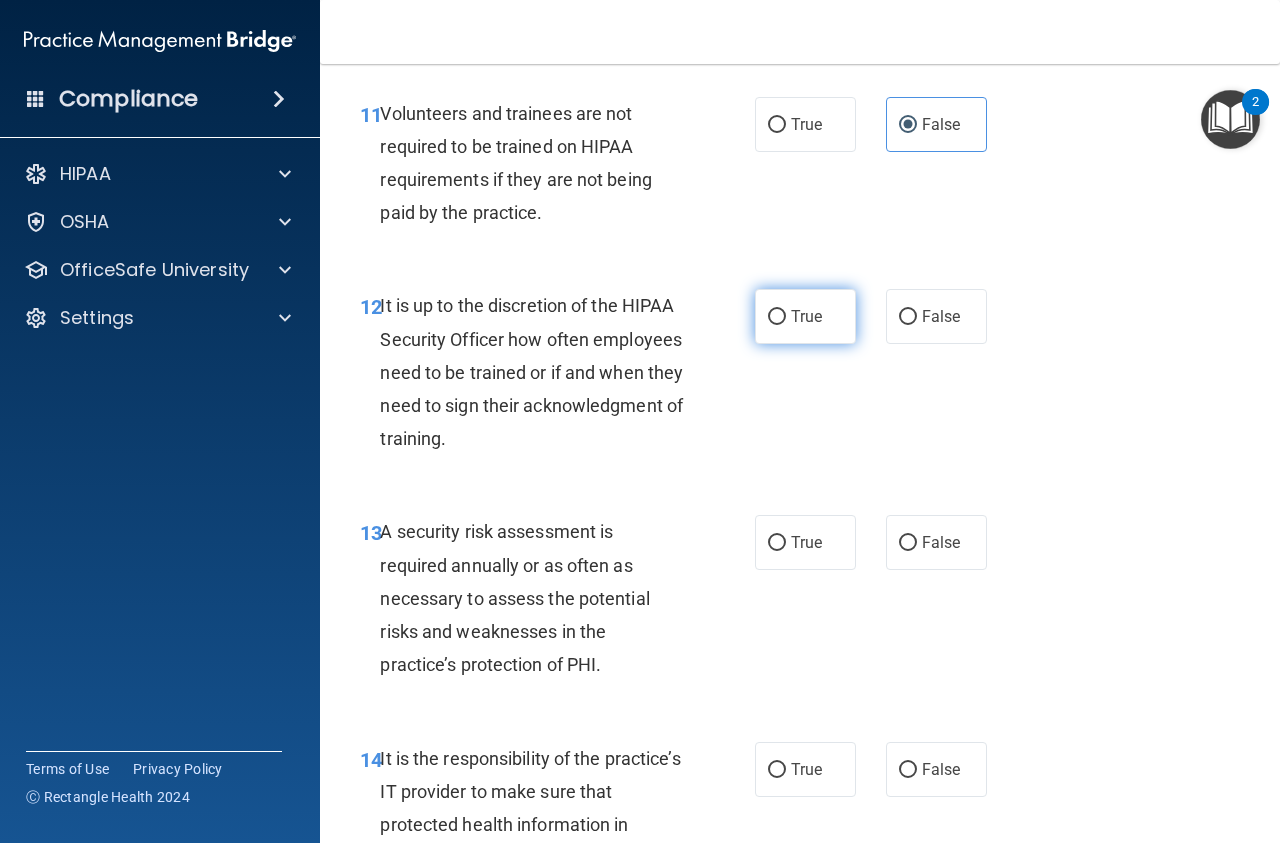 click on "True" at bounding box center (805, 316) 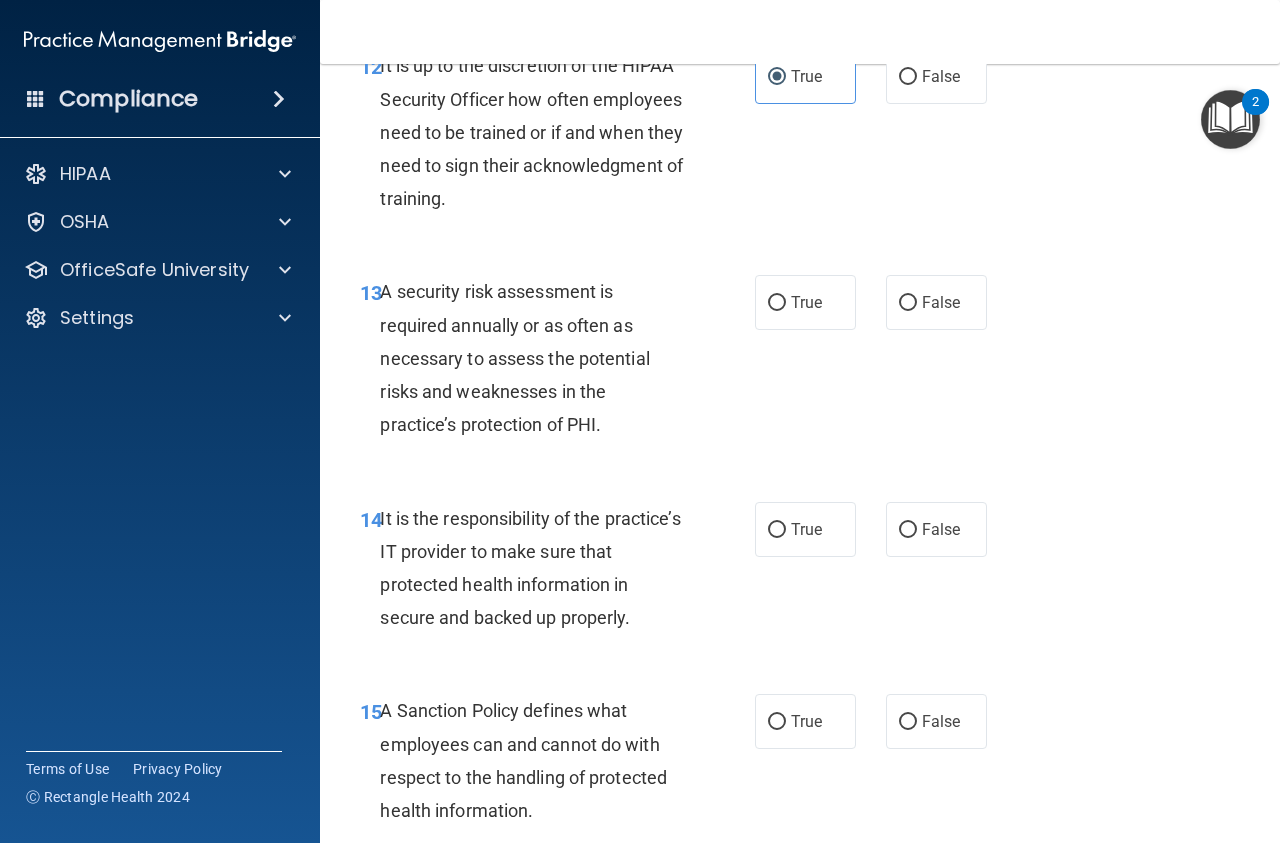 scroll, scrollTop: 2902, scrollLeft: 0, axis: vertical 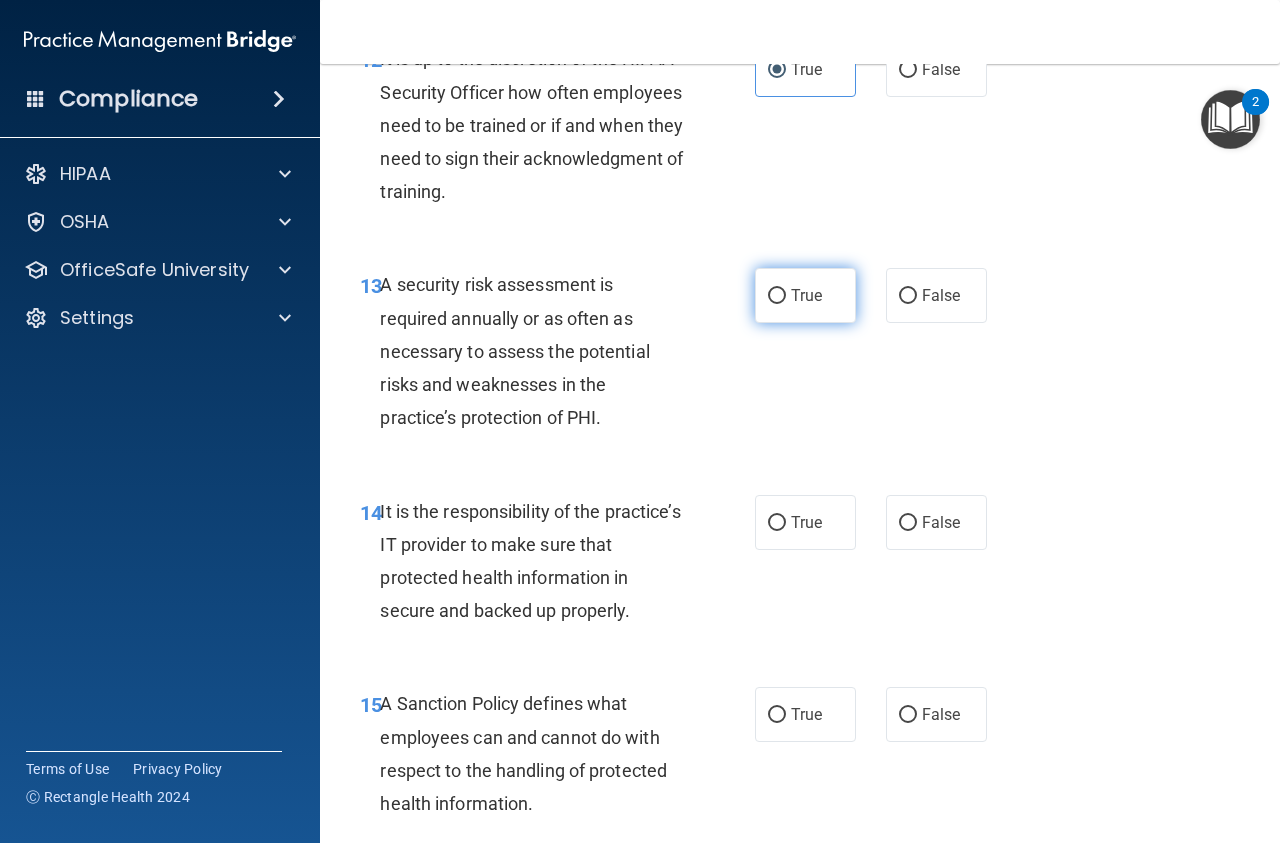 click on "True" at bounding box center (805, 295) 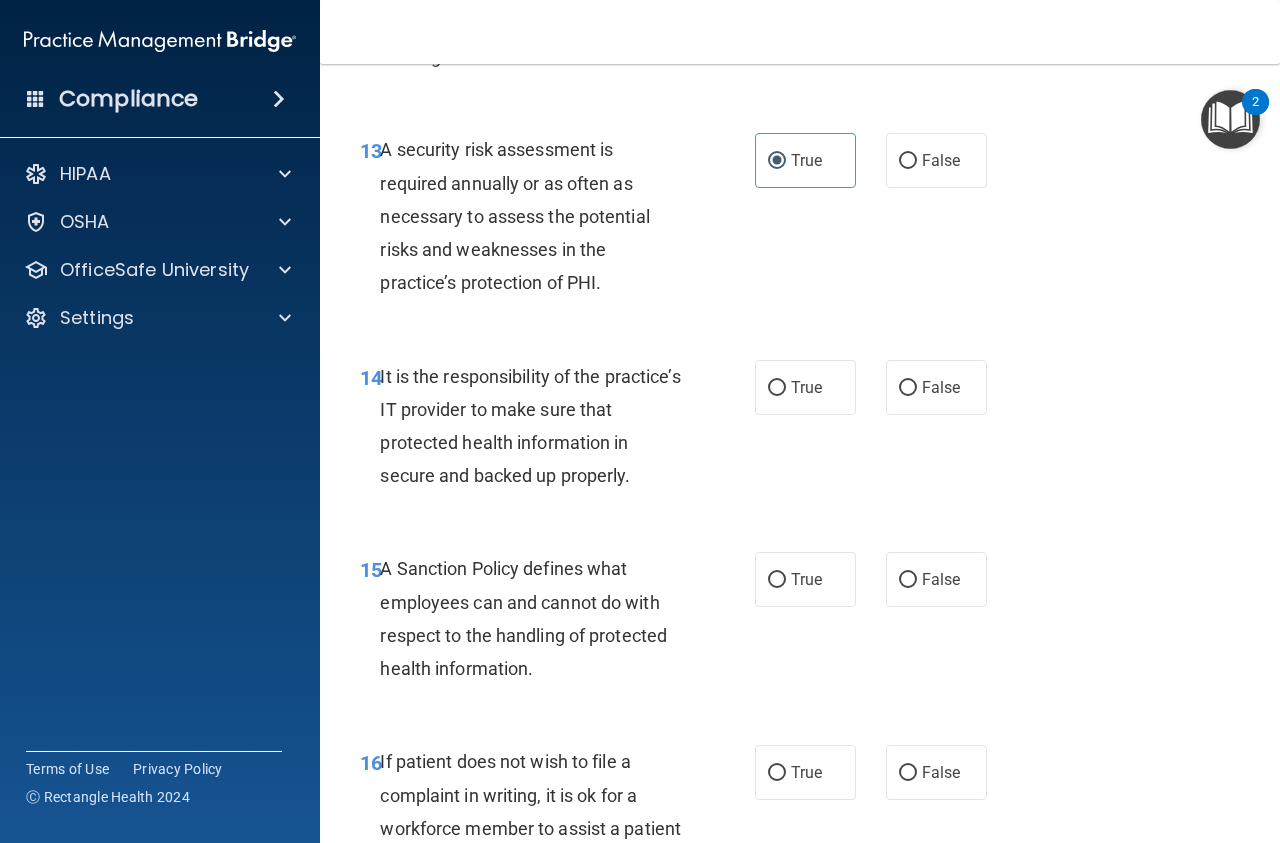 scroll, scrollTop: 3195, scrollLeft: 0, axis: vertical 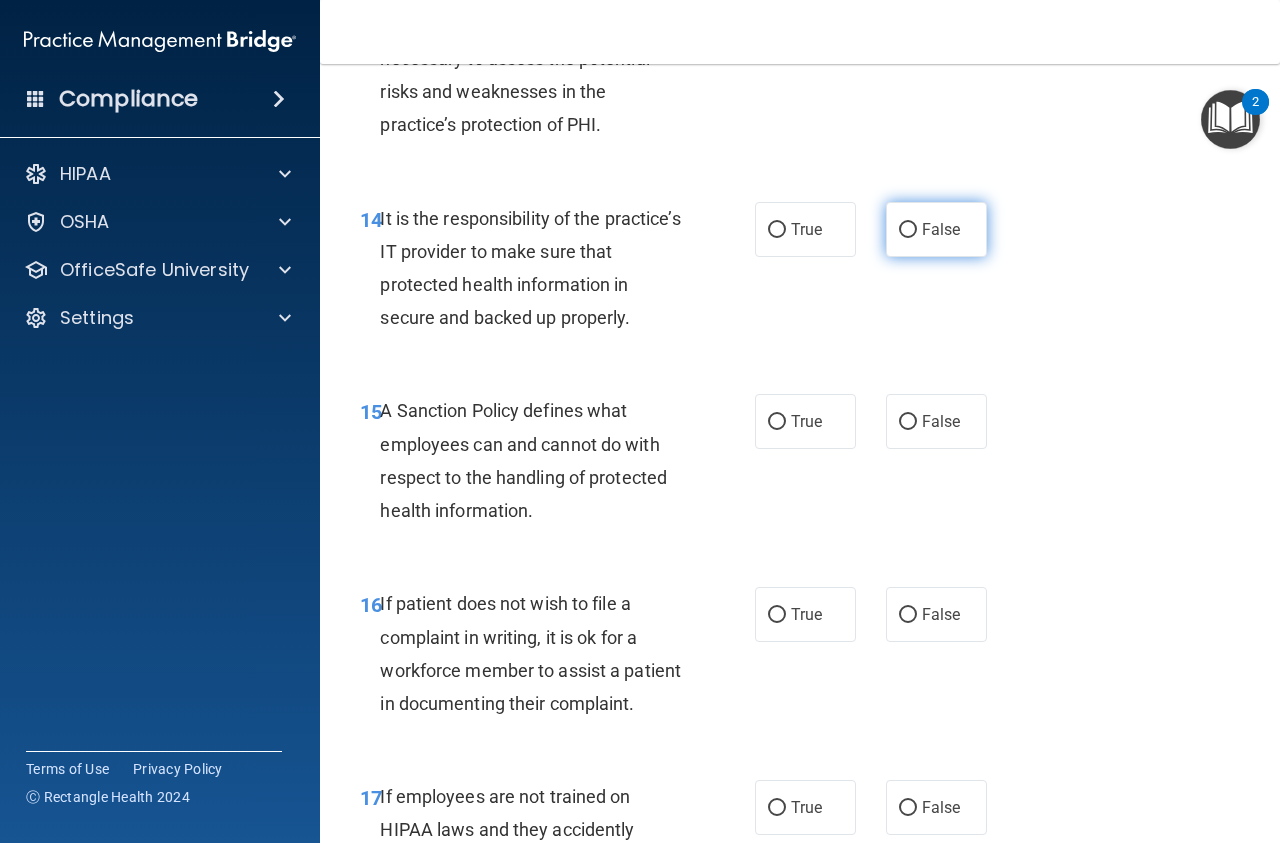 click on "False" at bounding box center (941, 229) 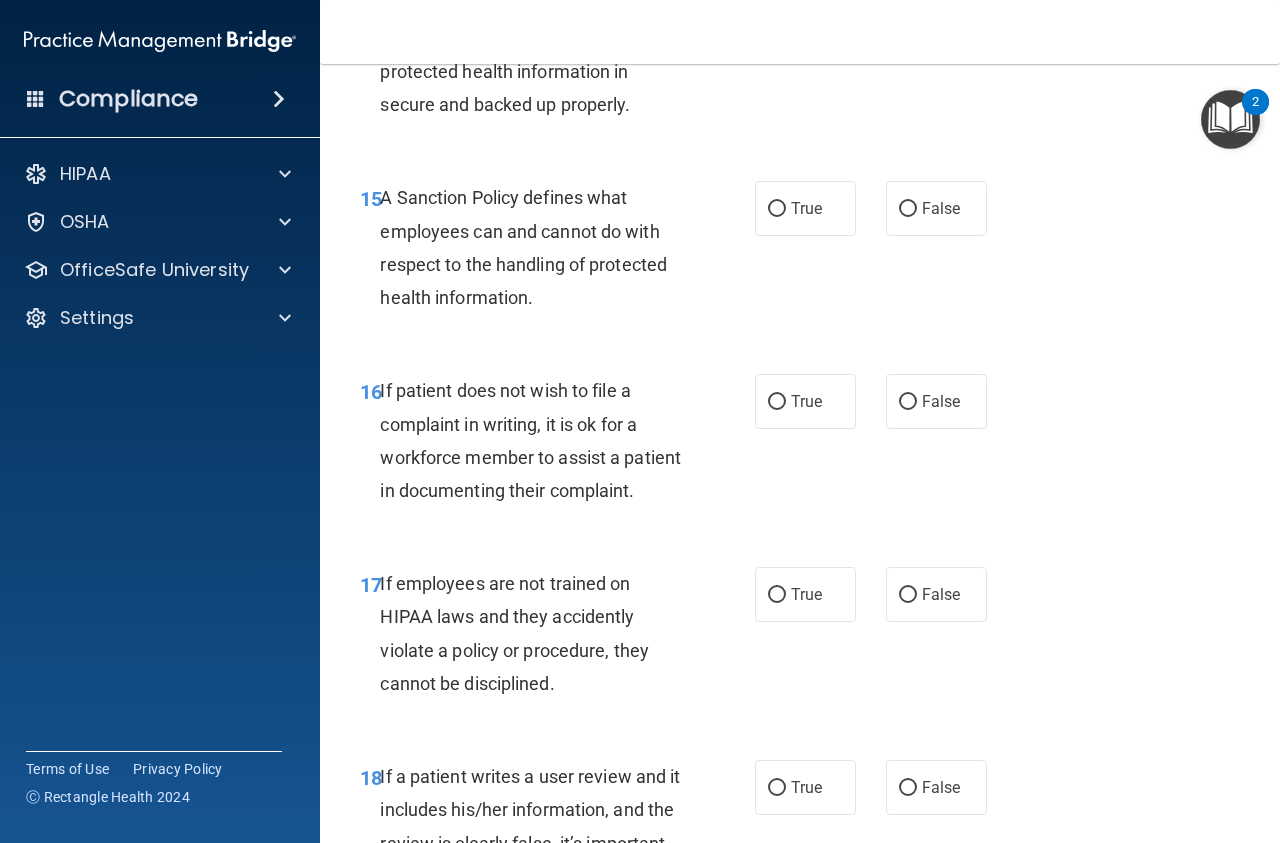 scroll, scrollTop: 3420, scrollLeft: 0, axis: vertical 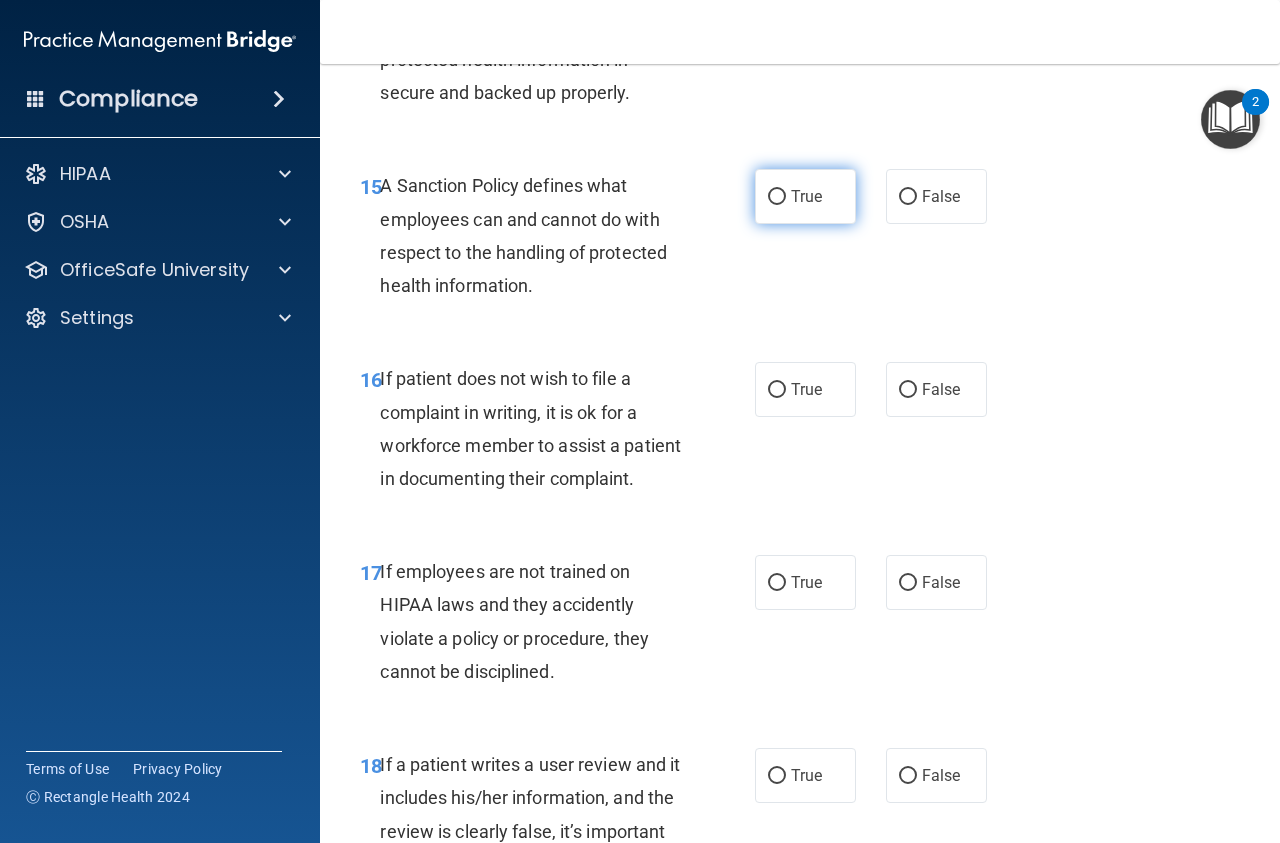 click on "True" at bounding box center [806, 196] 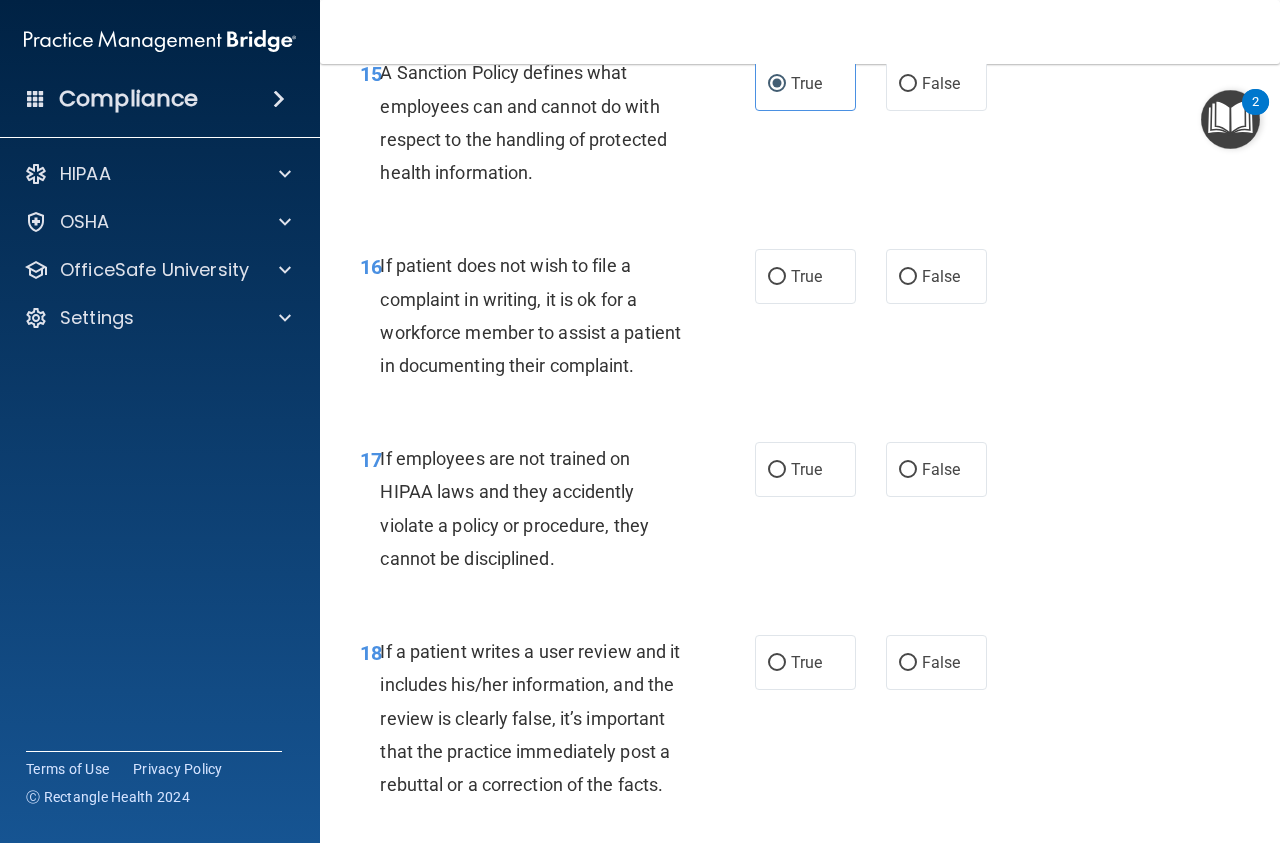 scroll, scrollTop: 3668, scrollLeft: 0, axis: vertical 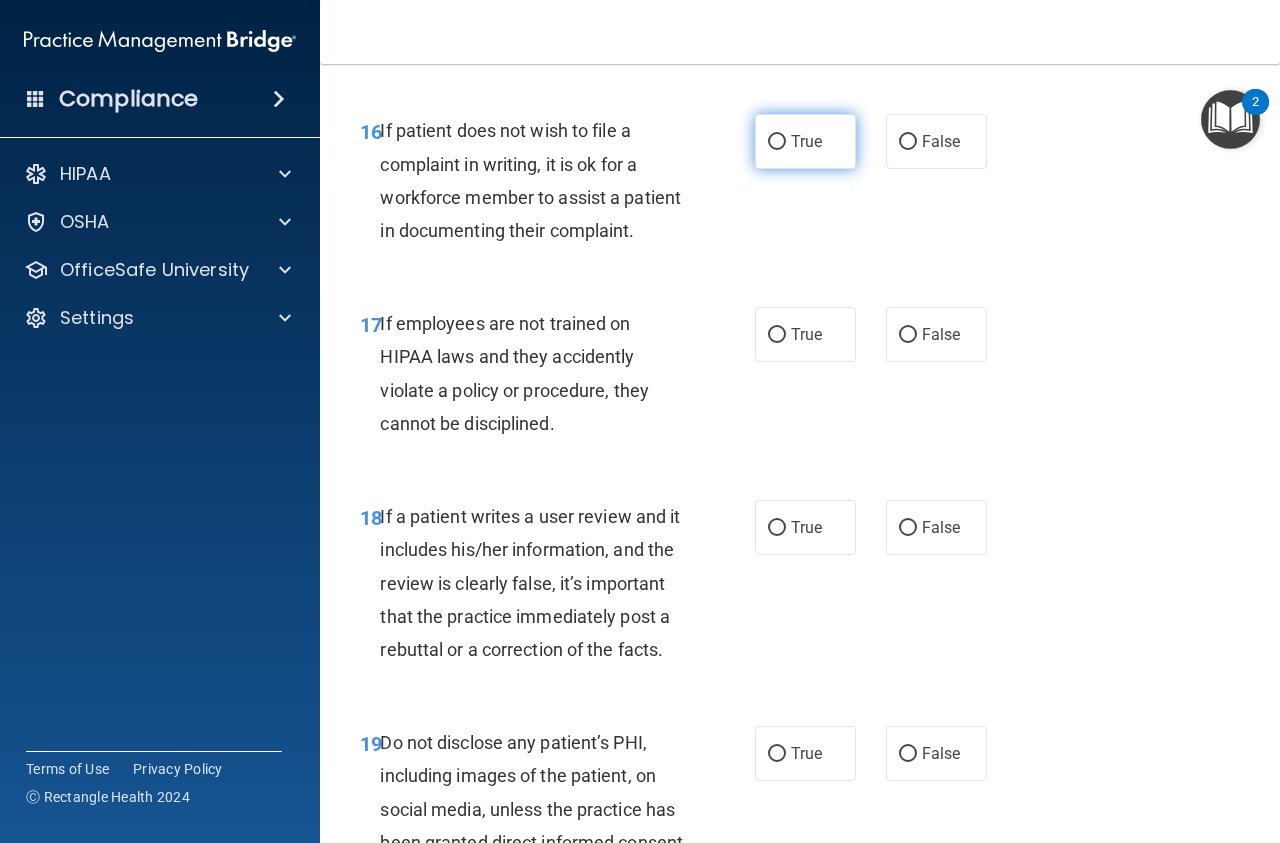click on "True" at bounding box center (805, 141) 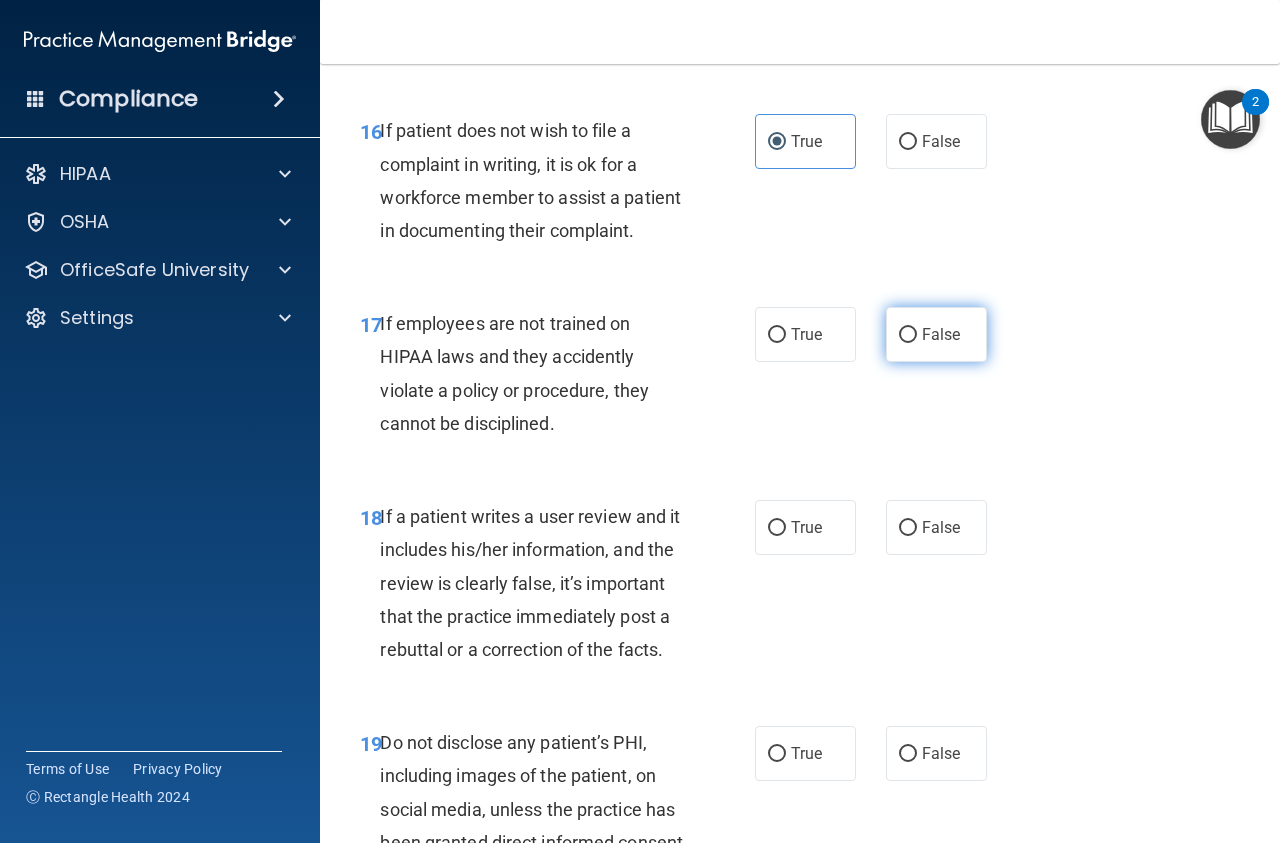 click on "False" at bounding box center [936, 334] 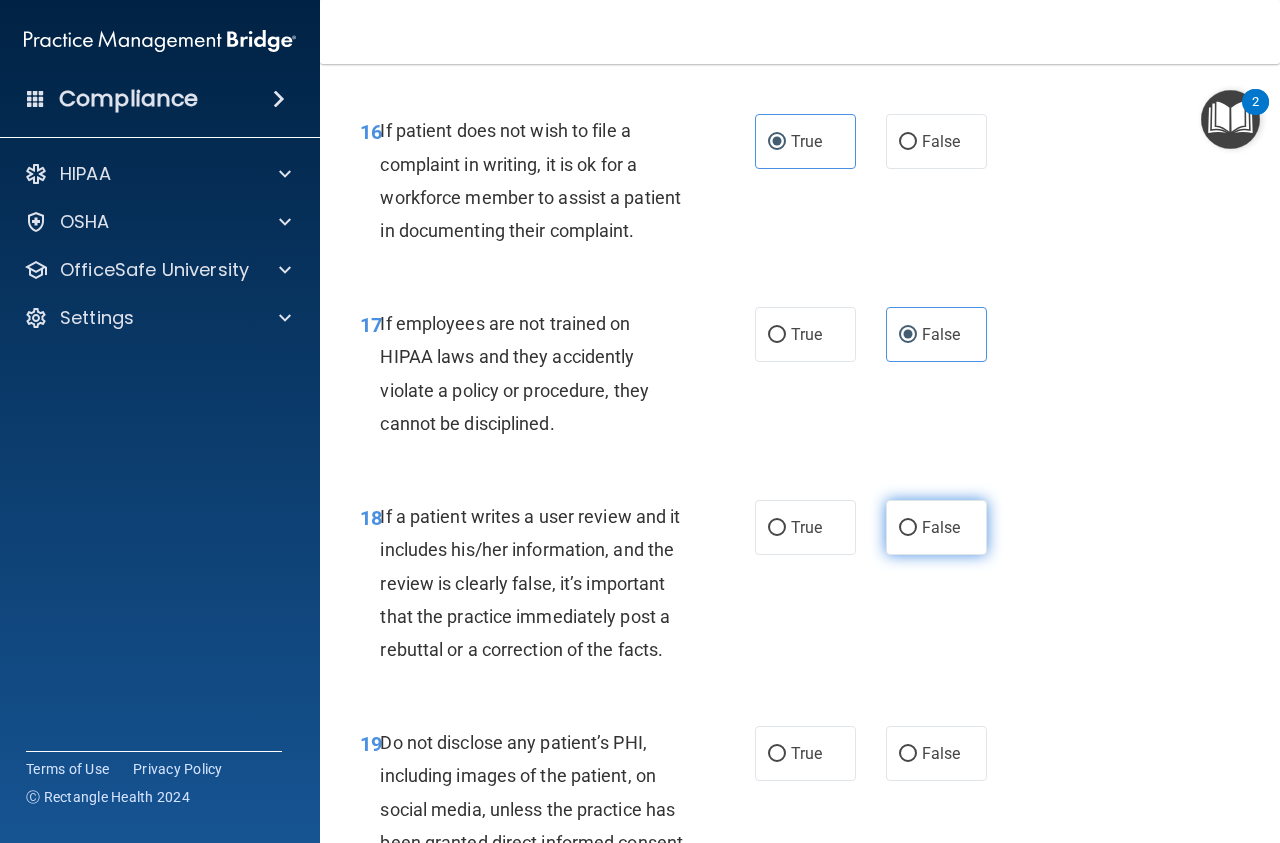 click on "False" at bounding box center [908, 528] 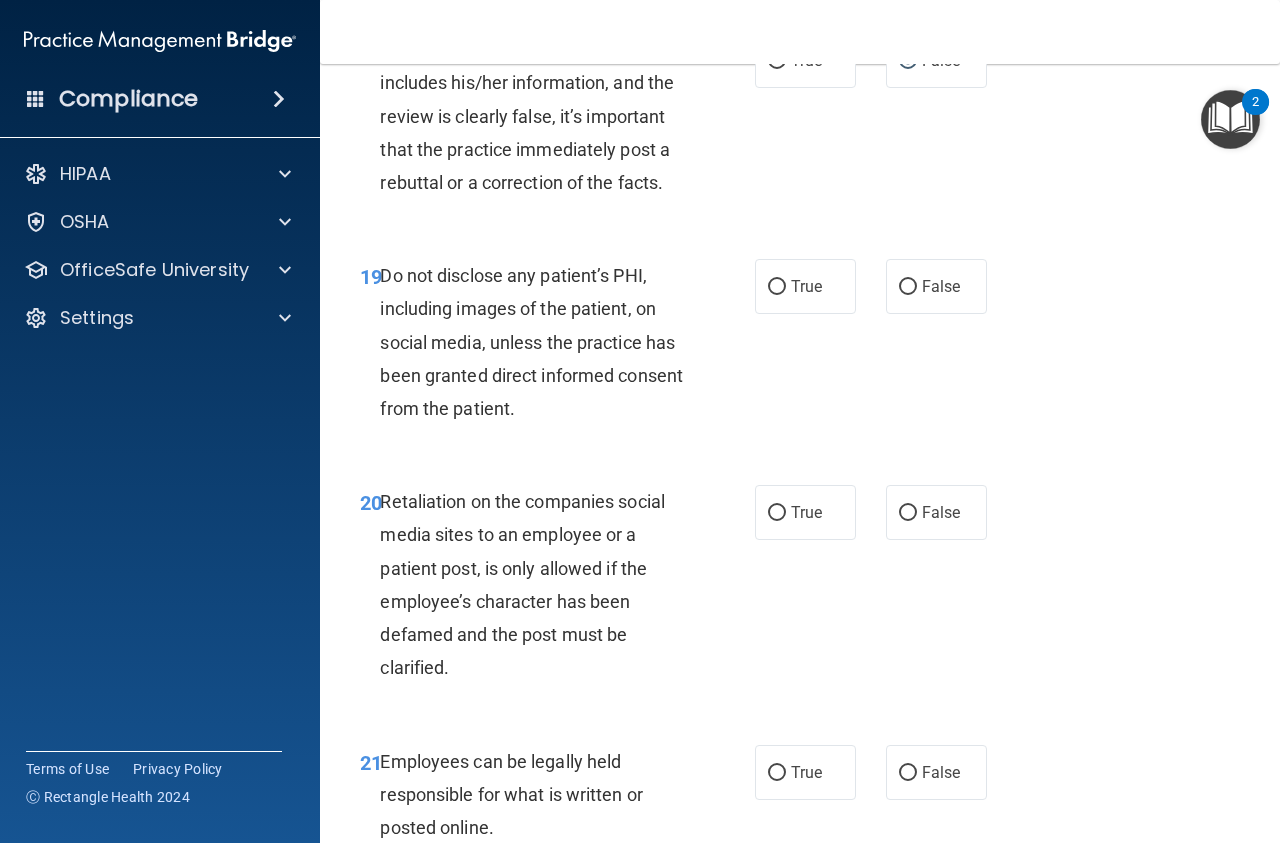 scroll, scrollTop: 4185, scrollLeft: 0, axis: vertical 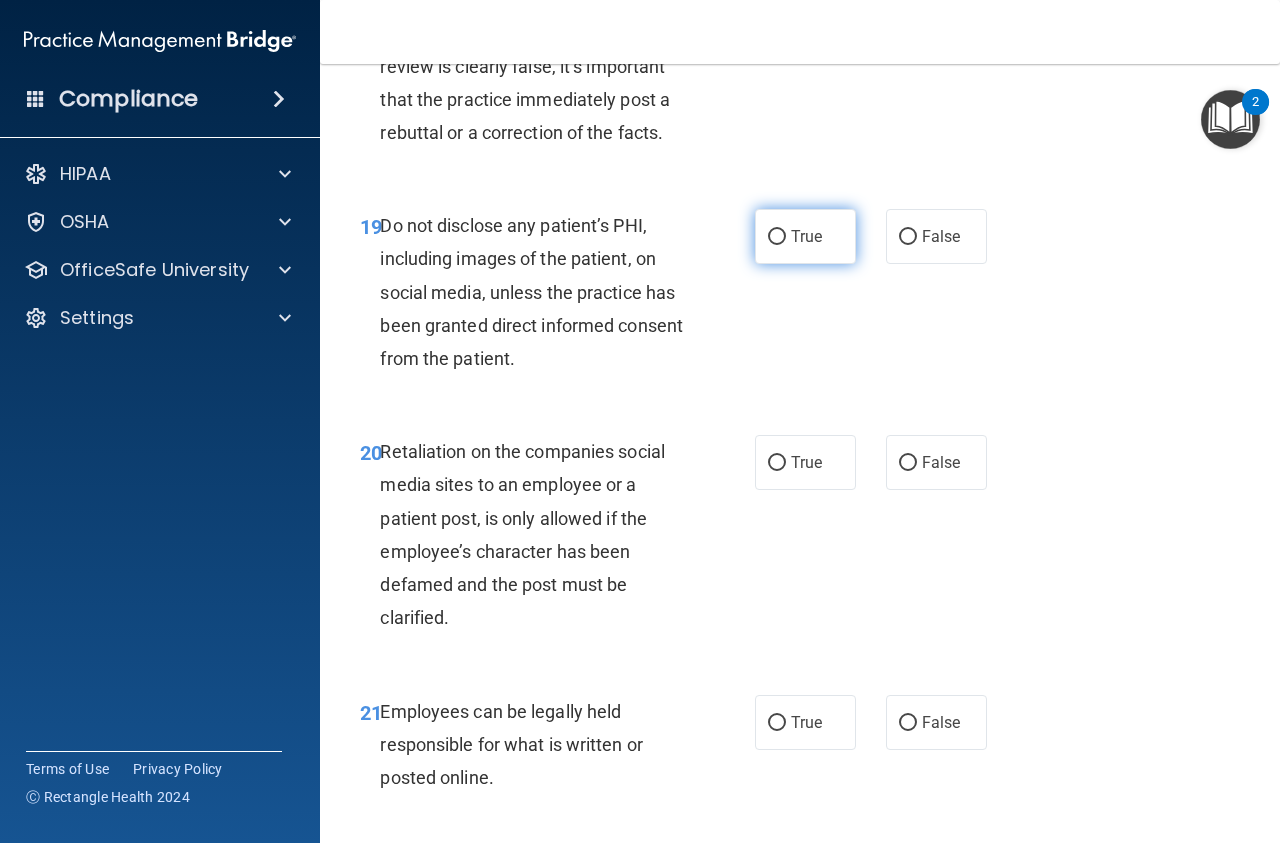 click on "True" at bounding box center [805, 236] 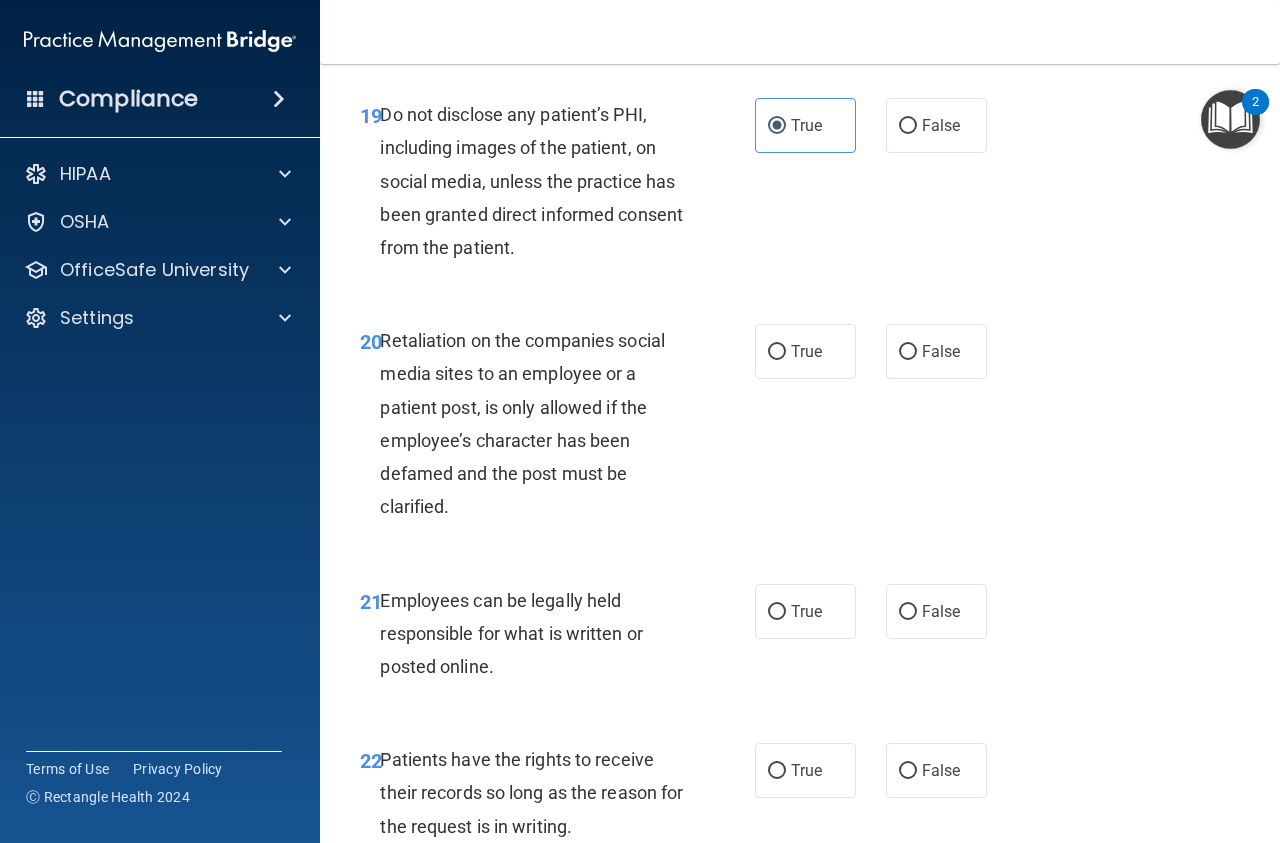 scroll, scrollTop: 4298, scrollLeft: 0, axis: vertical 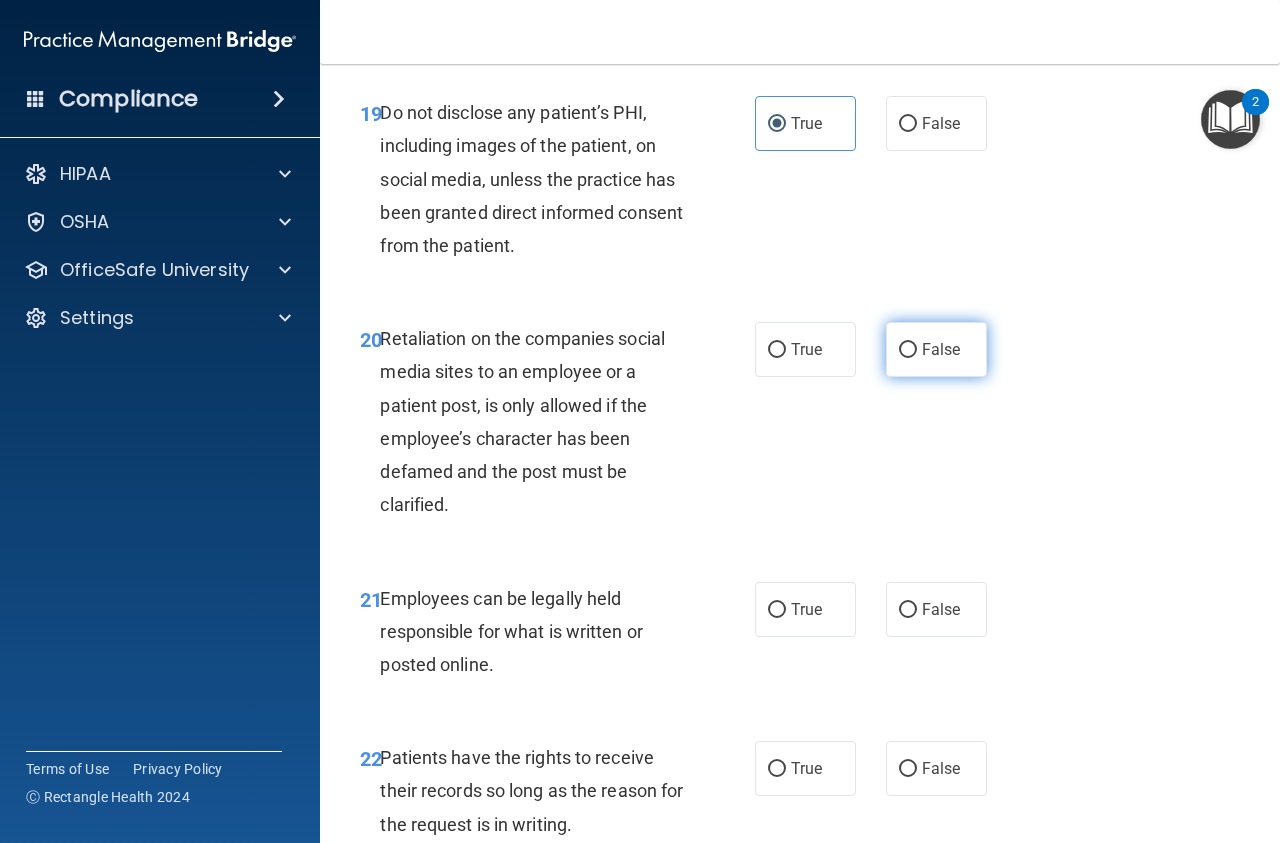 click on "False" at bounding box center [941, 349] 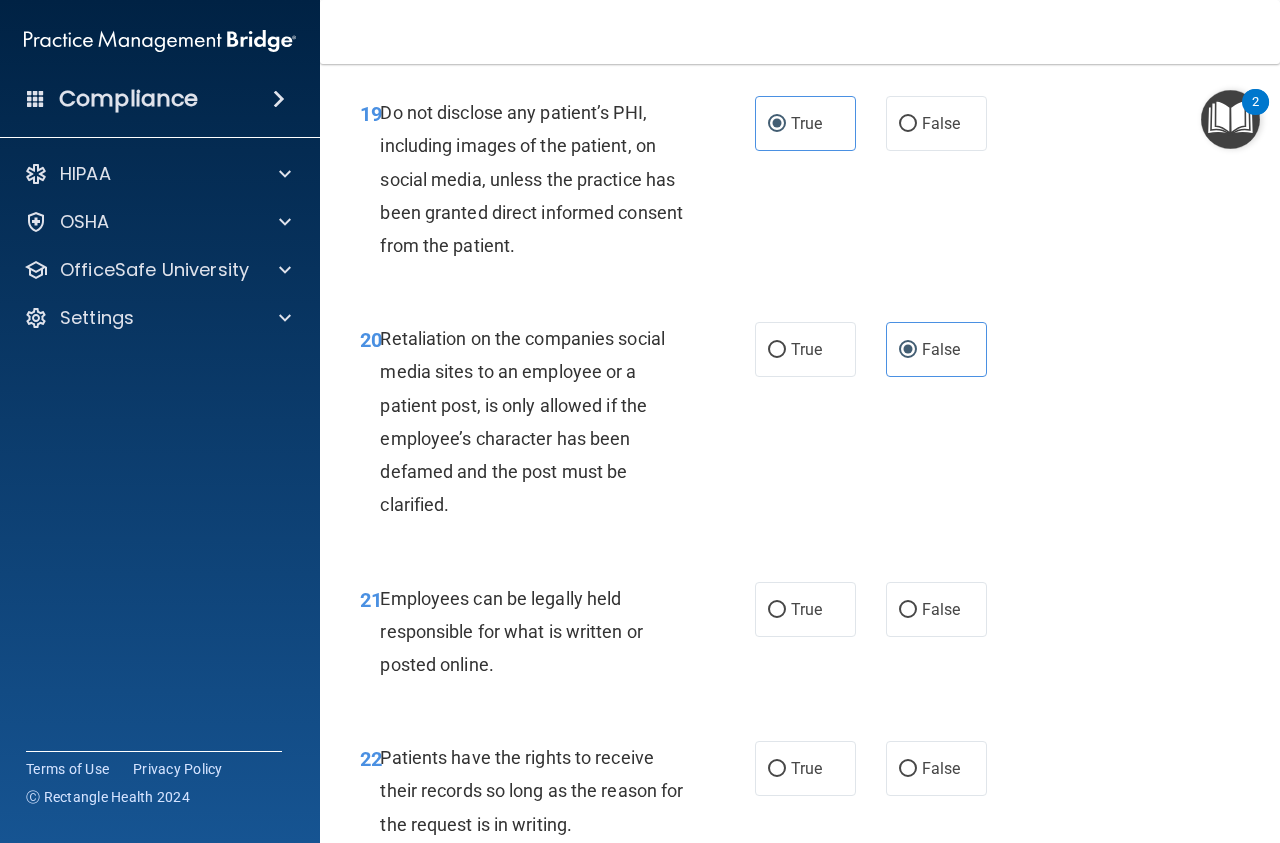 scroll, scrollTop: 4365, scrollLeft: 0, axis: vertical 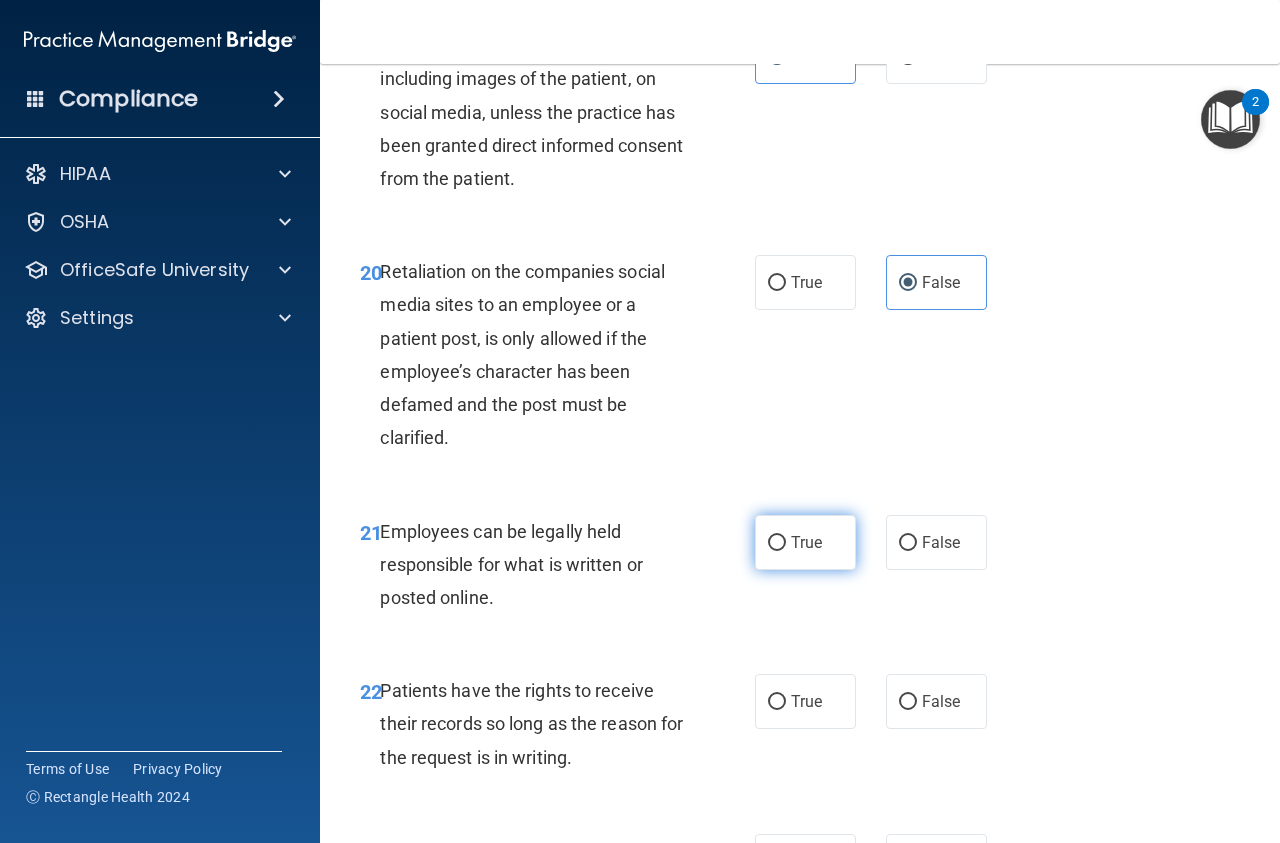 click on "True" at bounding box center [777, 543] 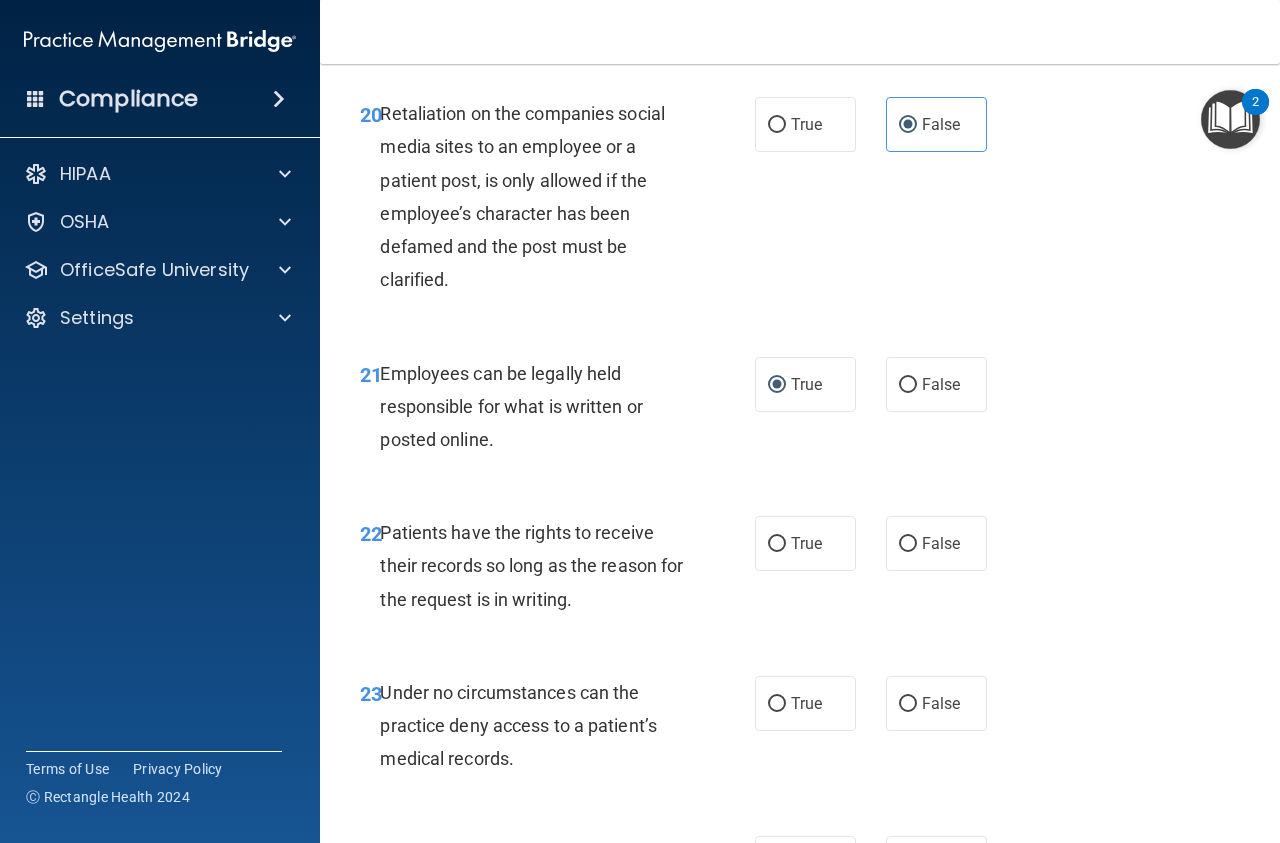 scroll, scrollTop: 4658, scrollLeft: 0, axis: vertical 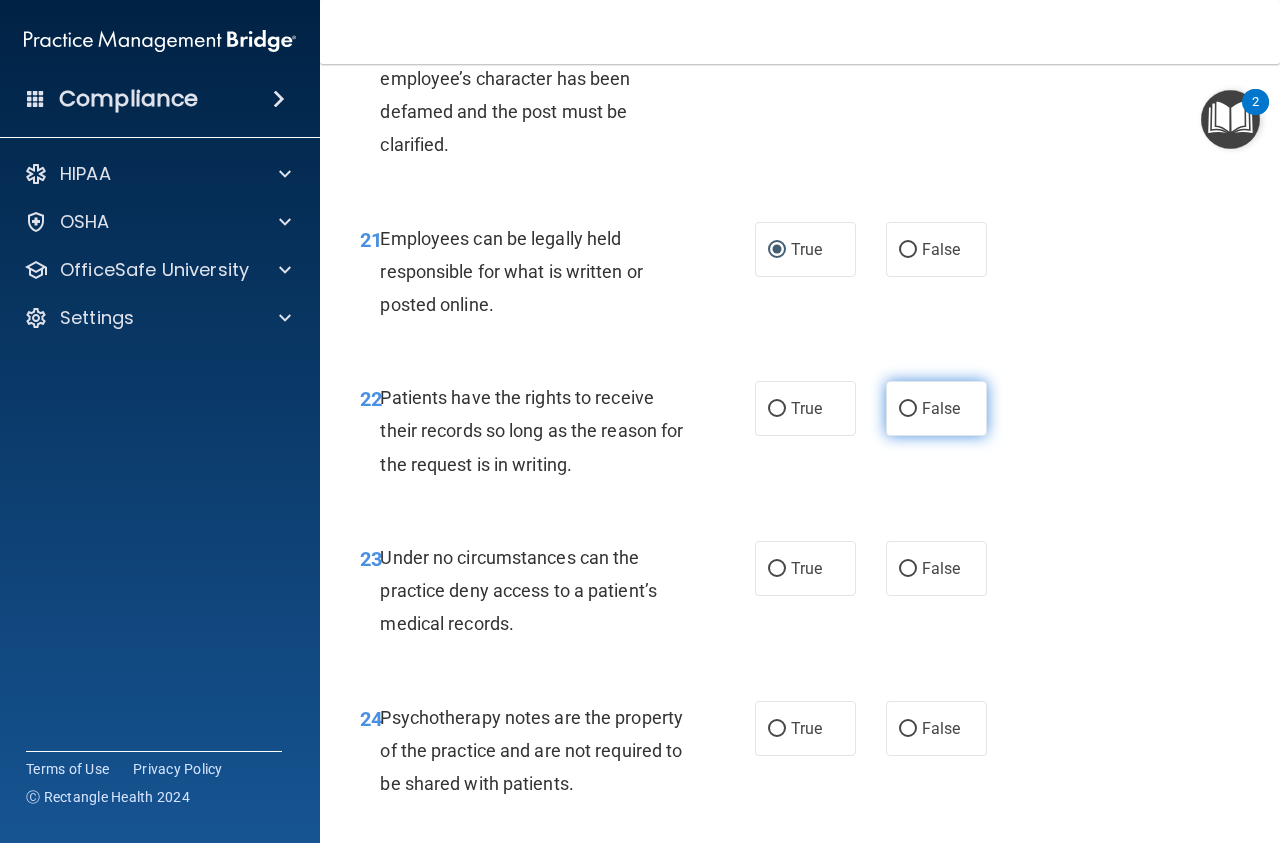 click on "False" at bounding box center [941, 408] 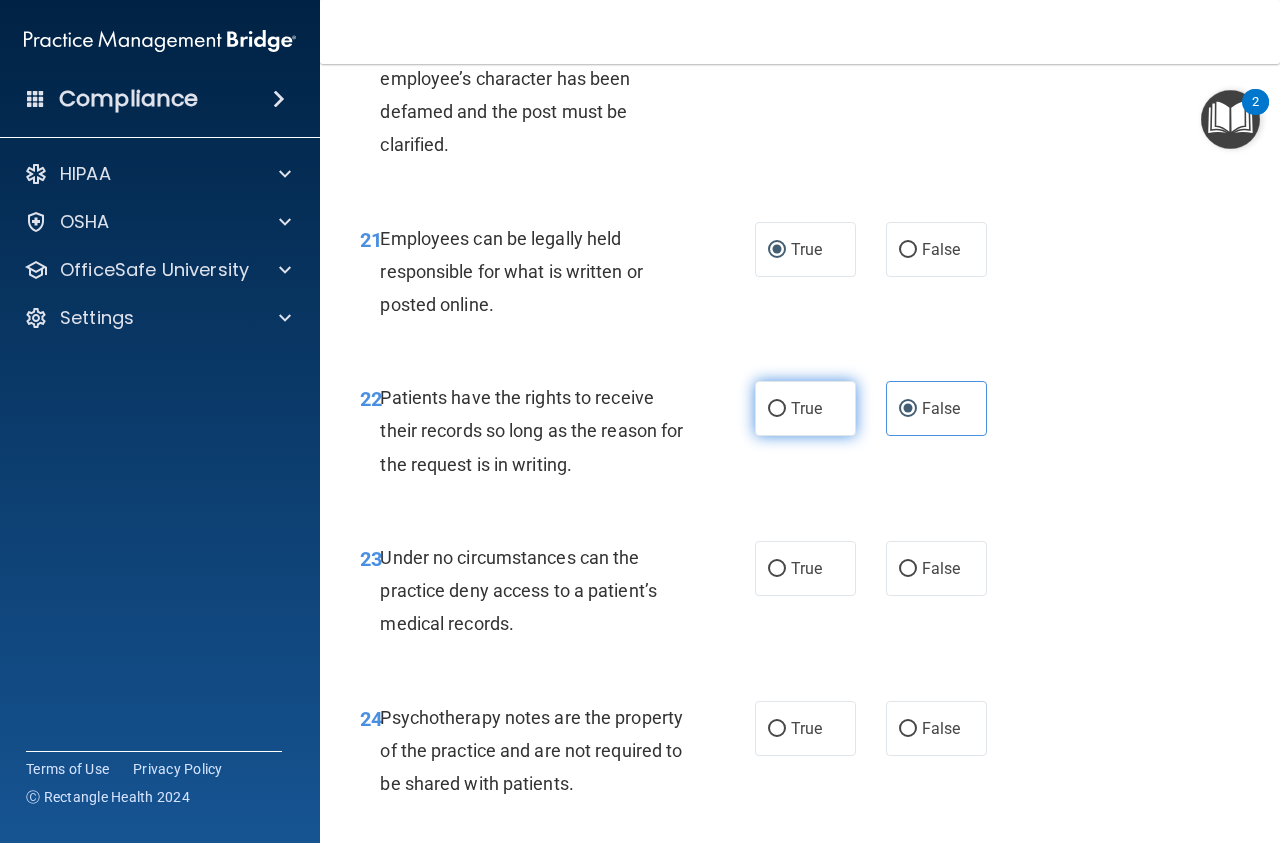 click on "True" at bounding box center (777, 409) 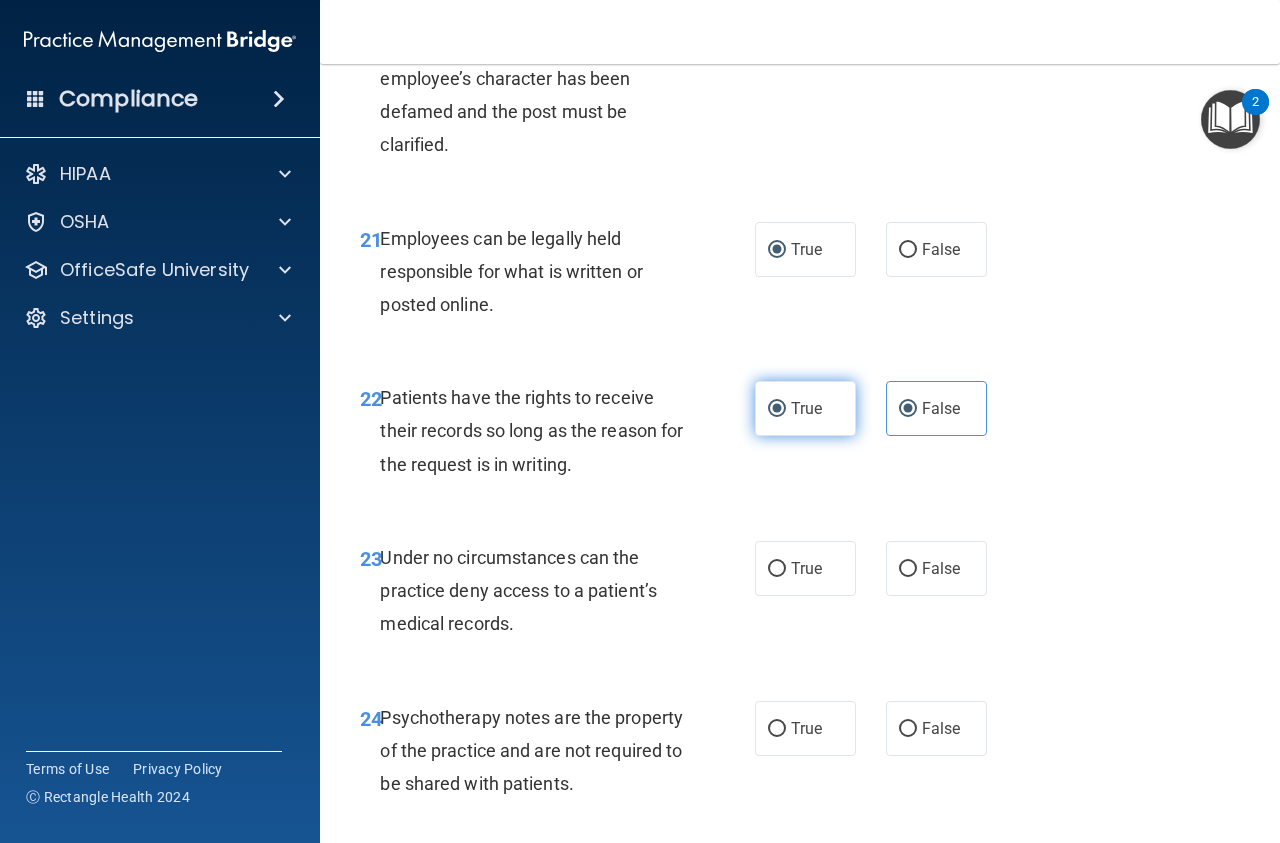 radio on "false" 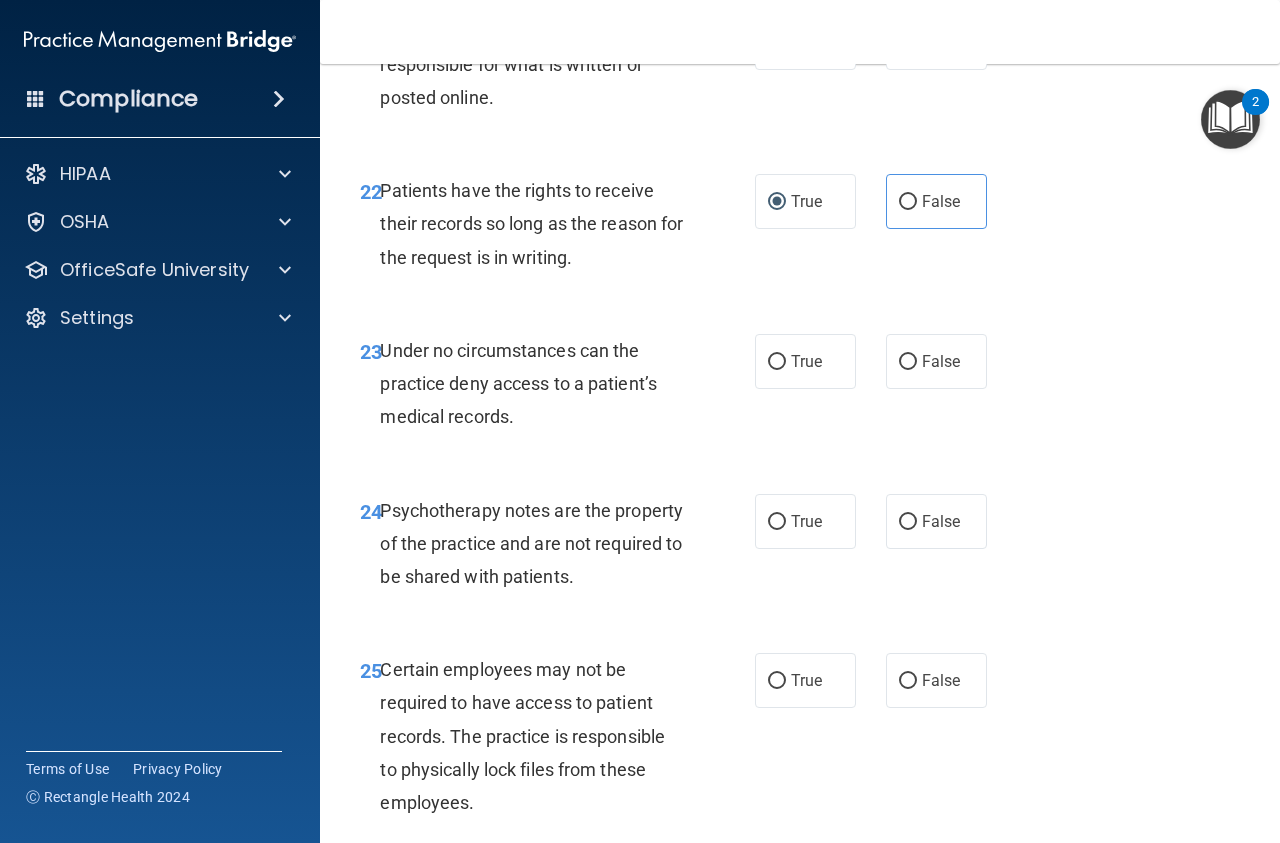 scroll, scrollTop: 4973, scrollLeft: 0, axis: vertical 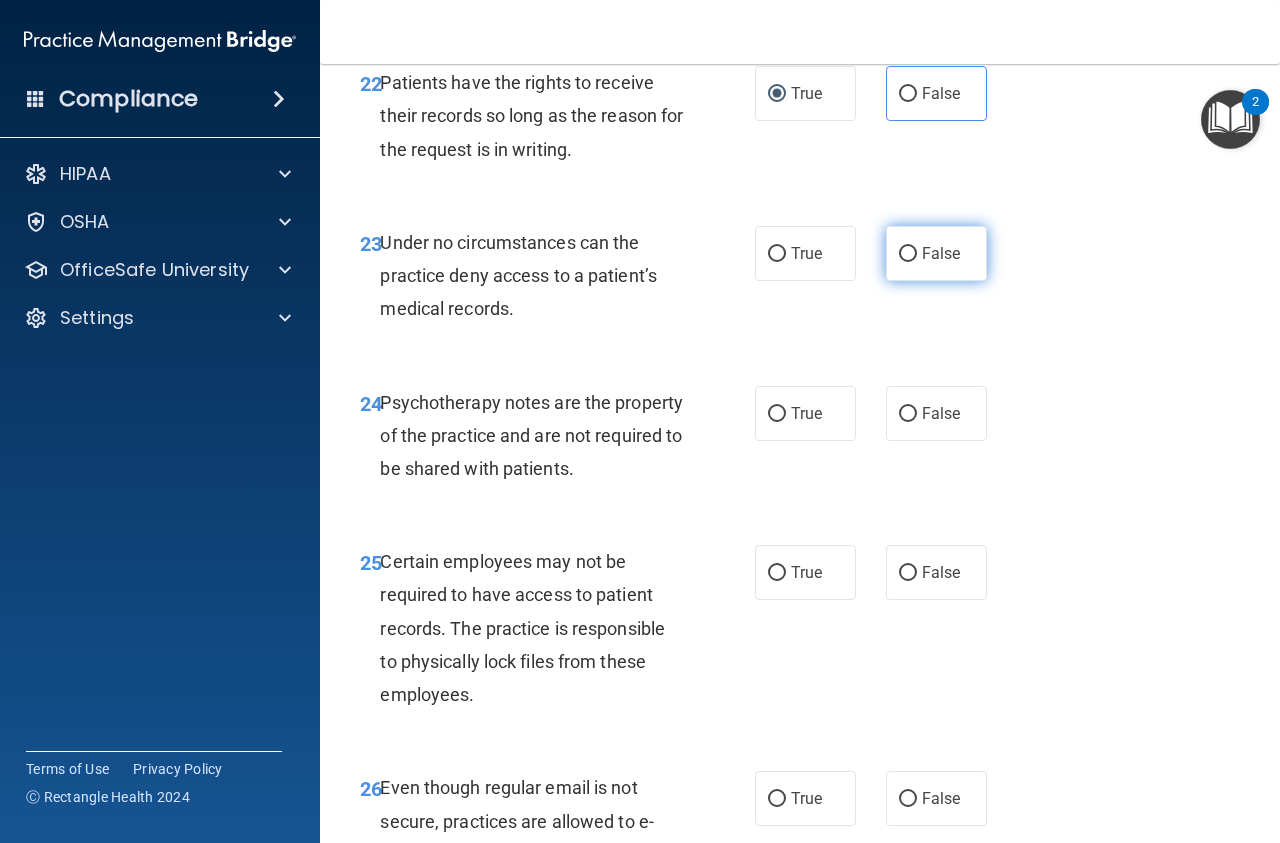 click on "False" at bounding box center (908, 254) 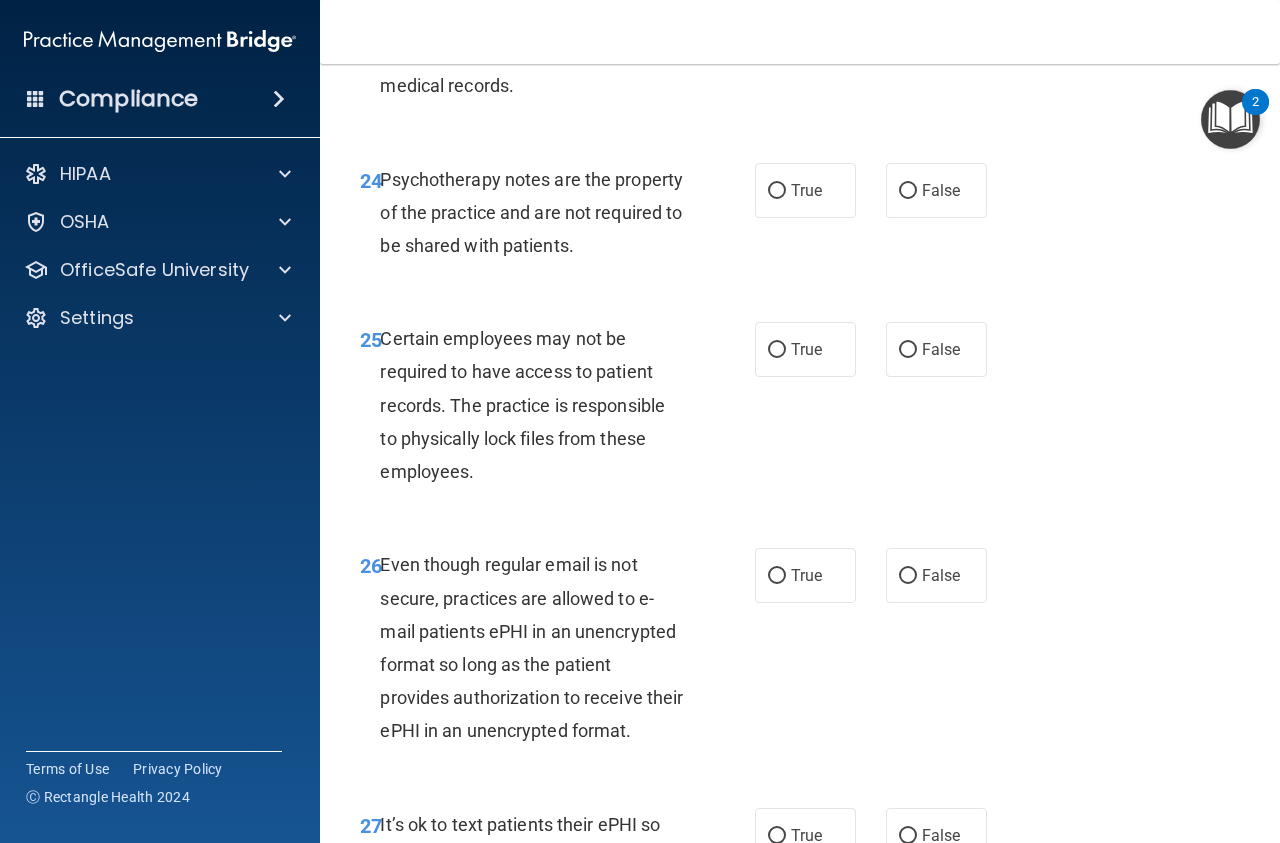 scroll, scrollTop: 5198, scrollLeft: 0, axis: vertical 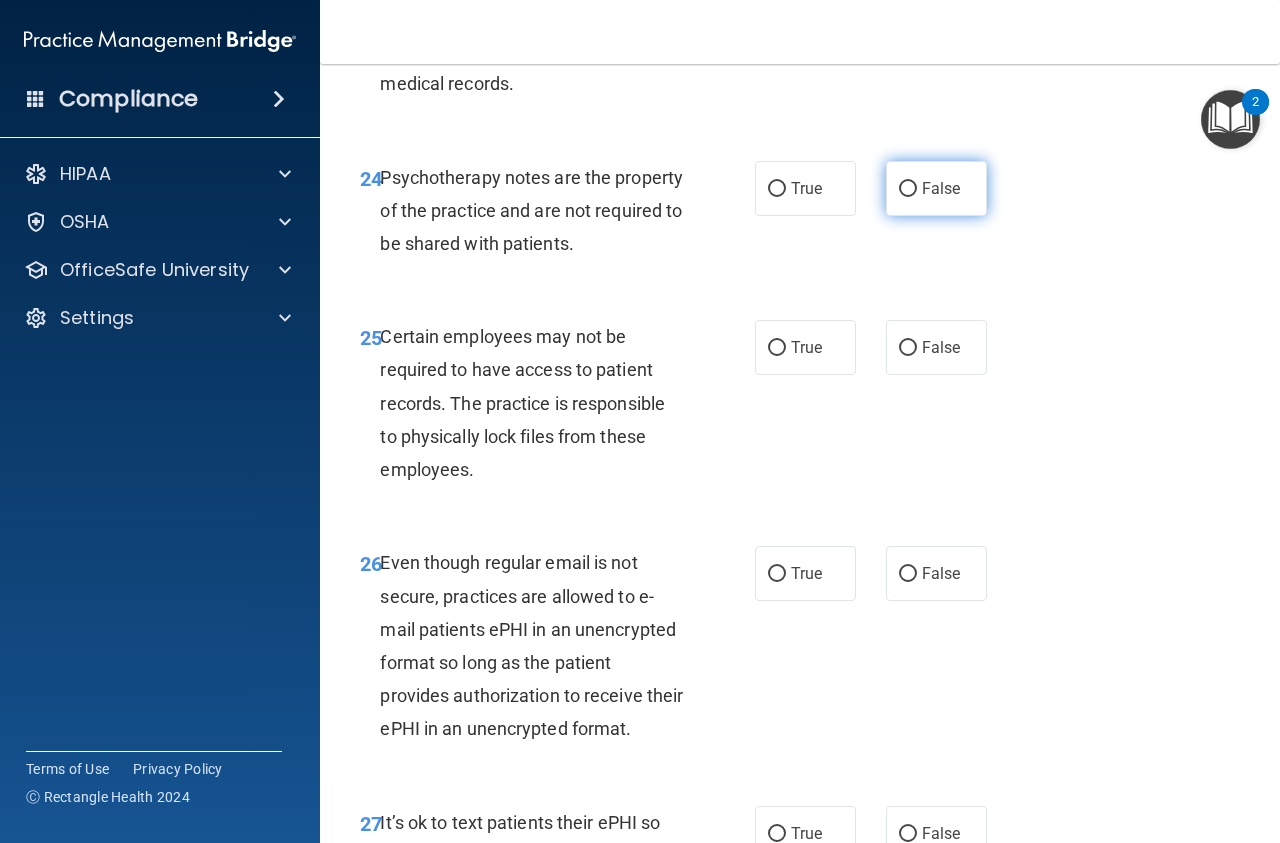 click on "False" at bounding box center (908, 189) 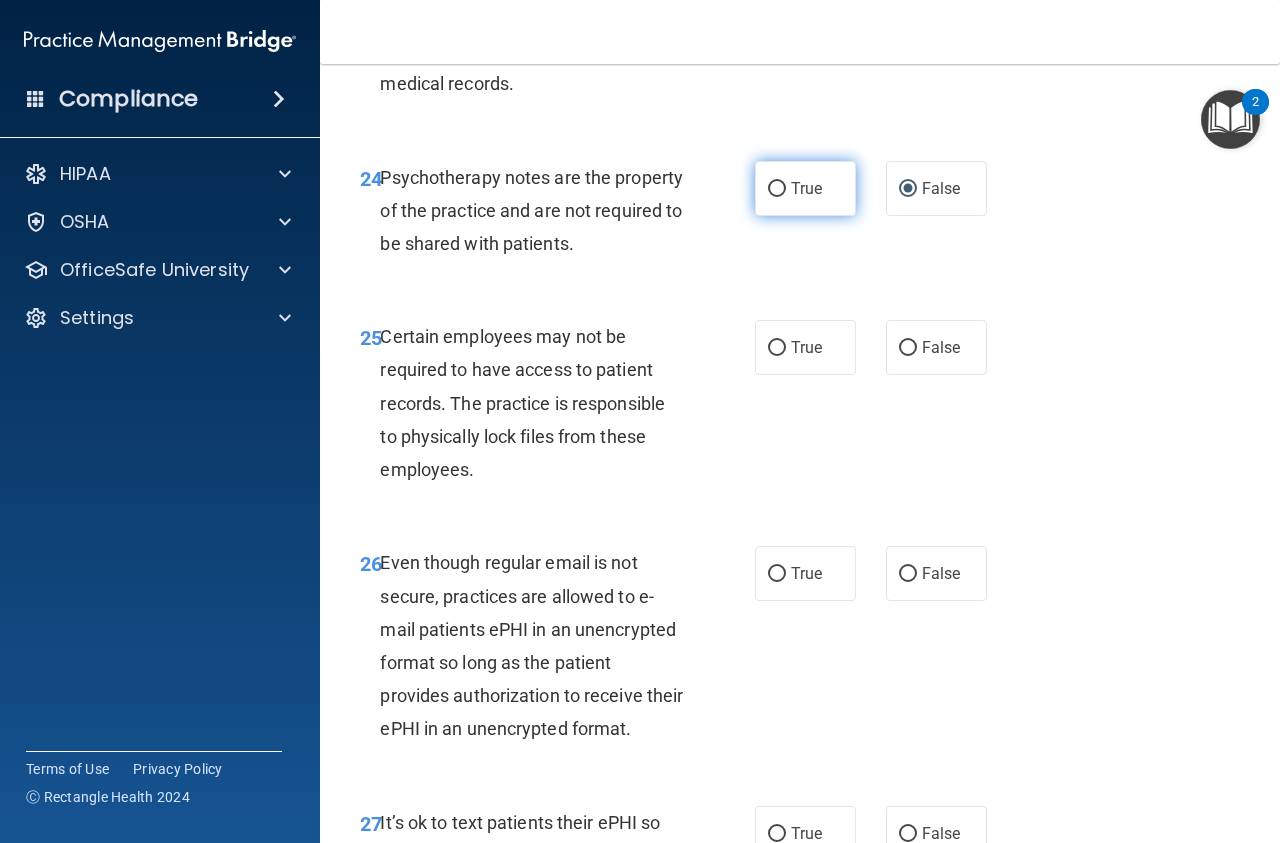click on "True" at bounding box center [805, 188] 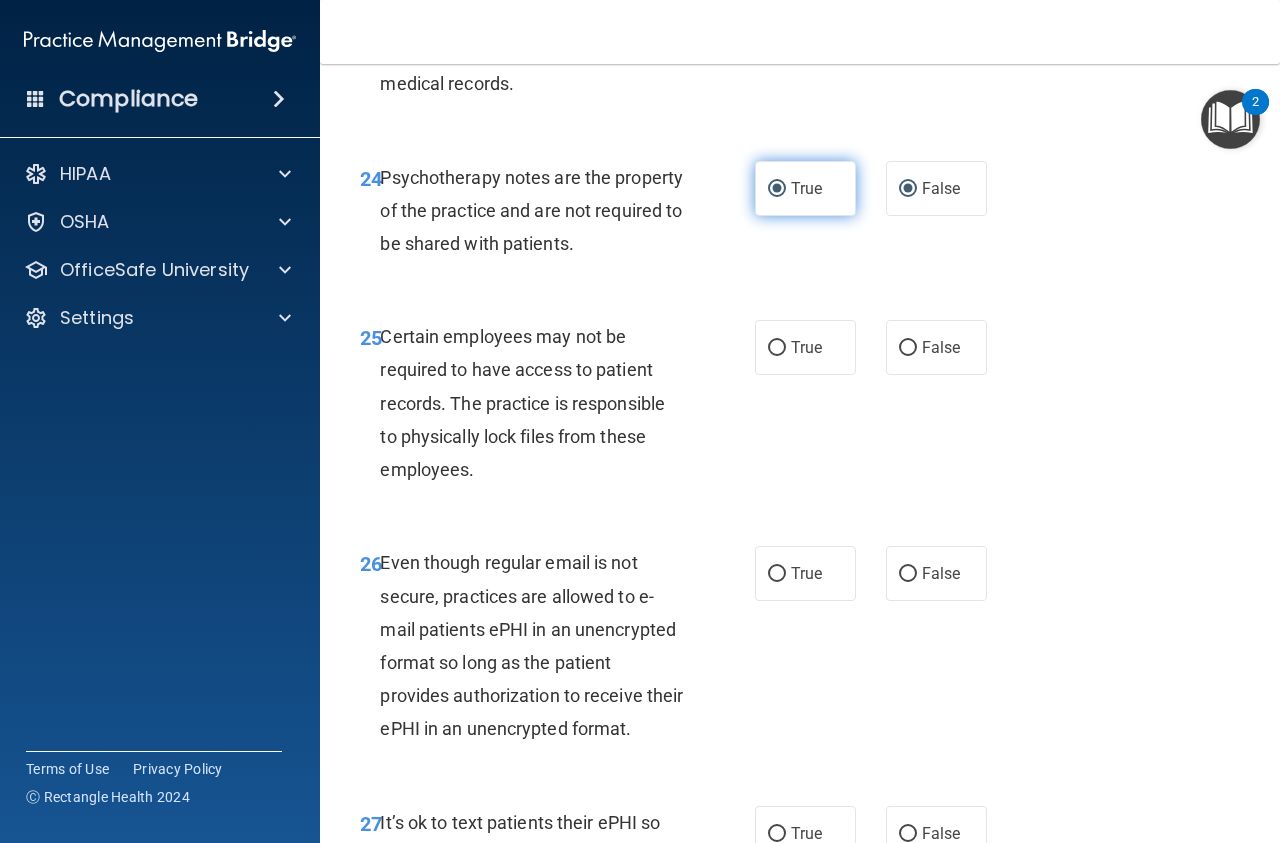 radio on "false" 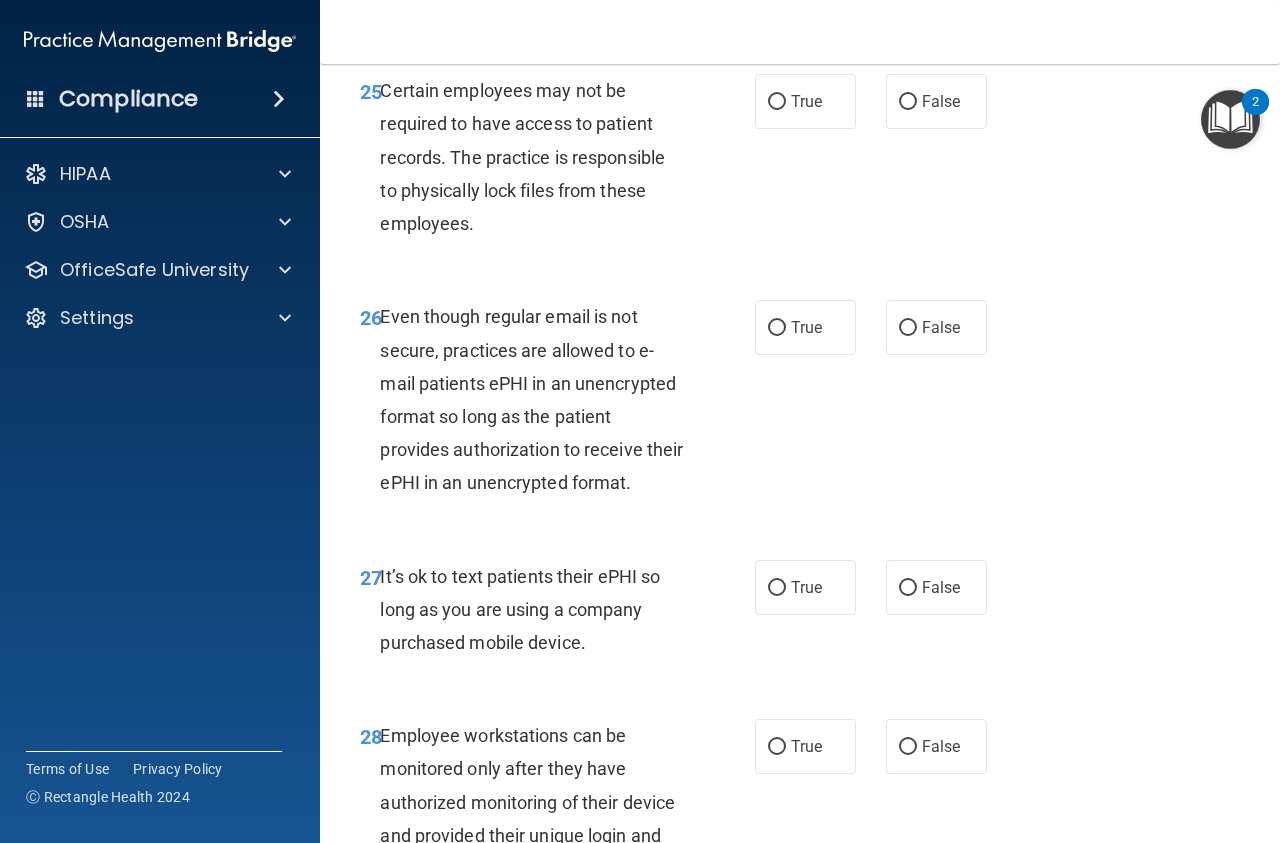 scroll, scrollTop: 5445, scrollLeft: 0, axis: vertical 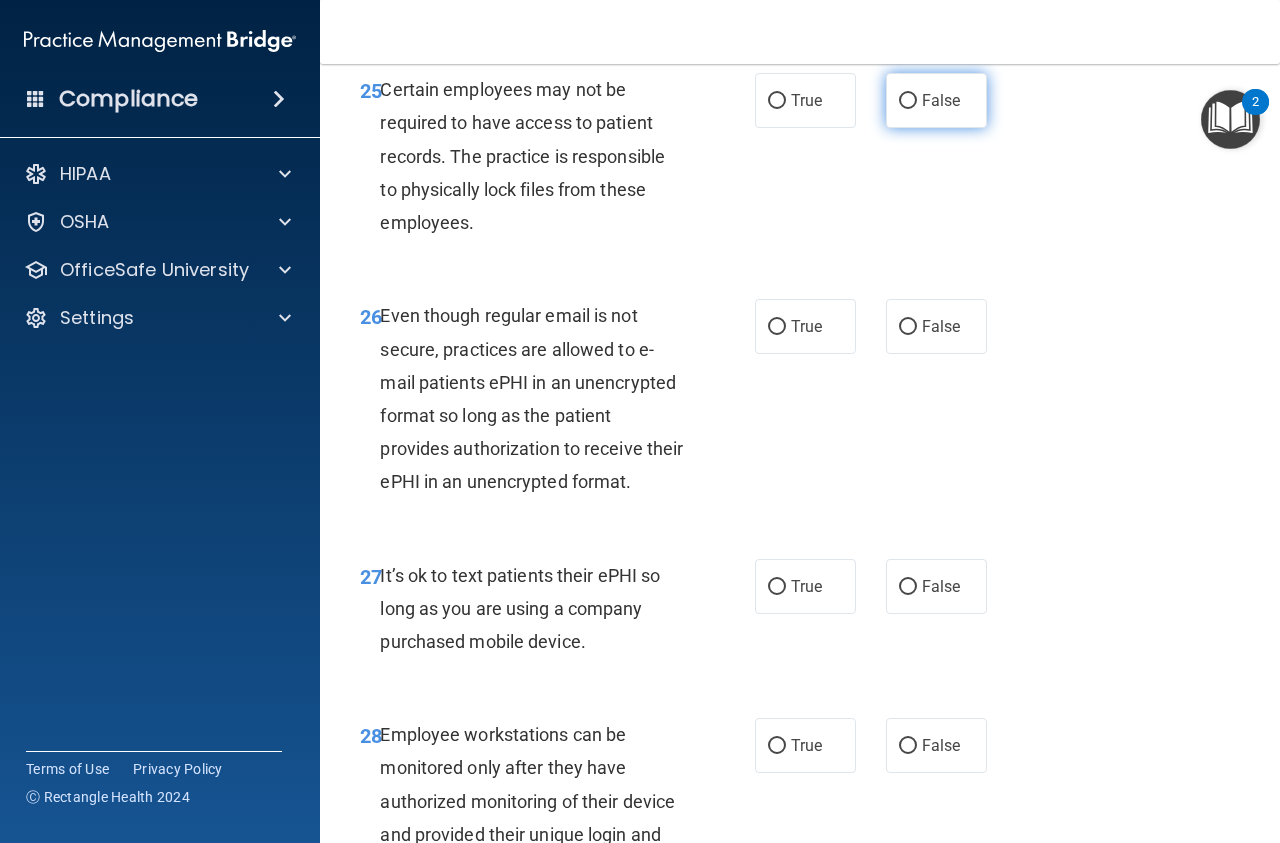 click on "False" at bounding box center [908, 101] 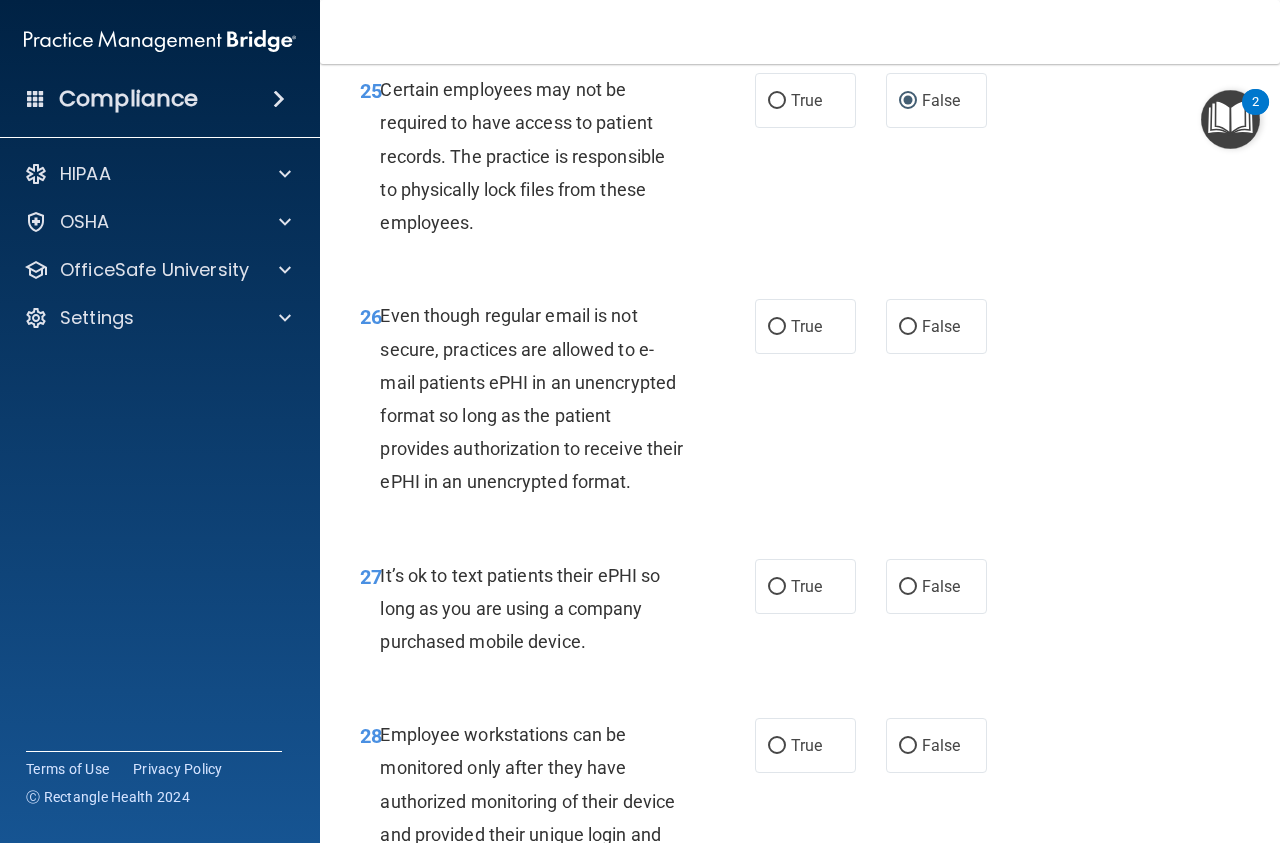 scroll, scrollTop: 5558, scrollLeft: 0, axis: vertical 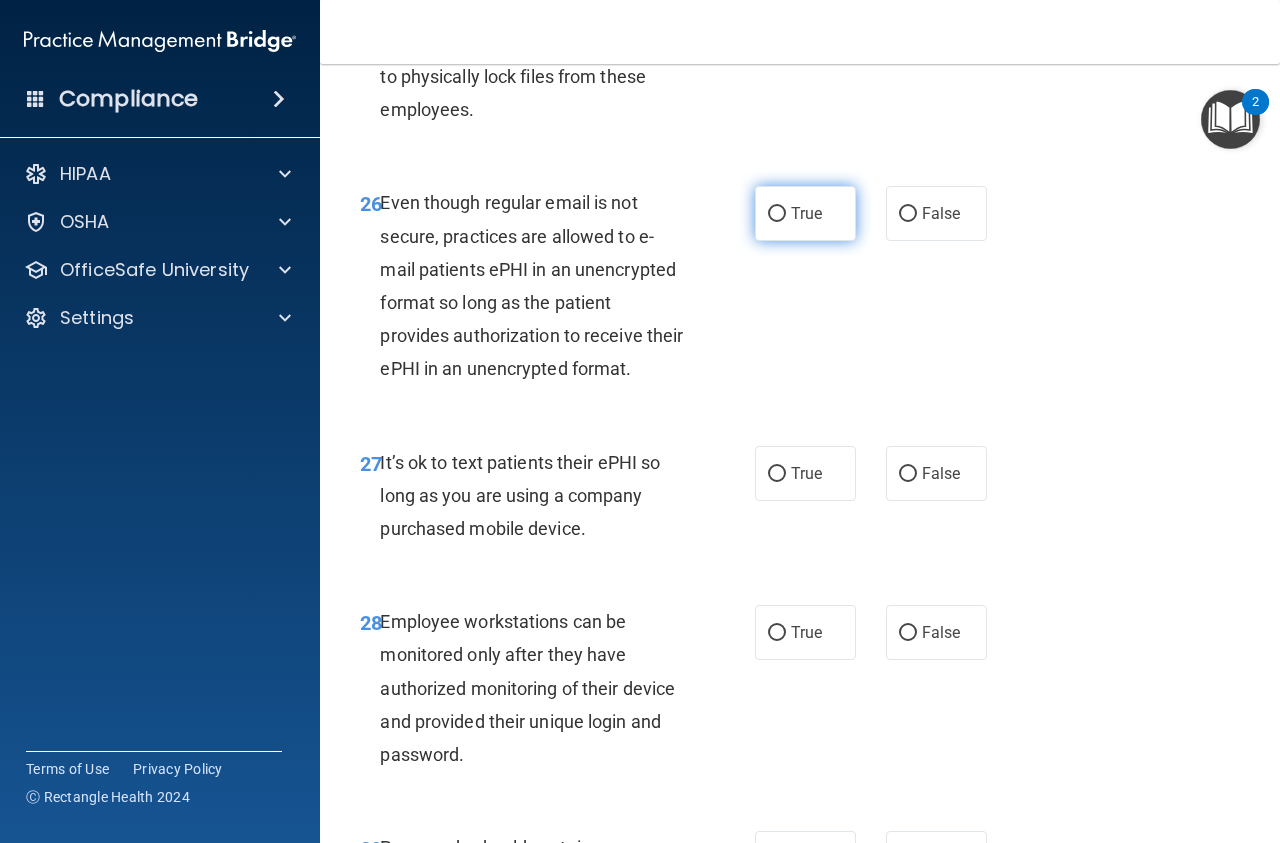 click on "True" at bounding box center (777, 214) 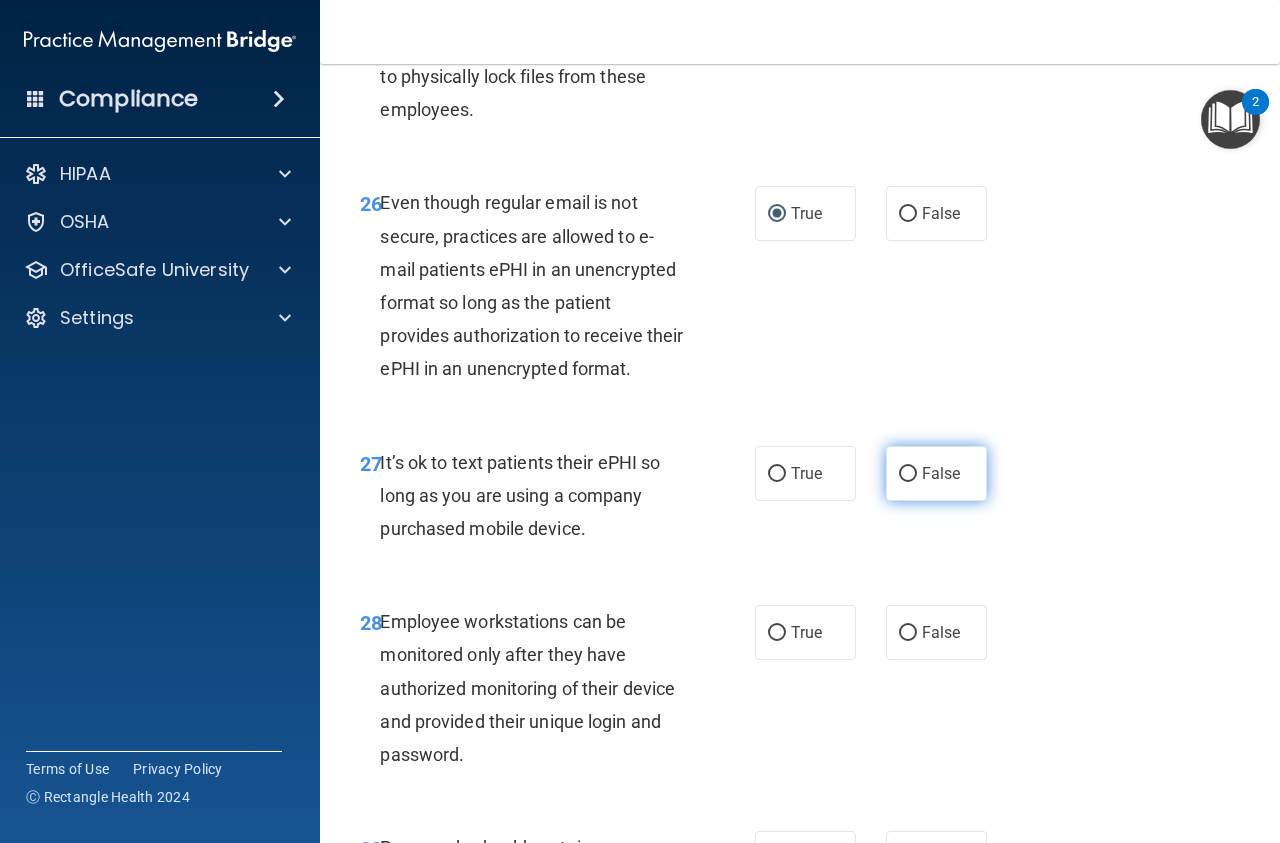 click on "False" at bounding box center [936, 473] 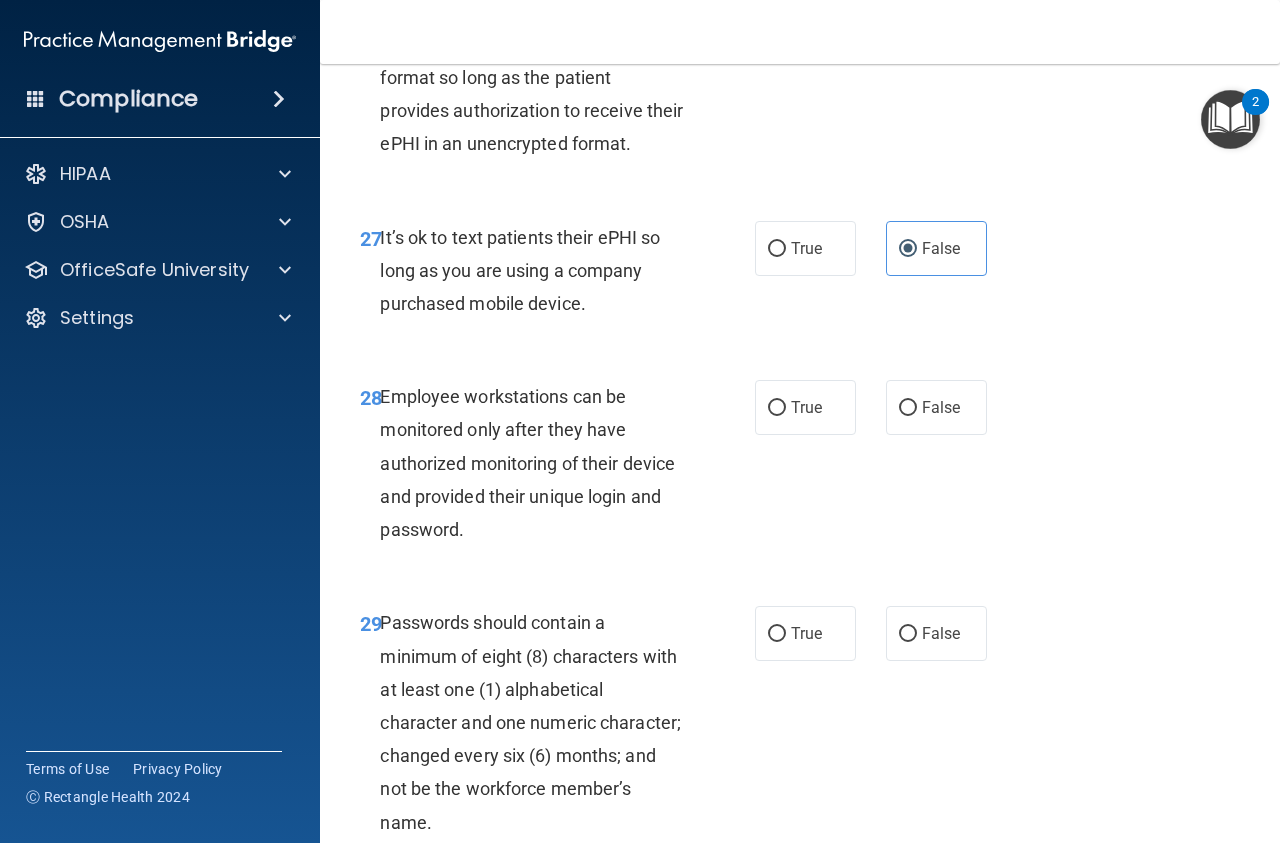 scroll, scrollTop: 5873, scrollLeft: 0, axis: vertical 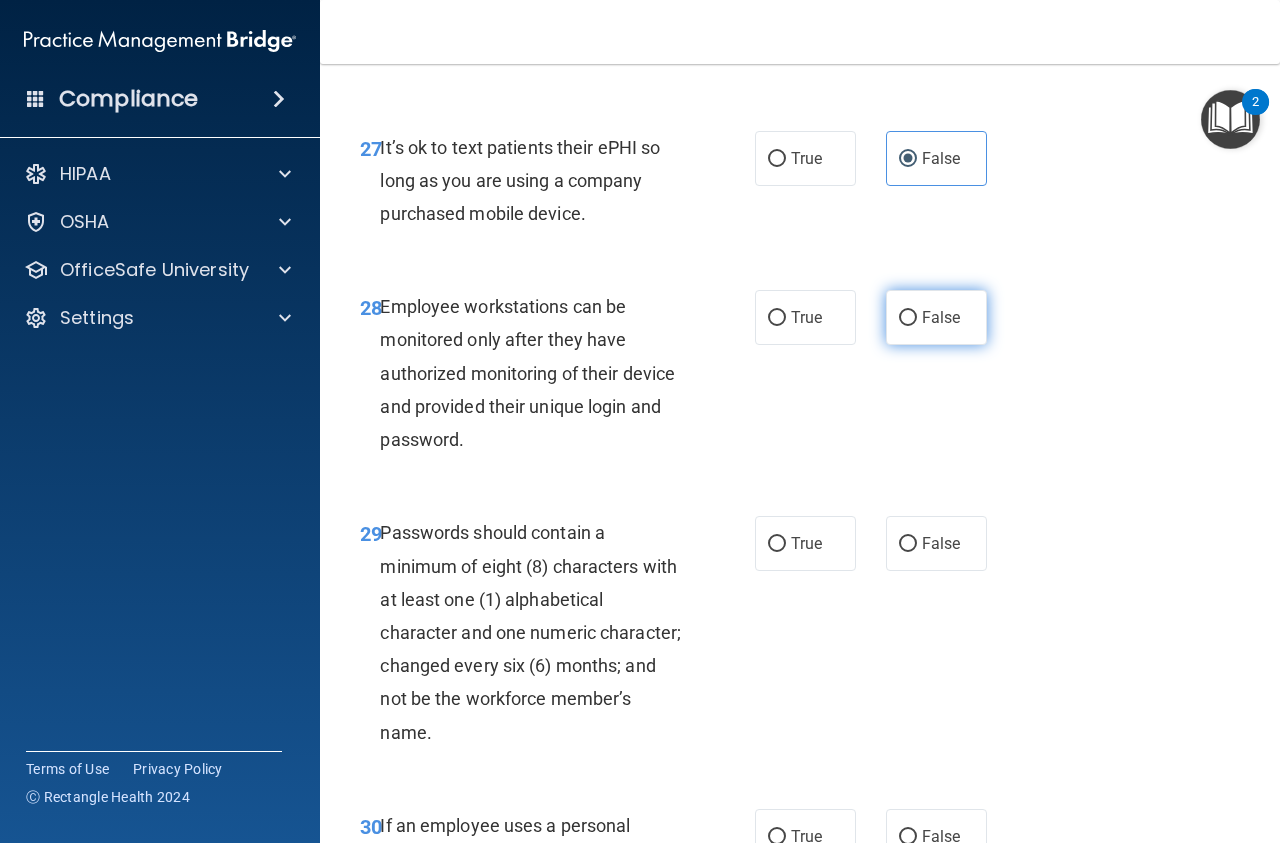 click on "False" at bounding box center [908, 318] 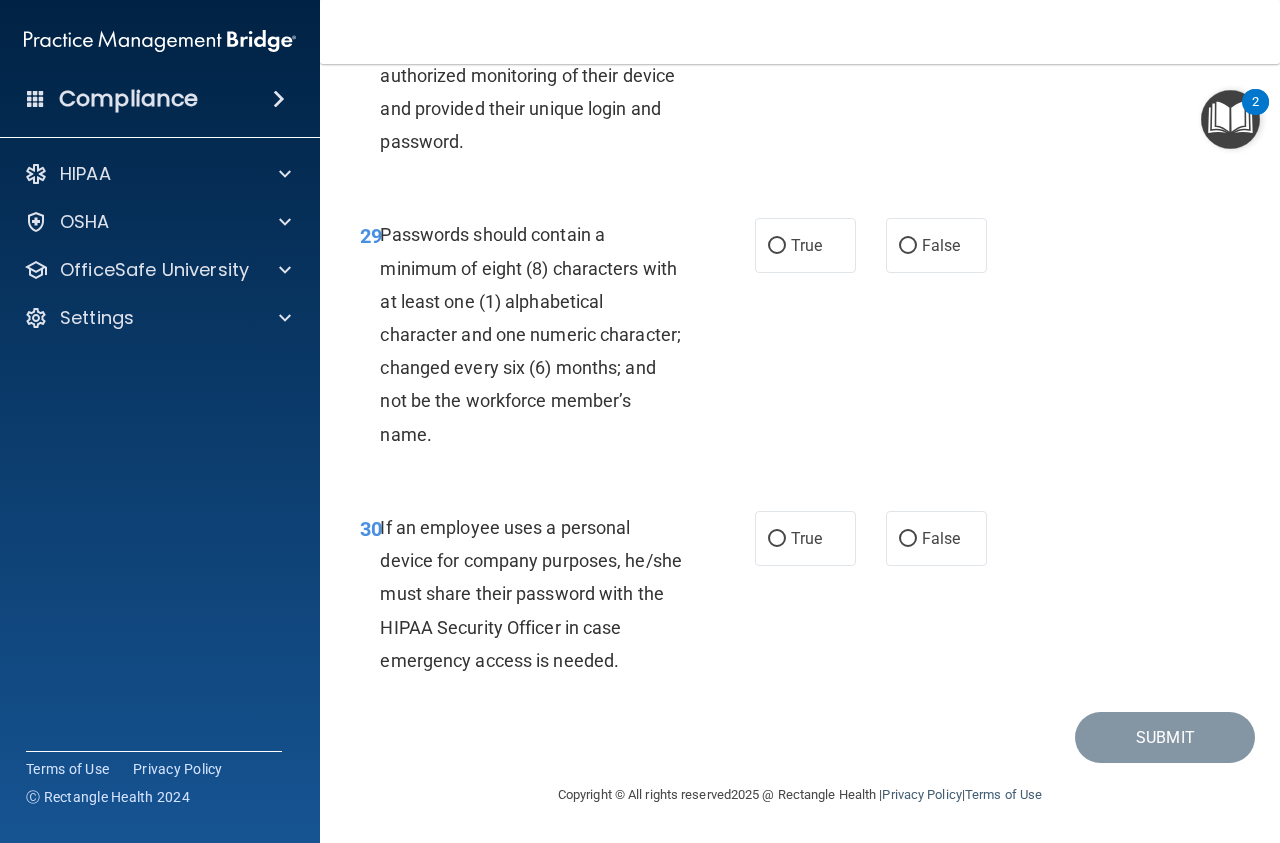 scroll, scrollTop: 6255, scrollLeft: 0, axis: vertical 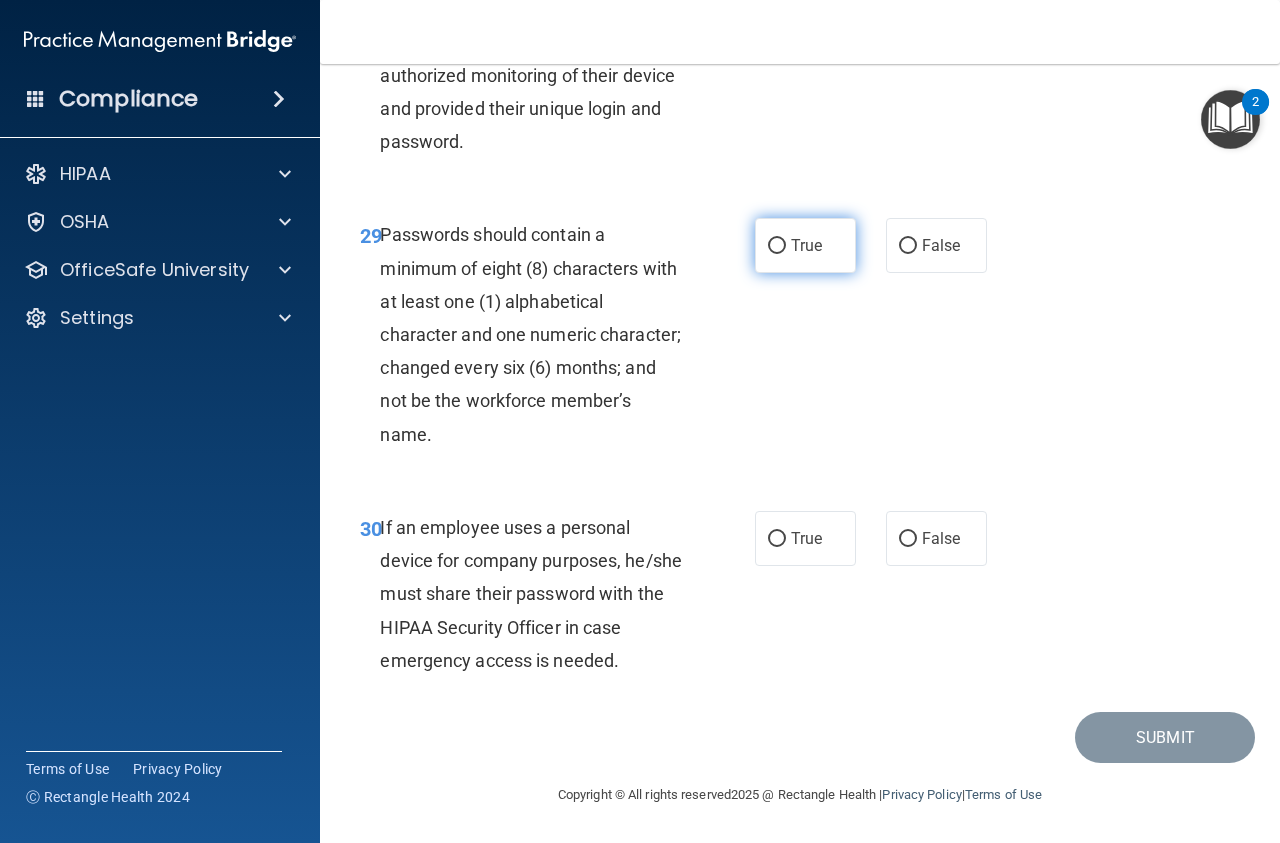 click on "True" at bounding box center [777, 246] 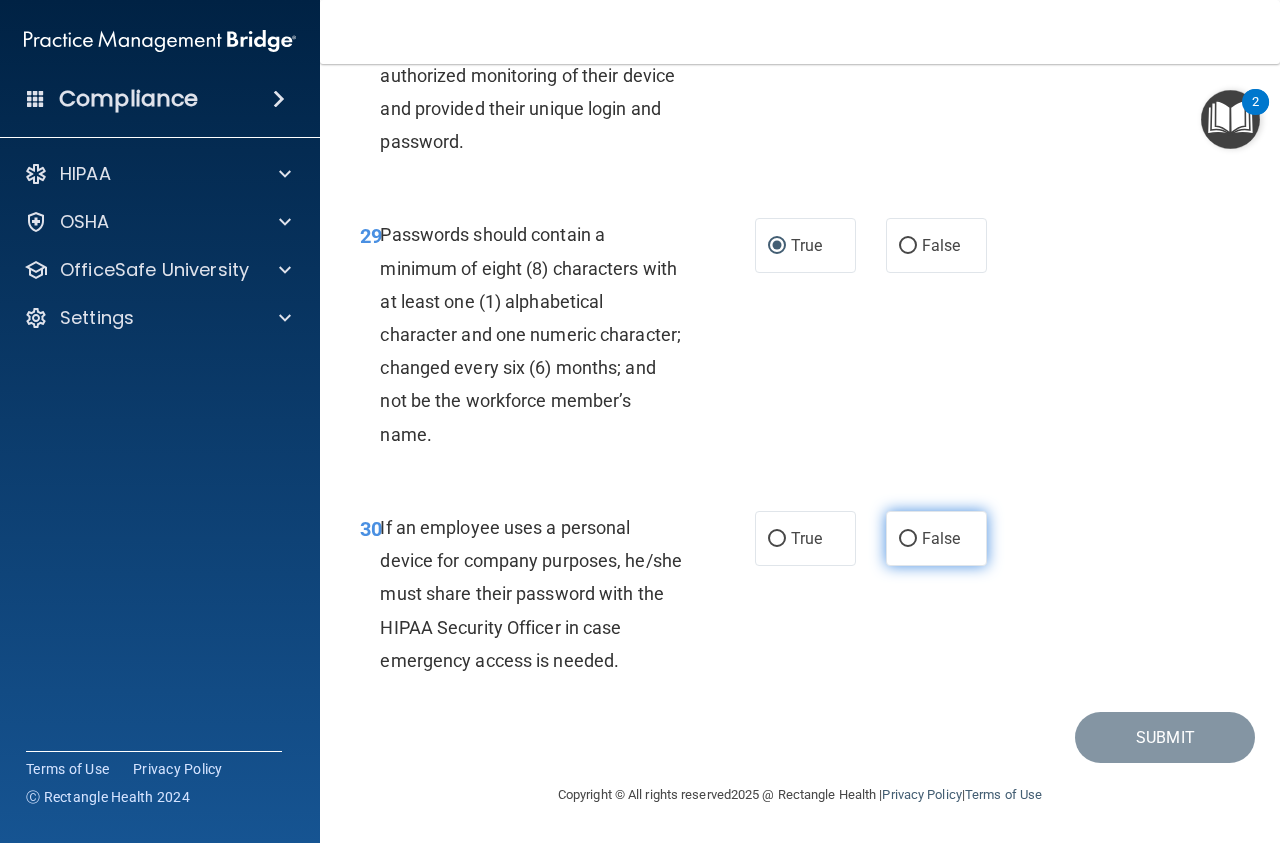 click on "False" at bounding box center (936, 538) 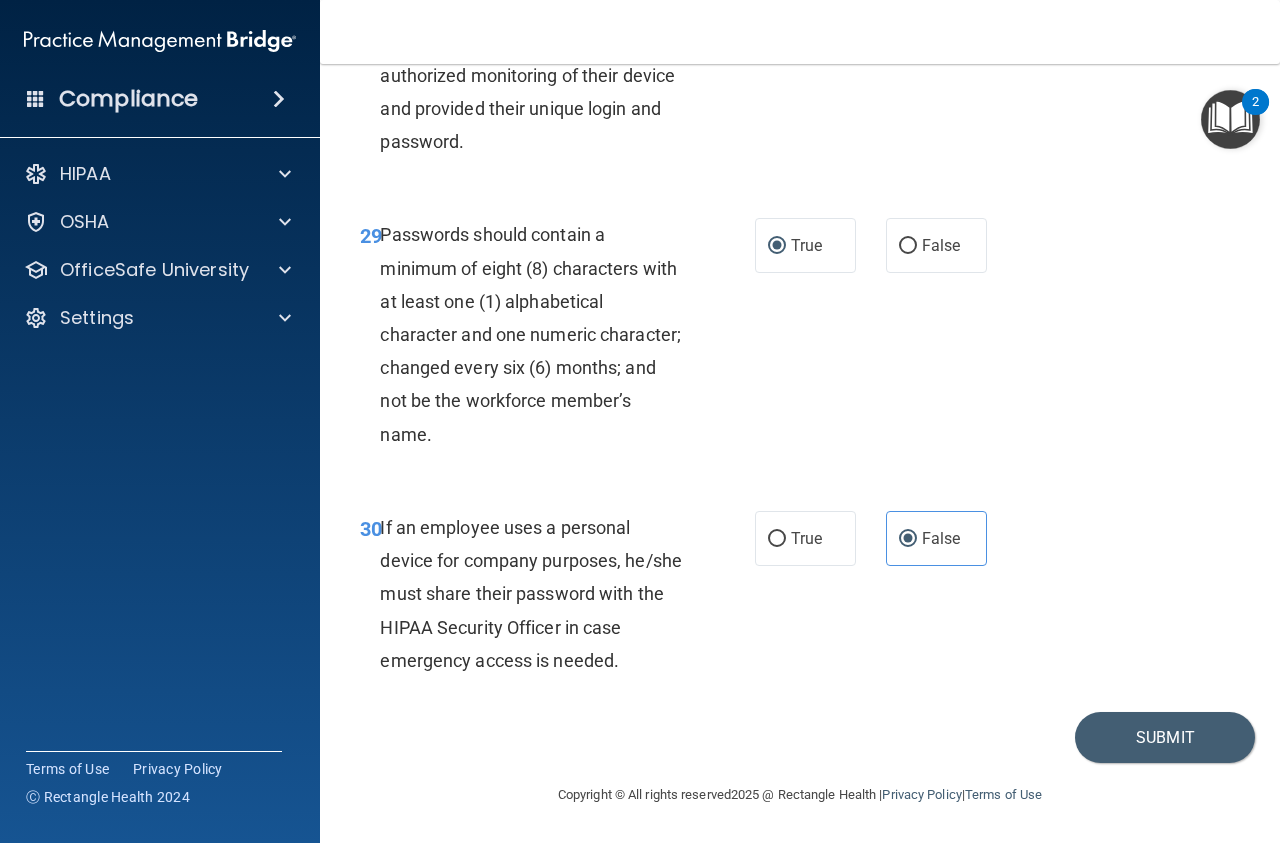 scroll, scrollTop: 6300, scrollLeft: 0, axis: vertical 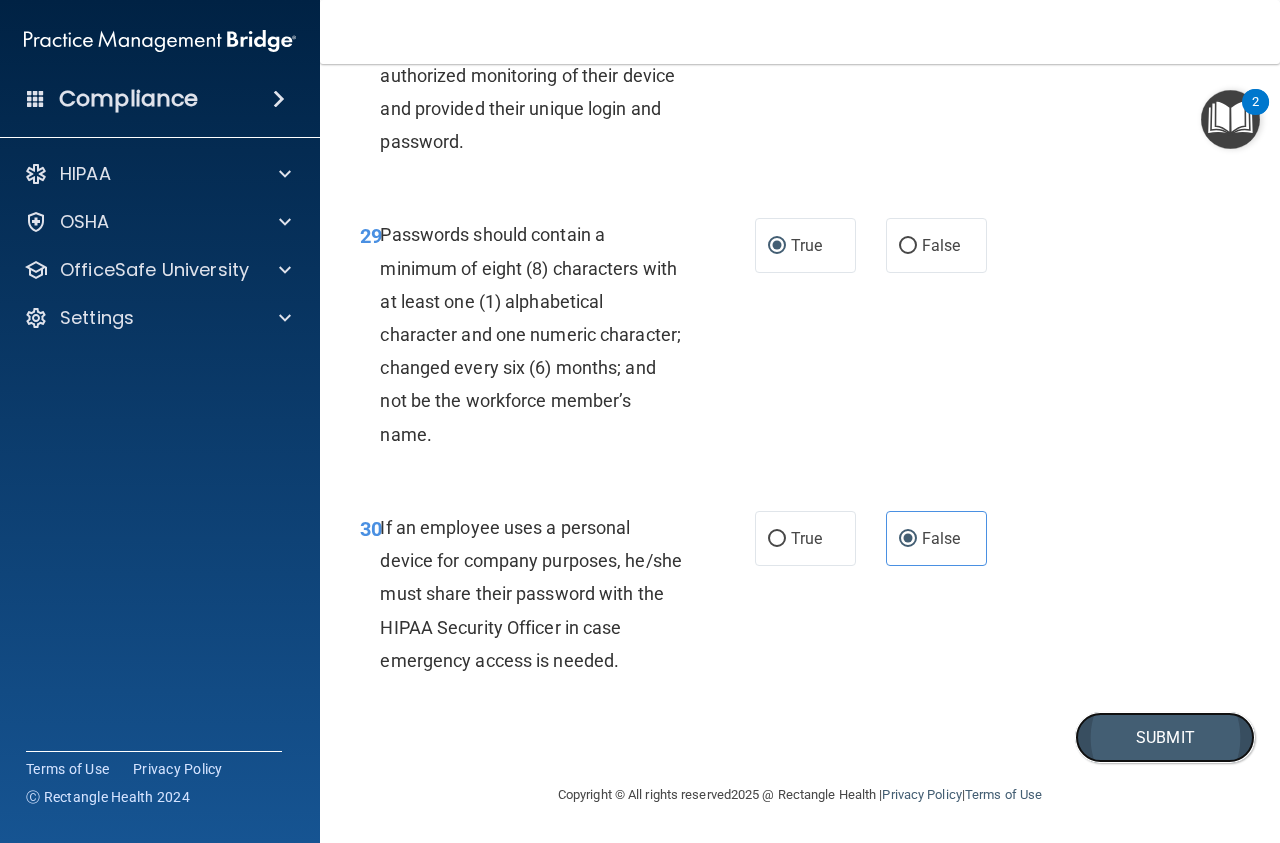 click on "Submit" at bounding box center (1165, 737) 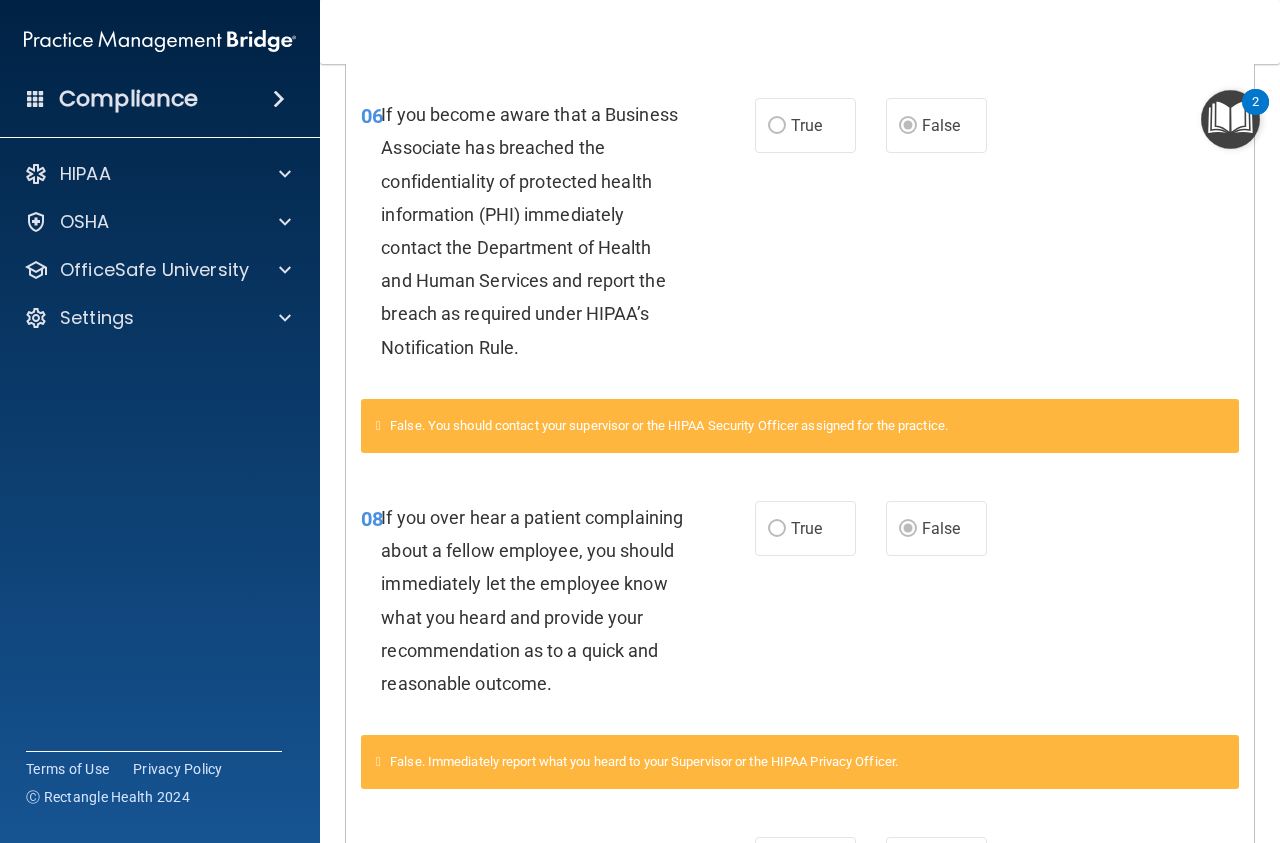 scroll, scrollTop: 677, scrollLeft: 0, axis: vertical 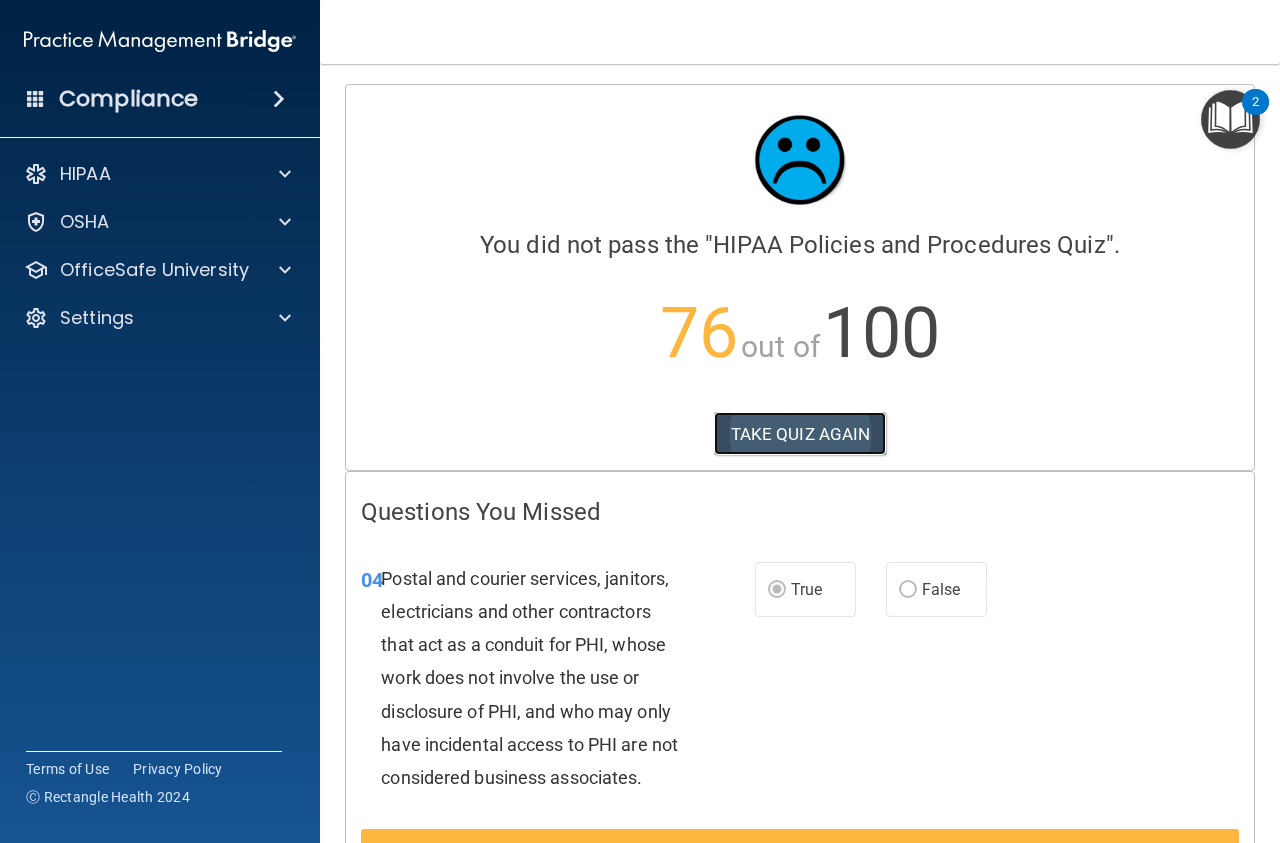 click on "TAKE QUIZ AGAIN" at bounding box center [800, 434] 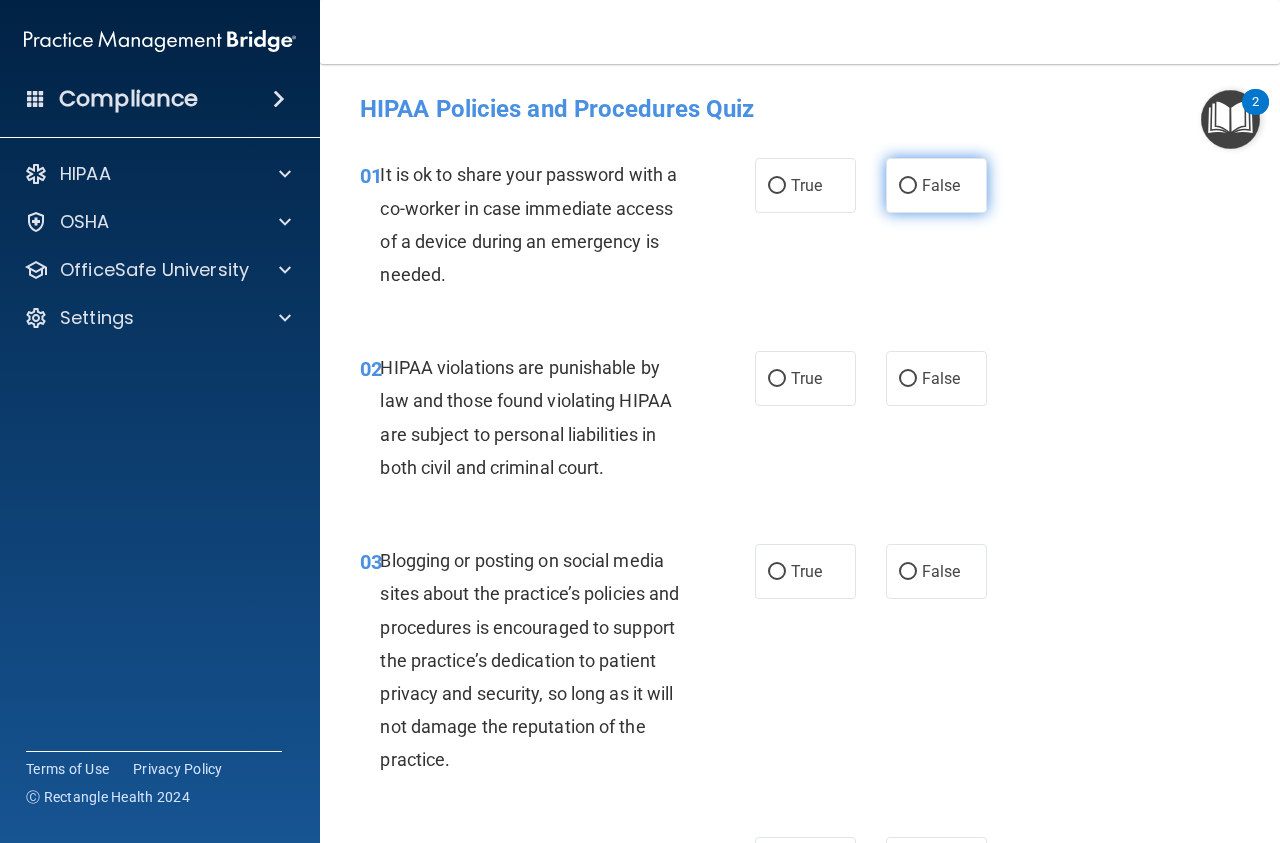 click on "False" at bounding box center (908, 186) 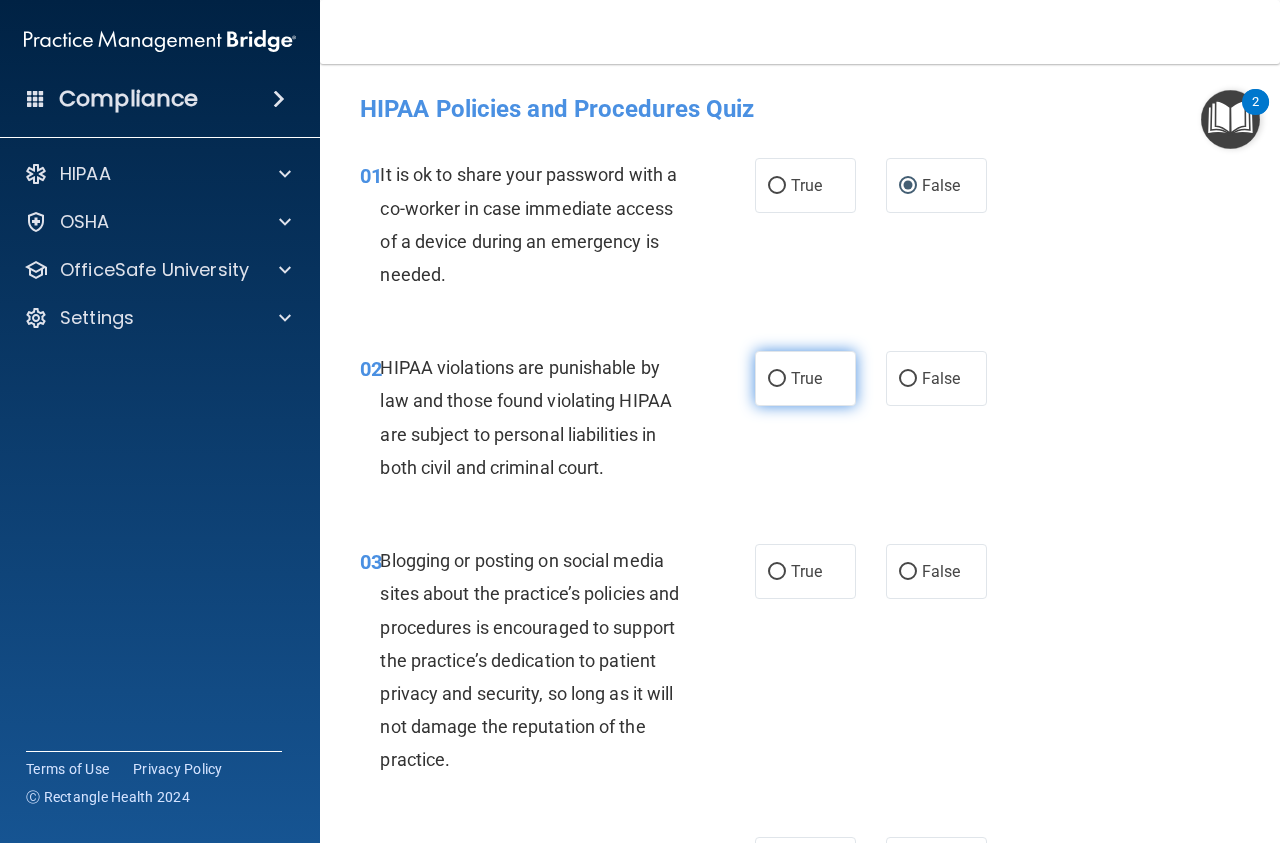 click on "True" at bounding box center [777, 379] 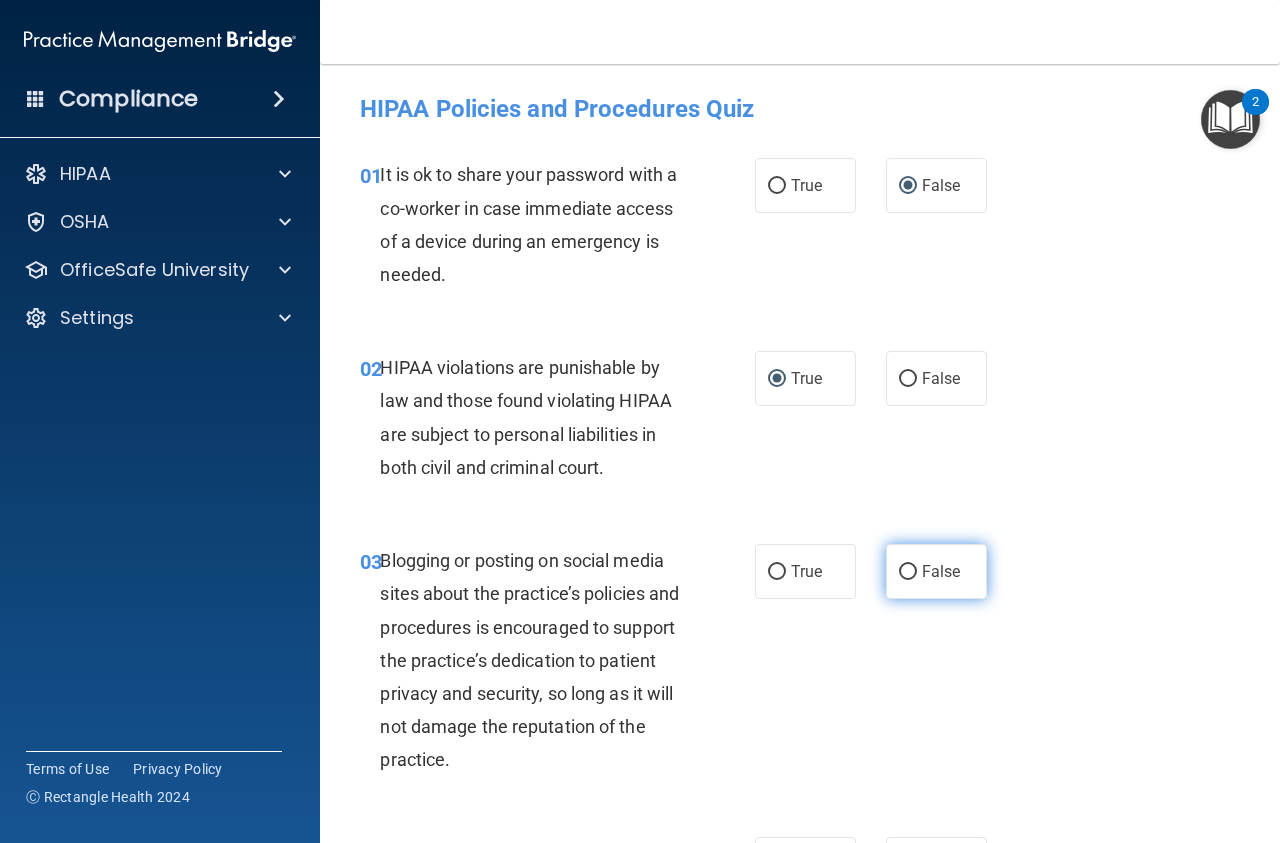 click on "False" at bounding box center [936, 571] 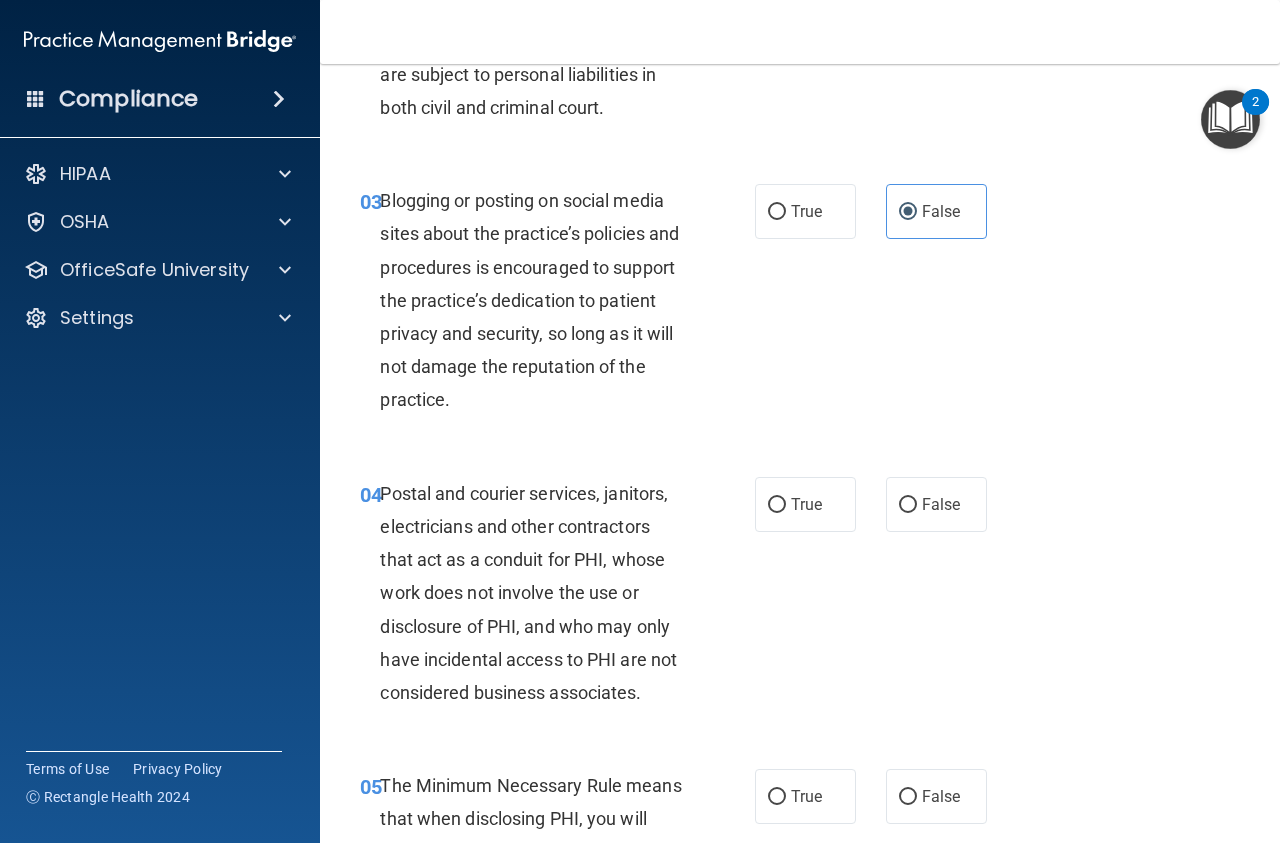 scroll, scrollTop: 405, scrollLeft: 0, axis: vertical 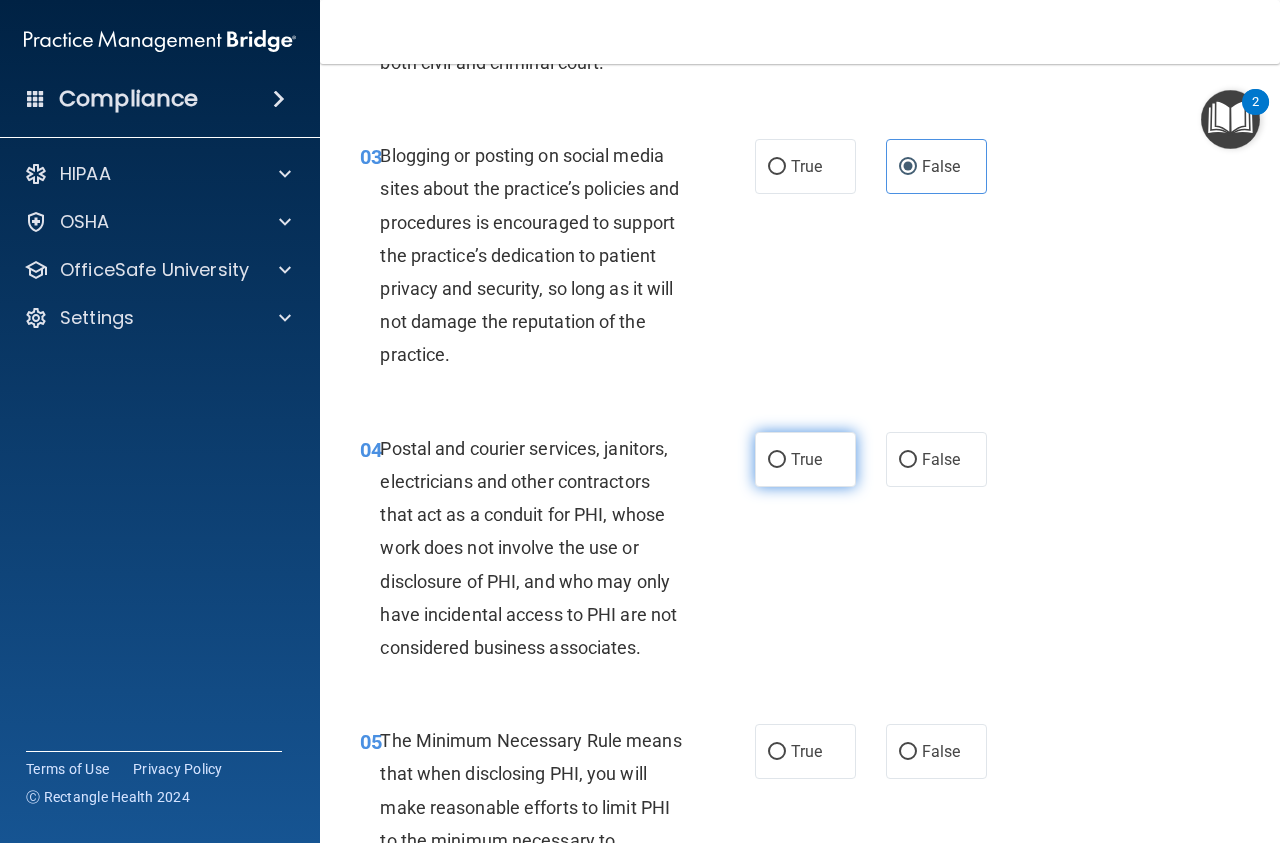 click on "True" at bounding box center [777, 460] 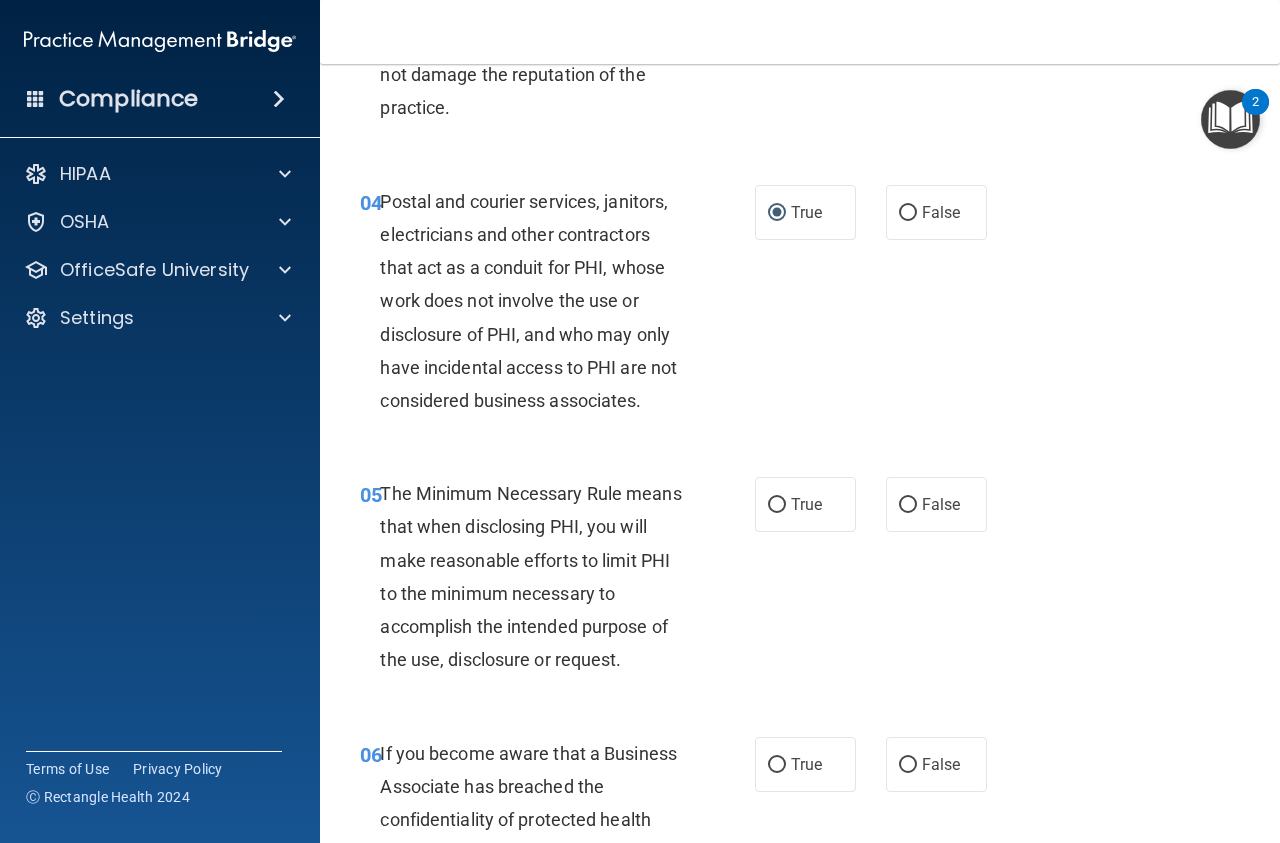 scroll, scrollTop: 653, scrollLeft: 0, axis: vertical 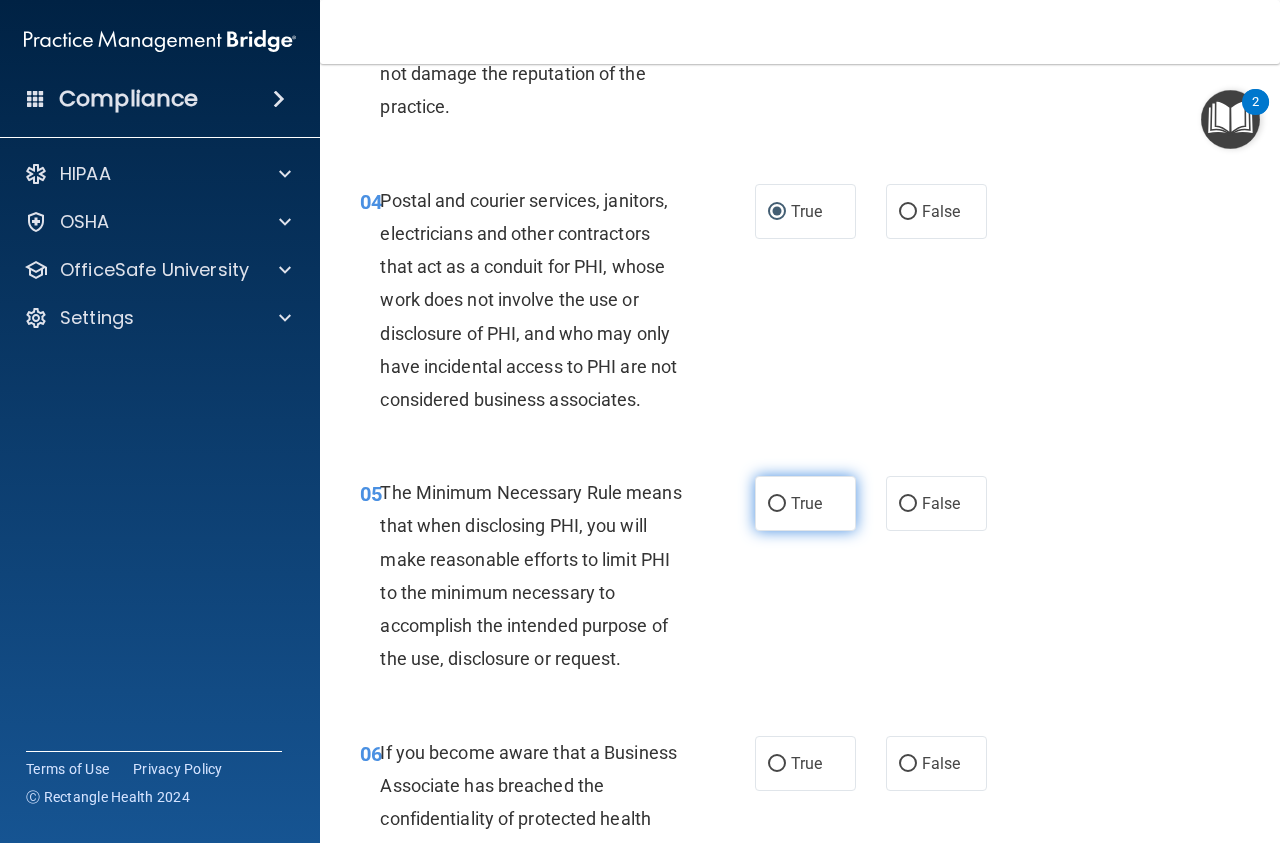 click on "True" at bounding box center [777, 504] 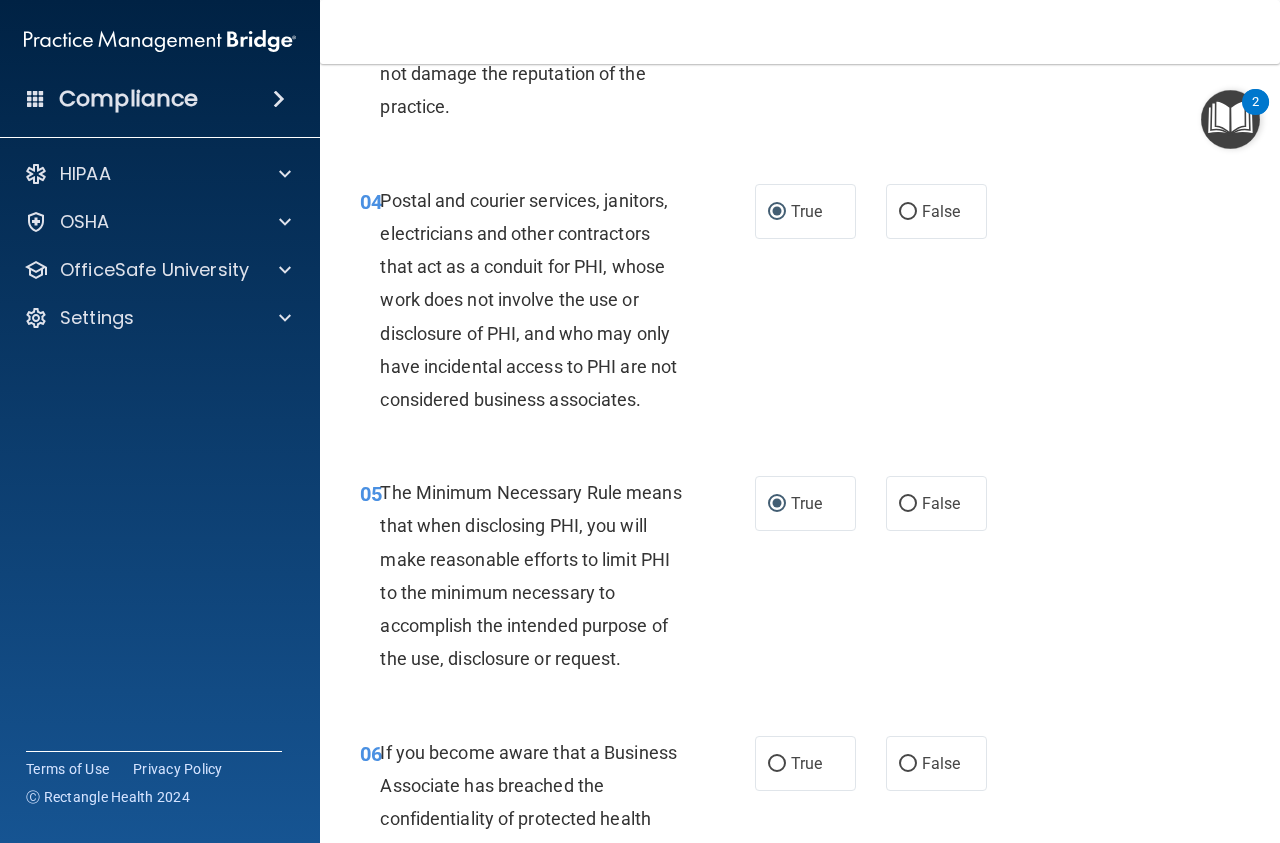scroll, scrollTop: 743, scrollLeft: 0, axis: vertical 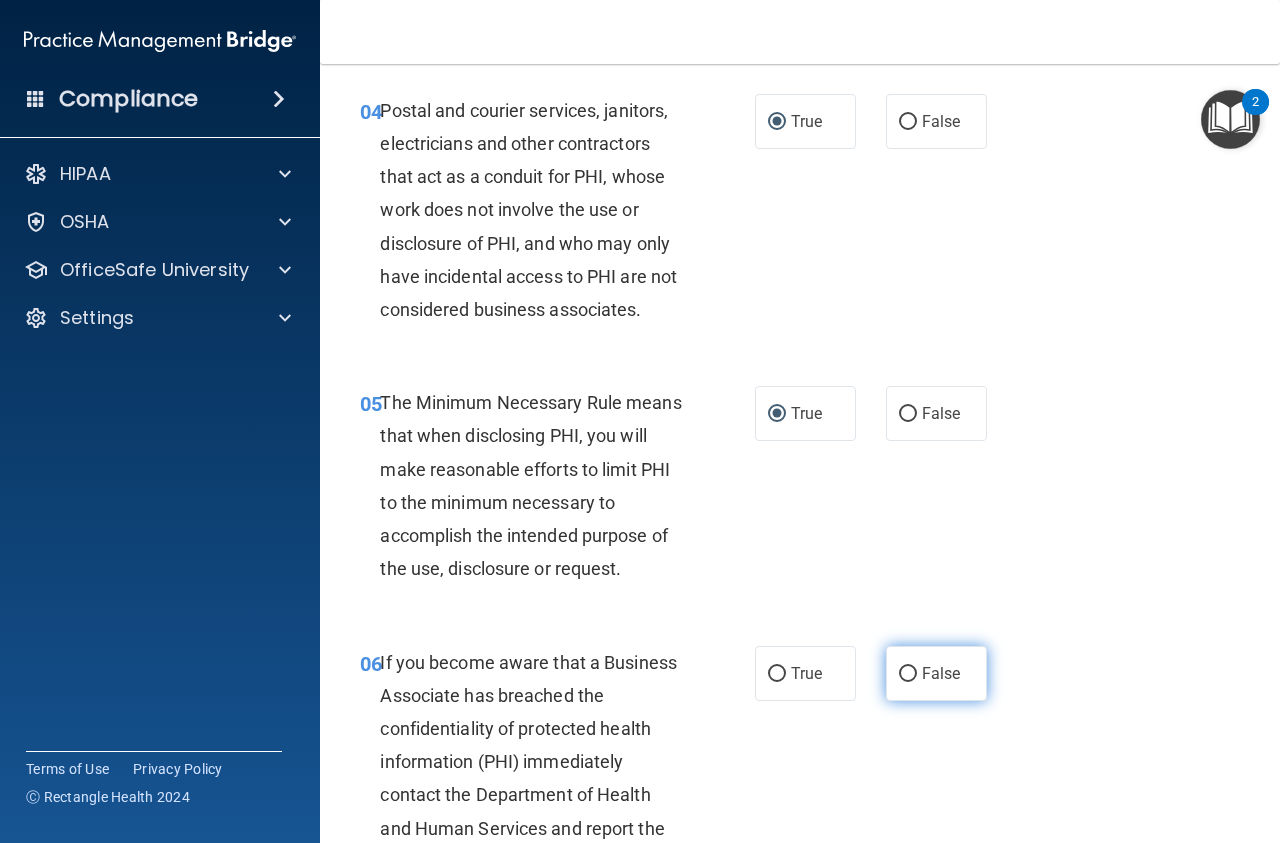 click on "False" at bounding box center [941, 673] 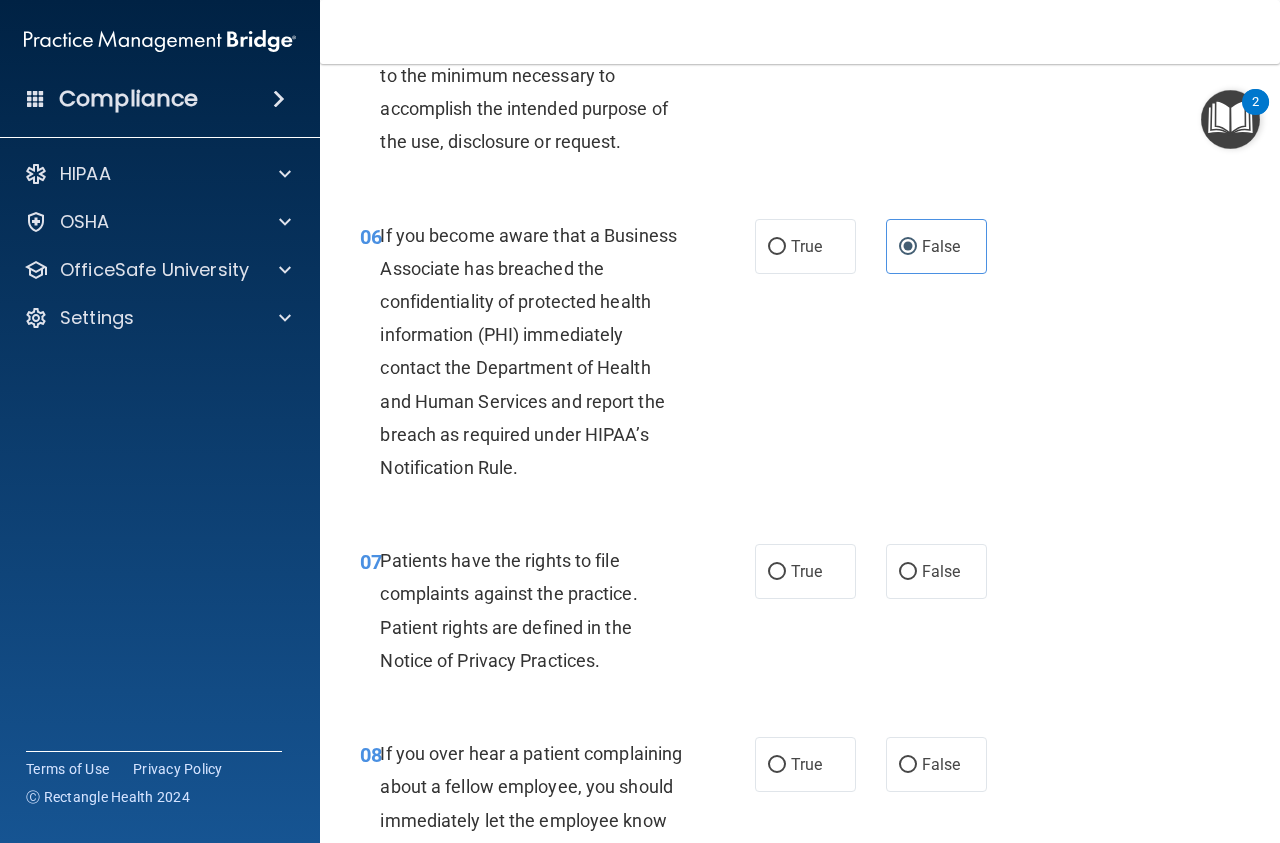 scroll, scrollTop: 1328, scrollLeft: 0, axis: vertical 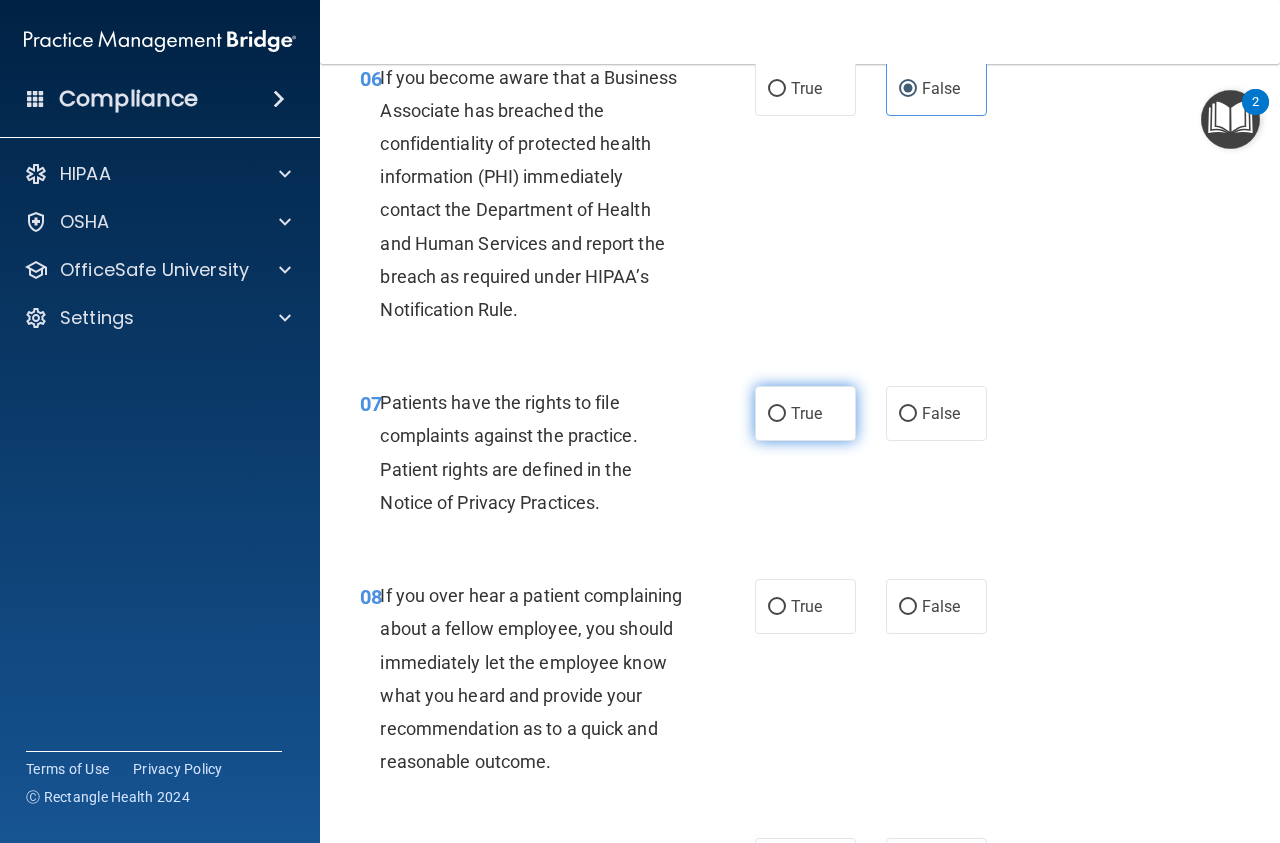 click on "True" at bounding box center [805, 413] 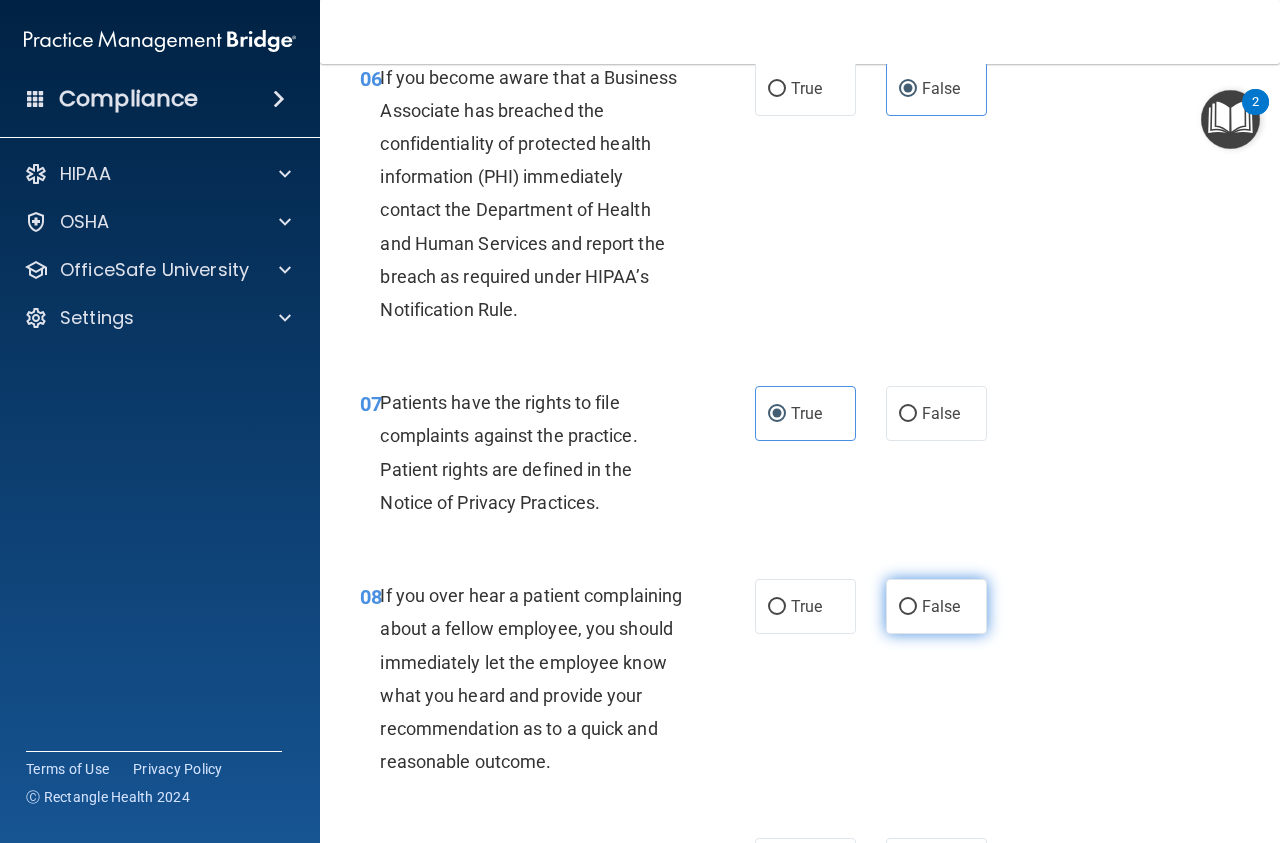 click on "False" at bounding box center [908, 607] 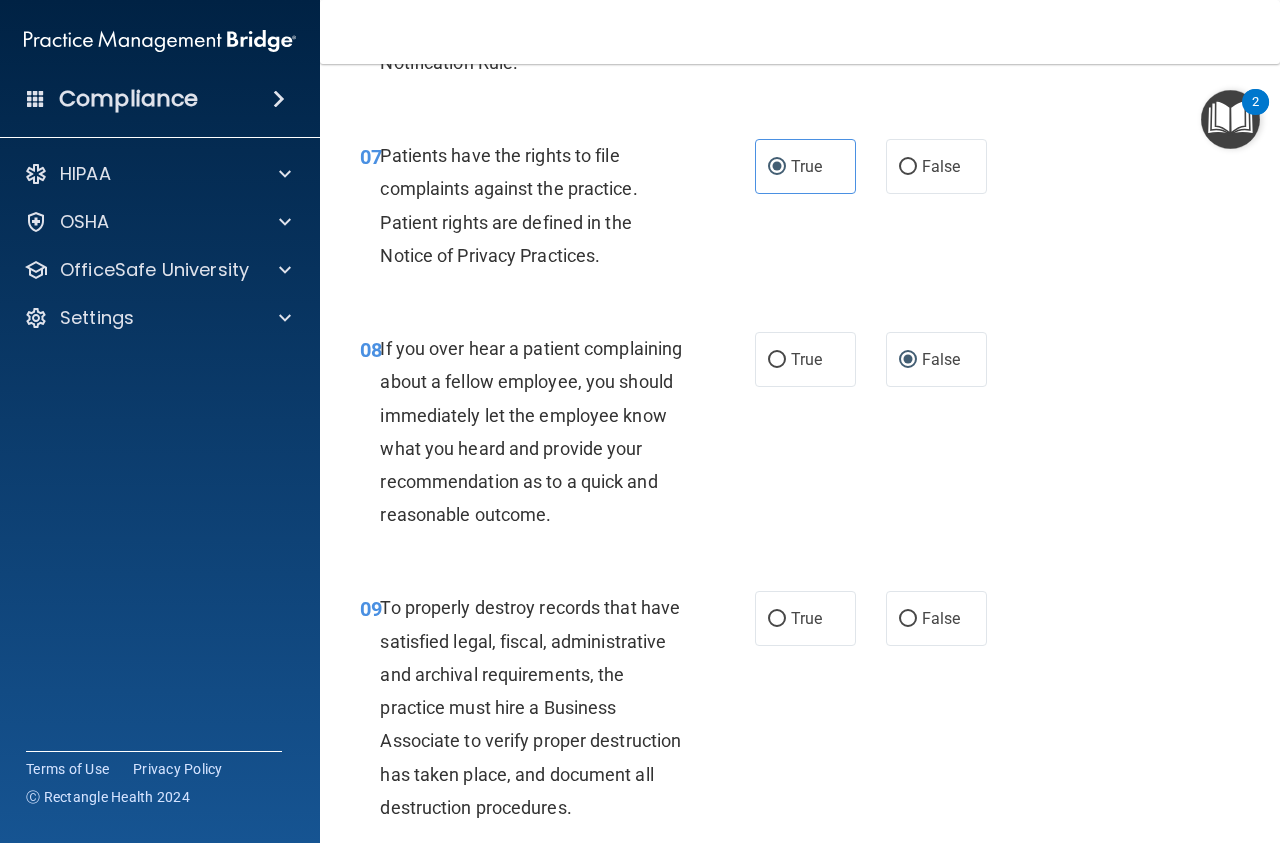 scroll, scrollTop: 1710, scrollLeft: 0, axis: vertical 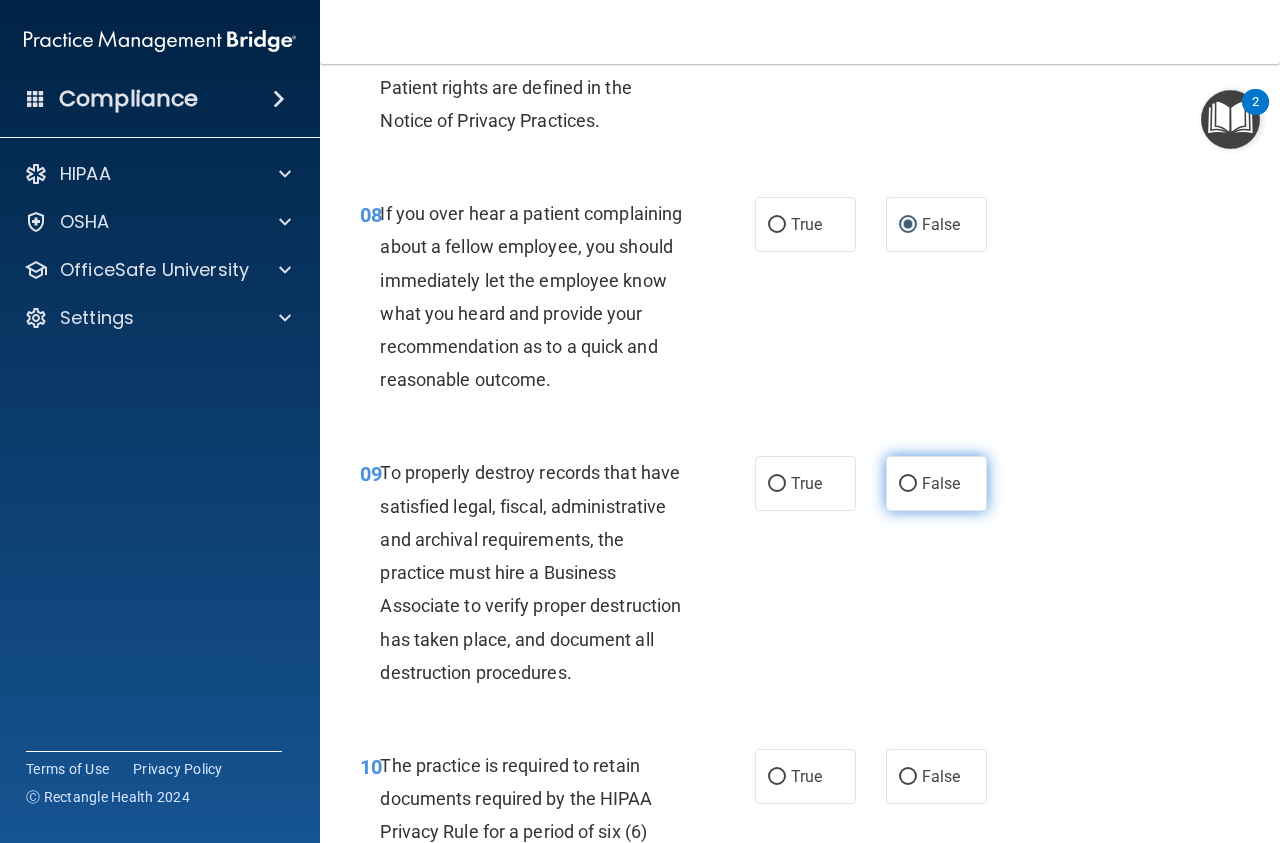 click on "False" at bounding box center (908, 484) 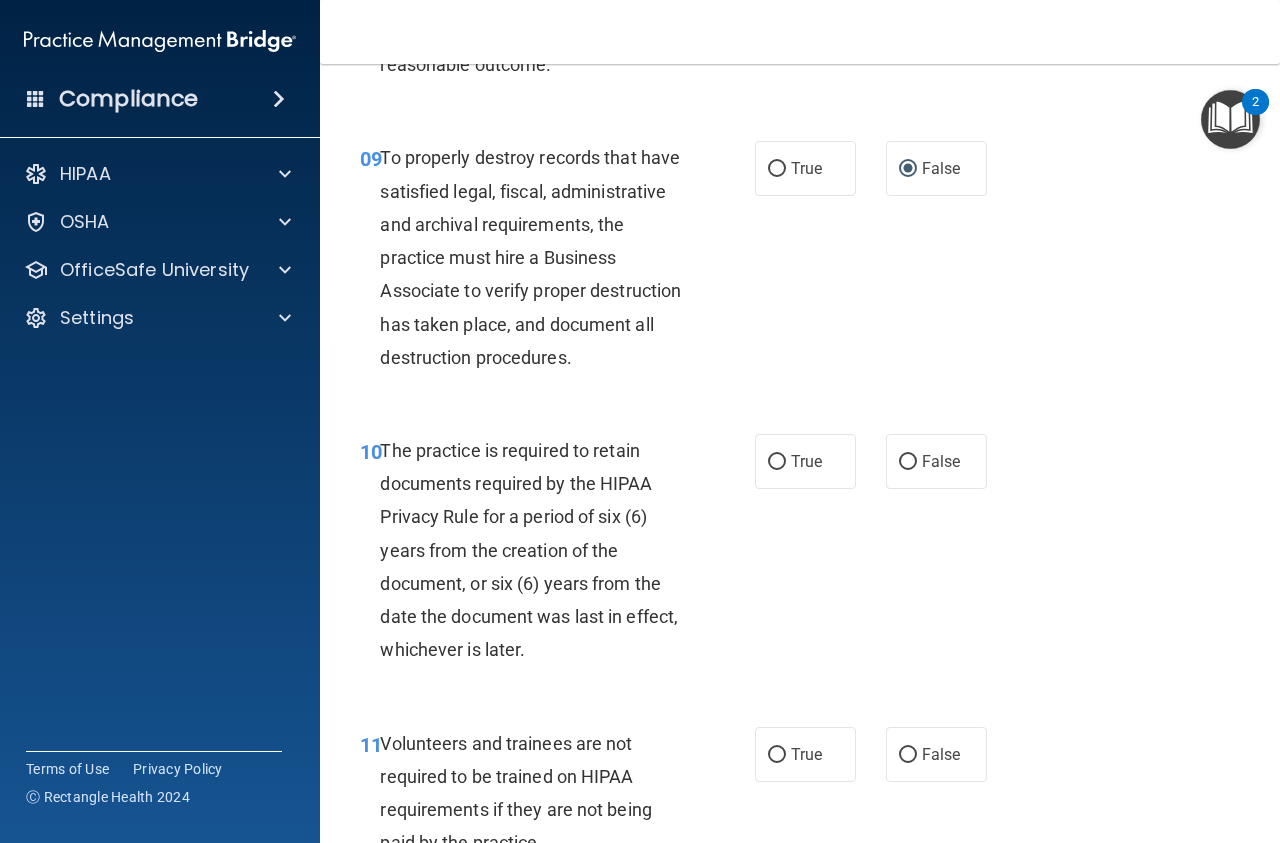 scroll, scrollTop: 2048, scrollLeft: 0, axis: vertical 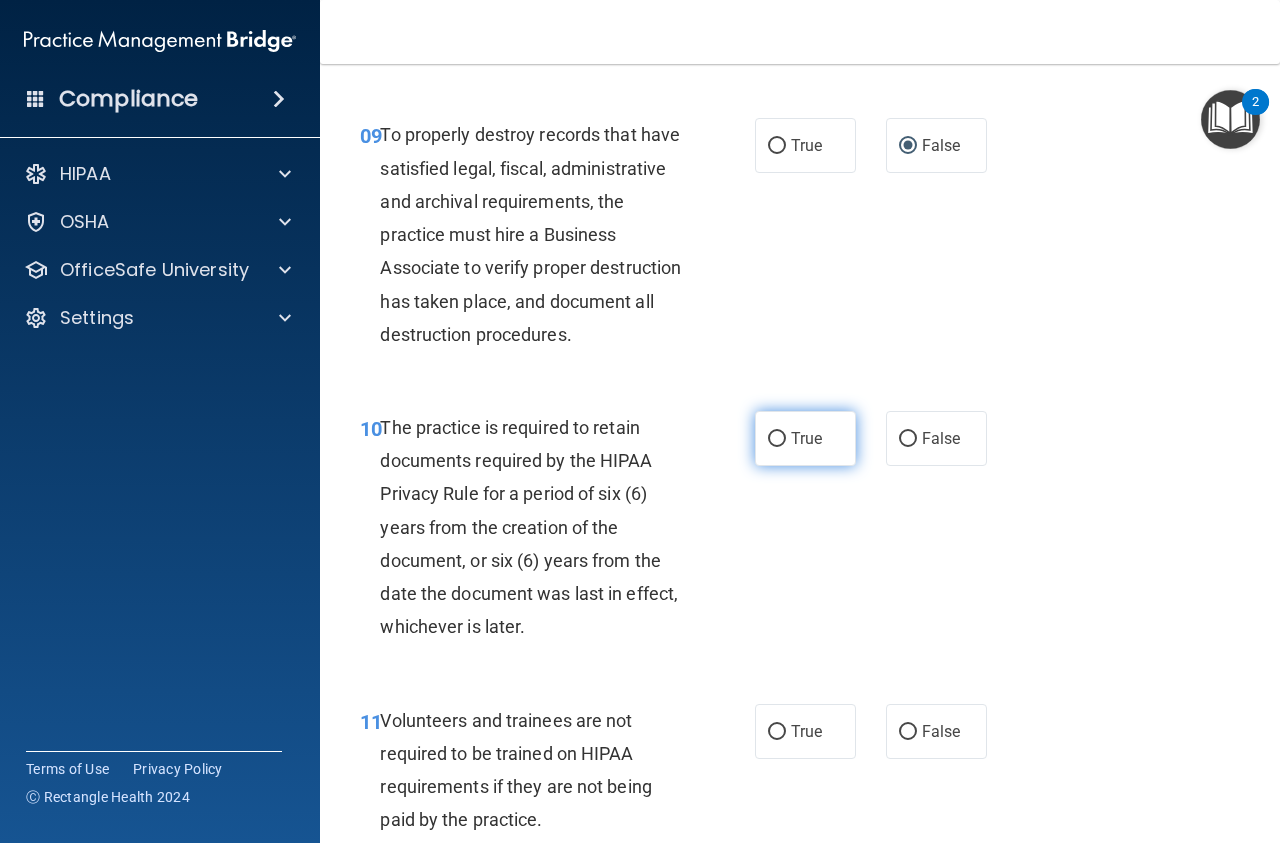 click on "True" at bounding box center (805, 438) 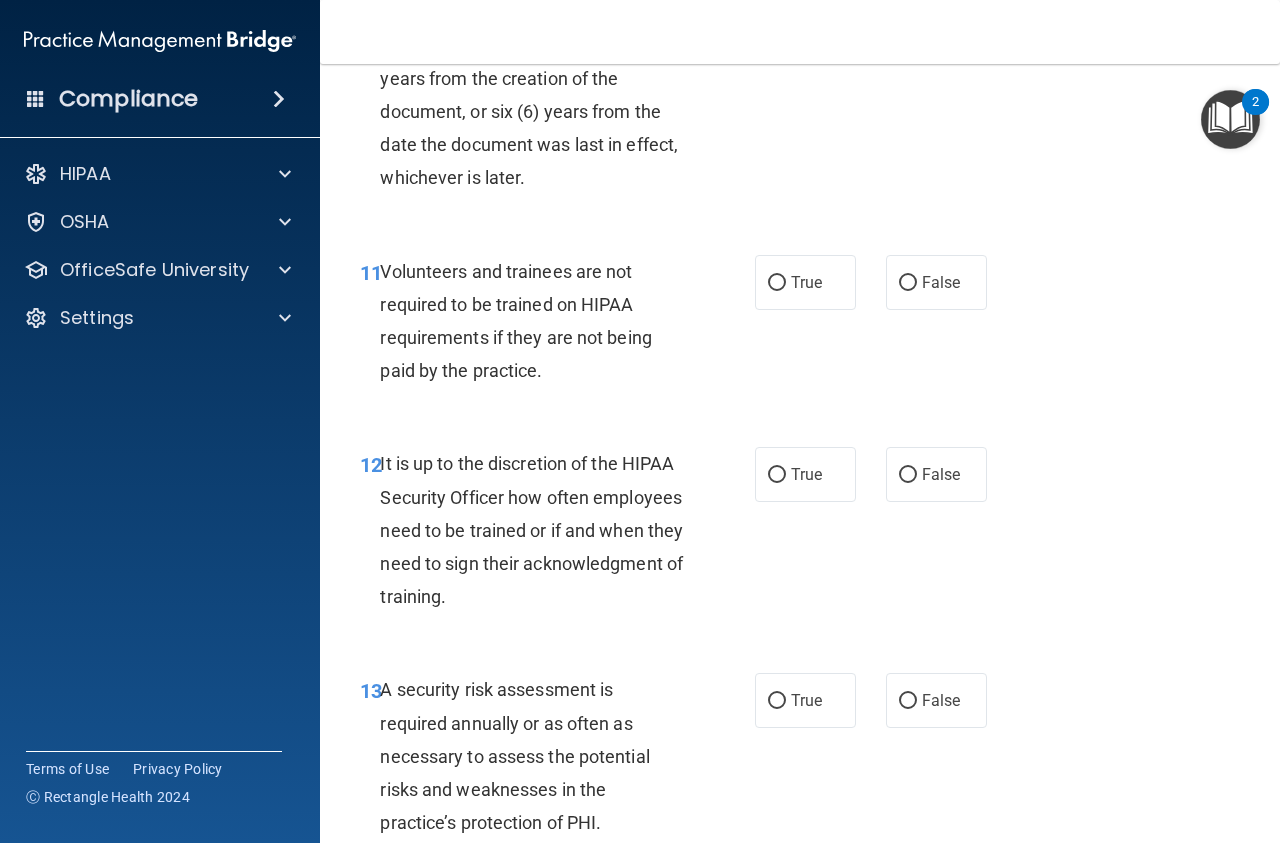scroll, scrollTop: 2498, scrollLeft: 0, axis: vertical 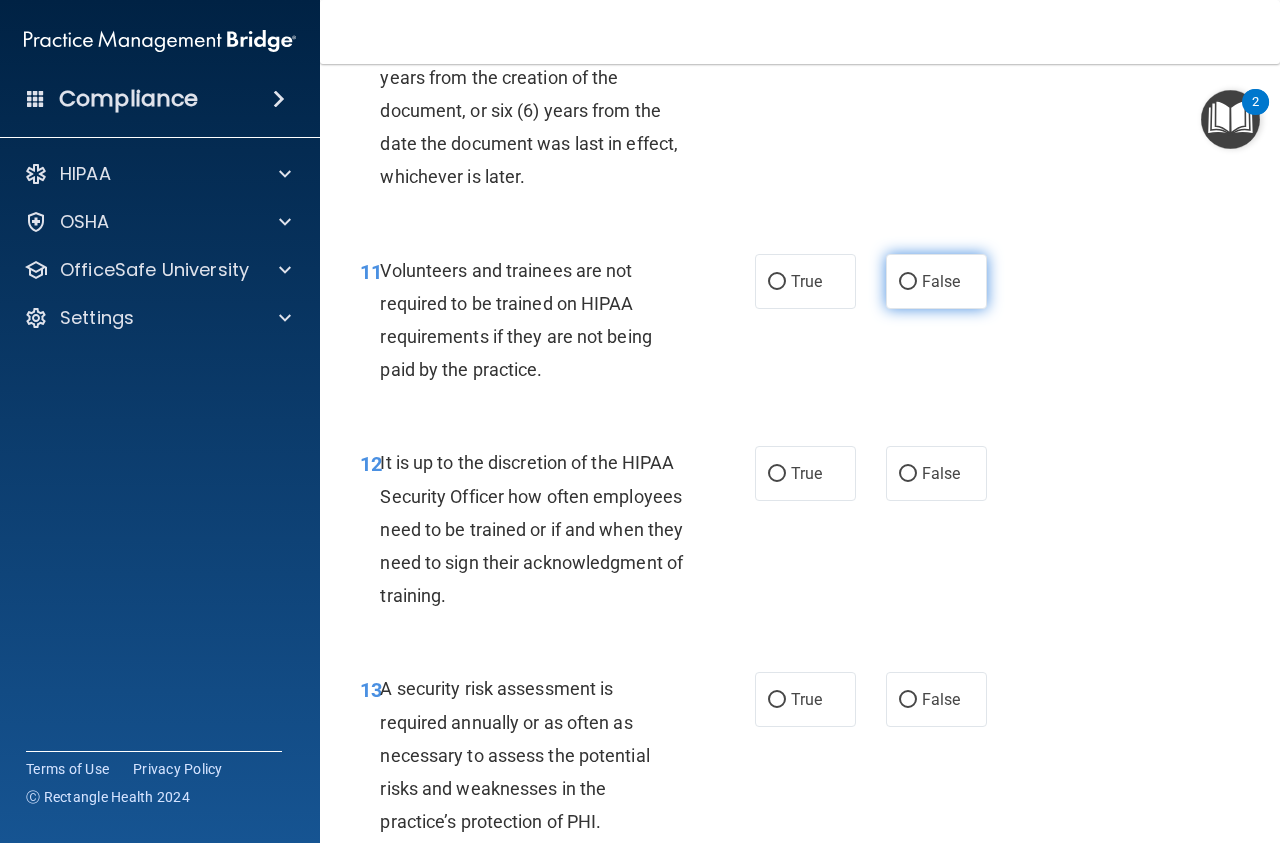 click on "False" at bounding box center [908, 282] 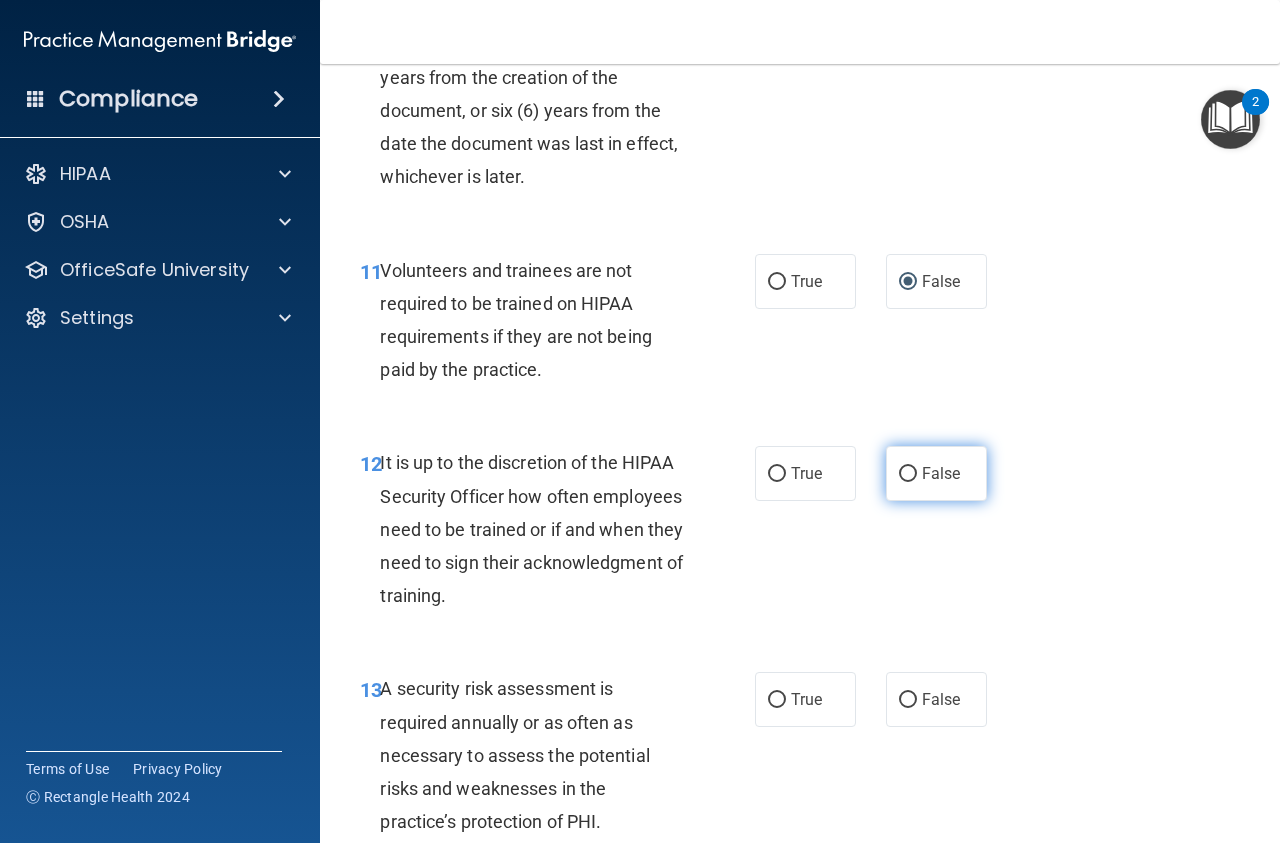 click on "False" at bounding box center [936, 473] 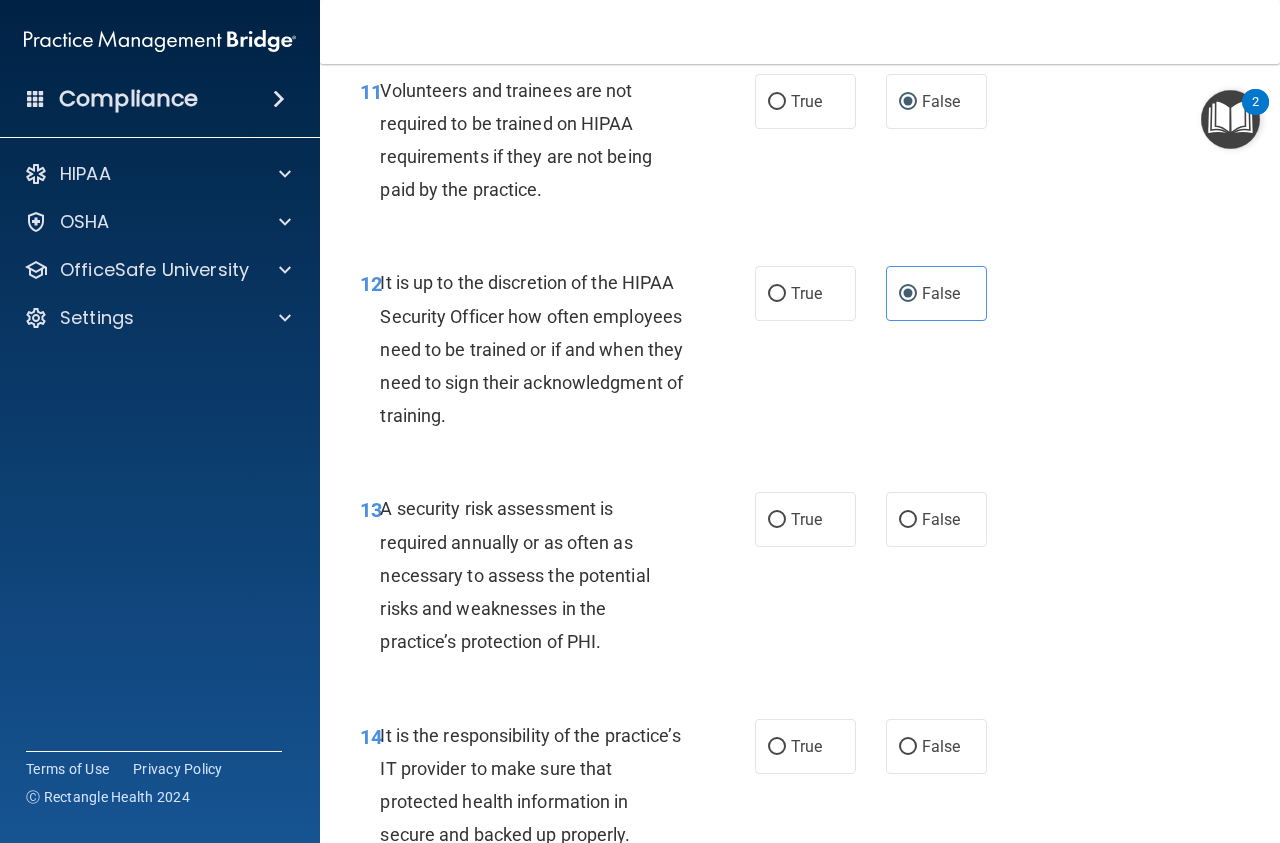scroll, scrollTop: 2813, scrollLeft: 0, axis: vertical 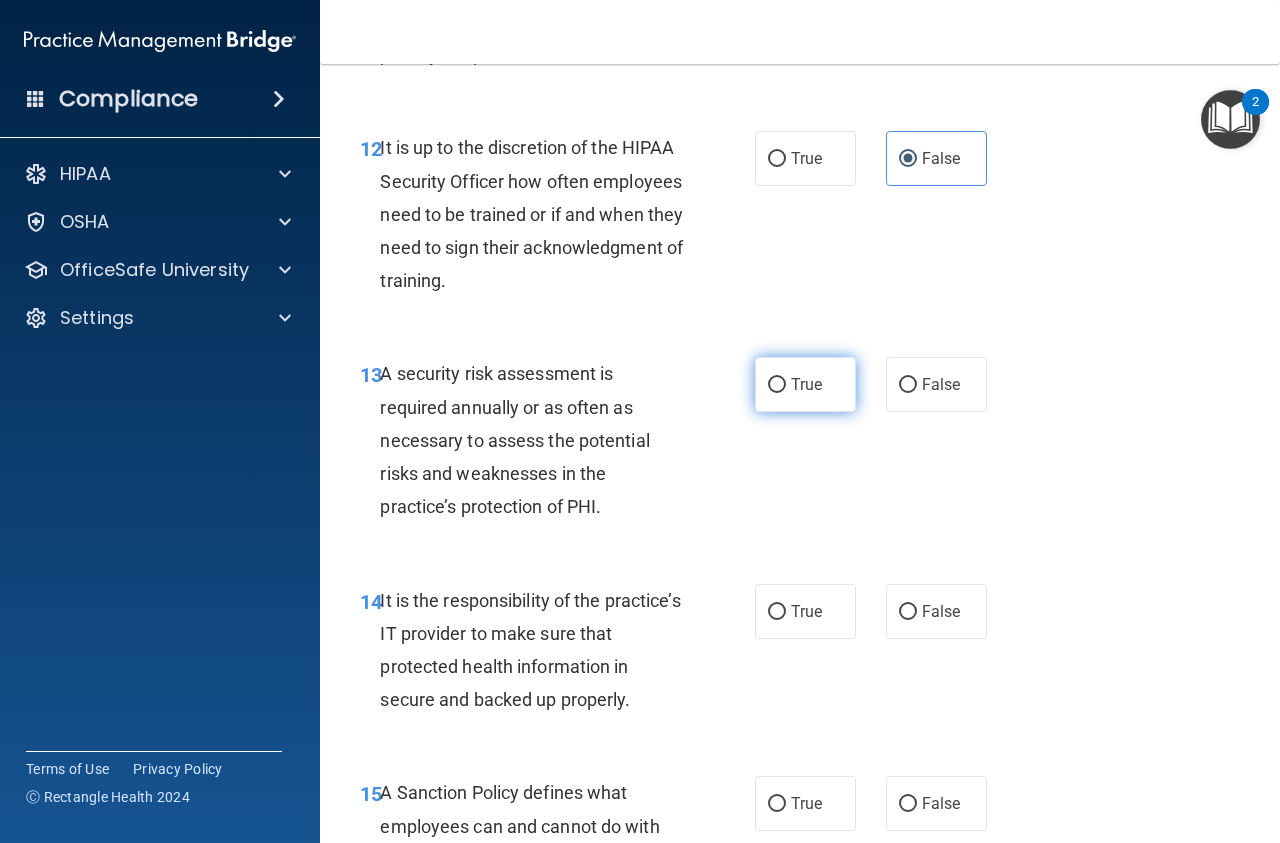 click on "True" at bounding box center [777, 385] 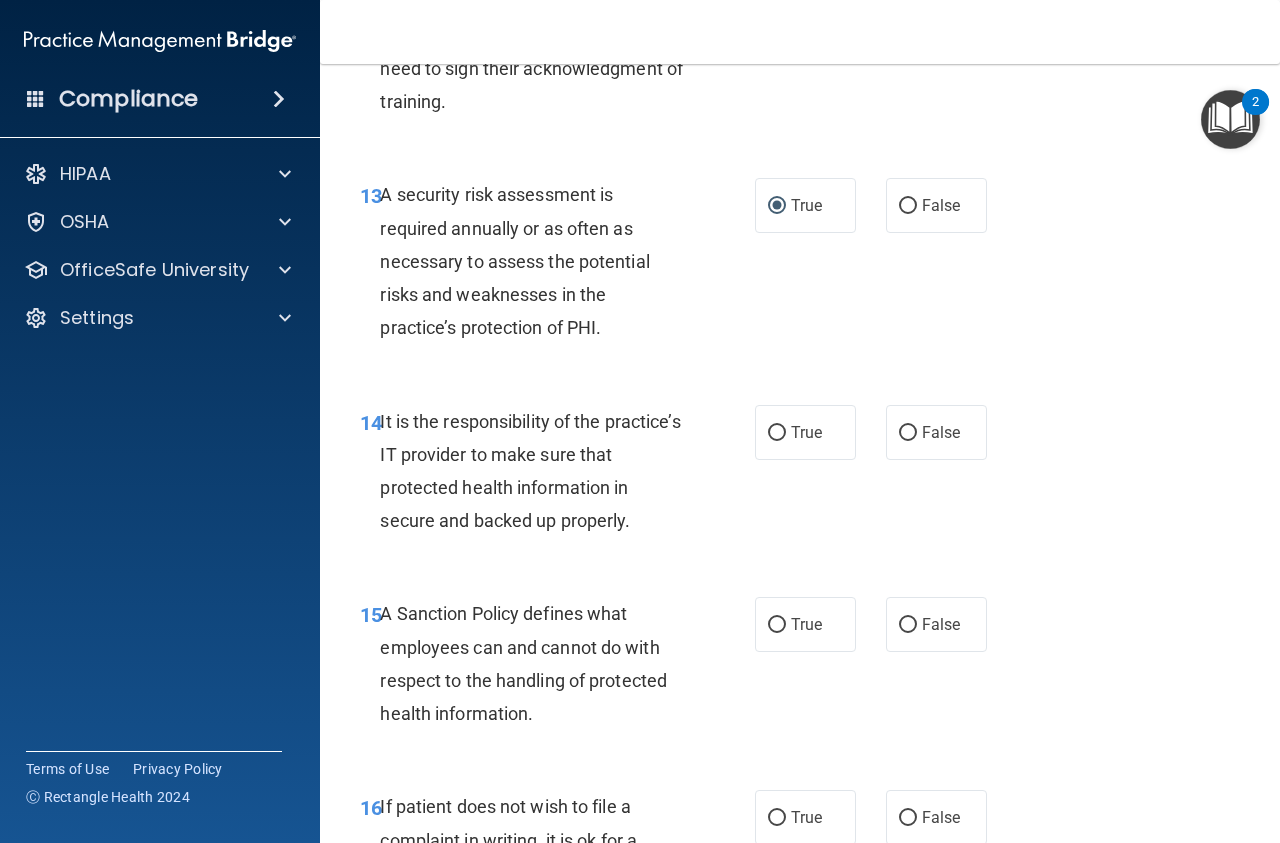 scroll, scrollTop: 3015, scrollLeft: 0, axis: vertical 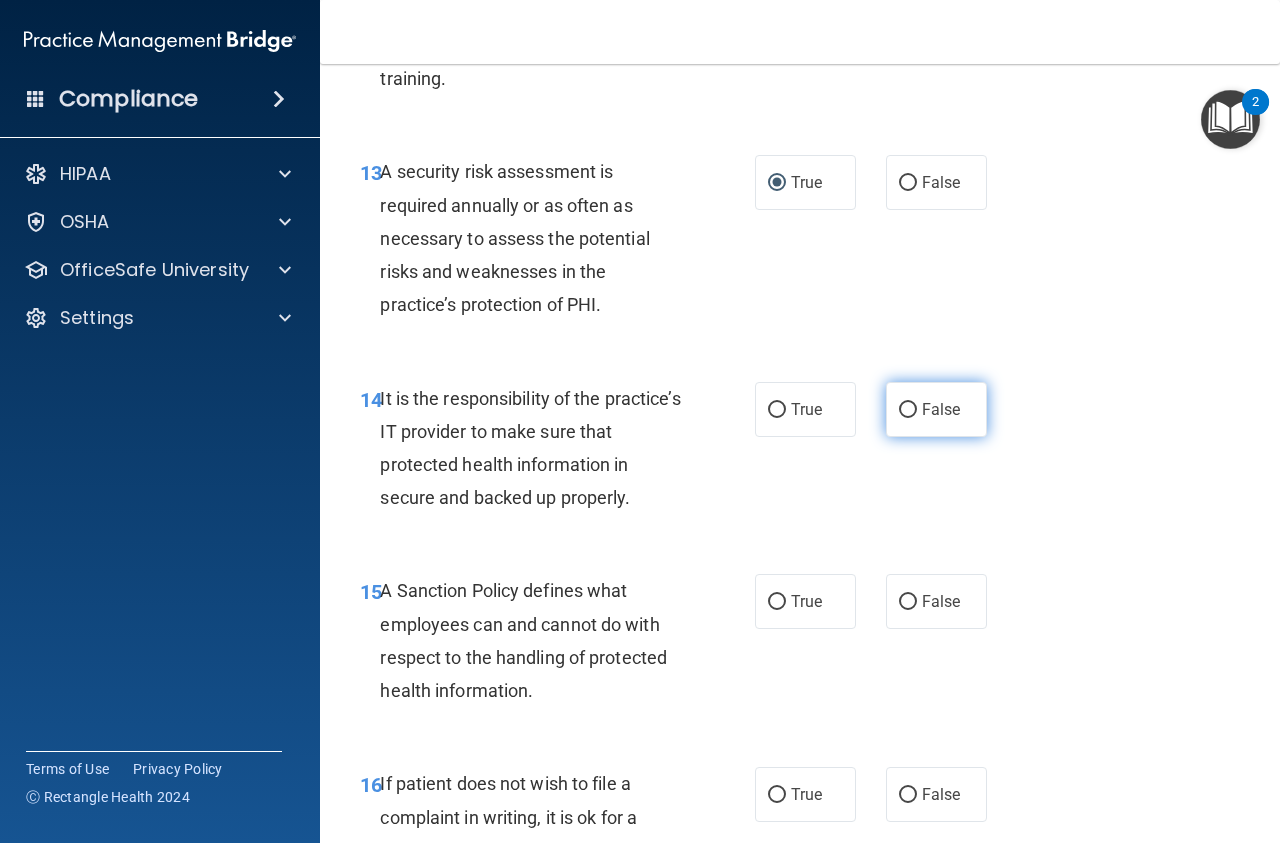click on "False" at bounding box center [908, 410] 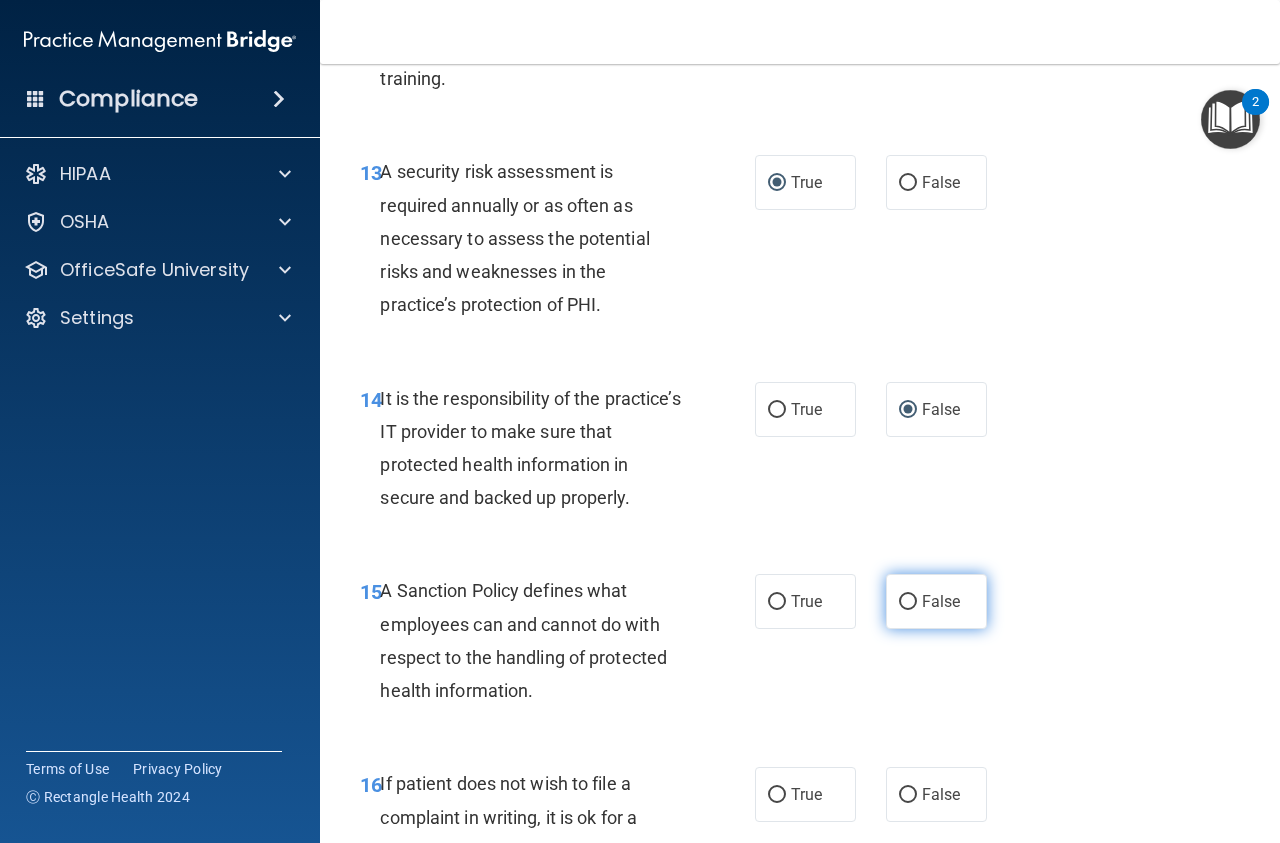 click on "False" at bounding box center [908, 602] 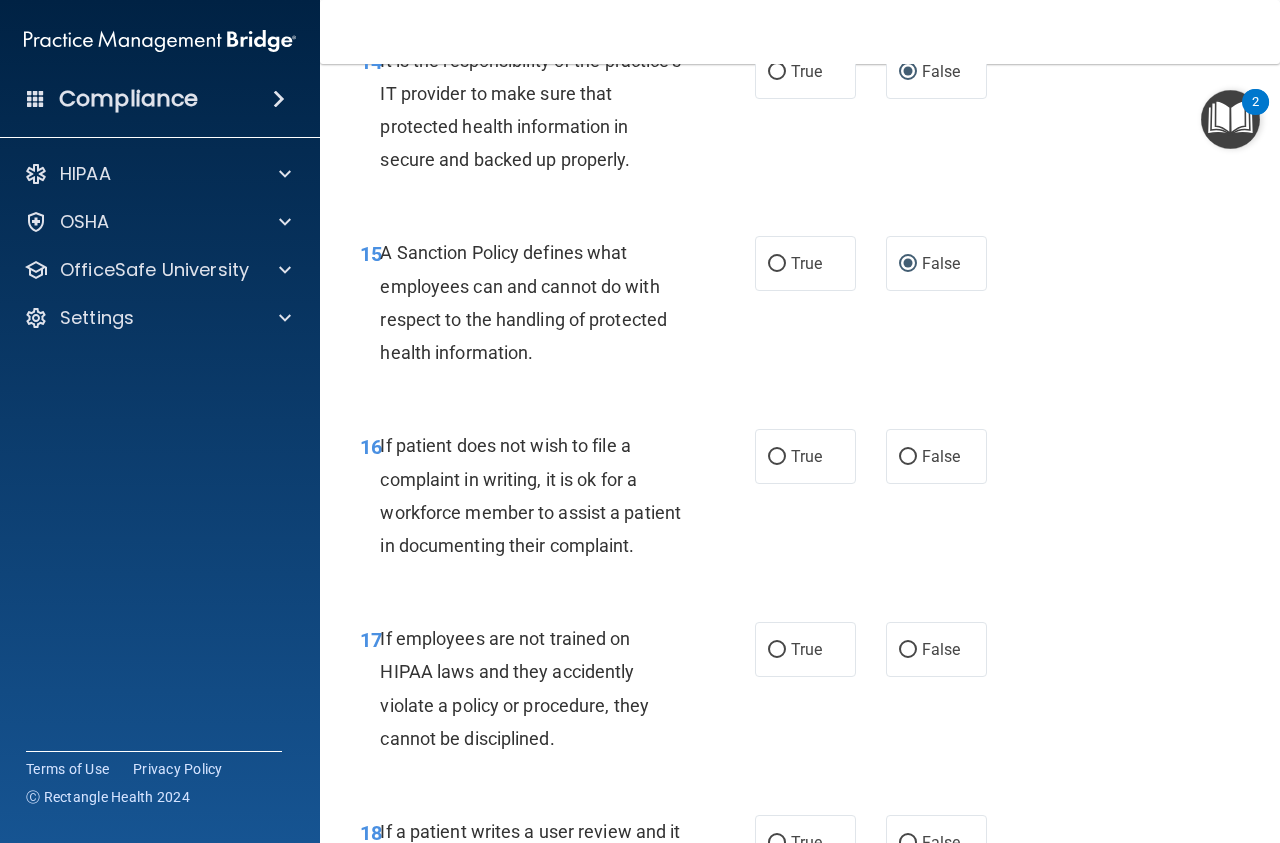 scroll, scrollTop: 3443, scrollLeft: 0, axis: vertical 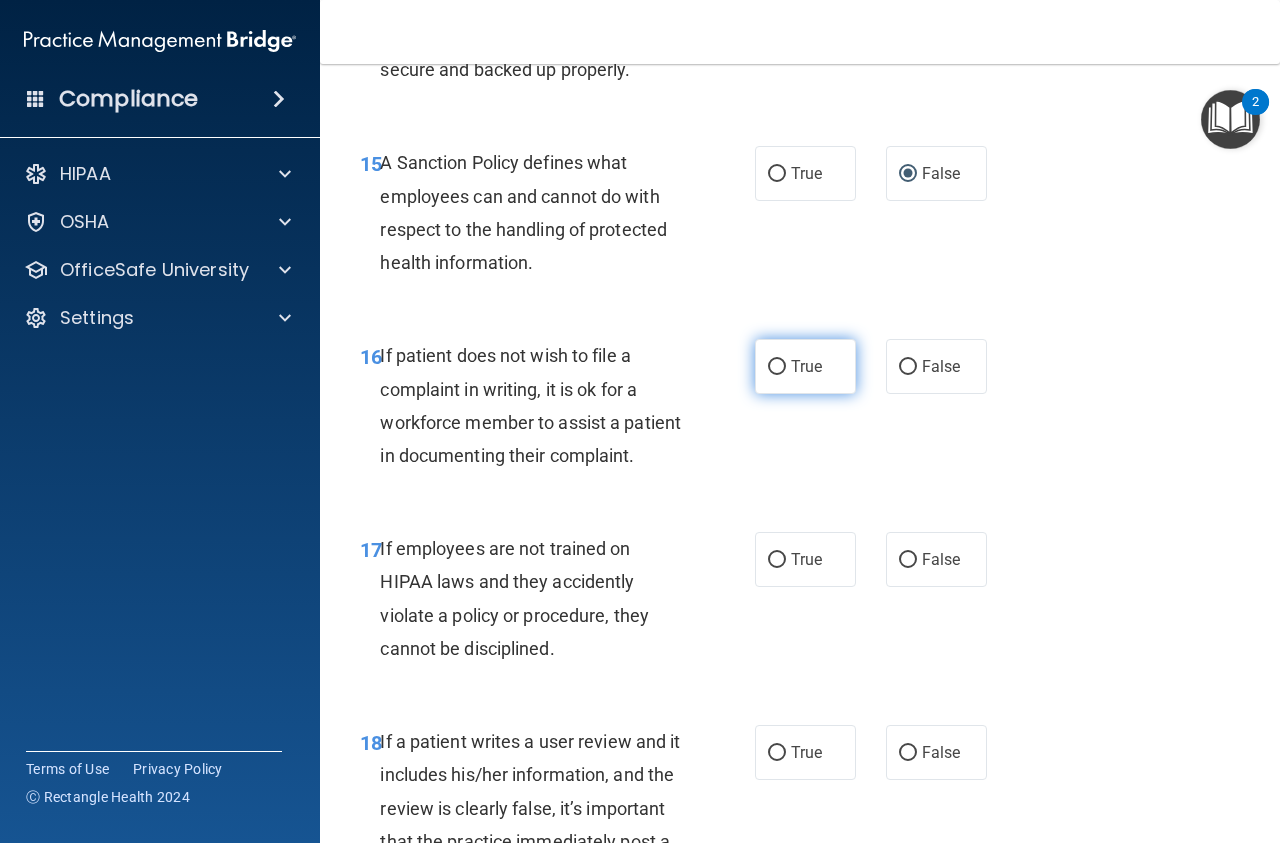 click on "True" at bounding box center (805, 366) 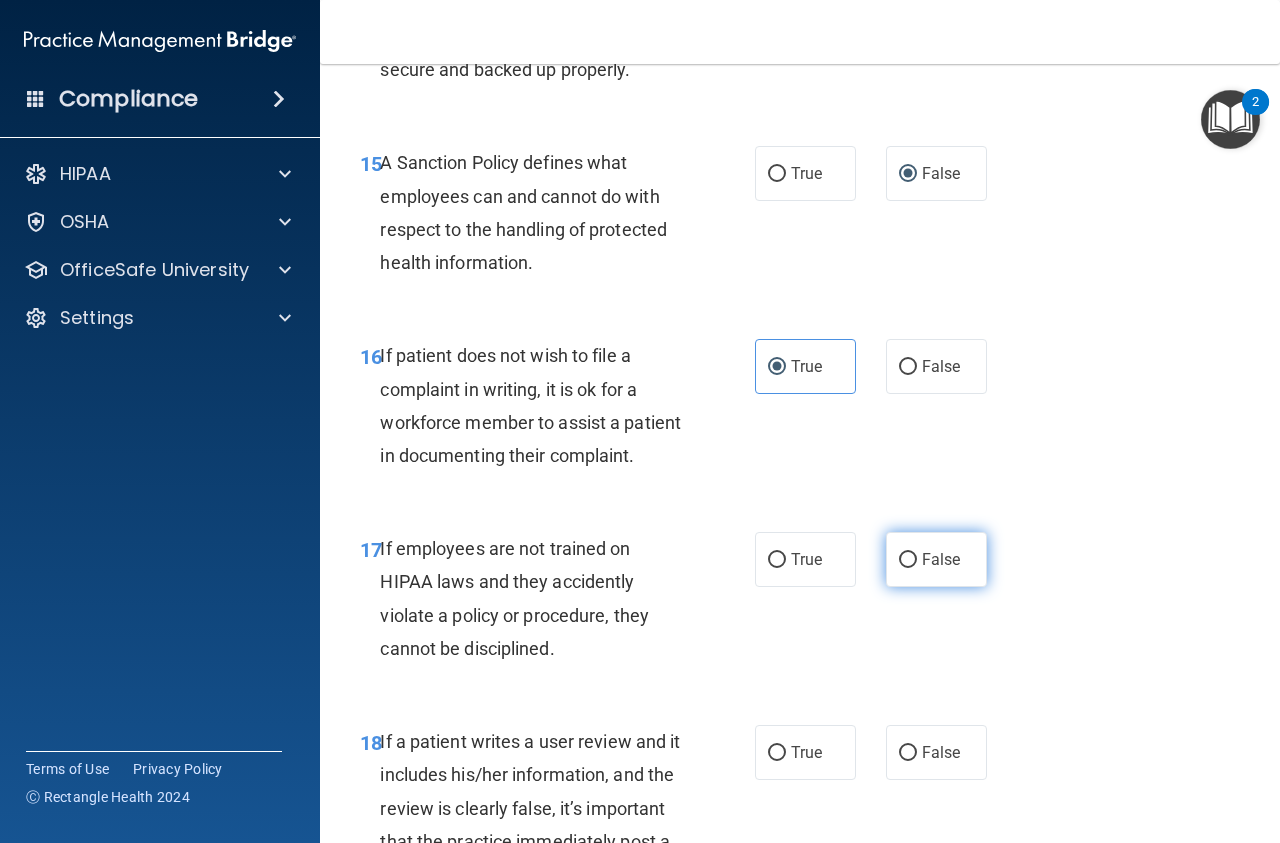 click on "False" at bounding box center (908, 560) 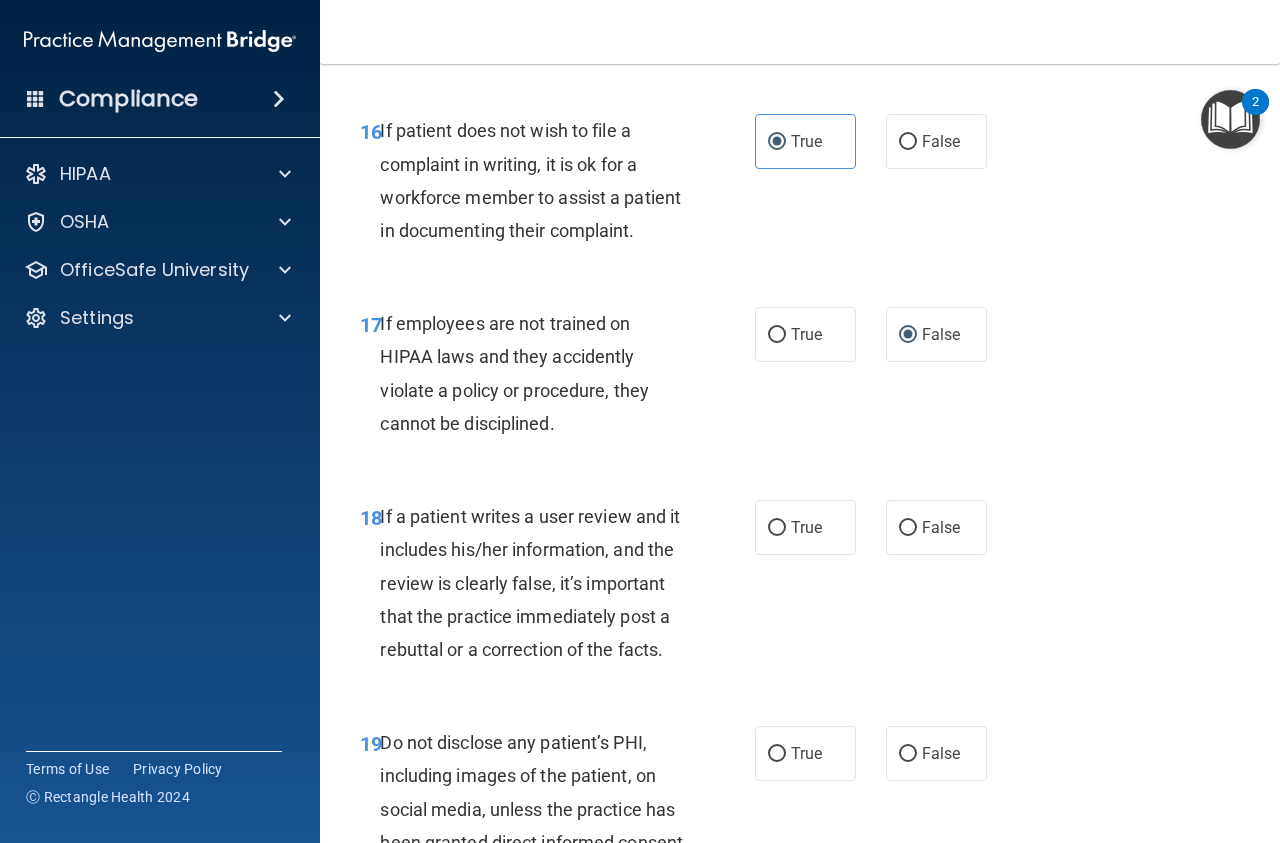 scroll, scrollTop: 3848, scrollLeft: 0, axis: vertical 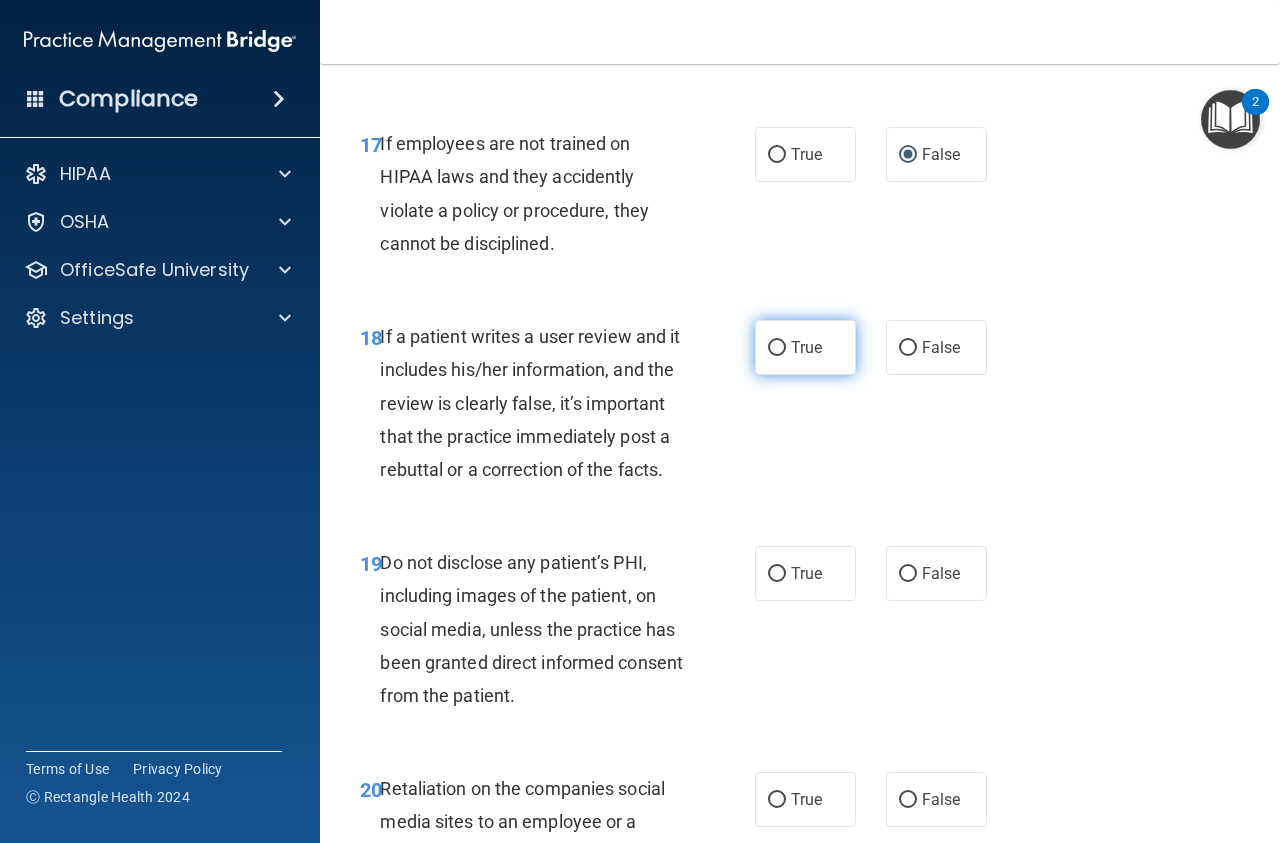 click on "True" at bounding box center [777, 348] 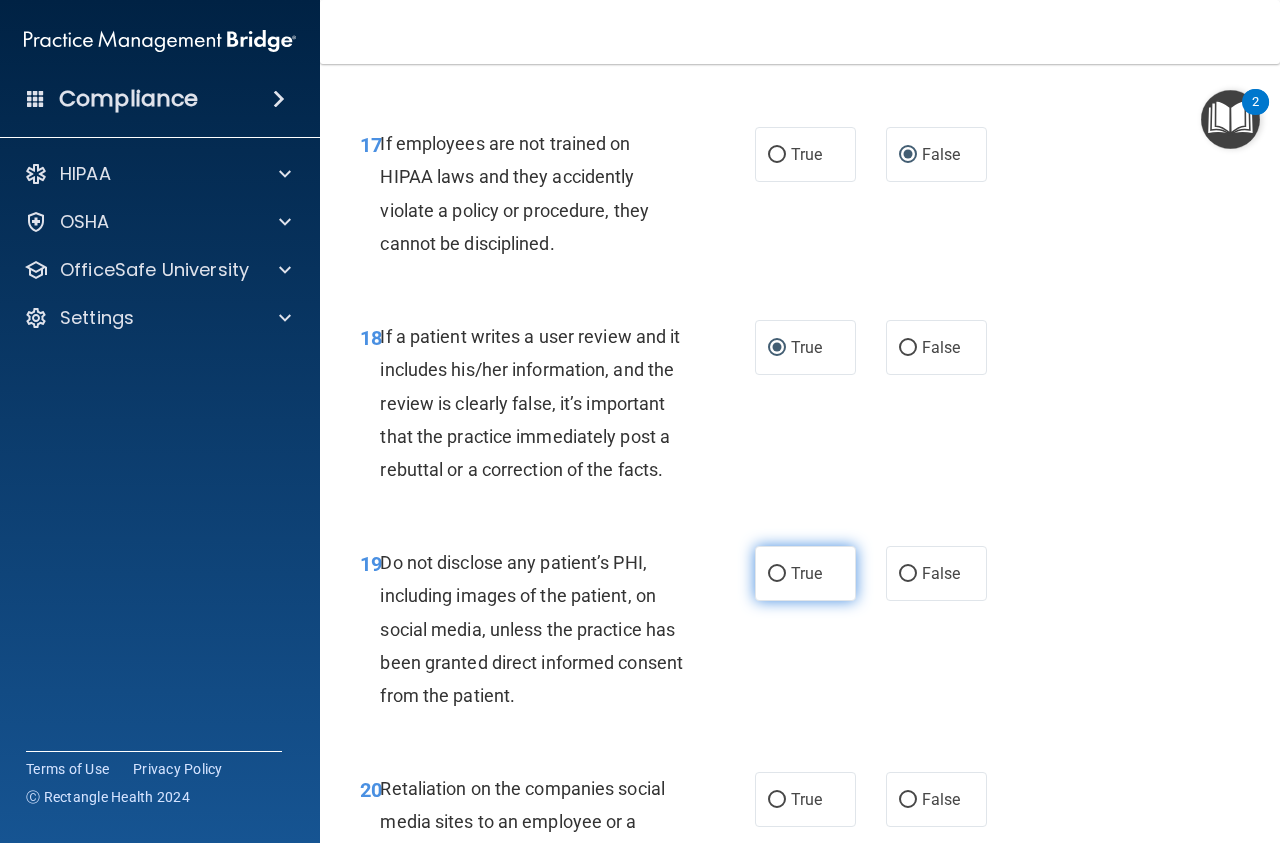 click on "True" at bounding box center [777, 574] 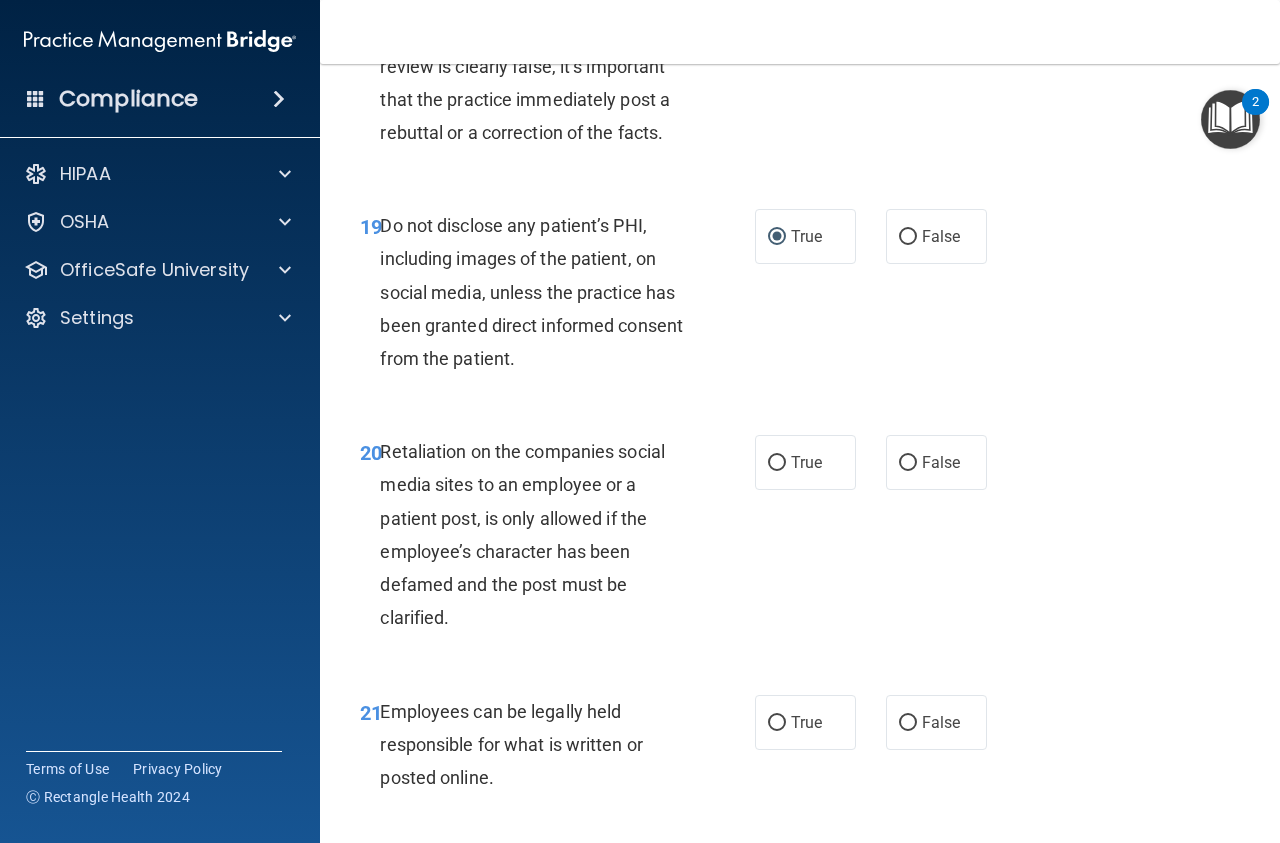 scroll, scrollTop: 4252, scrollLeft: 0, axis: vertical 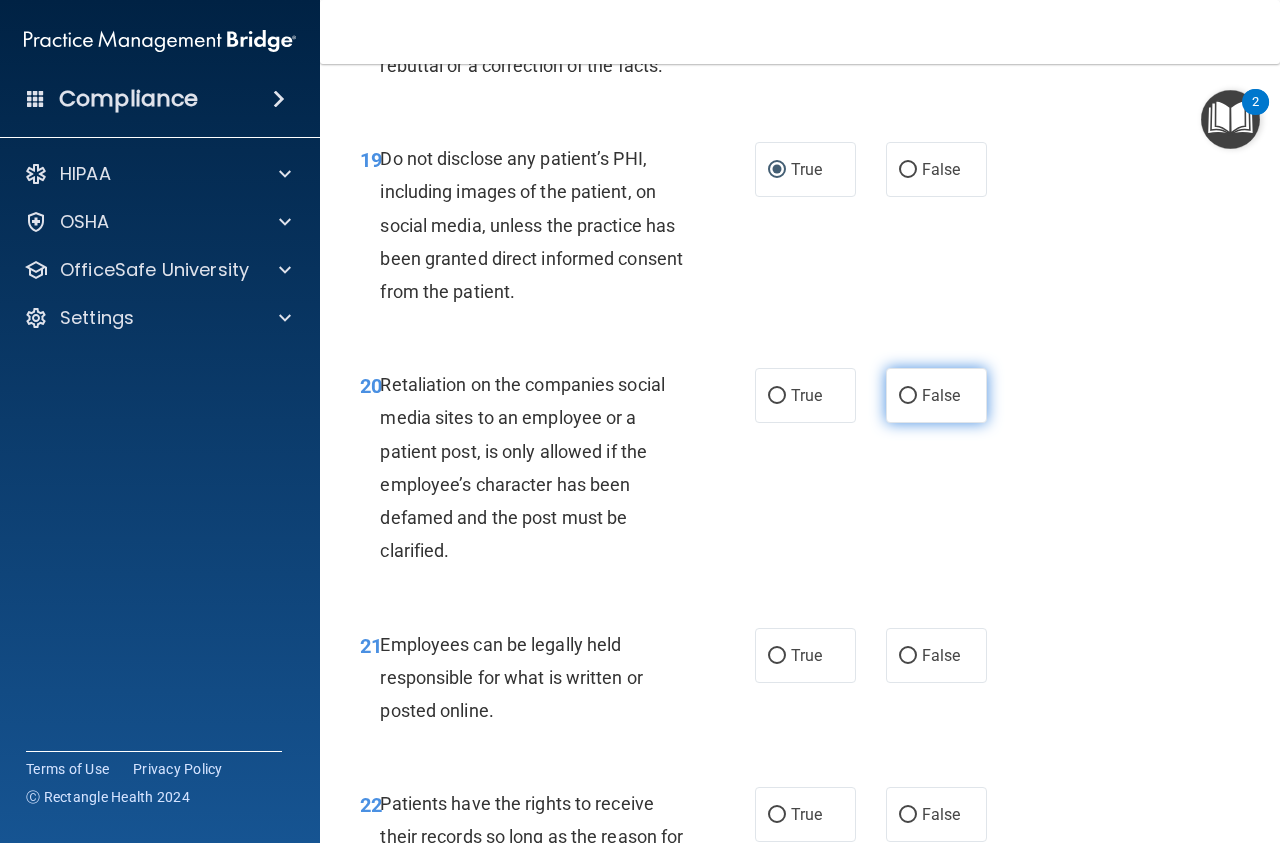 click on "False" at bounding box center (936, 395) 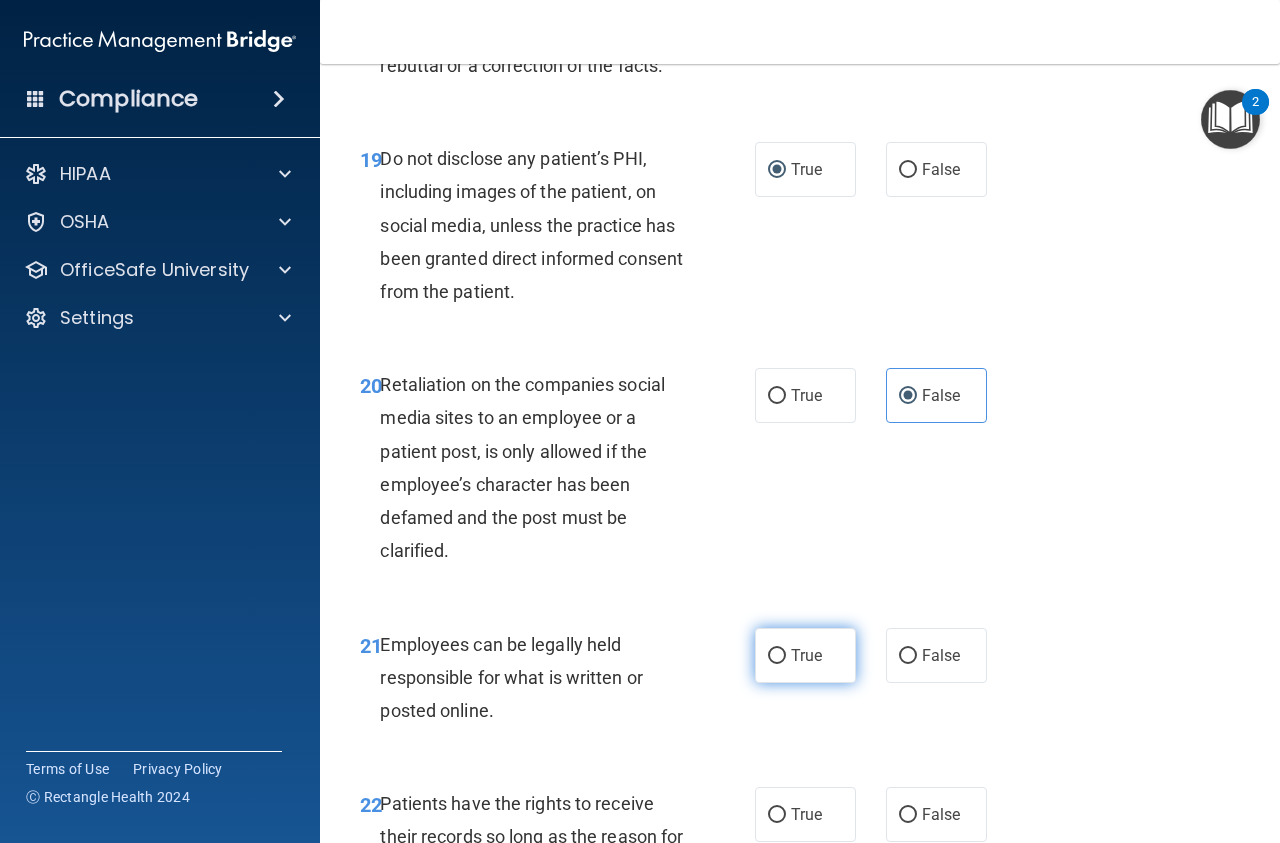 click on "True" at bounding box center [805, 655] 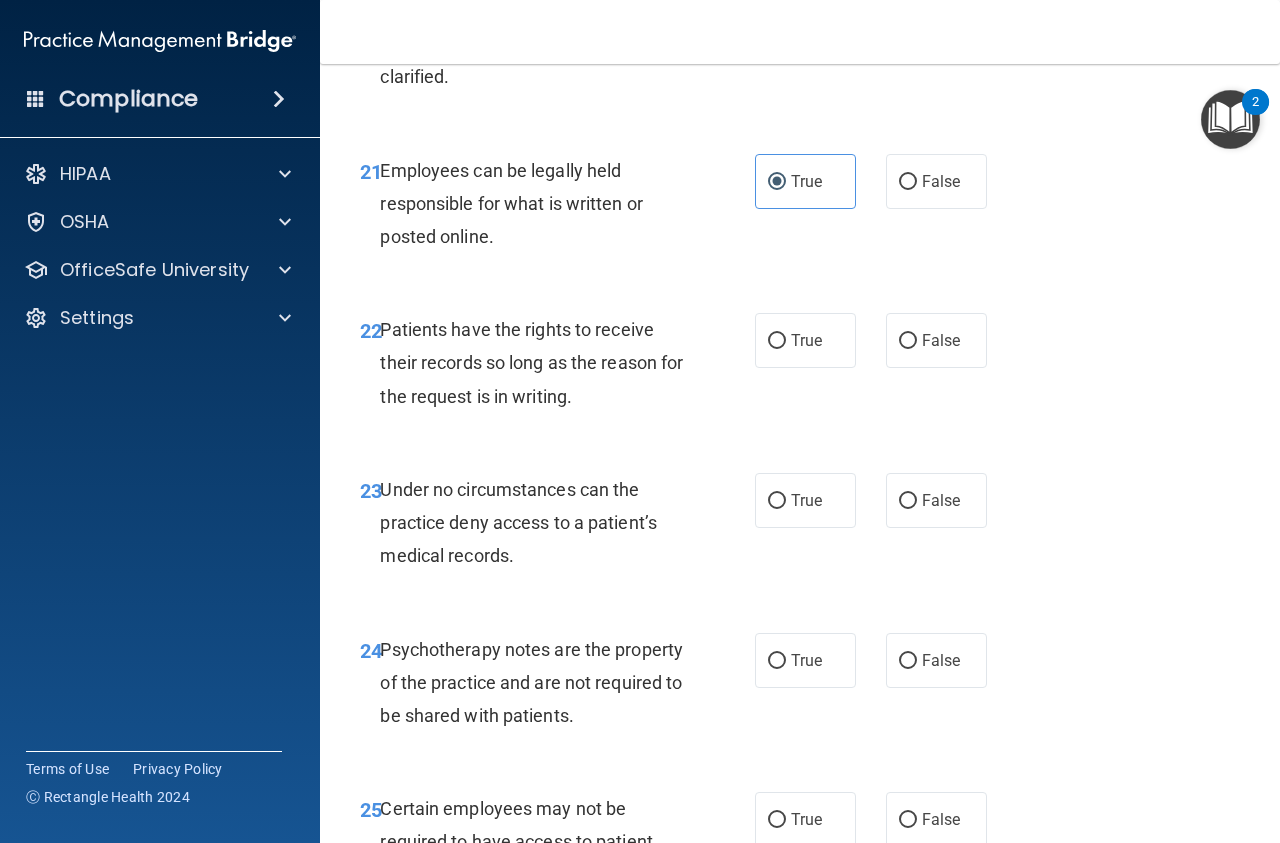 scroll, scrollTop: 4748, scrollLeft: 0, axis: vertical 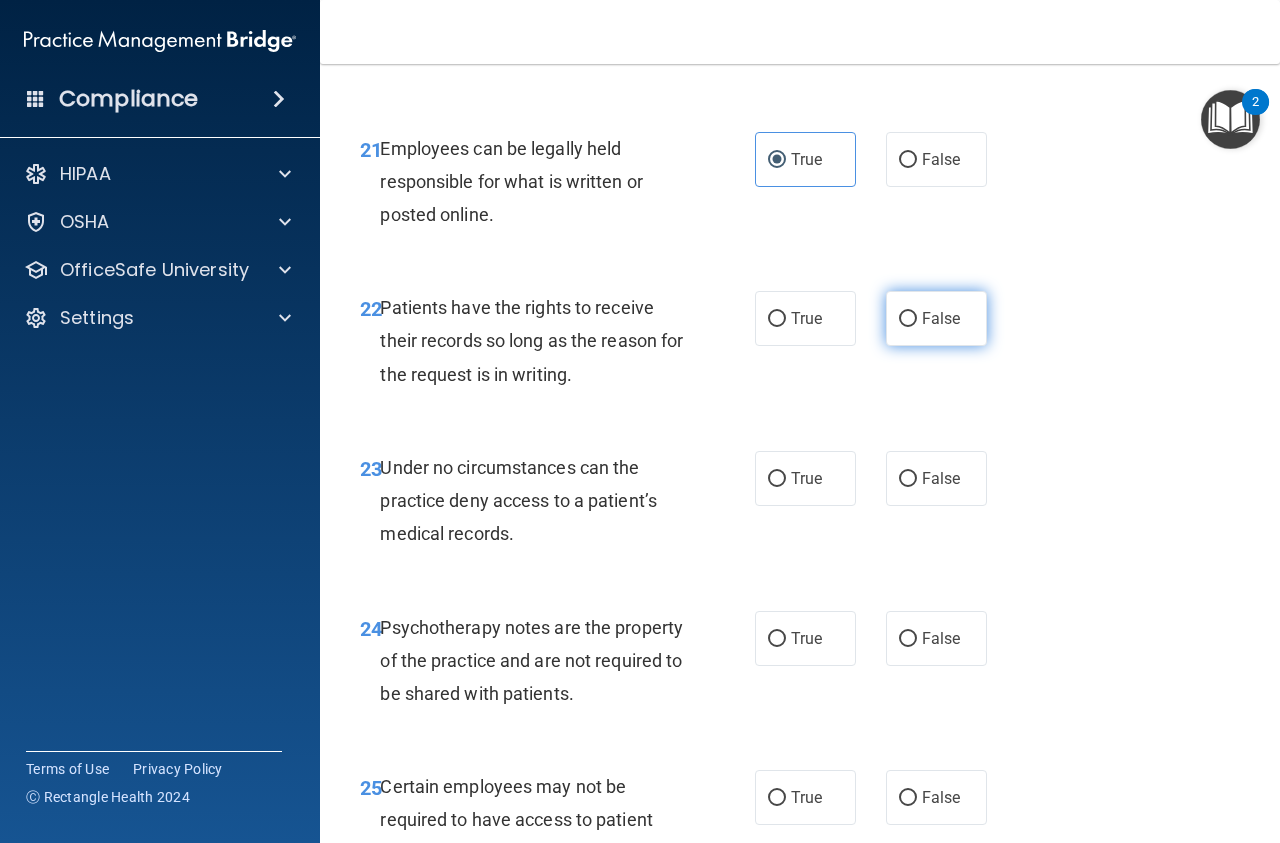 click on "False" at bounding box center (941, 318) 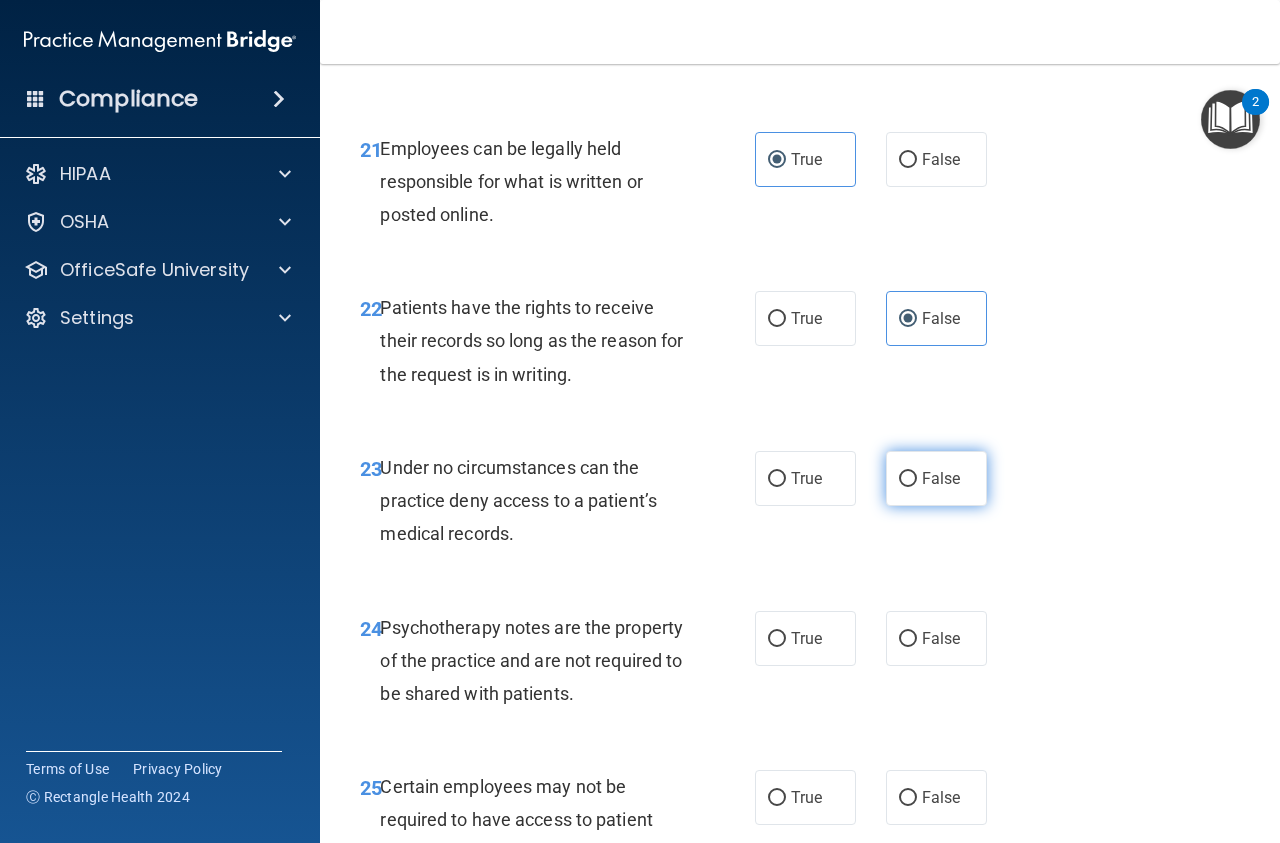 click on "False" at bounding box center [908, 479] 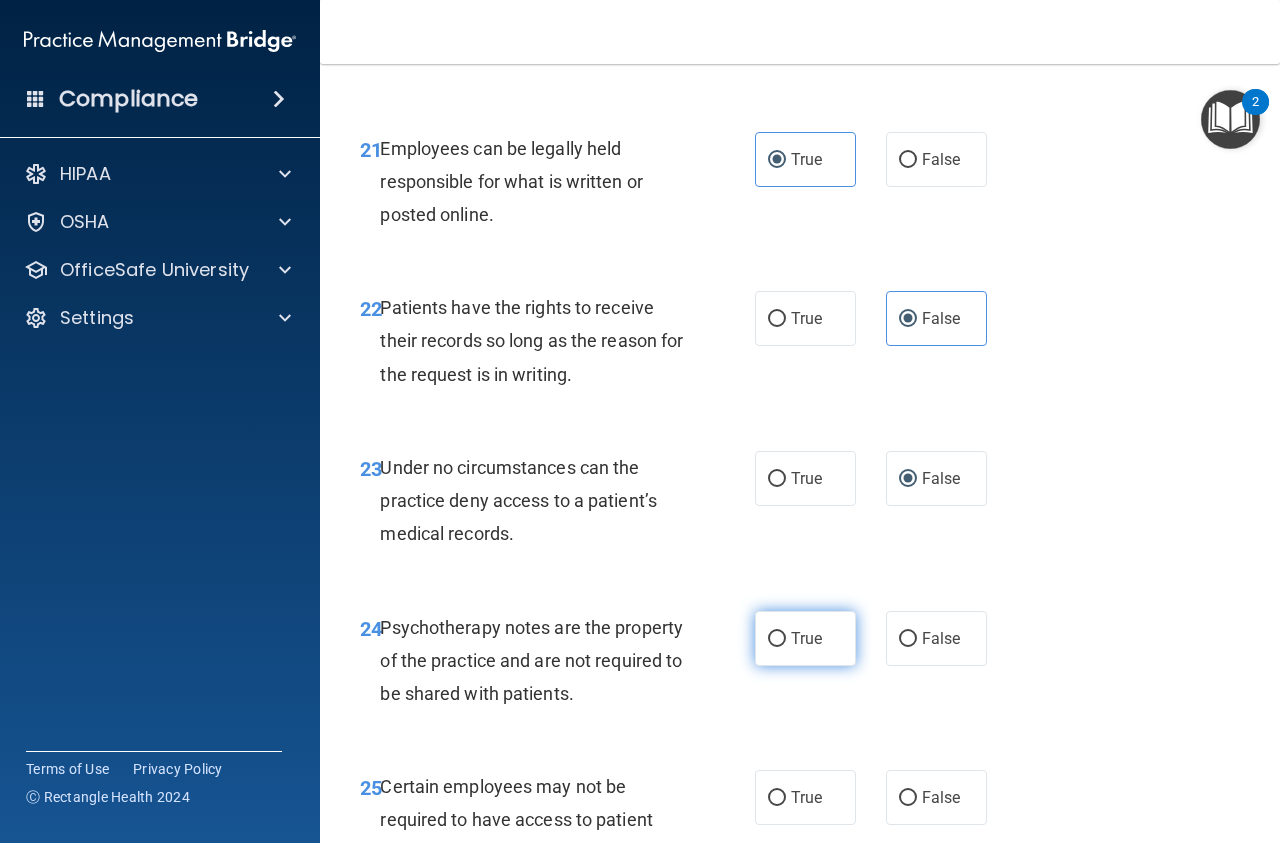 click on "True" at bounding box center (777, 639) 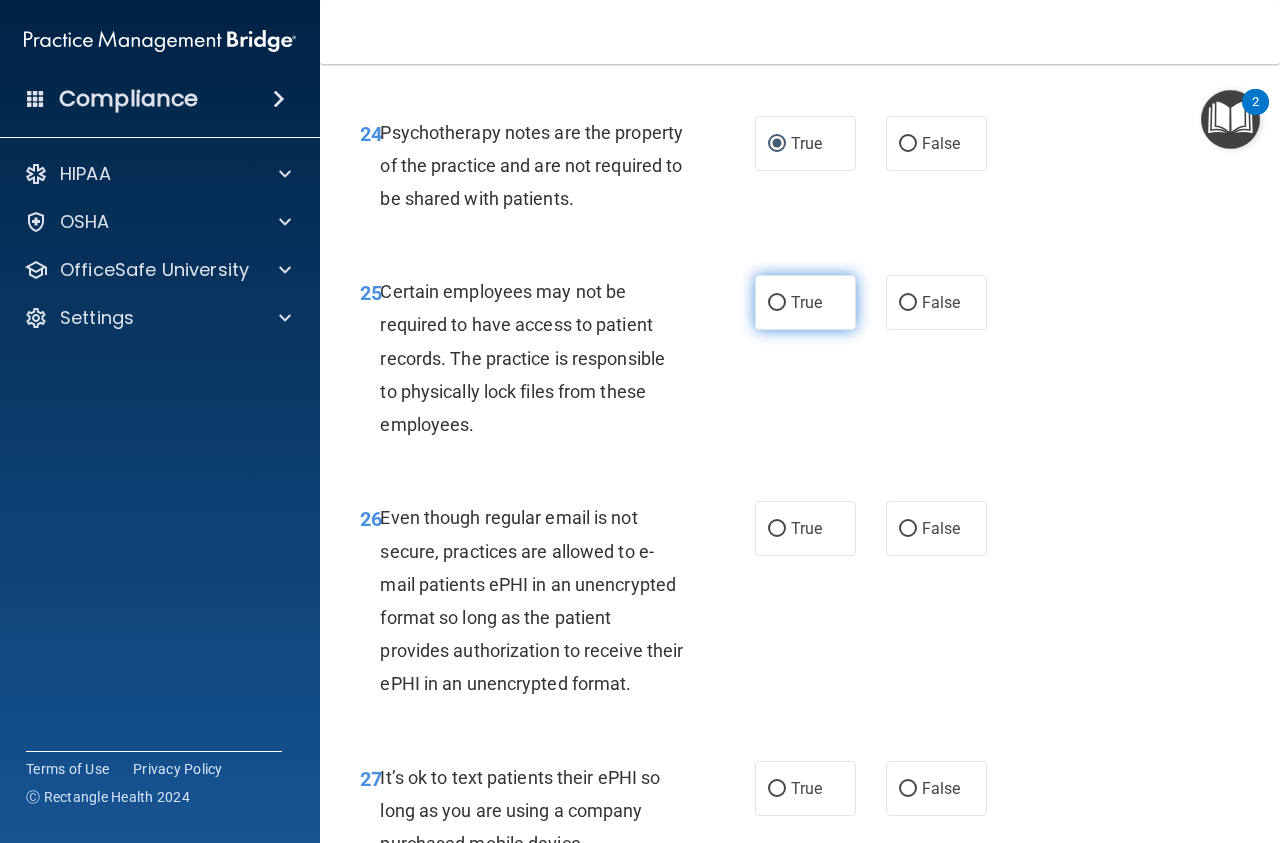 scroll, scrollTop: 5288, scrollLeft: 0, axis: vertical 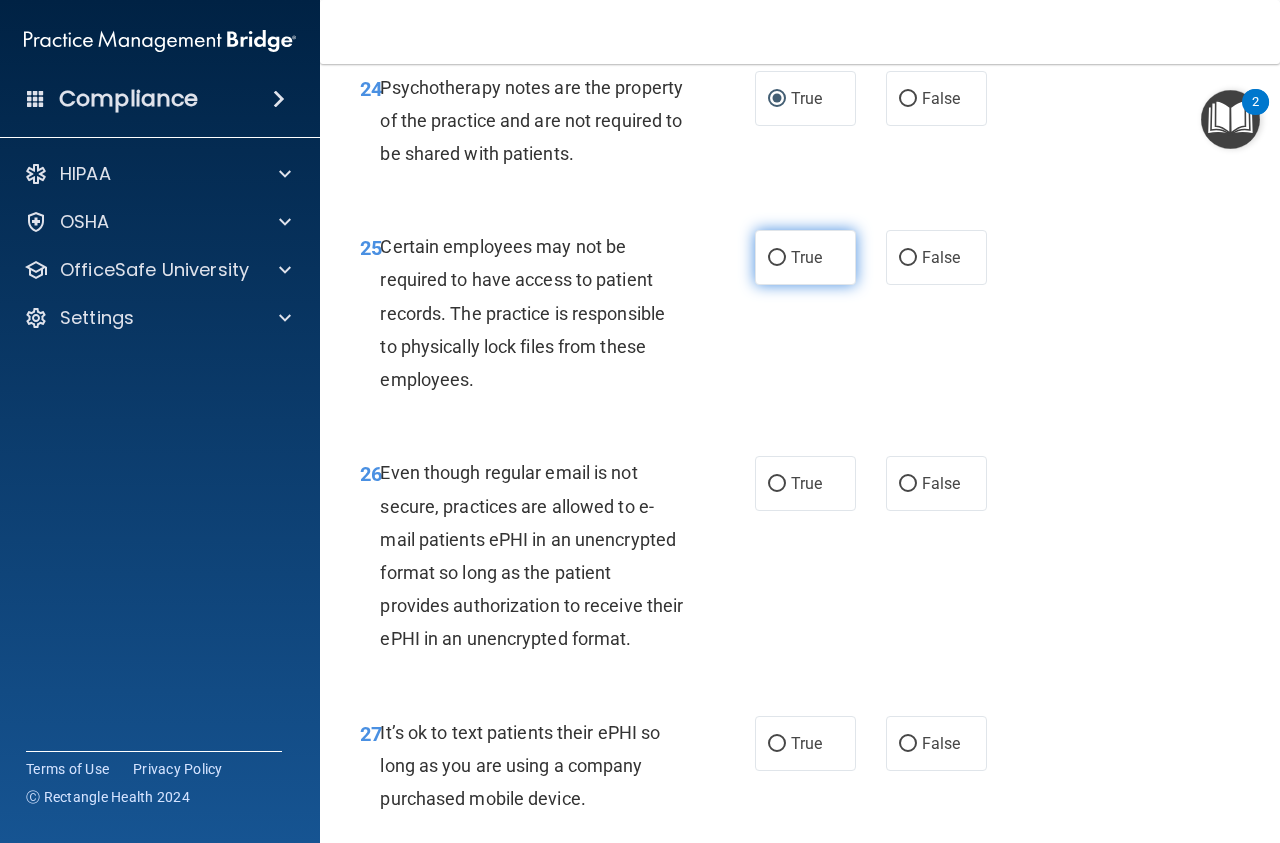 click on "True" at bounding box center [777, 258] 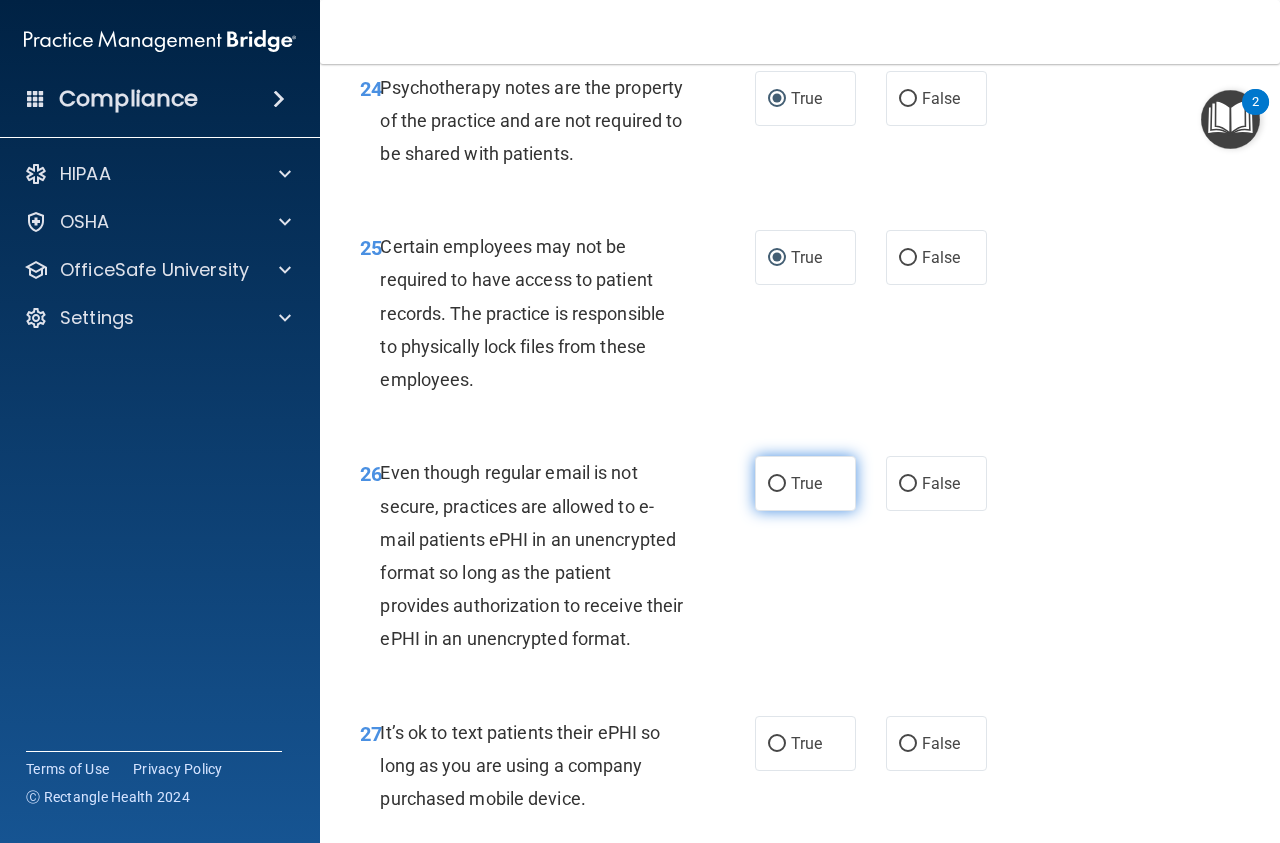 click on "True" at bounding box center [777, 484] 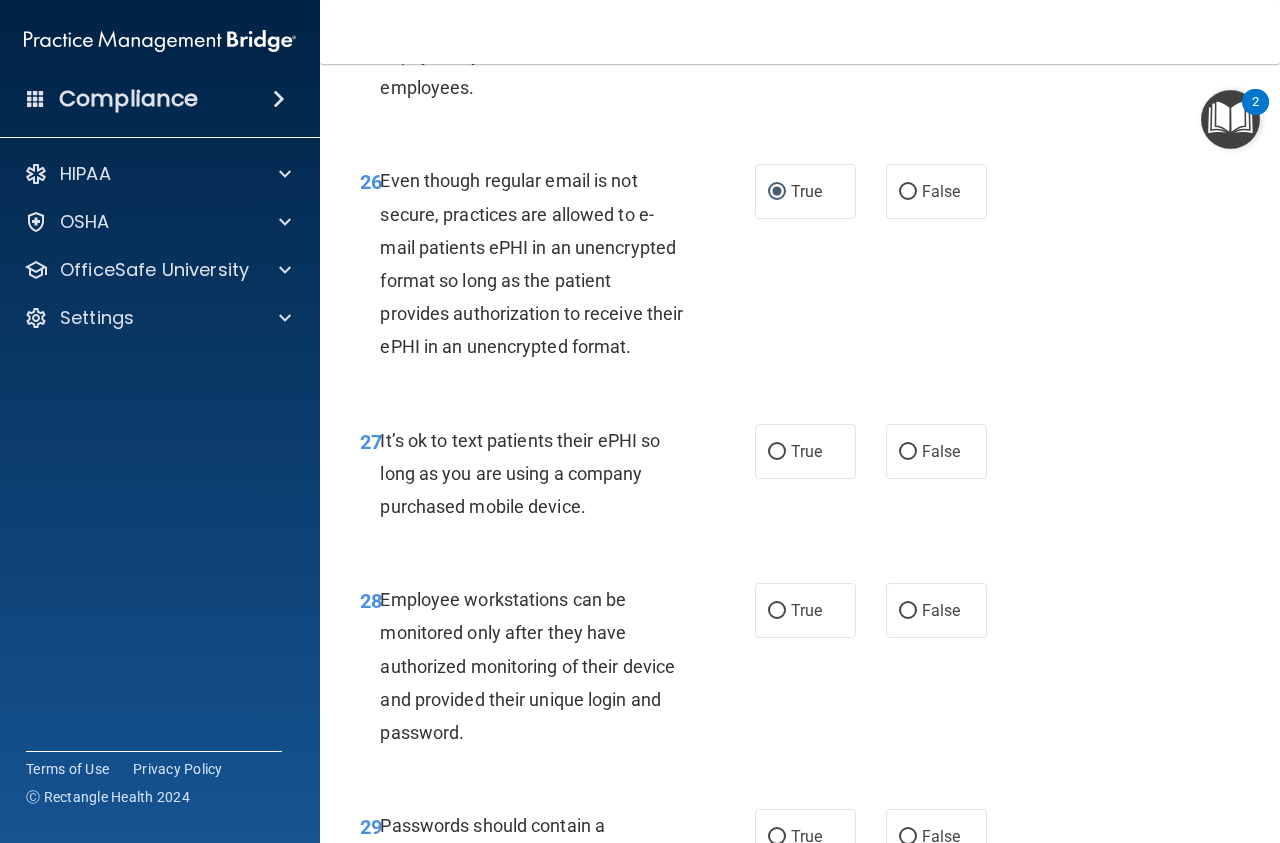 scroll, scrollTop: 5738, scrollLeft: 0, axis: vertical 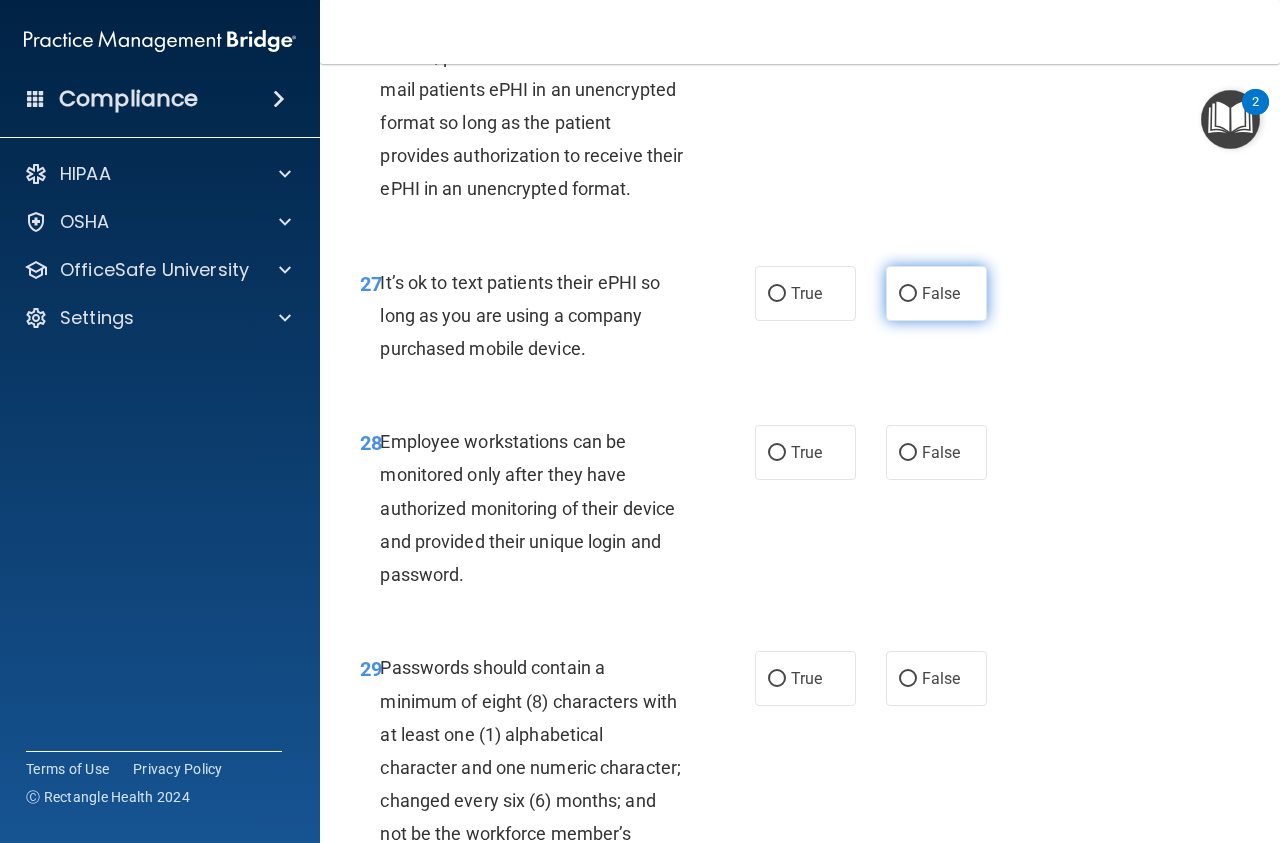 click on "False" at bounding box center (908, 294) 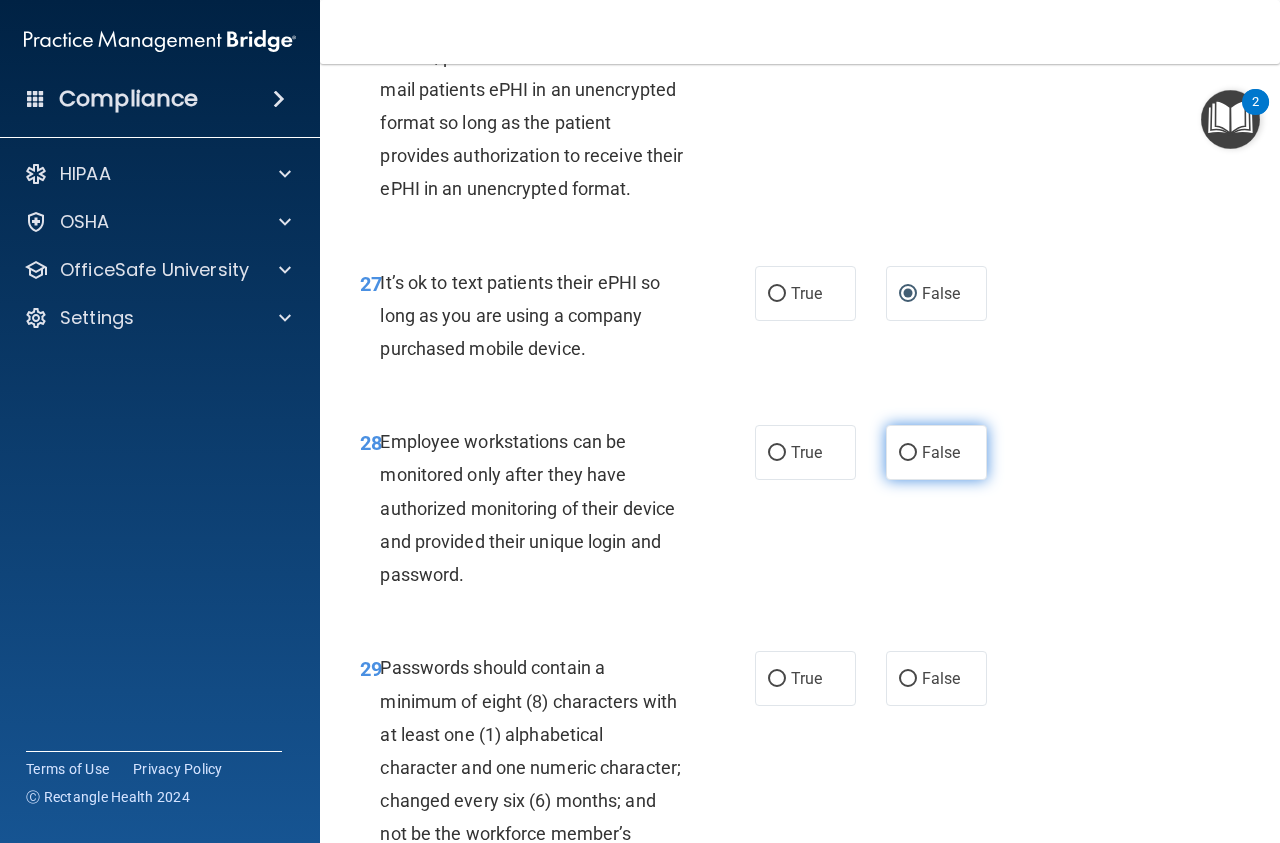 click on "False" at bounding box center [908, 453] 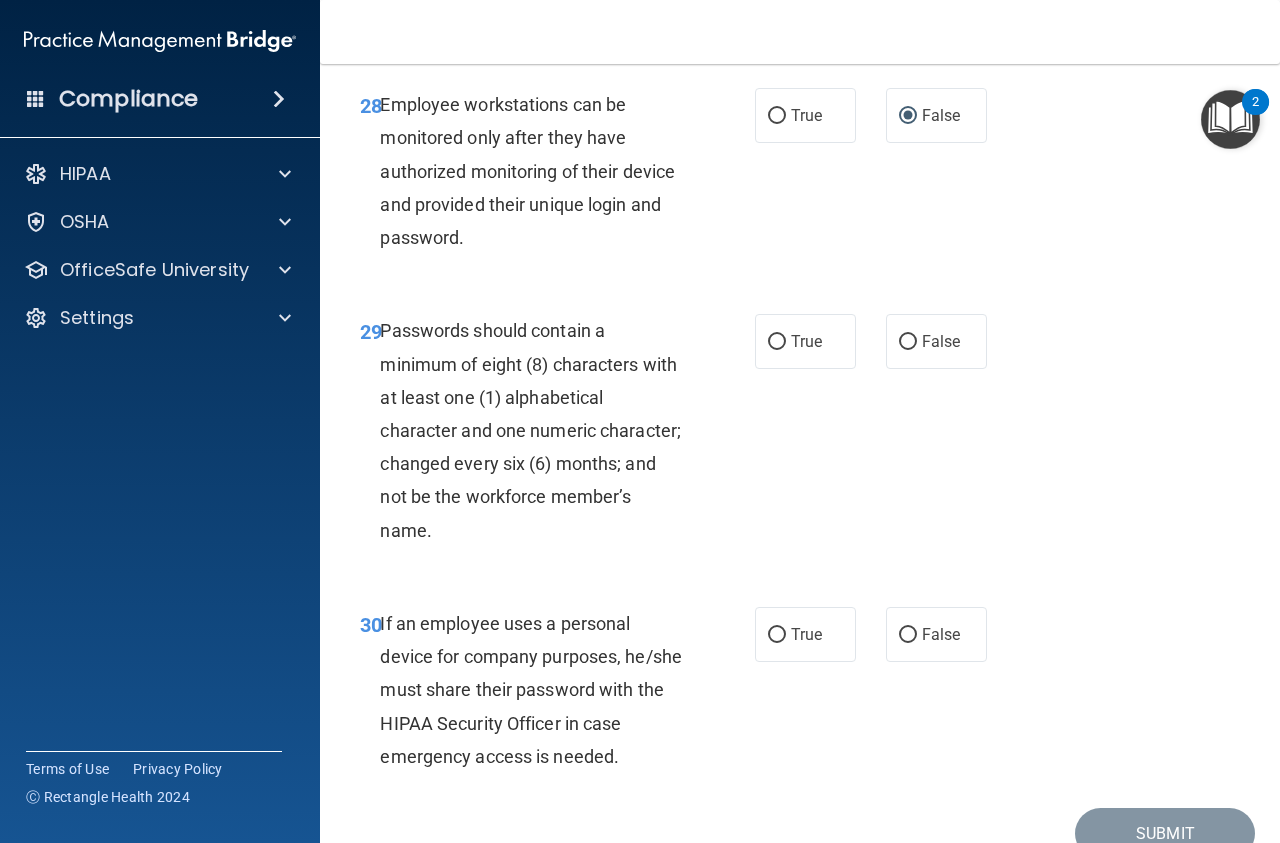 scroll, scrollTop: 6165, scrollLeft: 0, axis: vertical 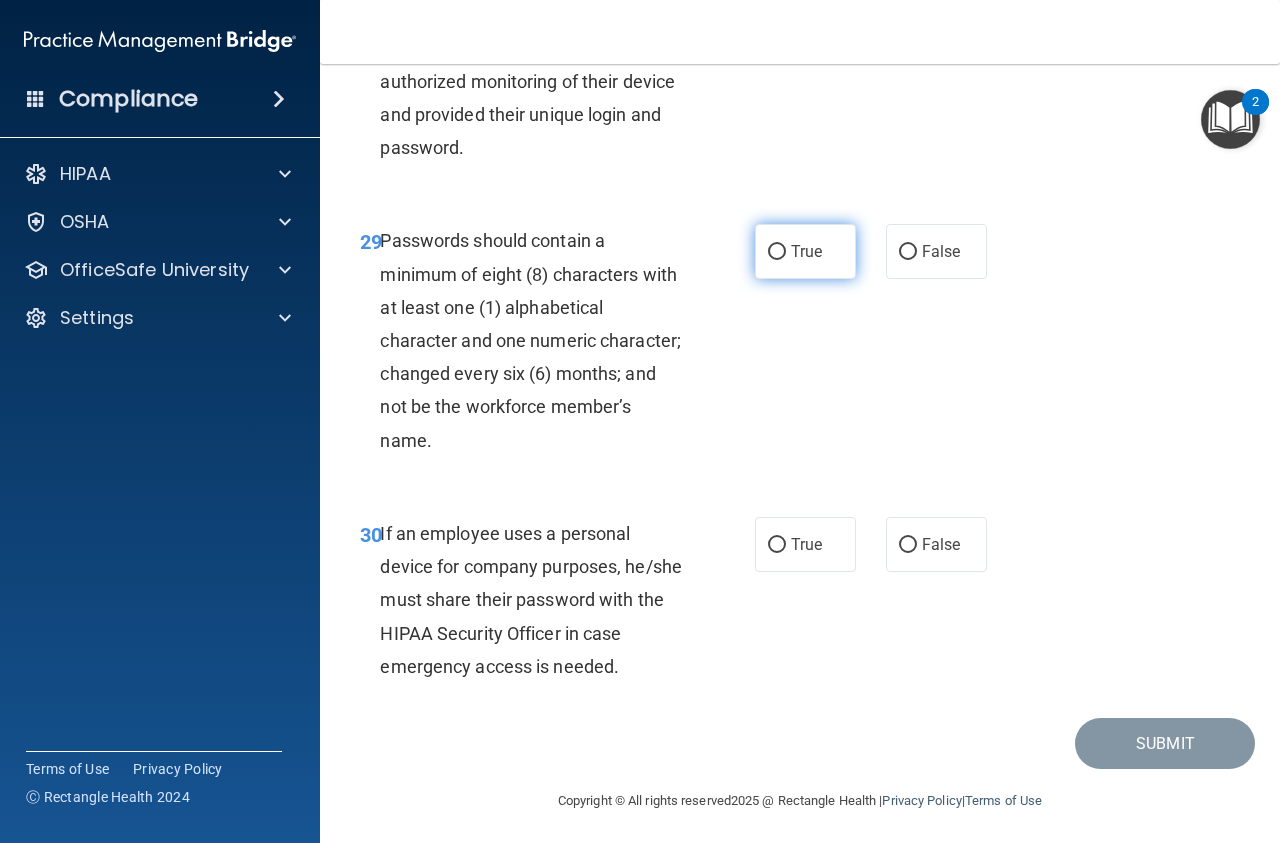 click on "True" at bounding box center (777, 252) 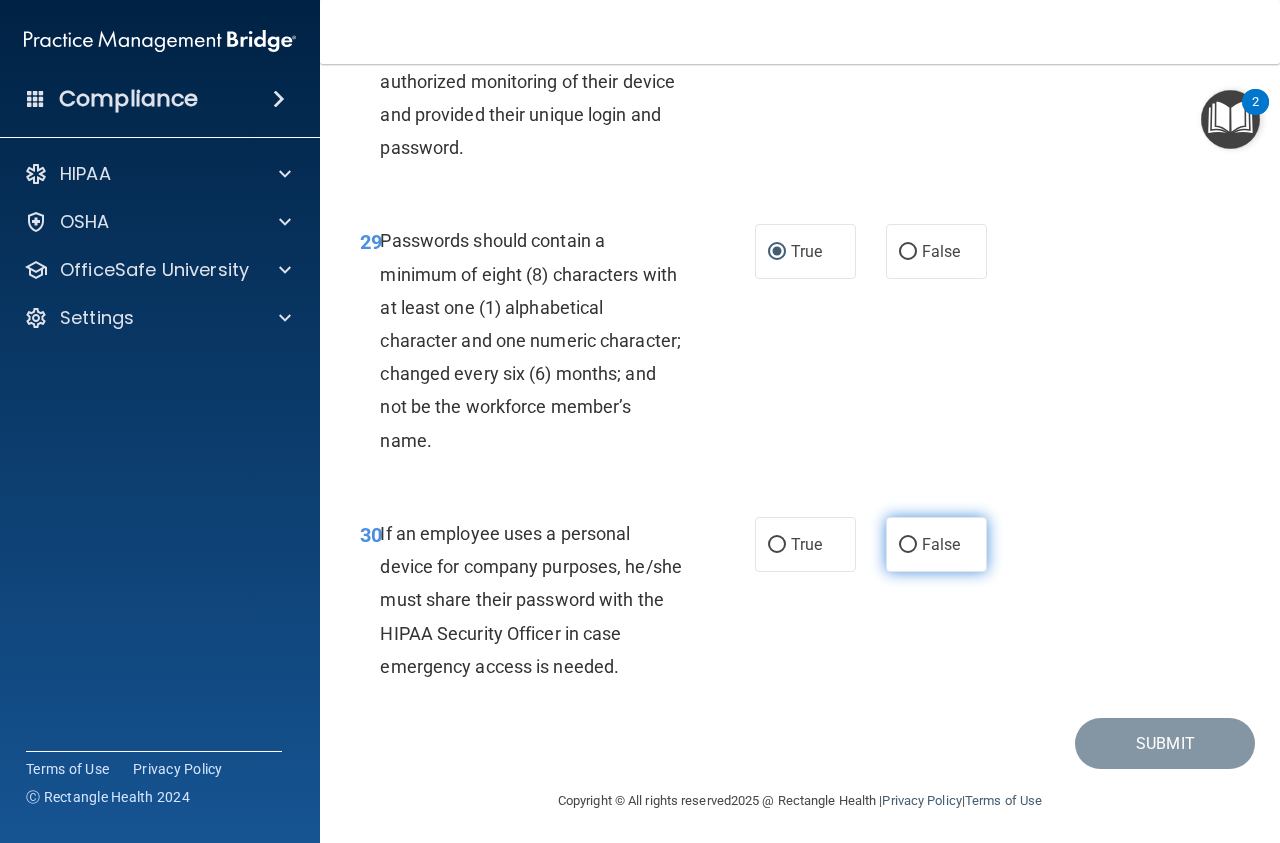 click on "False" at bounding box center (908, 545) 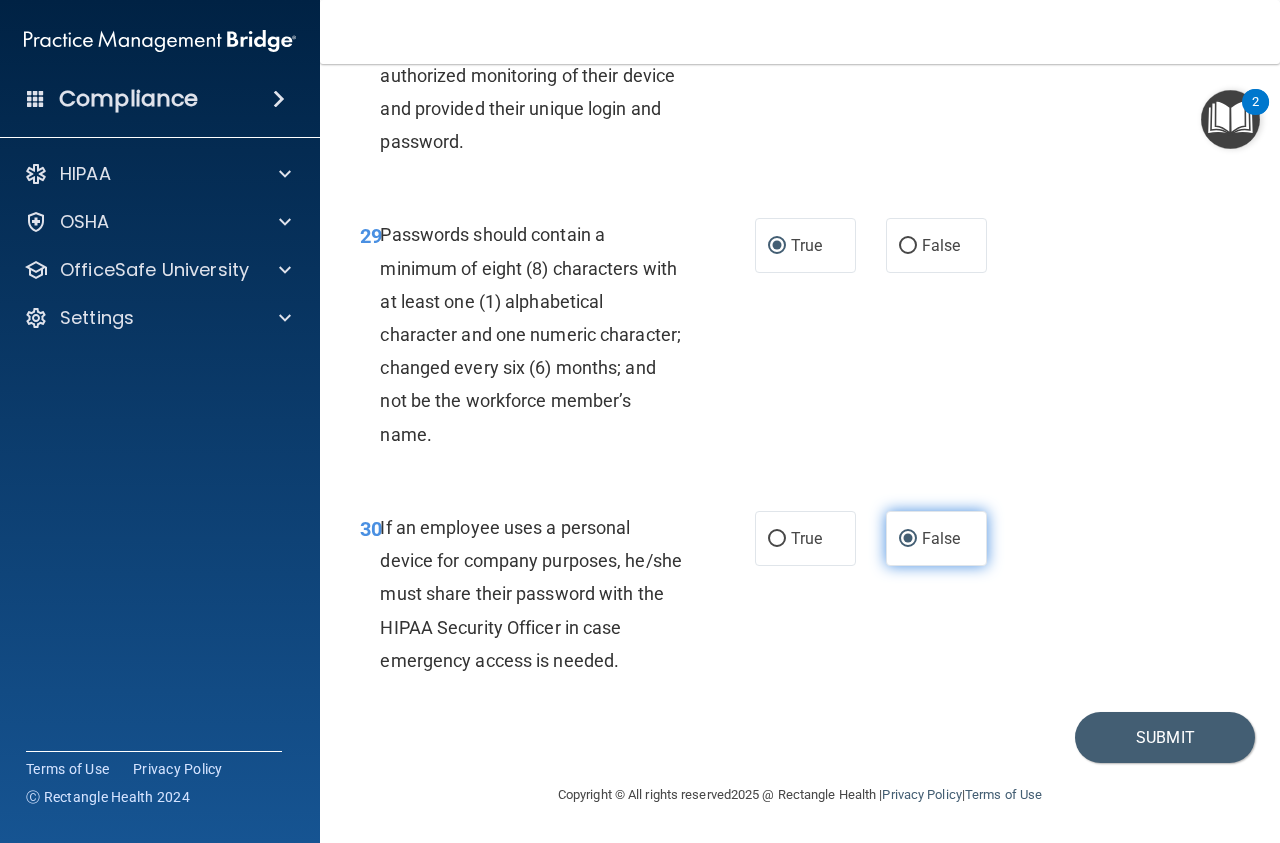scroll, scrollTop: 6306, scrollLeft: 0, axis: vertical 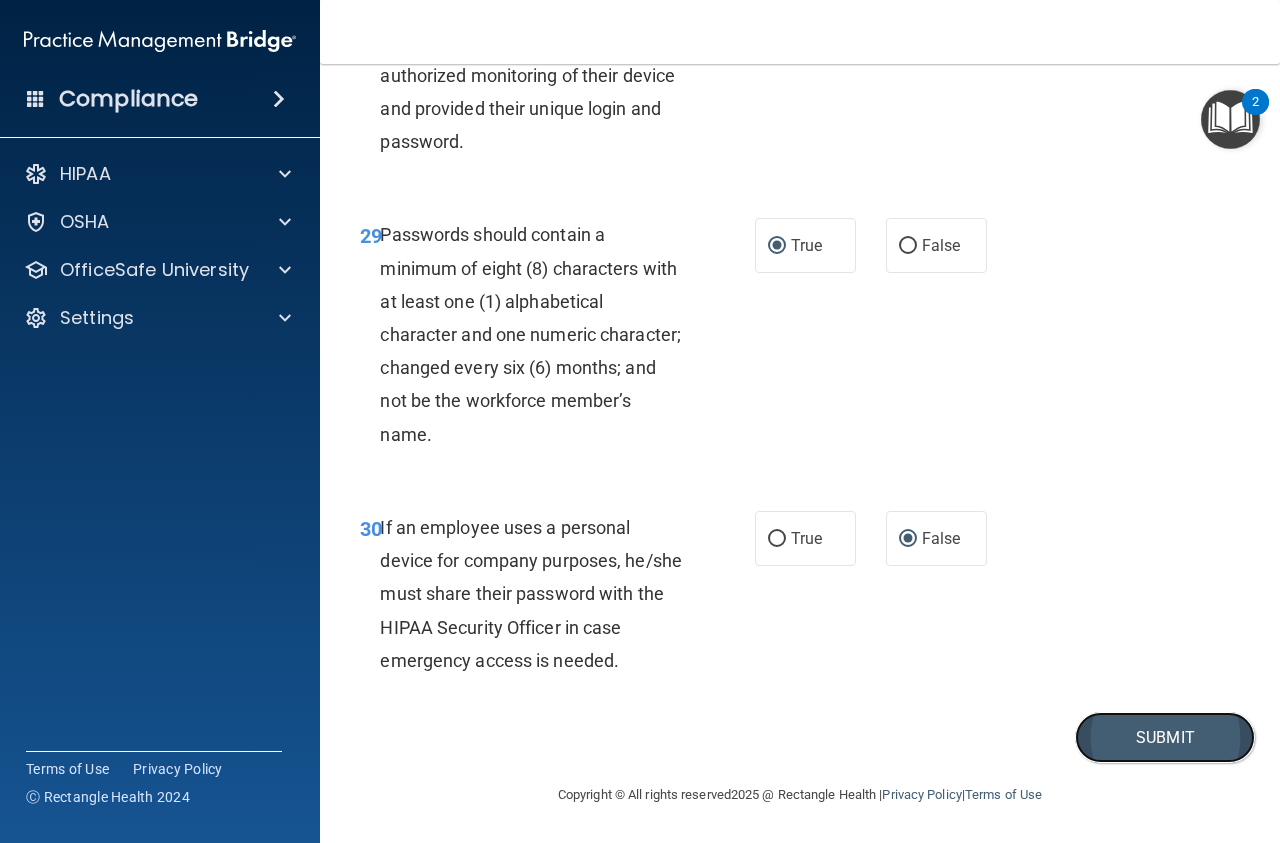 click on "Submit" at bounding box center [1165, 737] 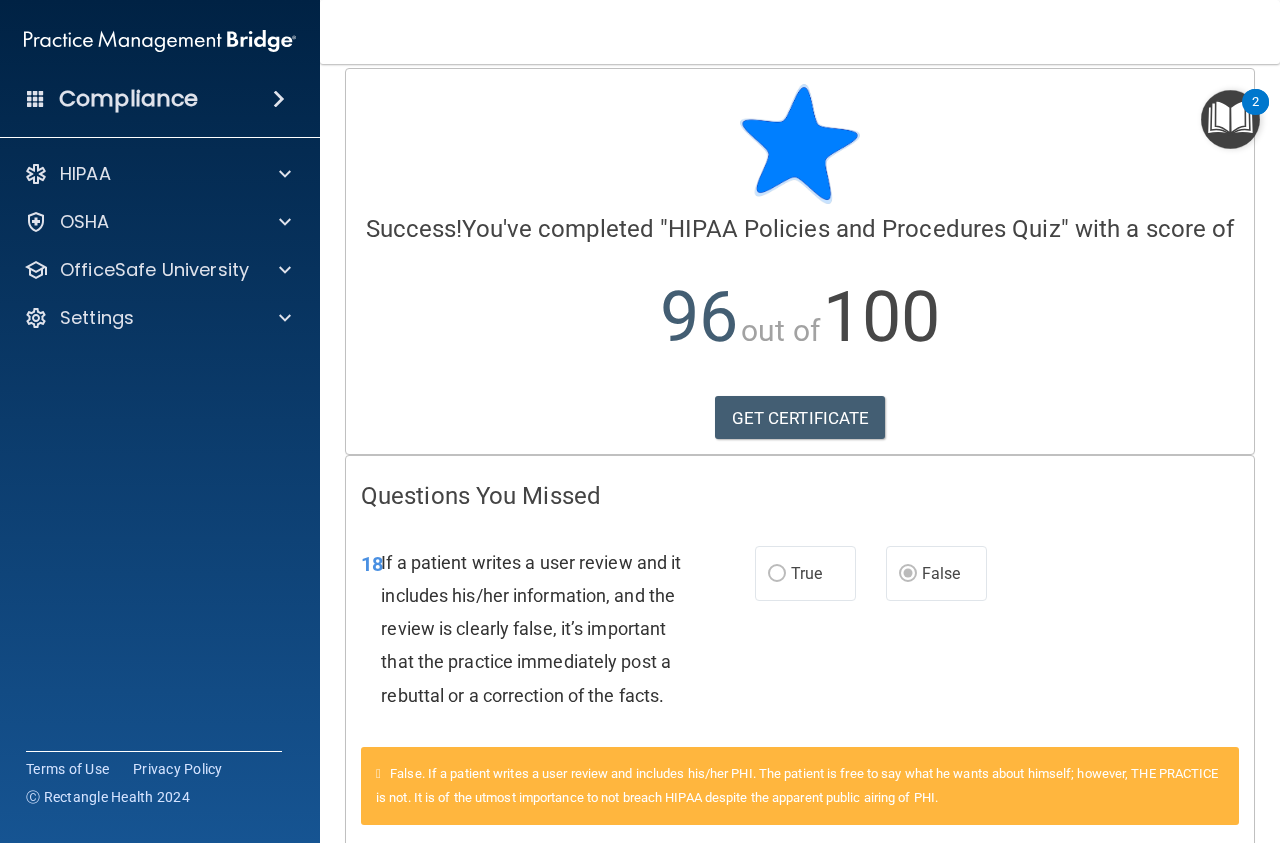 scroll, scrollTop: 23, scrollLeft: 0, axis: vertical 